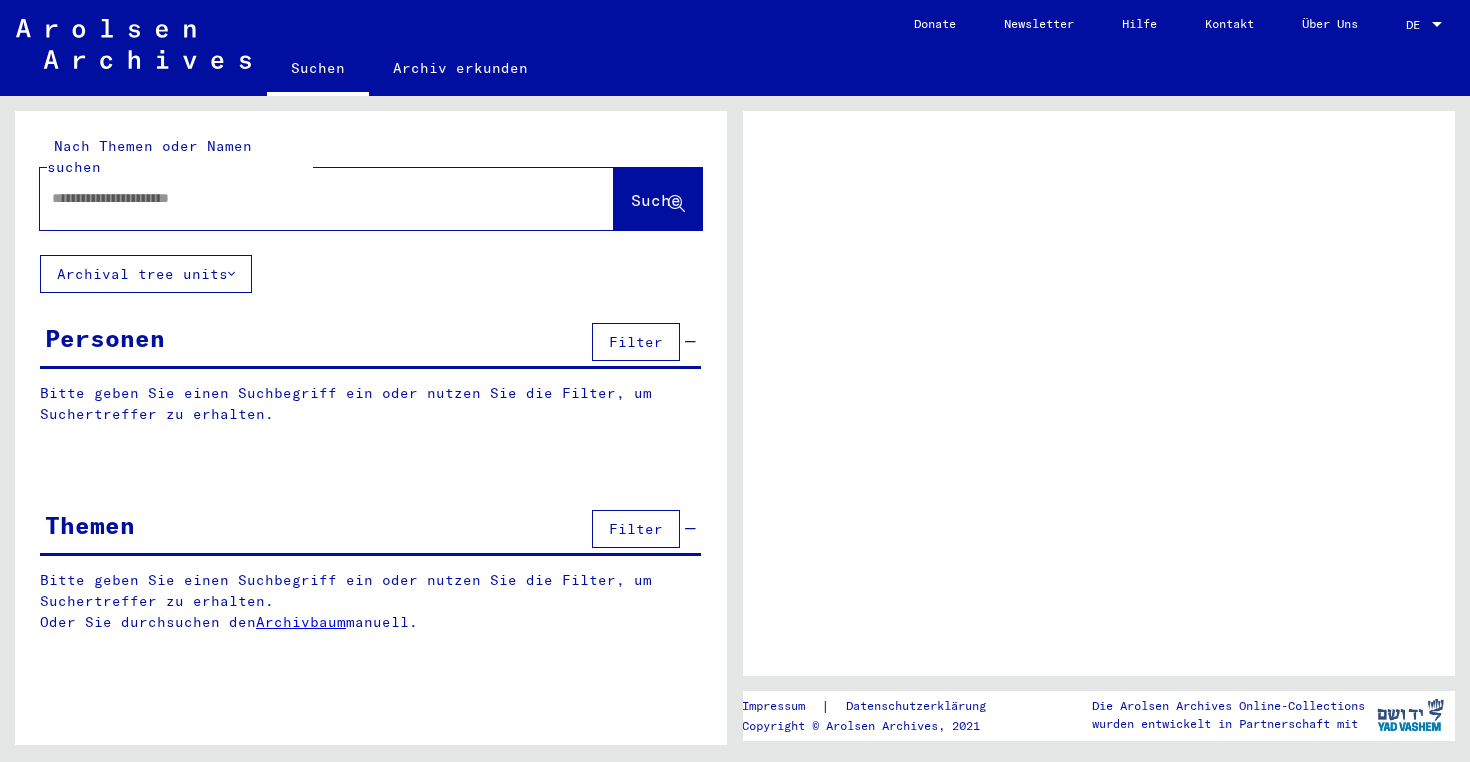 scroll, scrollTop: 0, scrollLeft: 0, axis: both 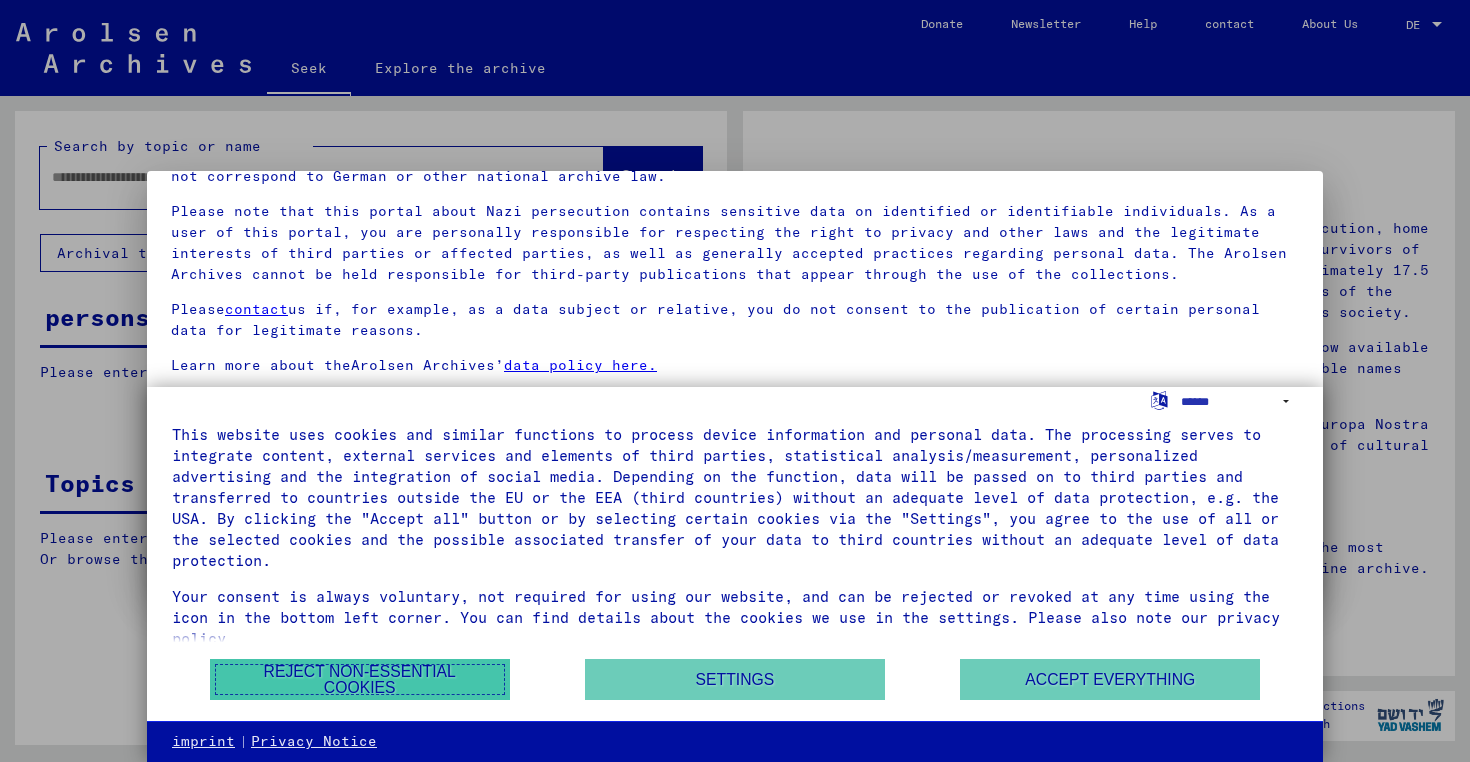 click on "Reject non-essential cookies" at bounding box center (360, 679) 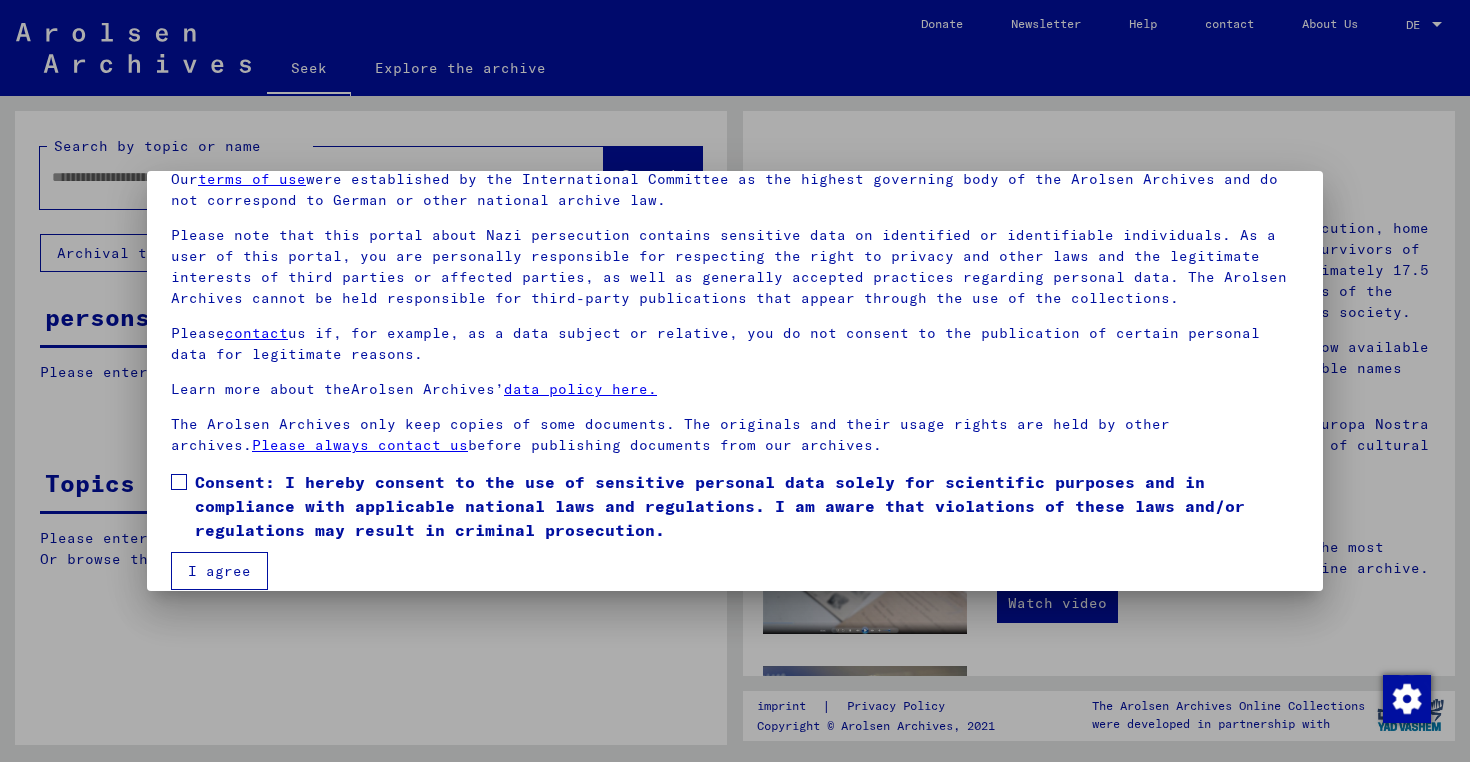 scroll, scrollTop: 116, scrollLeft: 0, axis: vertical 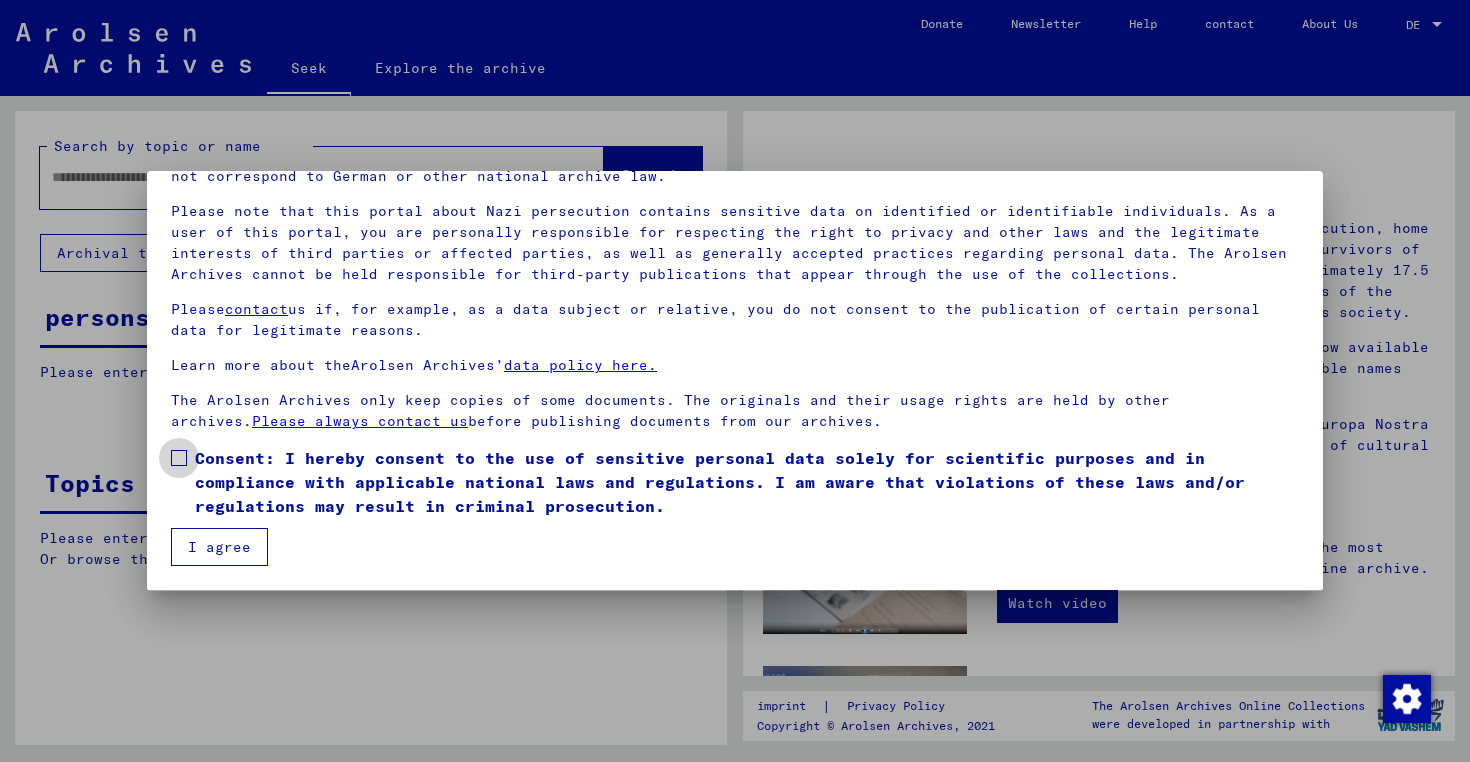 click at bounding box center (179, 458) 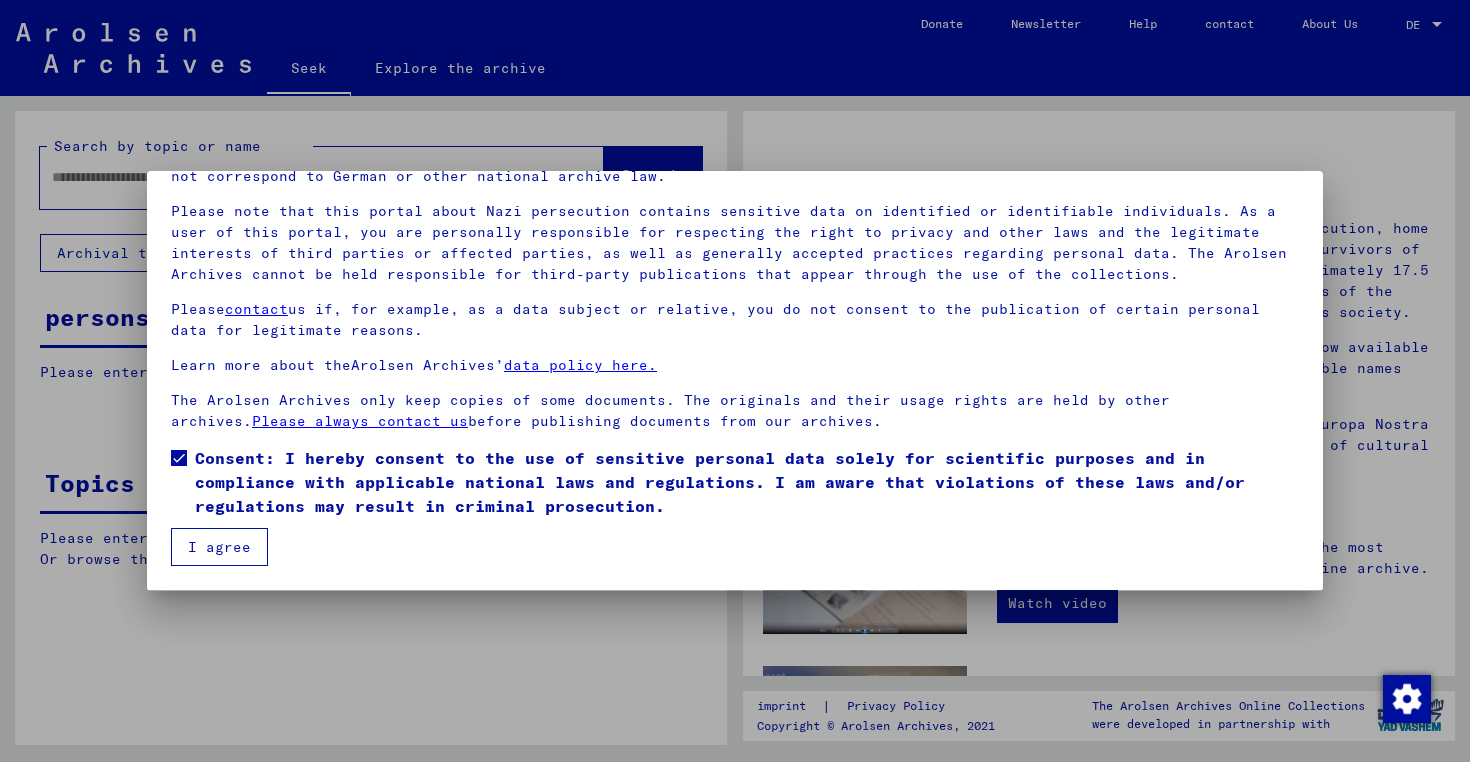 click on "I agree" at bounding box center [219, 547] 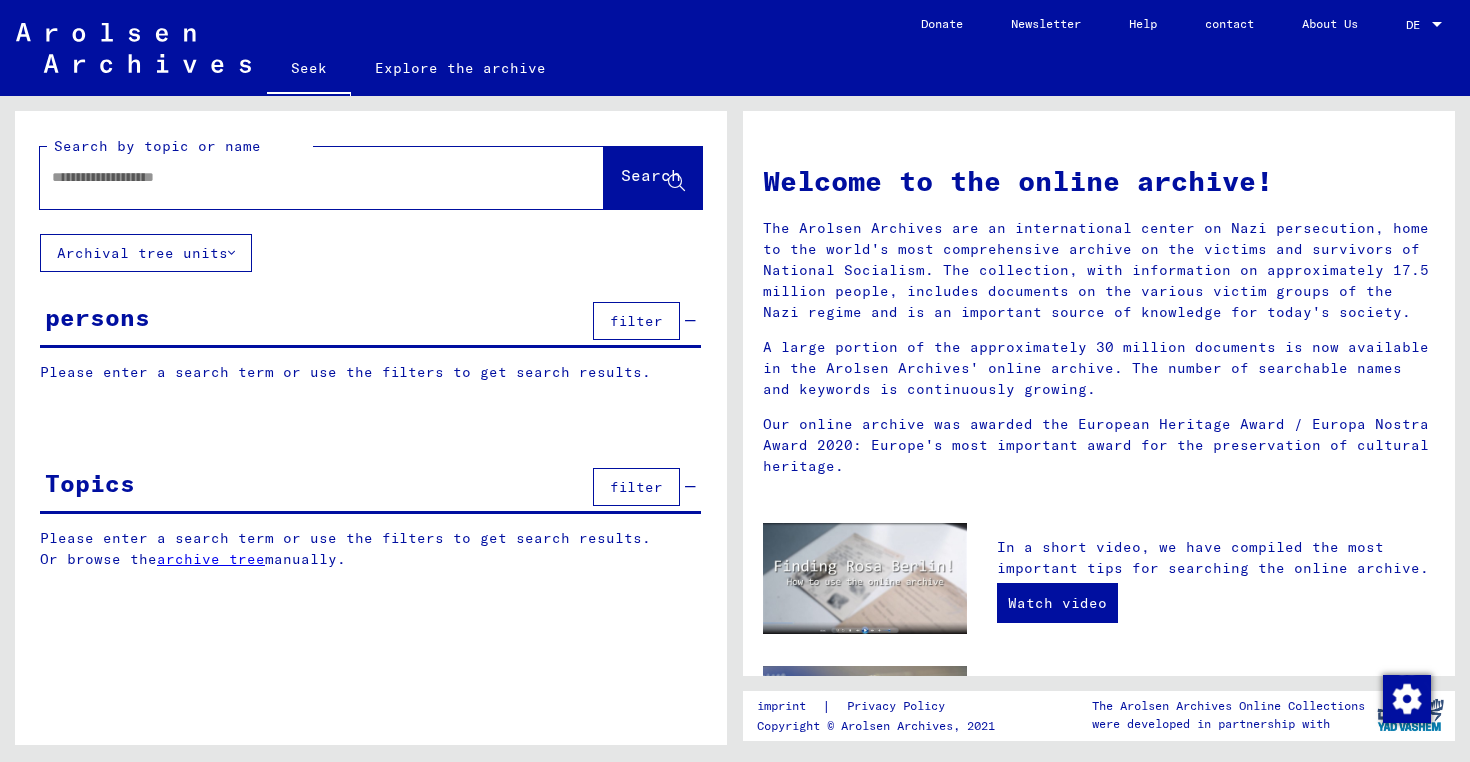 click at bounding box center (298, 177) 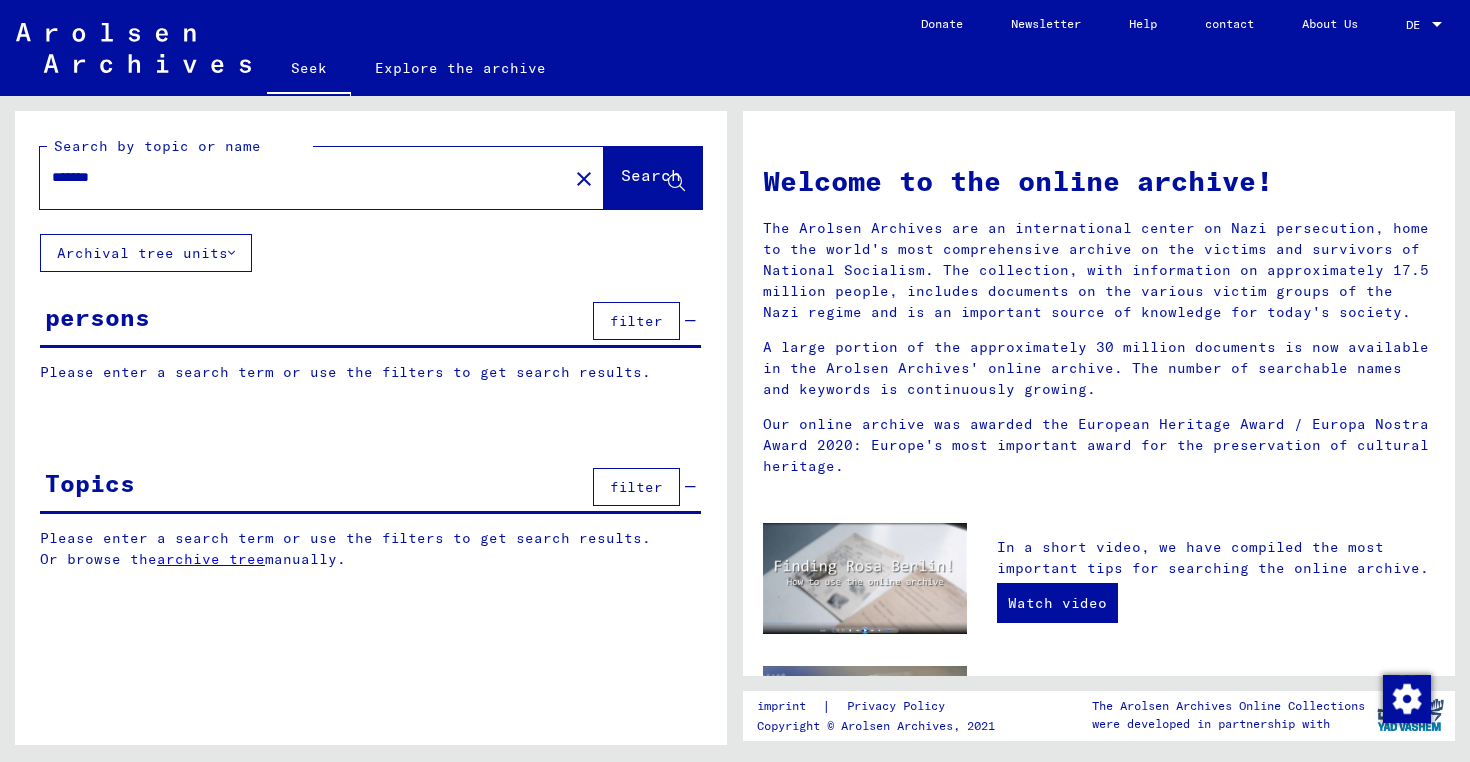 type on "*******" 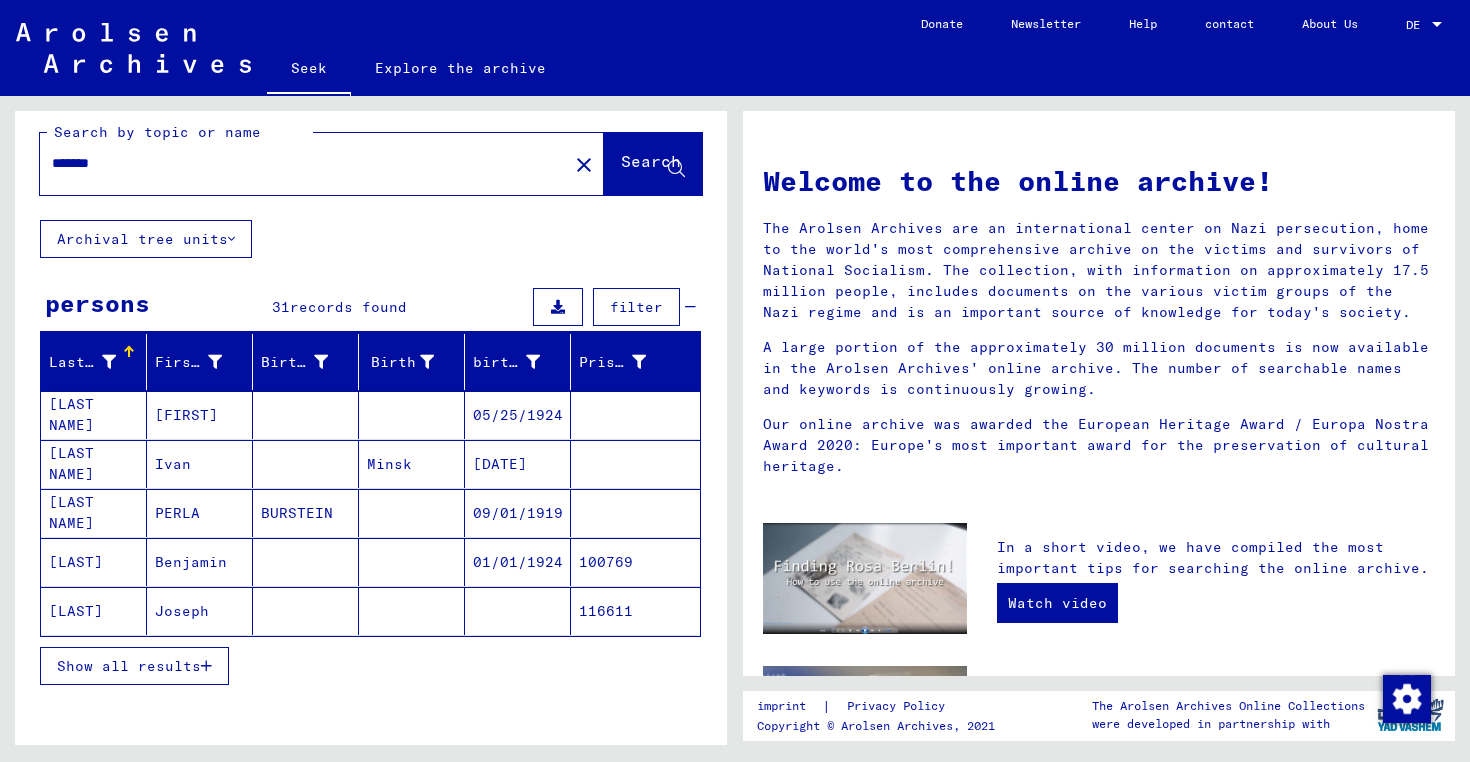 scroll, scrollTop: 16, scrollLeft: 0, axis: vertical 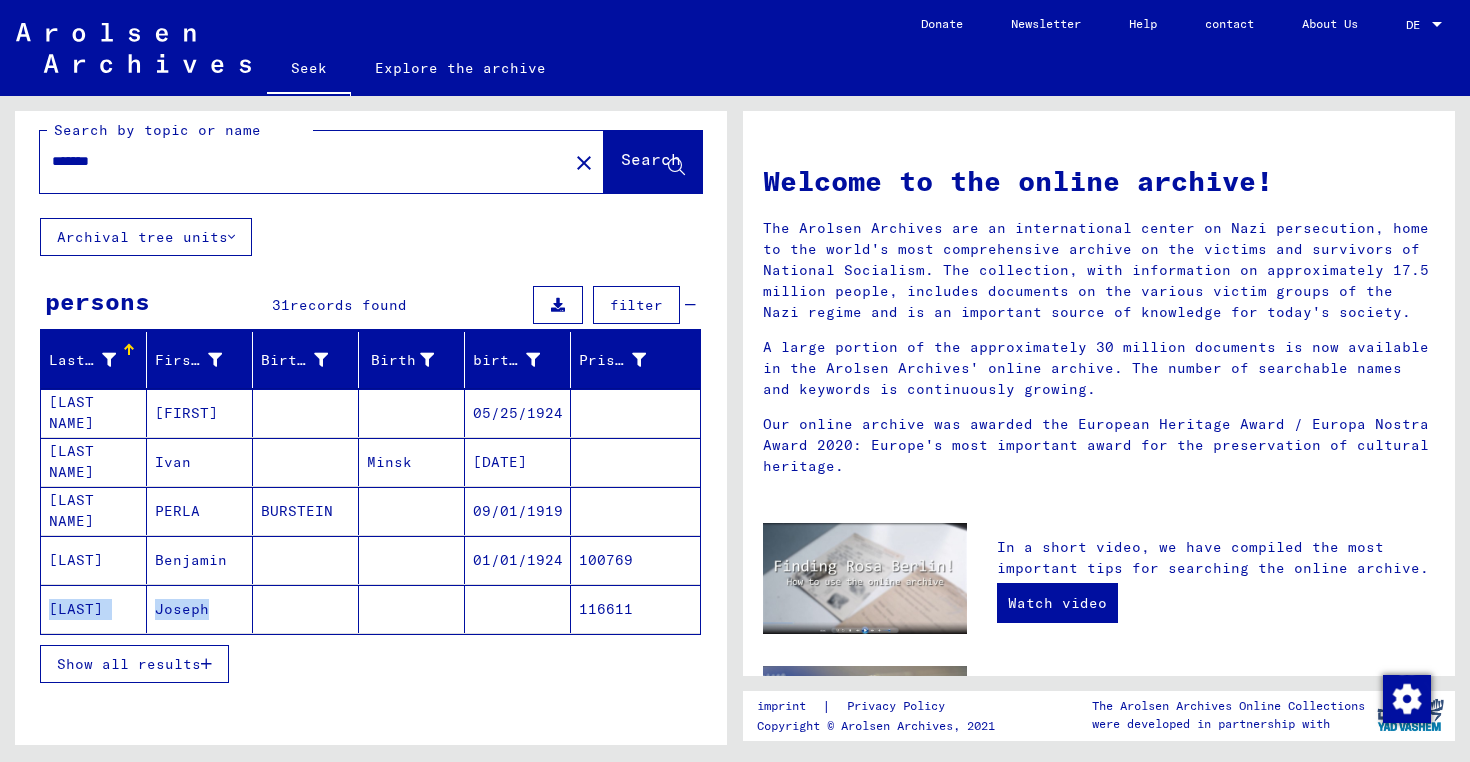 drag, startPoint x: 213, startPoint y: 604, endPoint x: 44, endPoint y: 601, distance: 169.02663 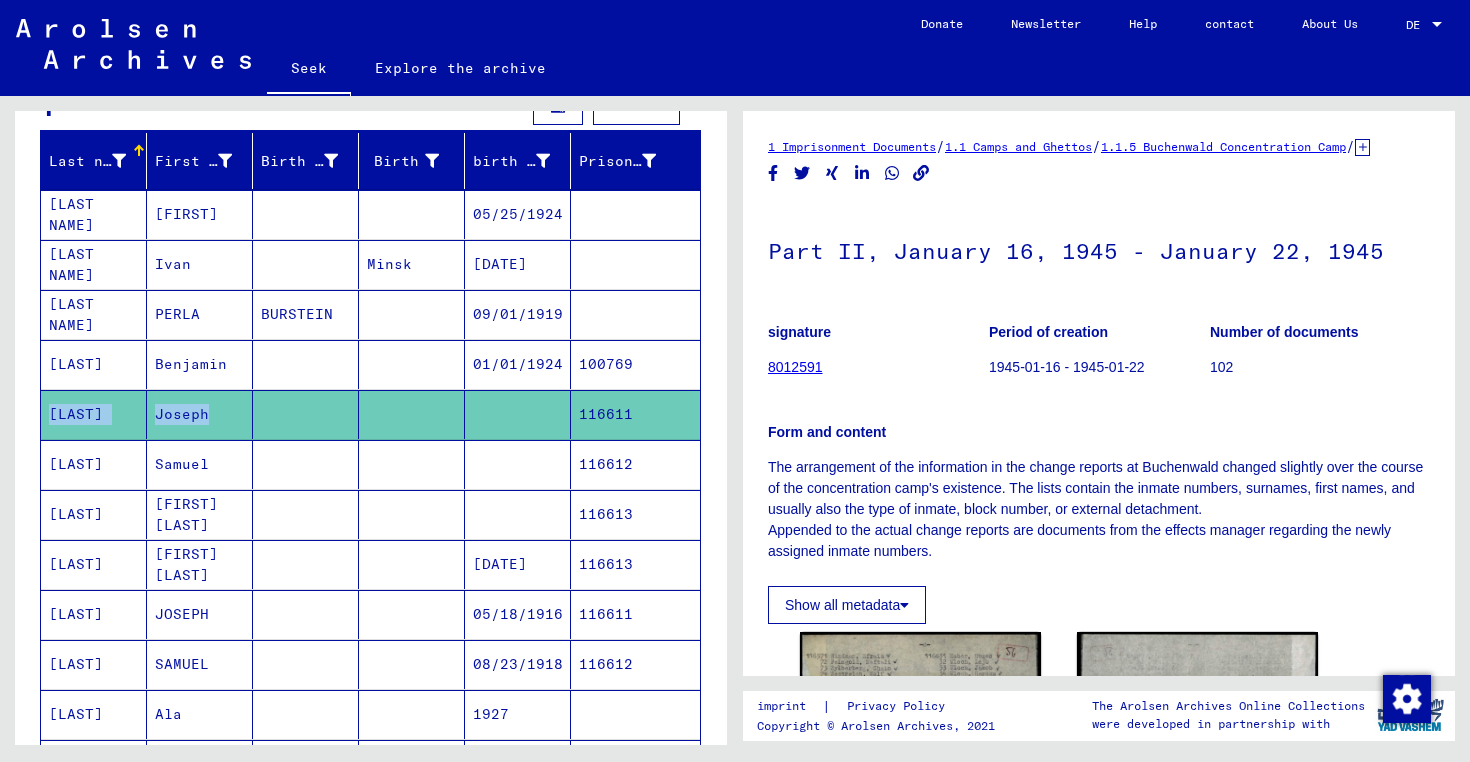scroll, scrollTop: 225, scrollLeft: 0, axis: vertical 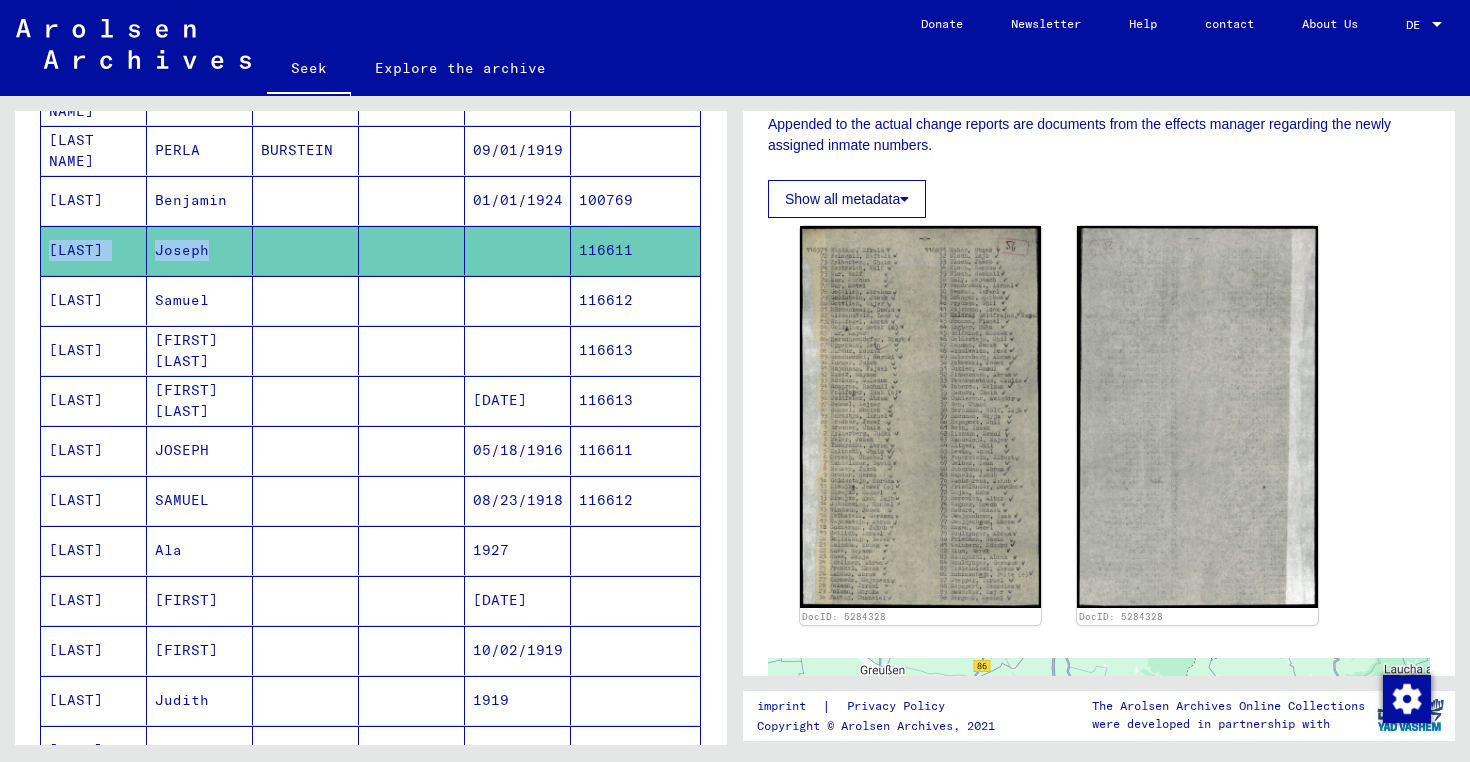 drag, startPoint x: 59, startPoint y: 609, endPoint x: 562, endPoint y: 604, distance: 503.02484 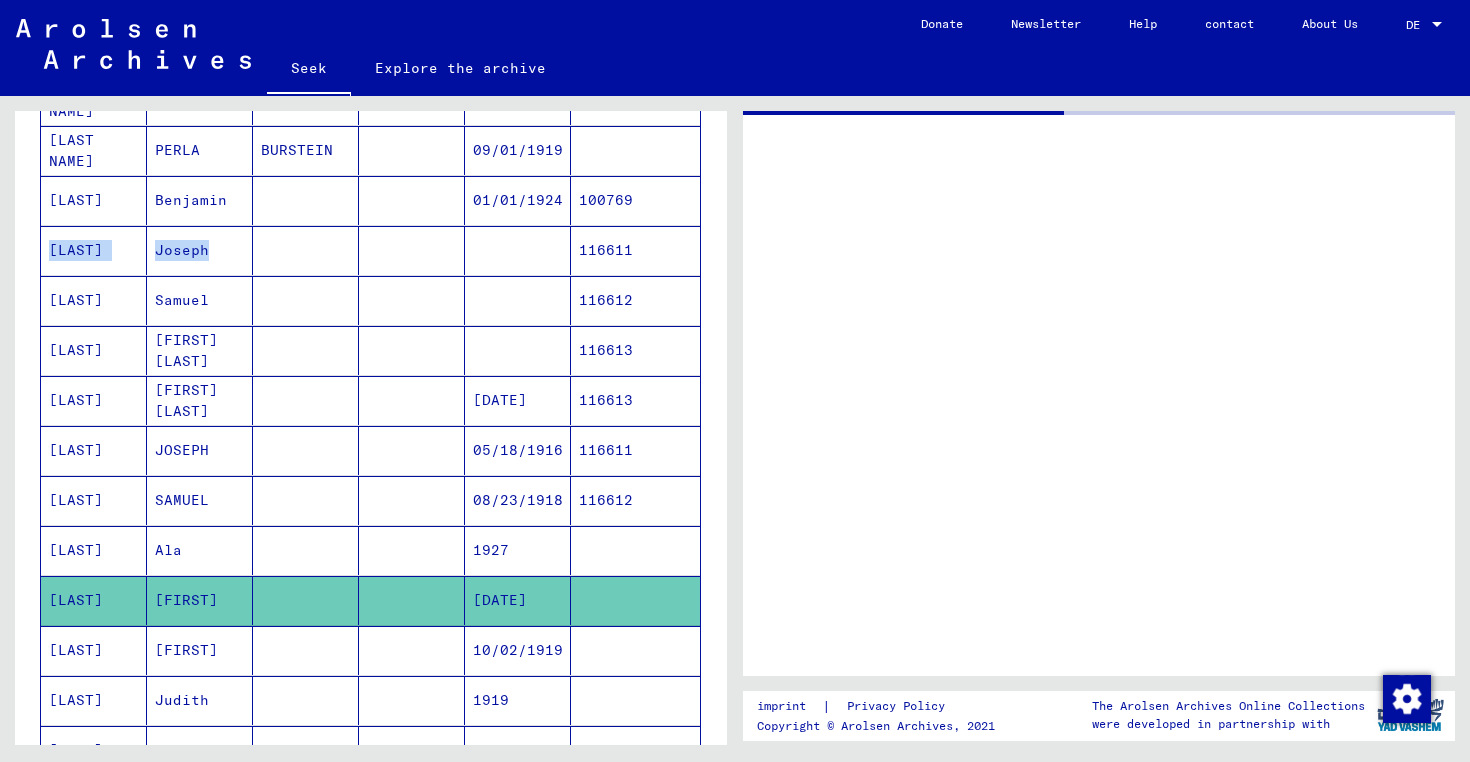 scroll, scrollTop: 0, scrollLeft: 0, axis: both 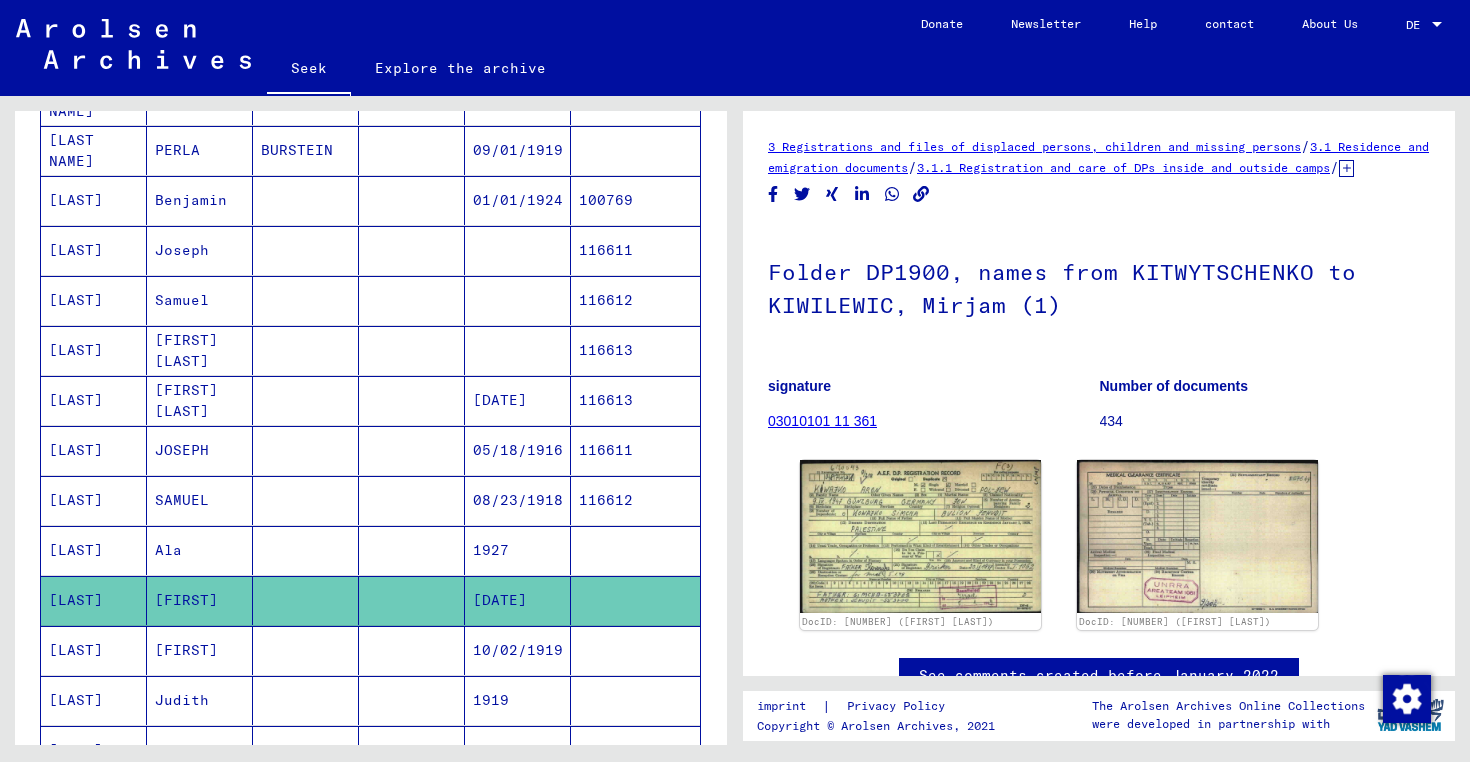click on "[LAST]" at bounding box center (76, 450) 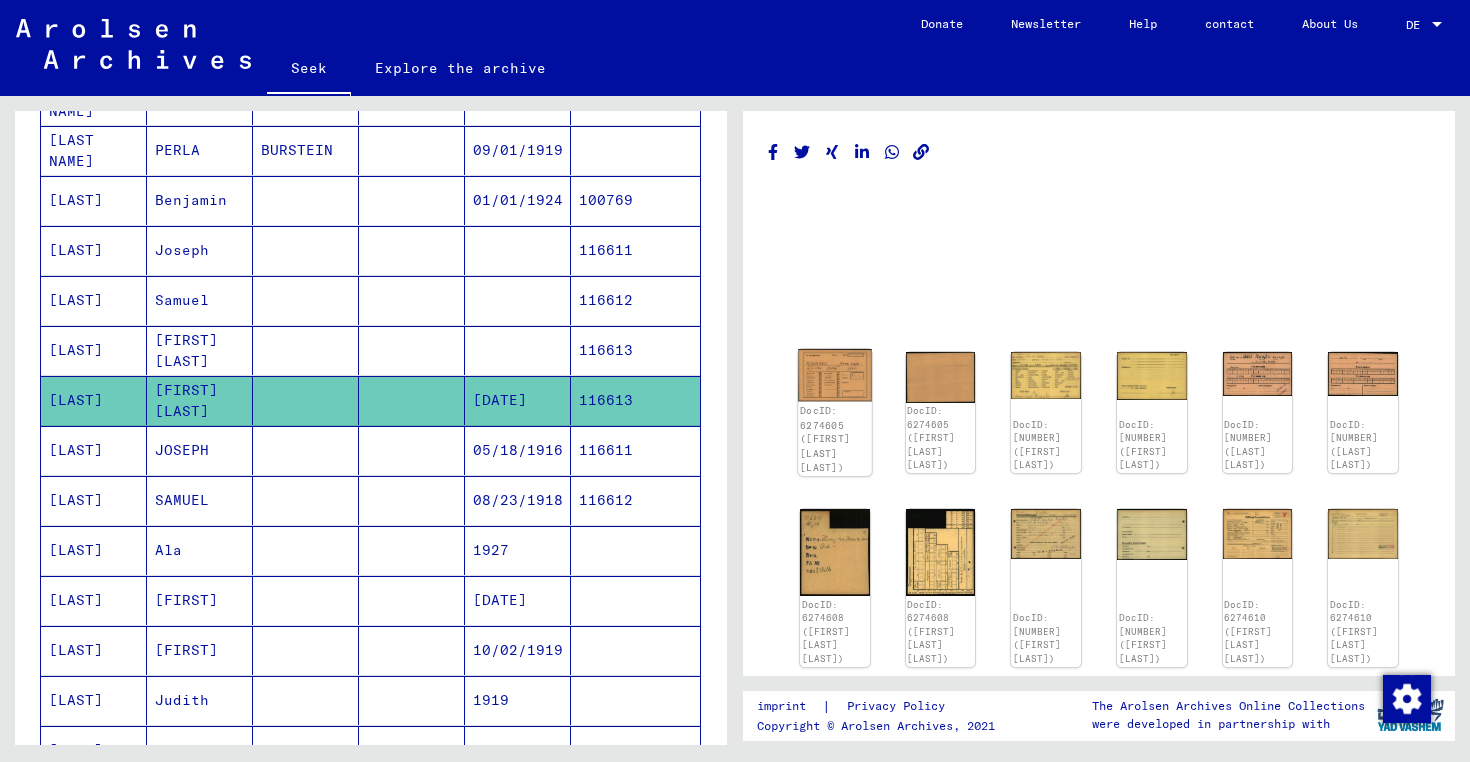 click 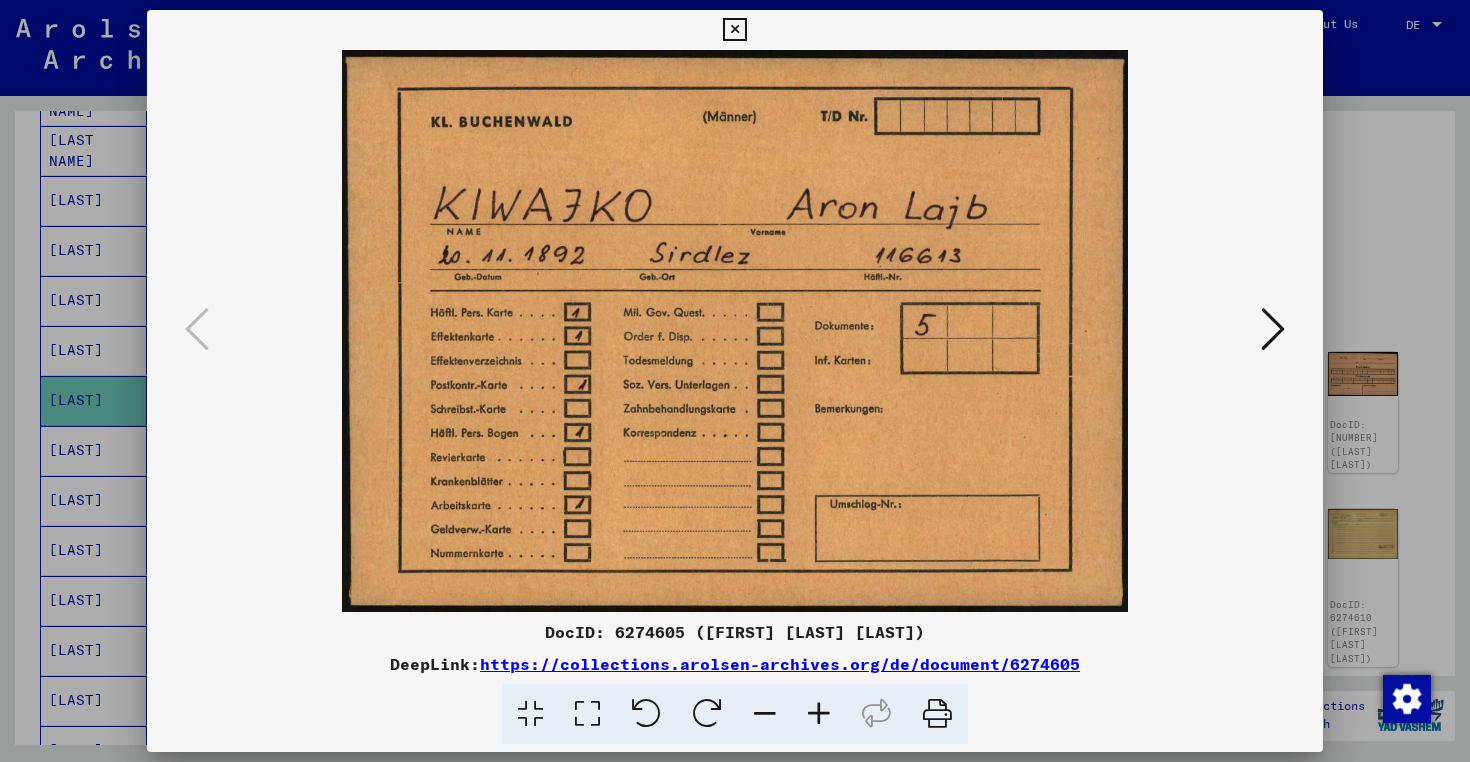 click at bounding box center [1273, 329] 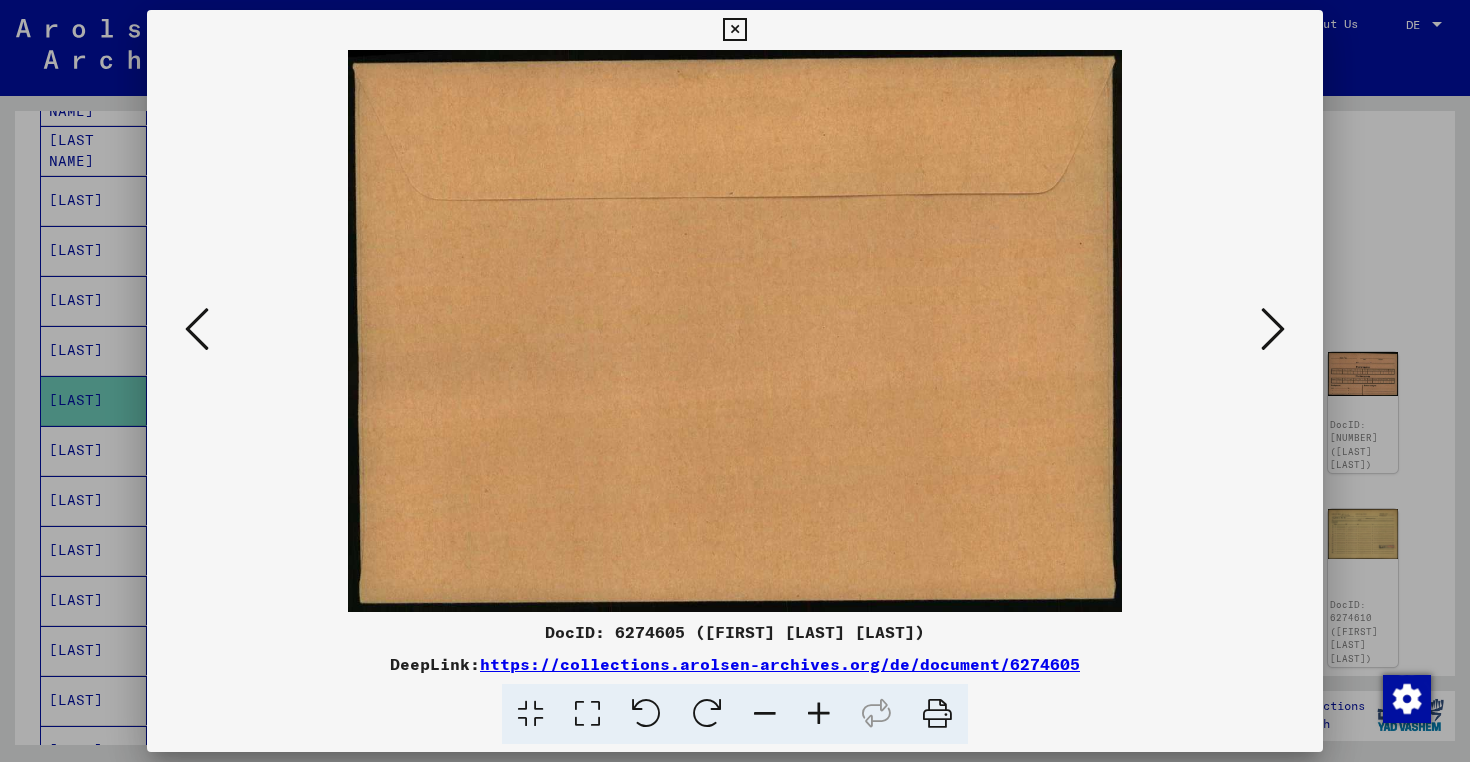 click at bounding box center [1273, 329] 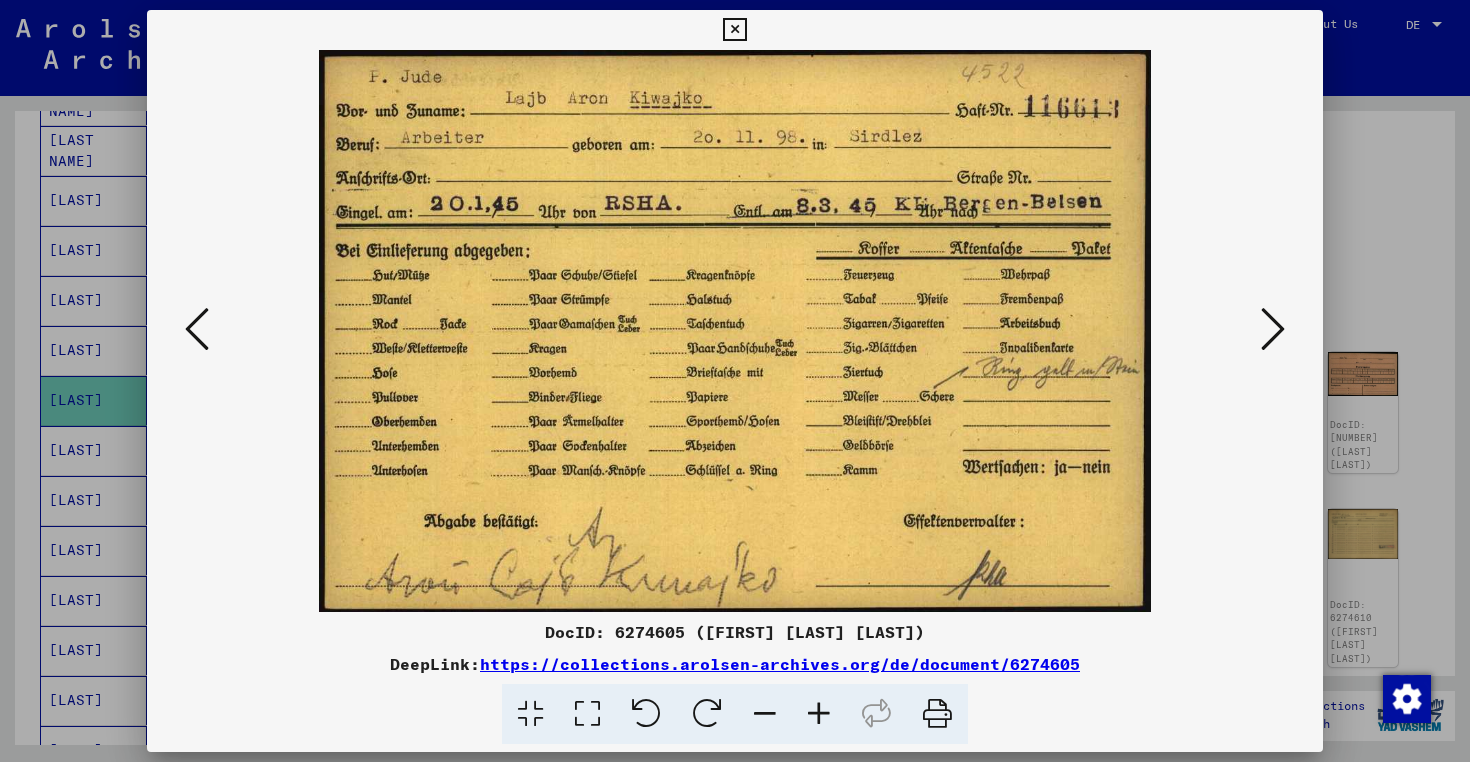 click at bounding box center [734, 30] 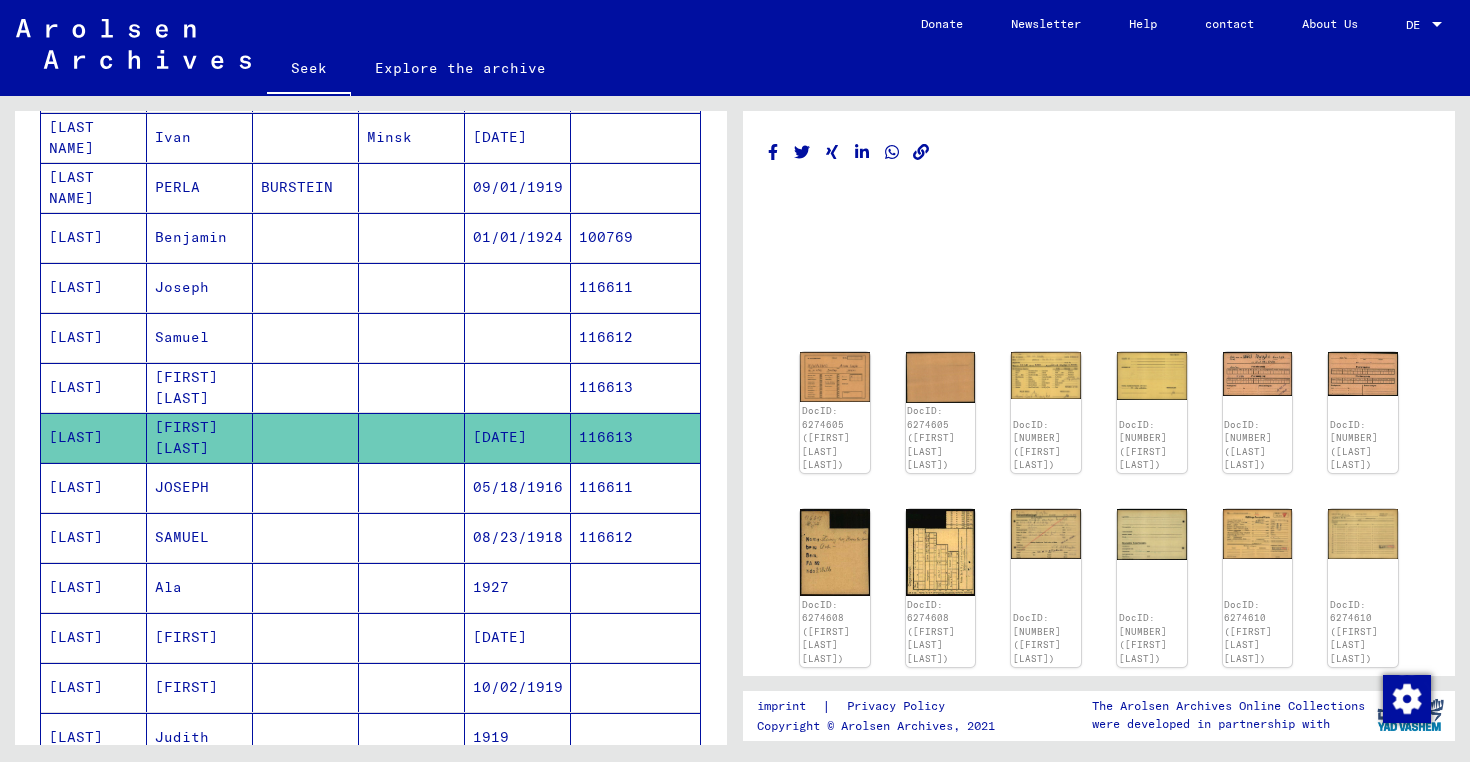 scroll, scrollTop: 339, scrollLeft: 0, axis: vertical 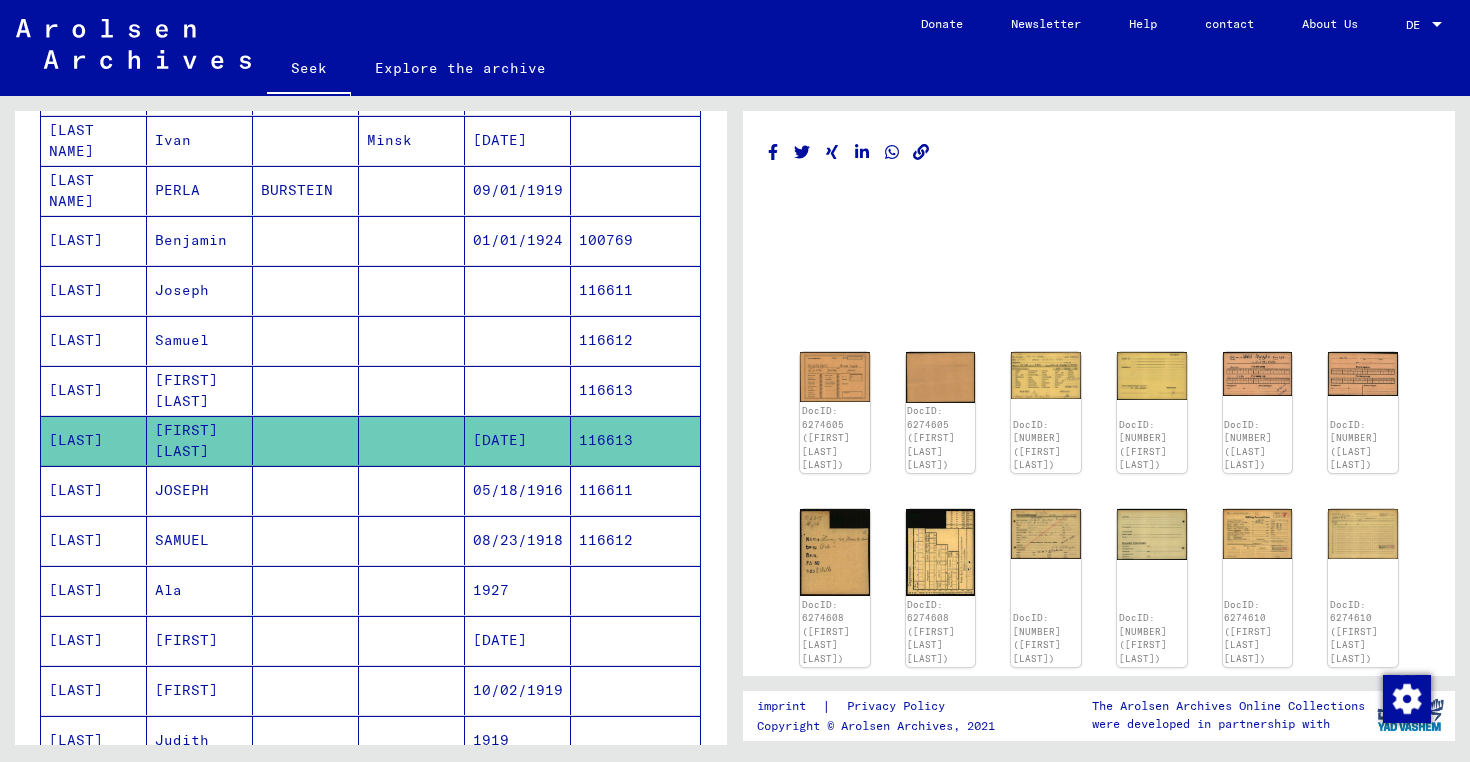 drag, startPoint x: 222, startPoint y: 294, endPoint x: 119, endPoint y: 304, distance: 103.4843 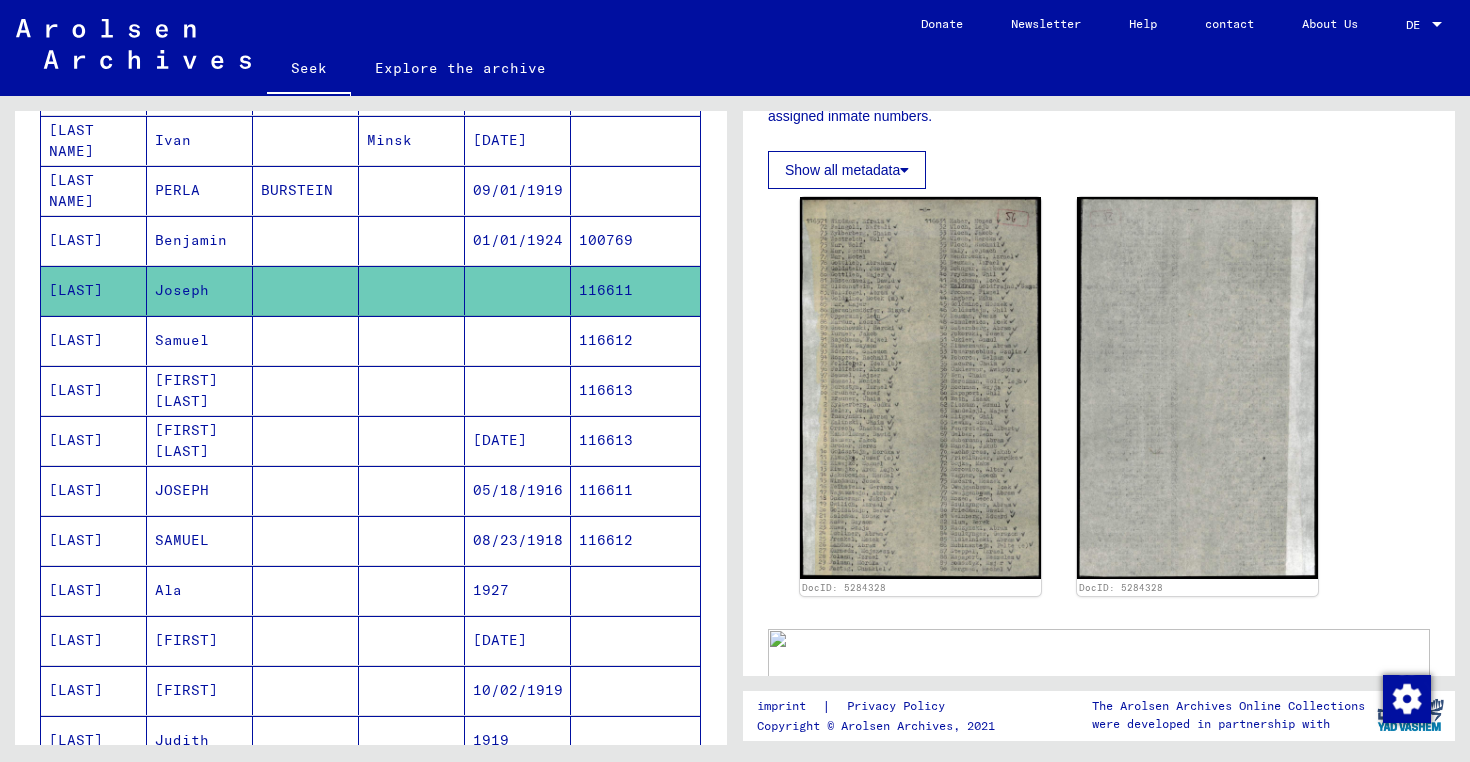 scroll, scrollTop: 449, scrollLeft: 0, axis: vertical 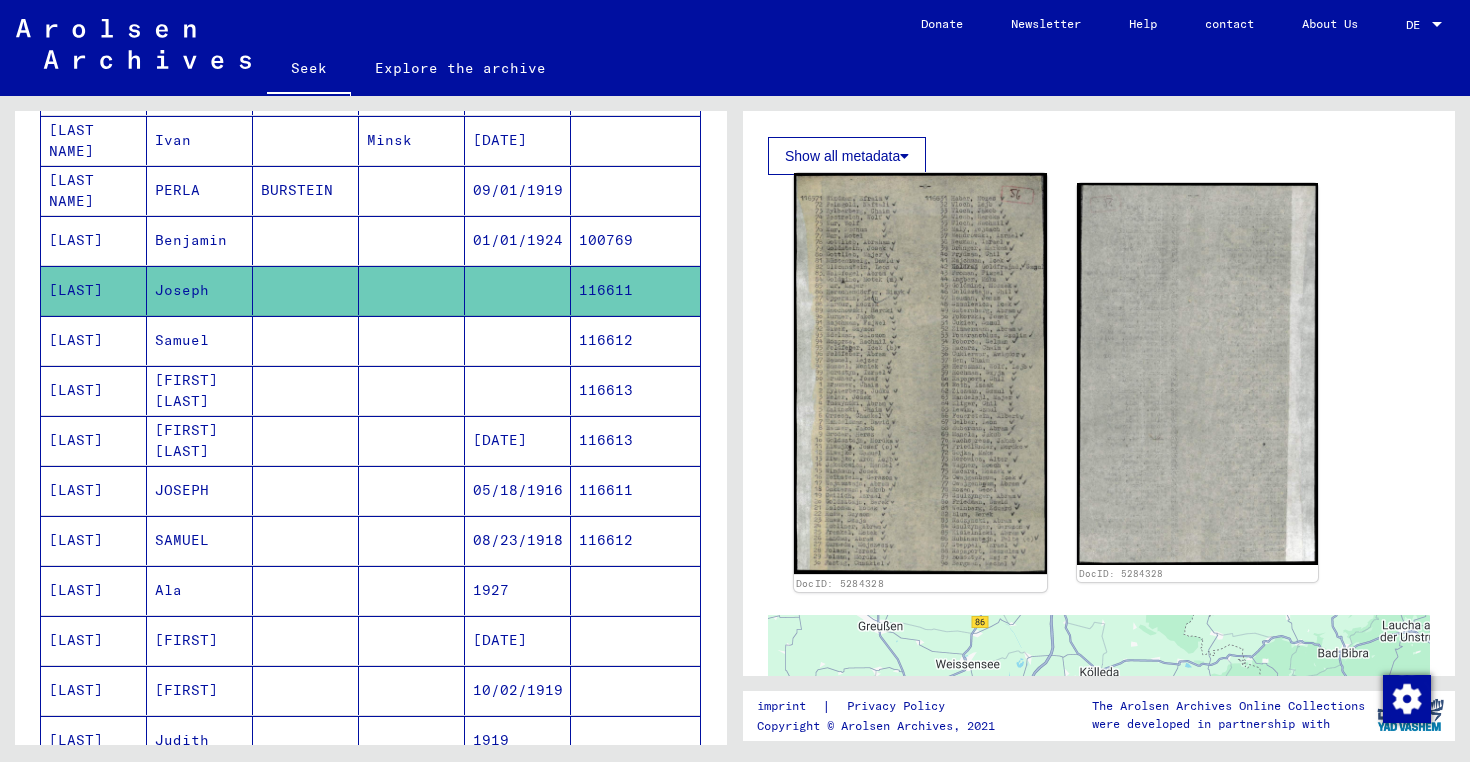 click 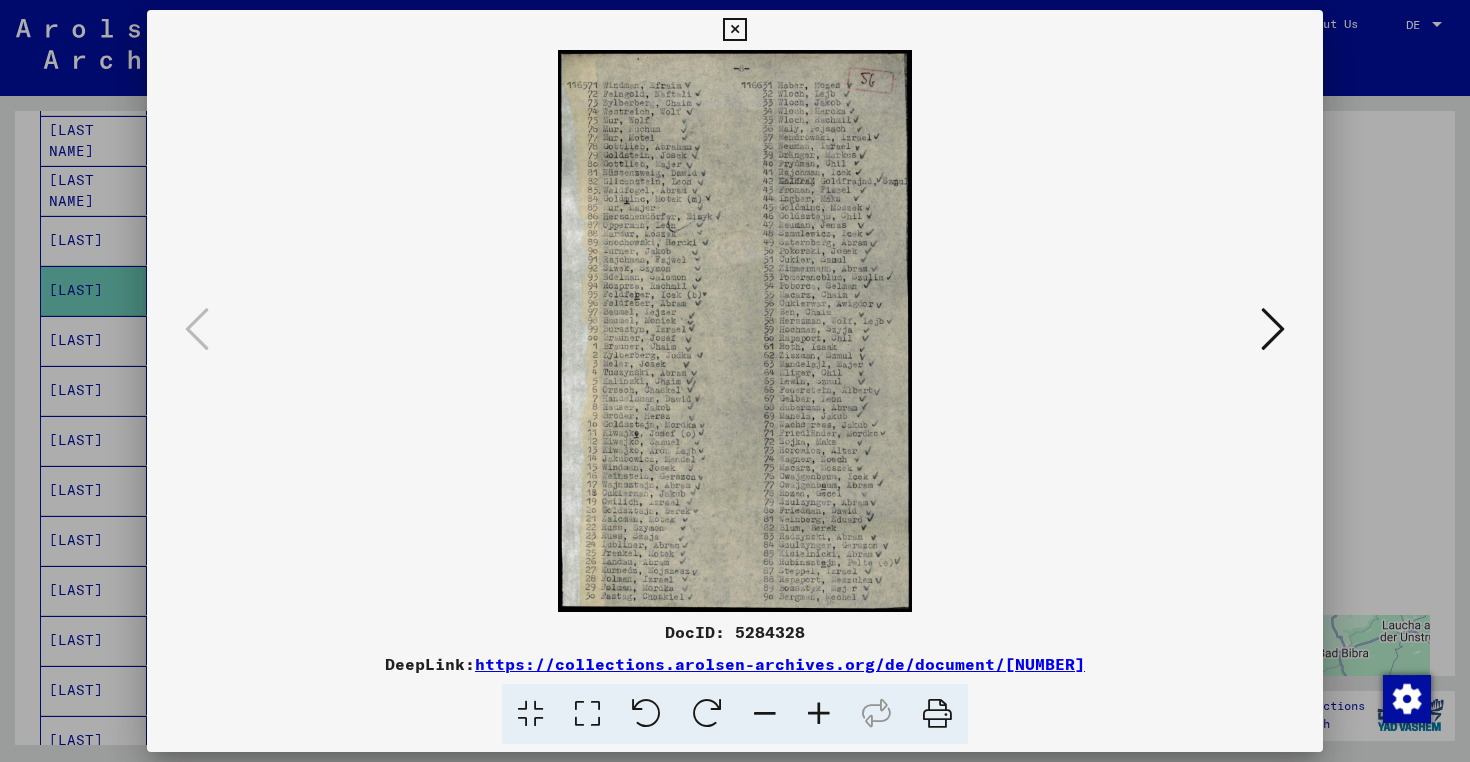 click at bounding box center [1273, 329] 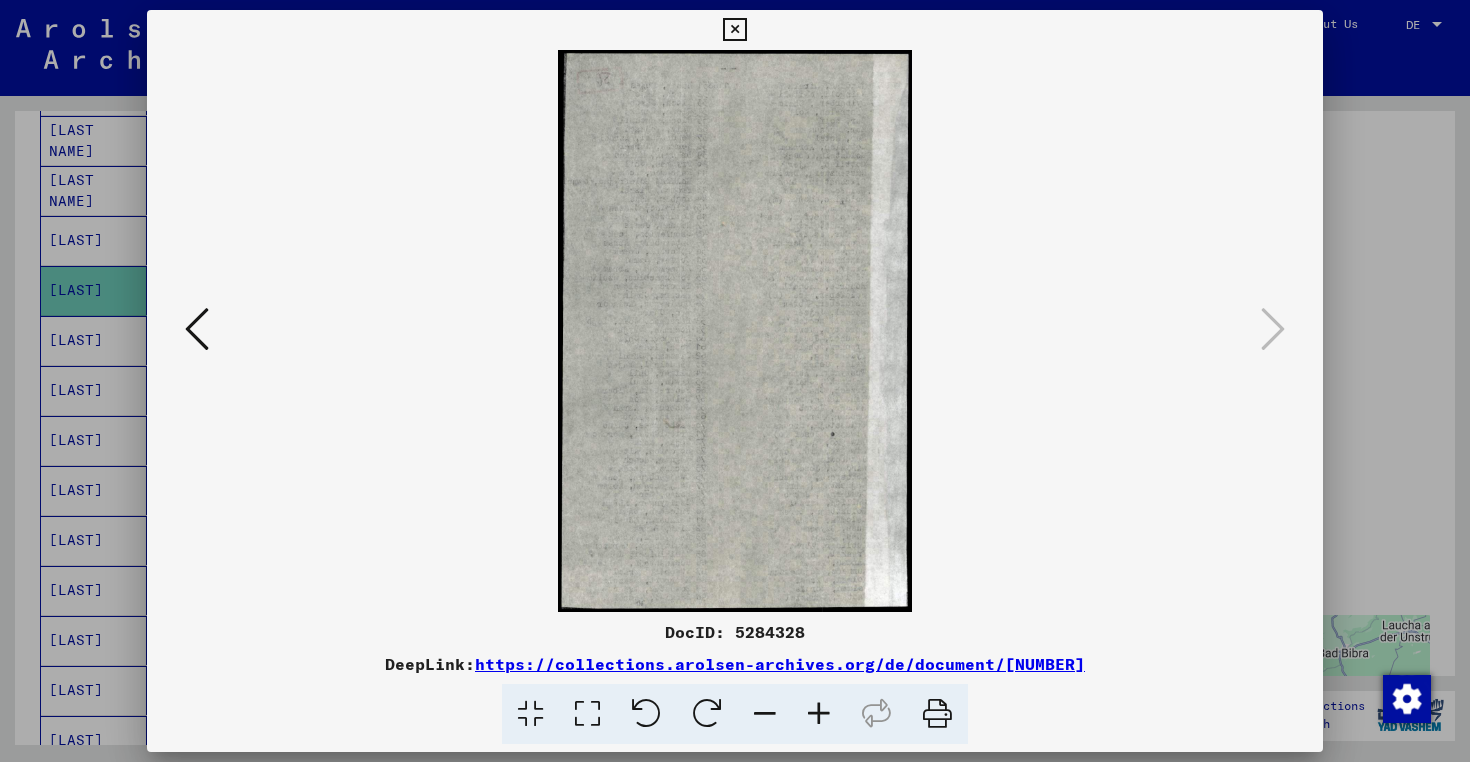 click at bounding box center (197, 329) 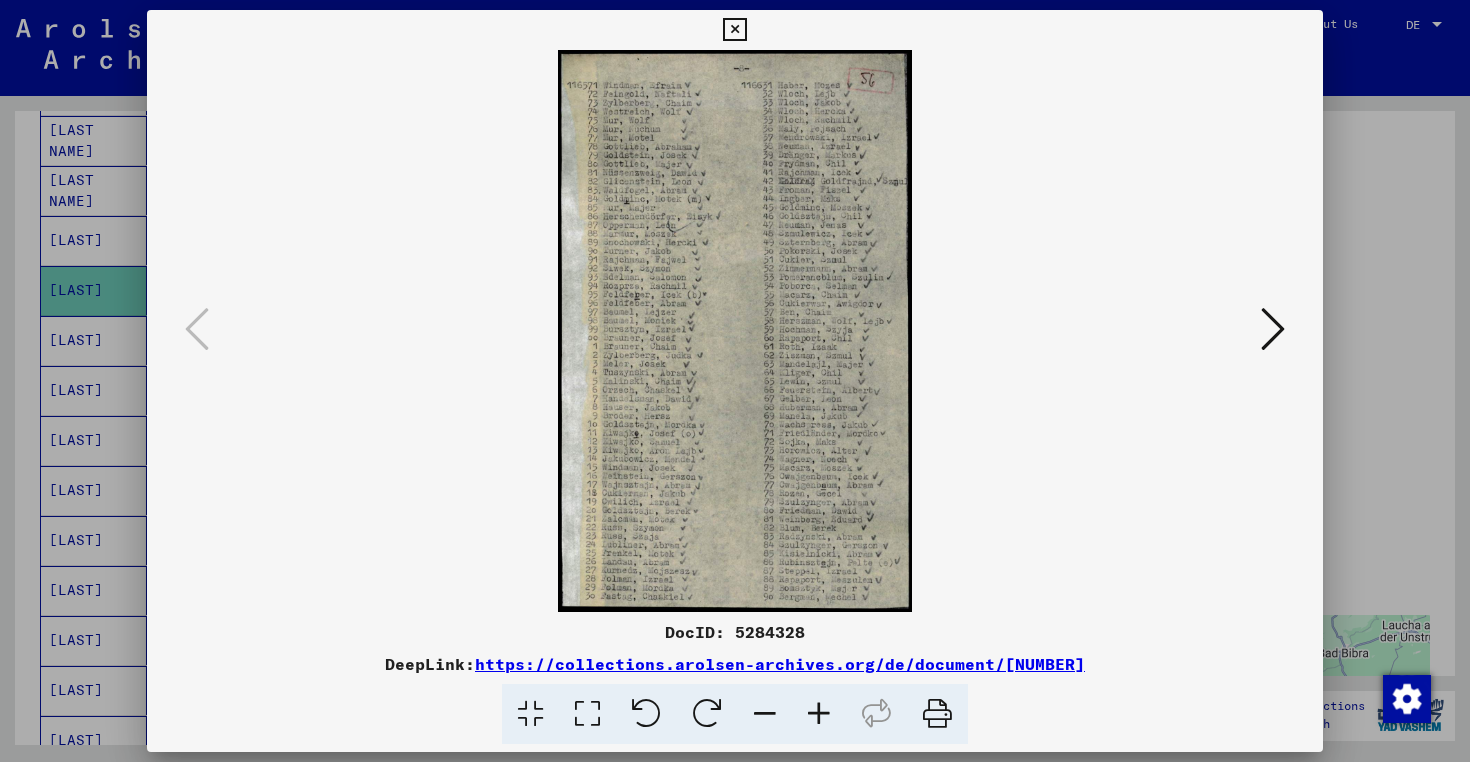 click at bounding box center (735, 331) 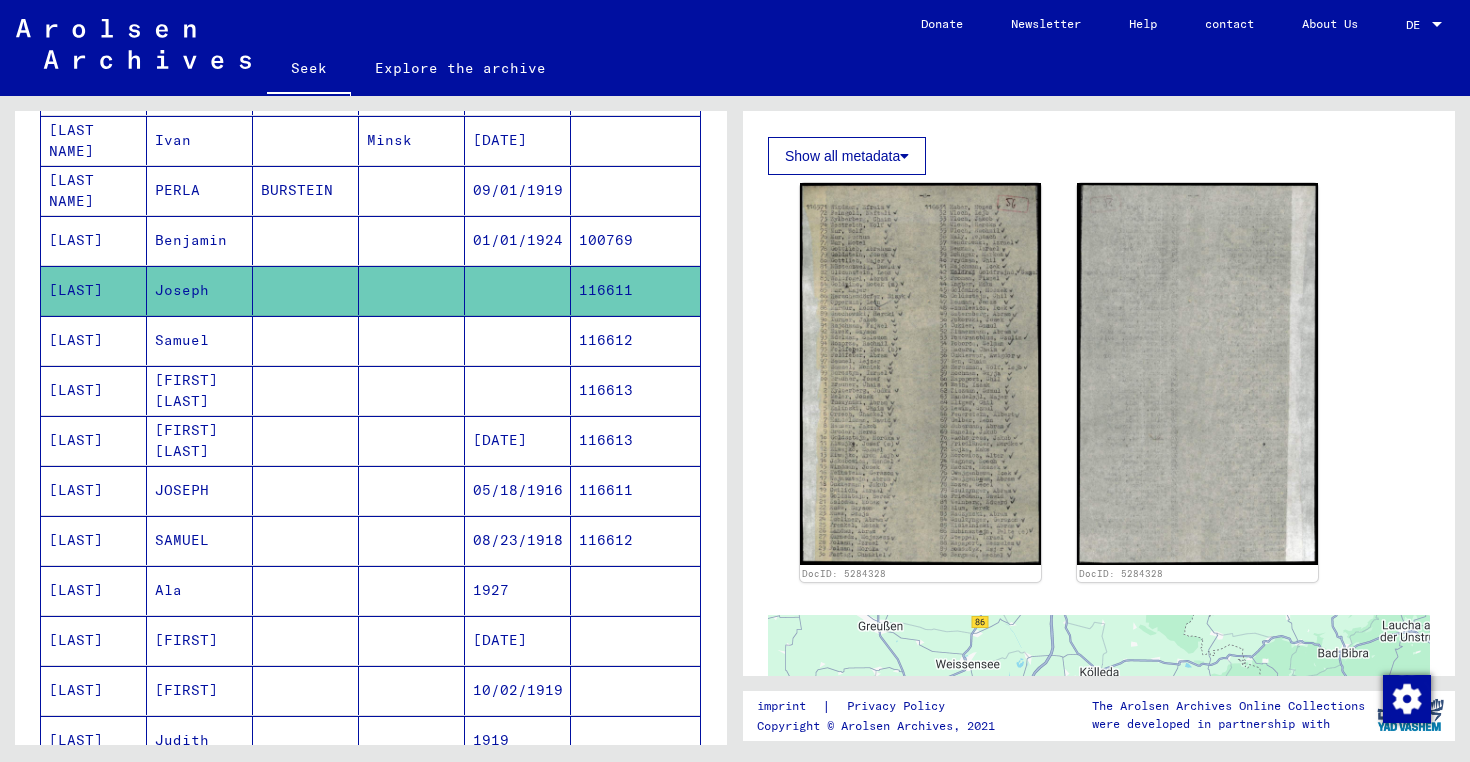 click on "[LAST]" at bounding box center [94, 390] 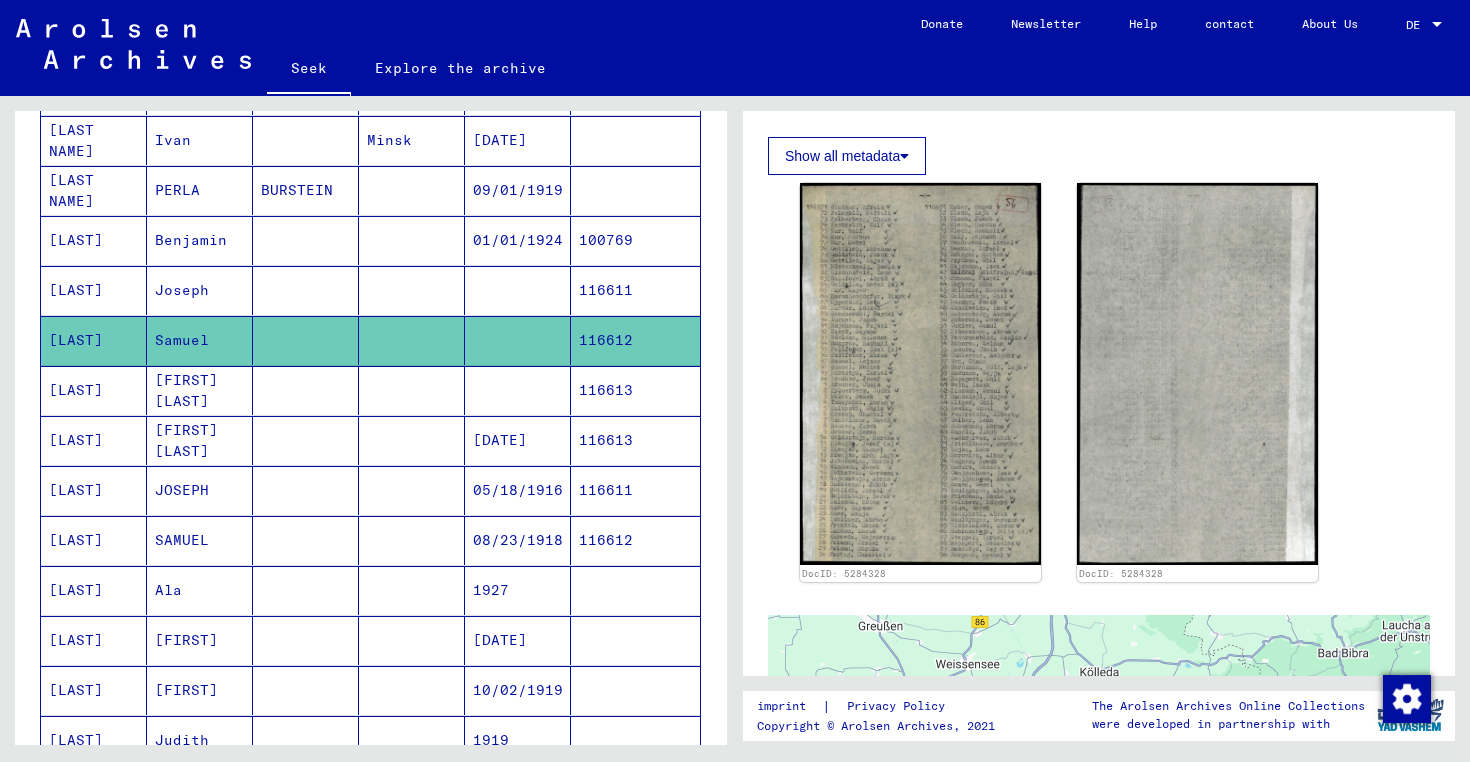 click on "[LAST]" at bounding box center [76, 440] 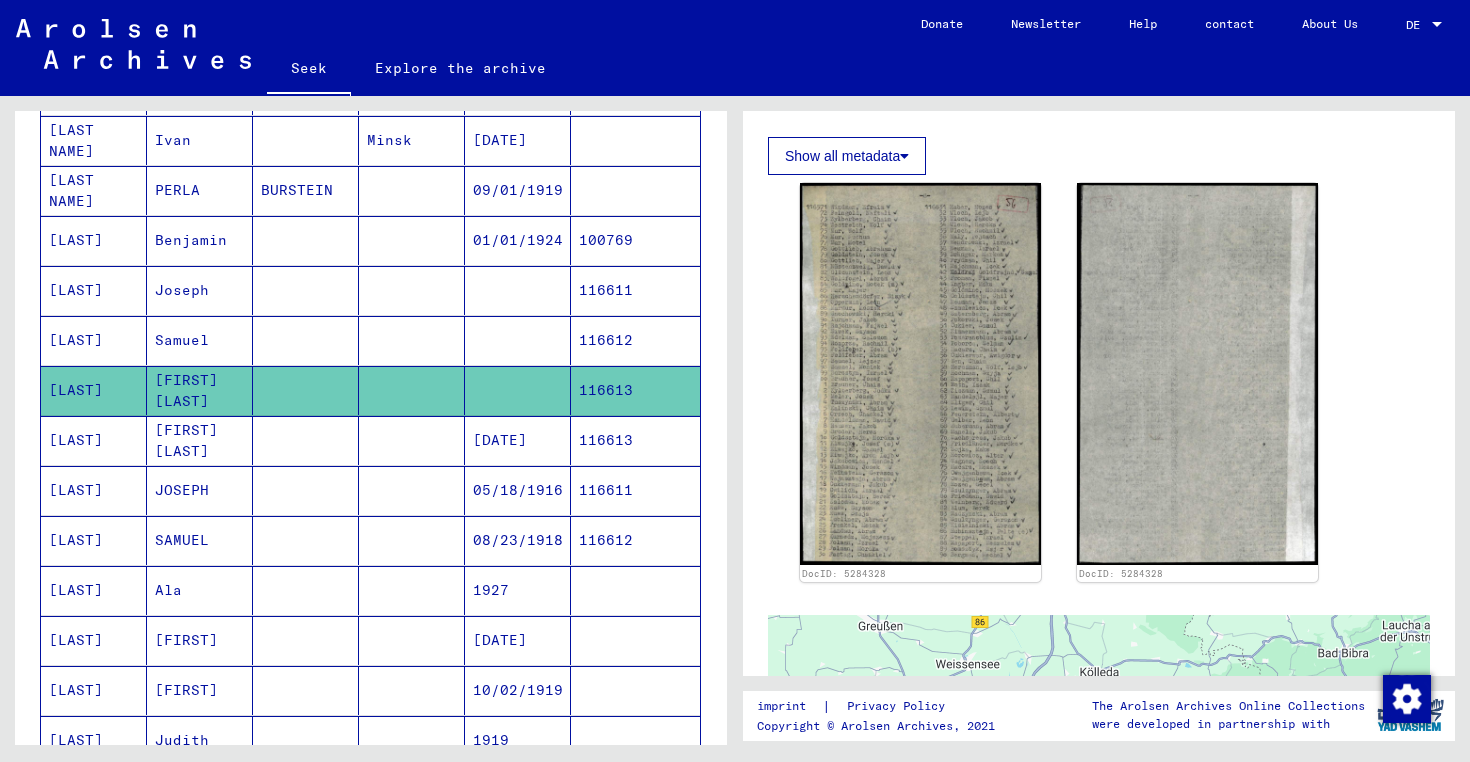 click on "[LAST]" at bounding box center [94, 340] 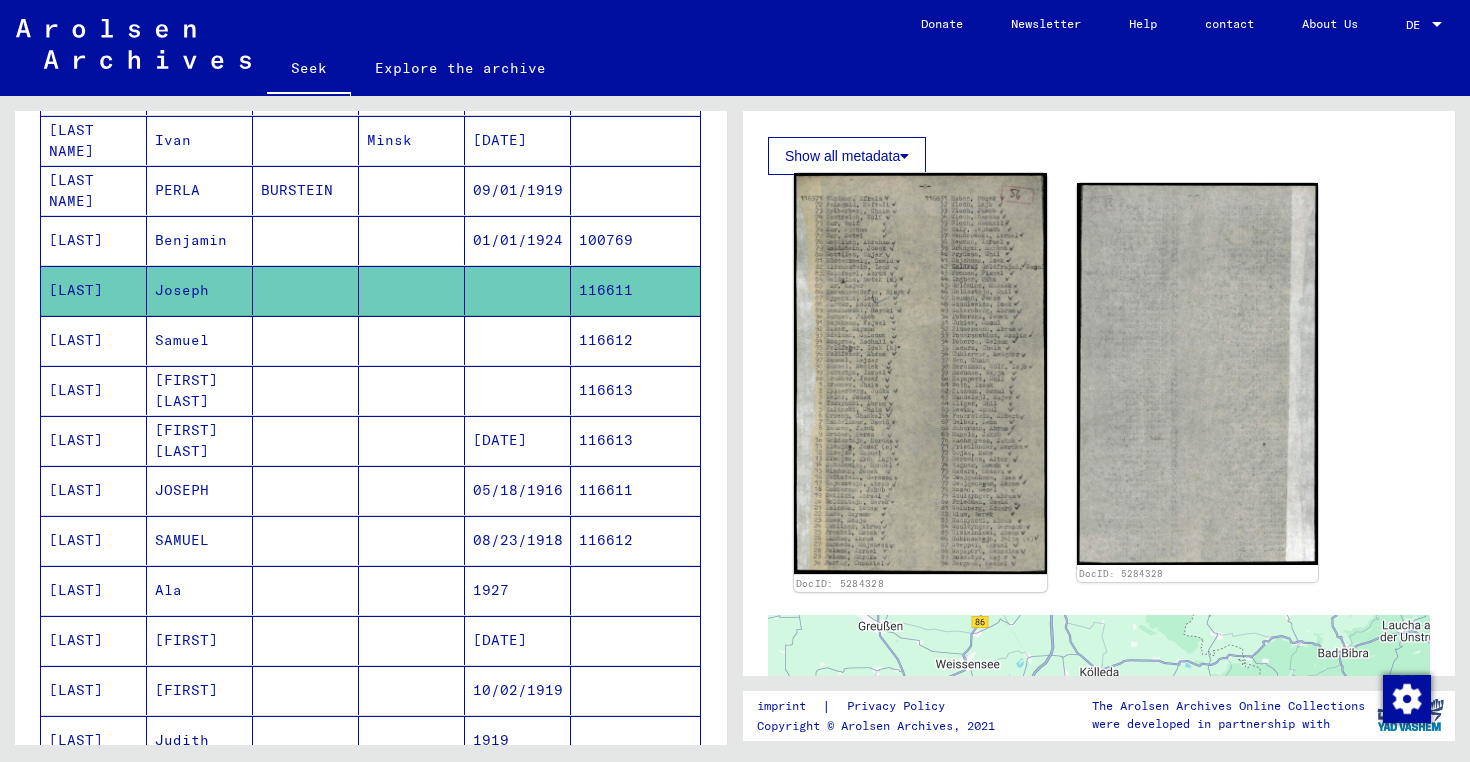 click 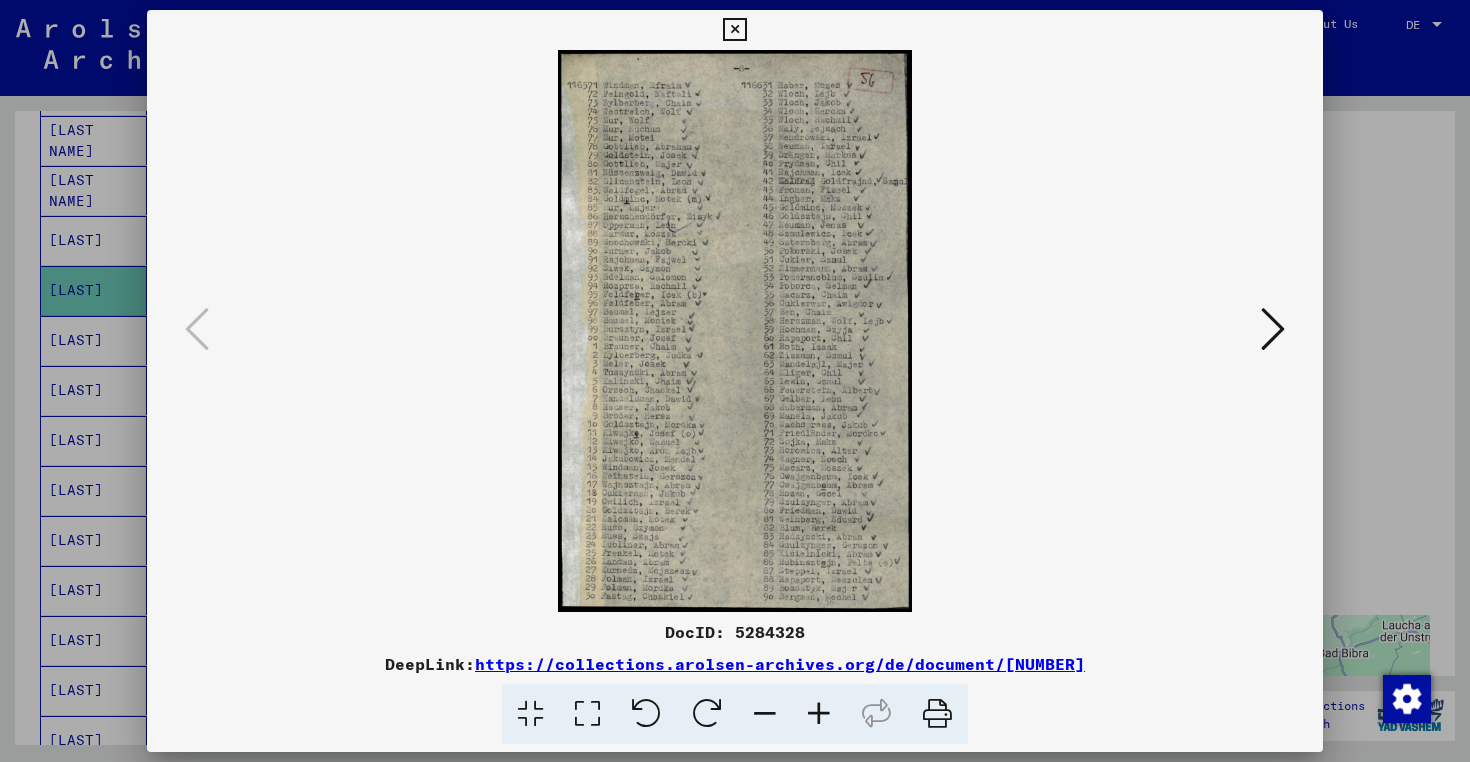 click at bounding box center (735, 381) 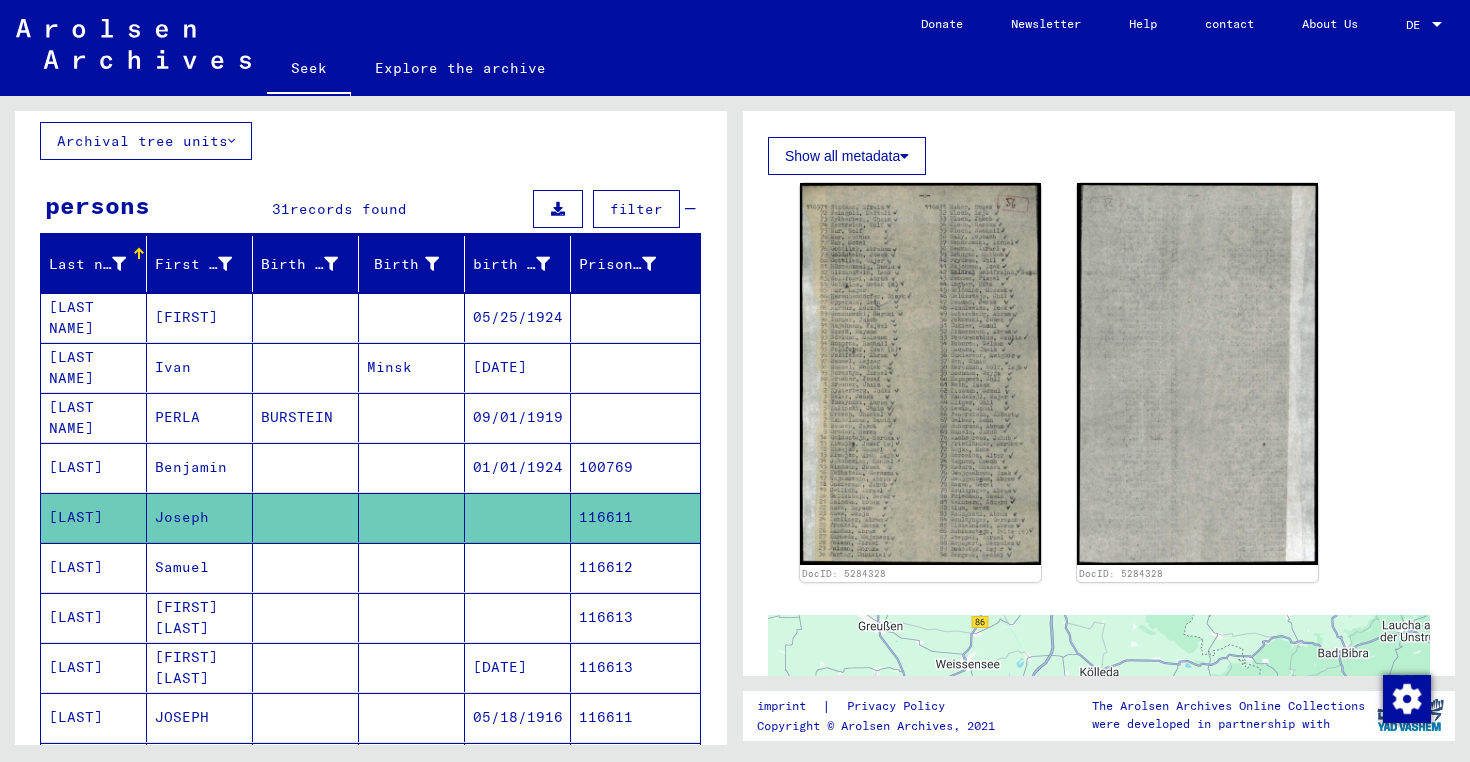scroll, scrollTop: 100, scrollLeft: 0, axis: vertical 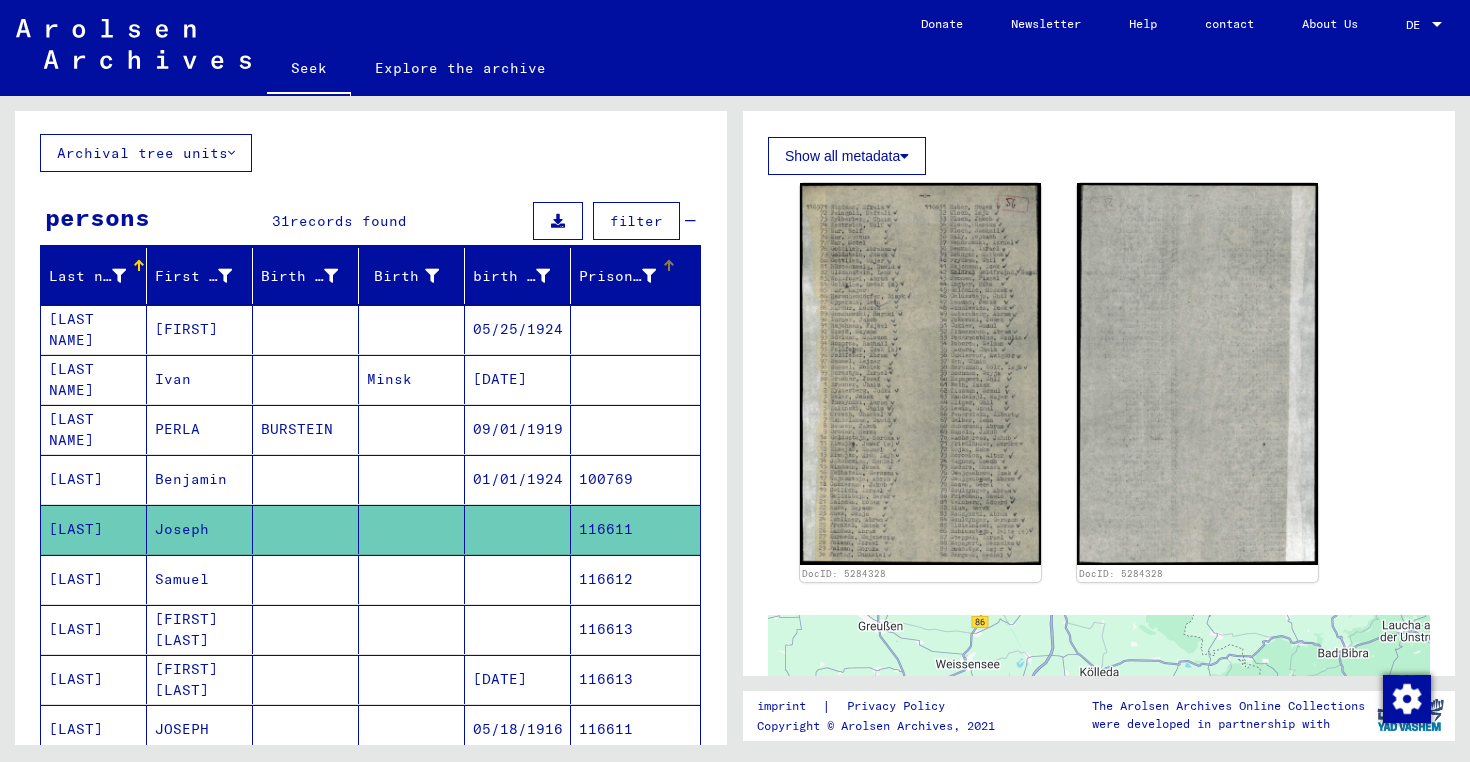 click on "Prisoner #" at bounding box center [624, 276] 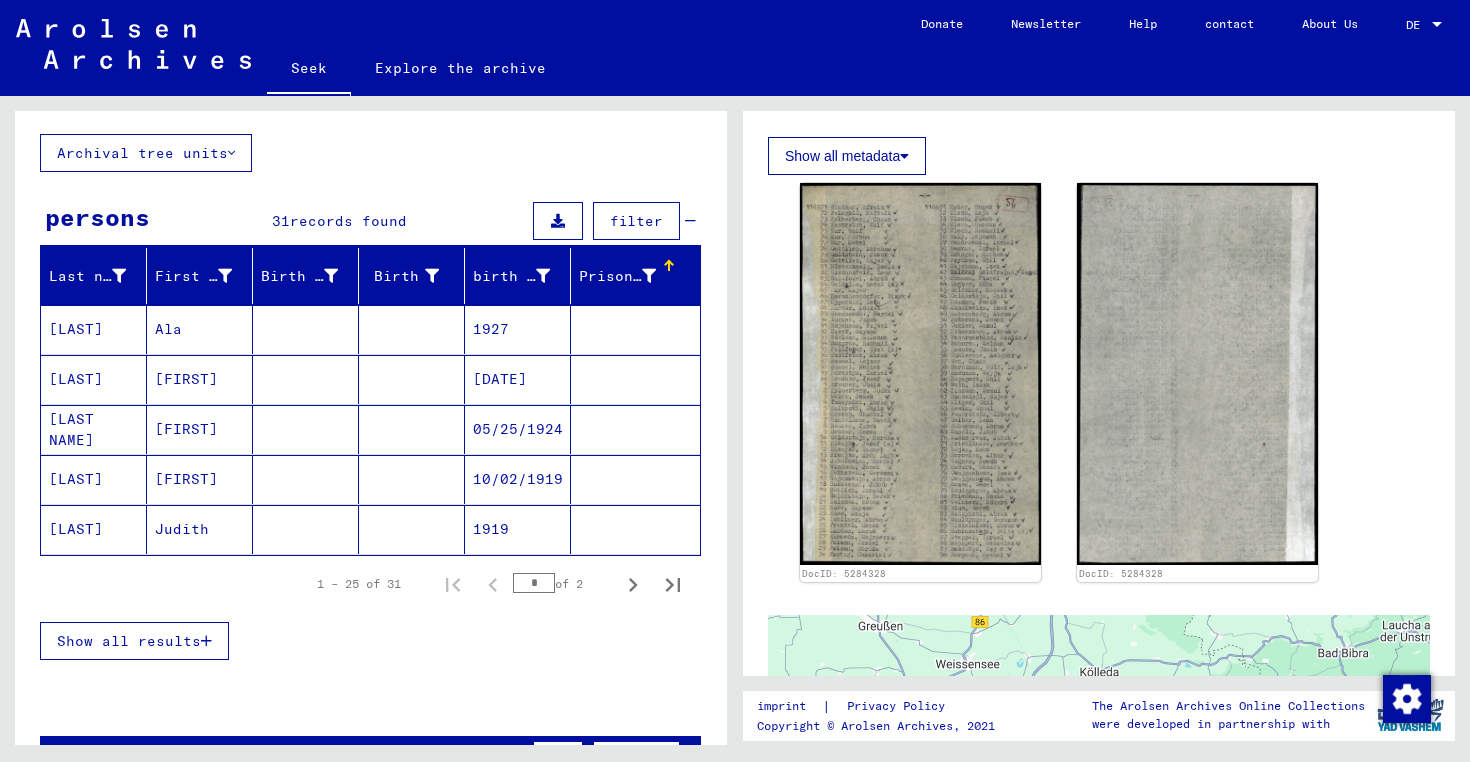 click on "Prisoner #" at bounding box center (624, 276) 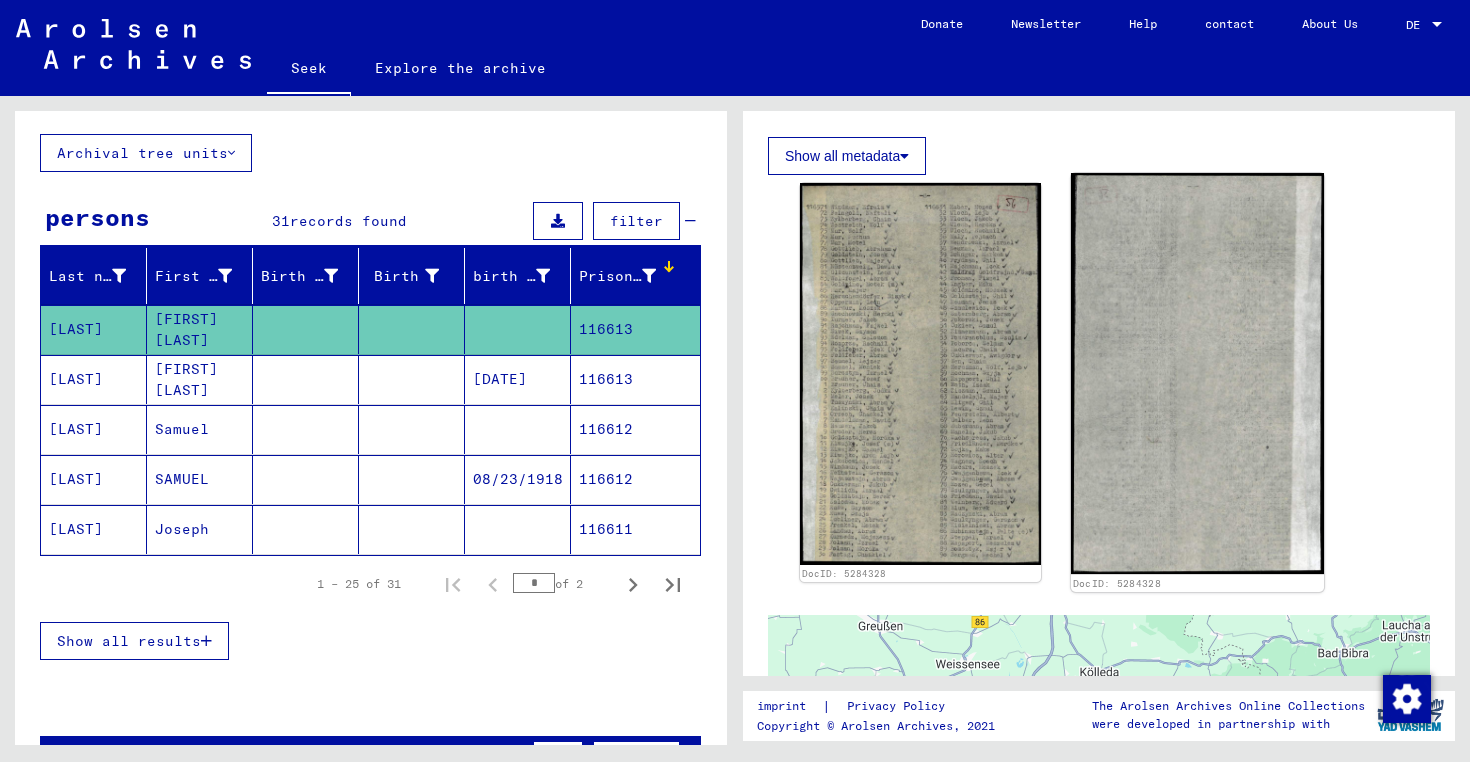 click 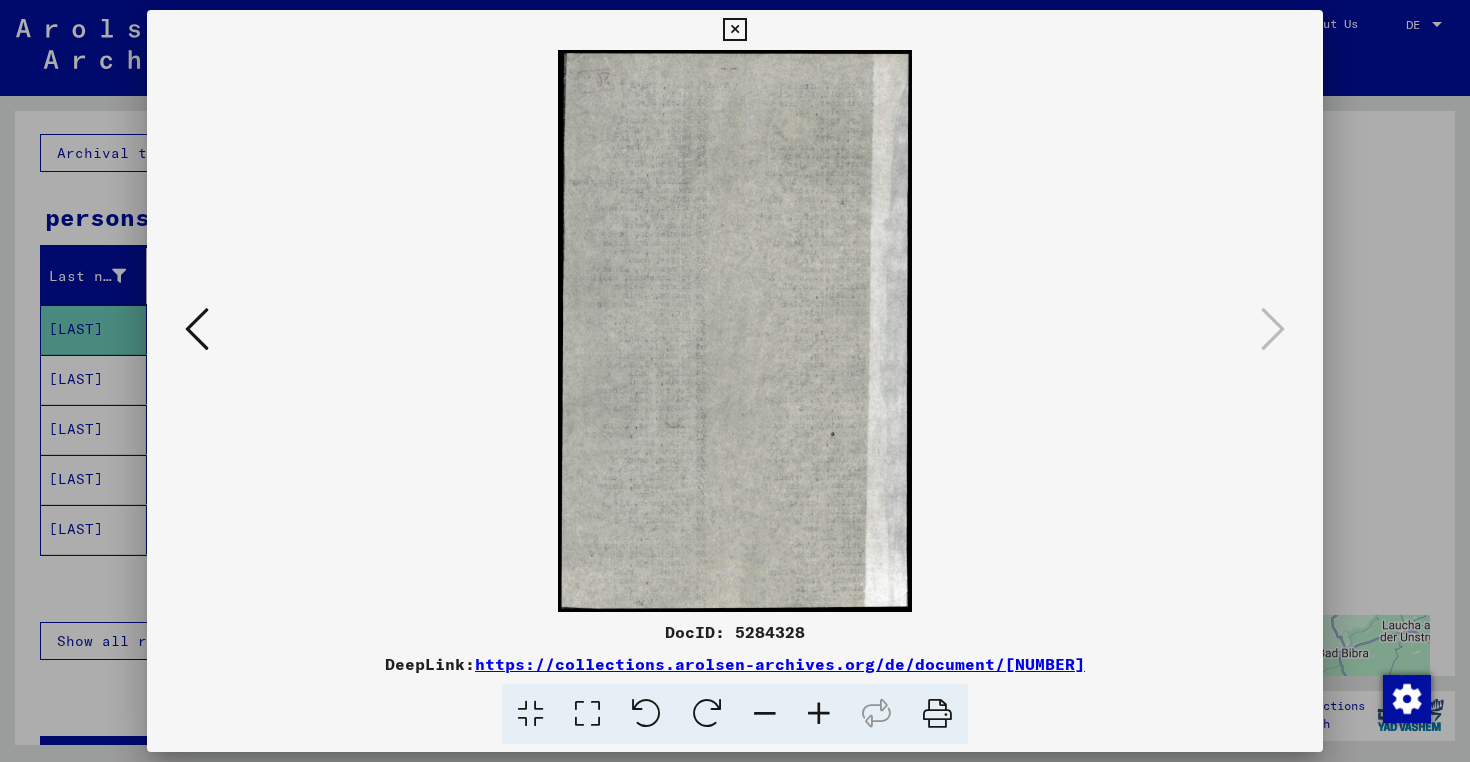 click at bounding box center (734, 30) 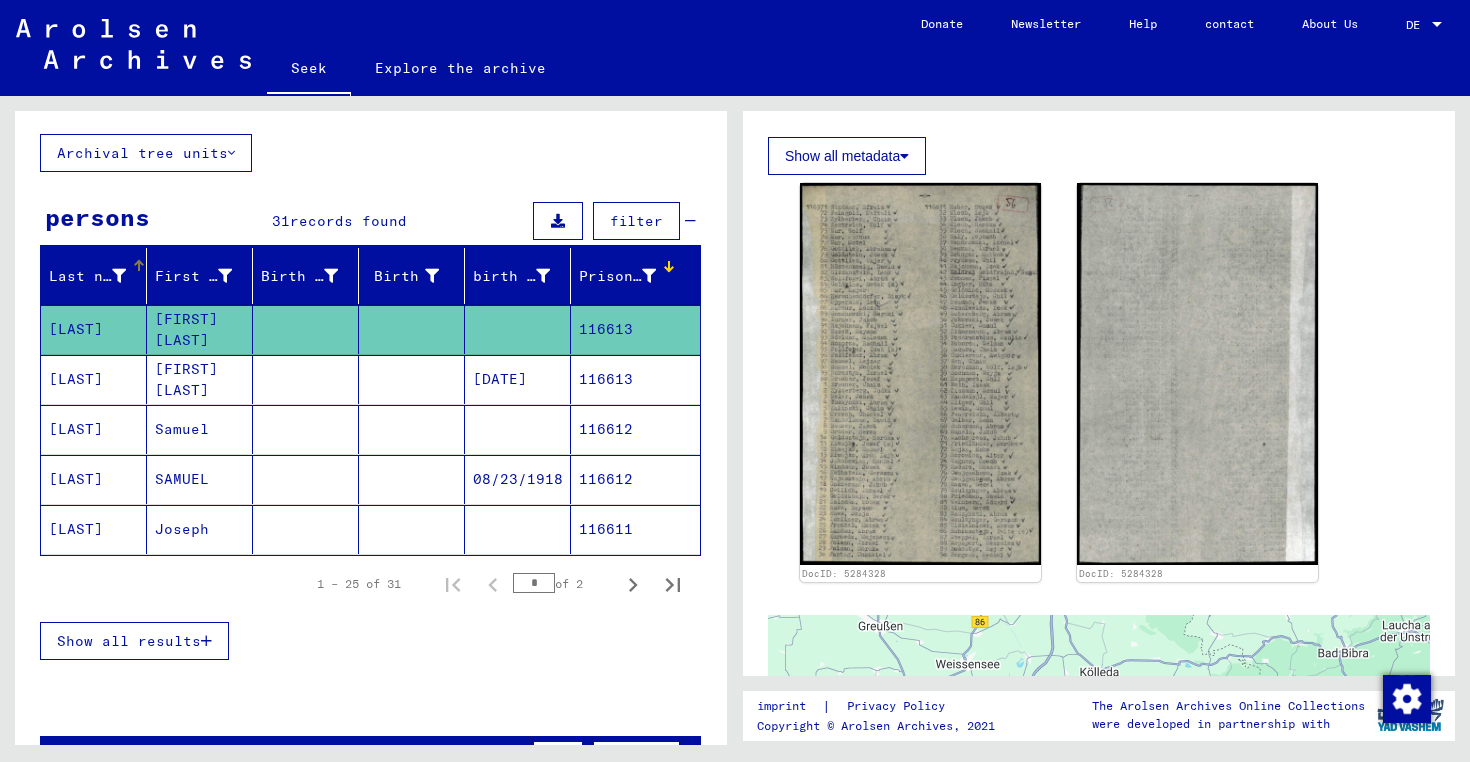 click on "Last name" at bounding box center (89, 276) 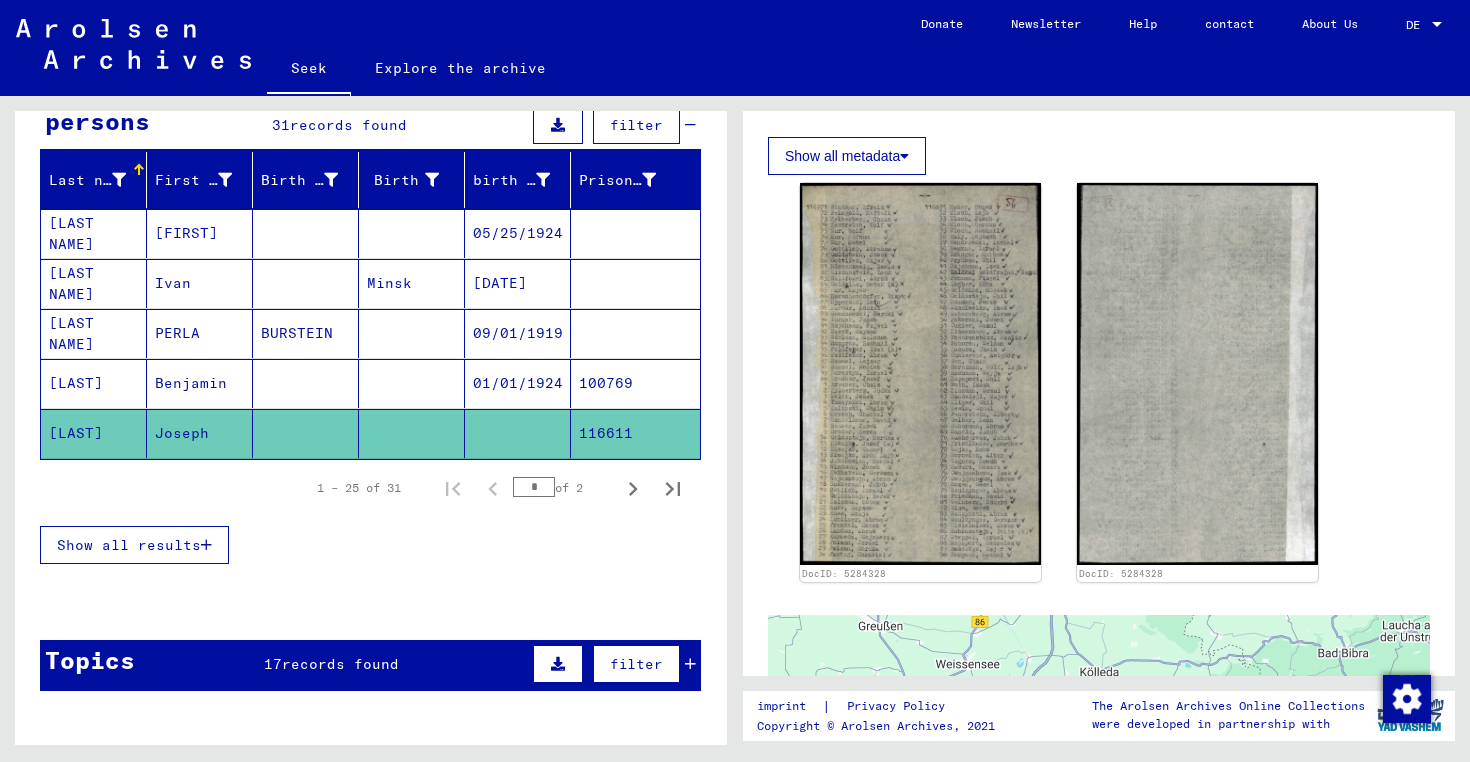 scroll, scrollTop: 179, scrollLeft: 0, axis: vertical 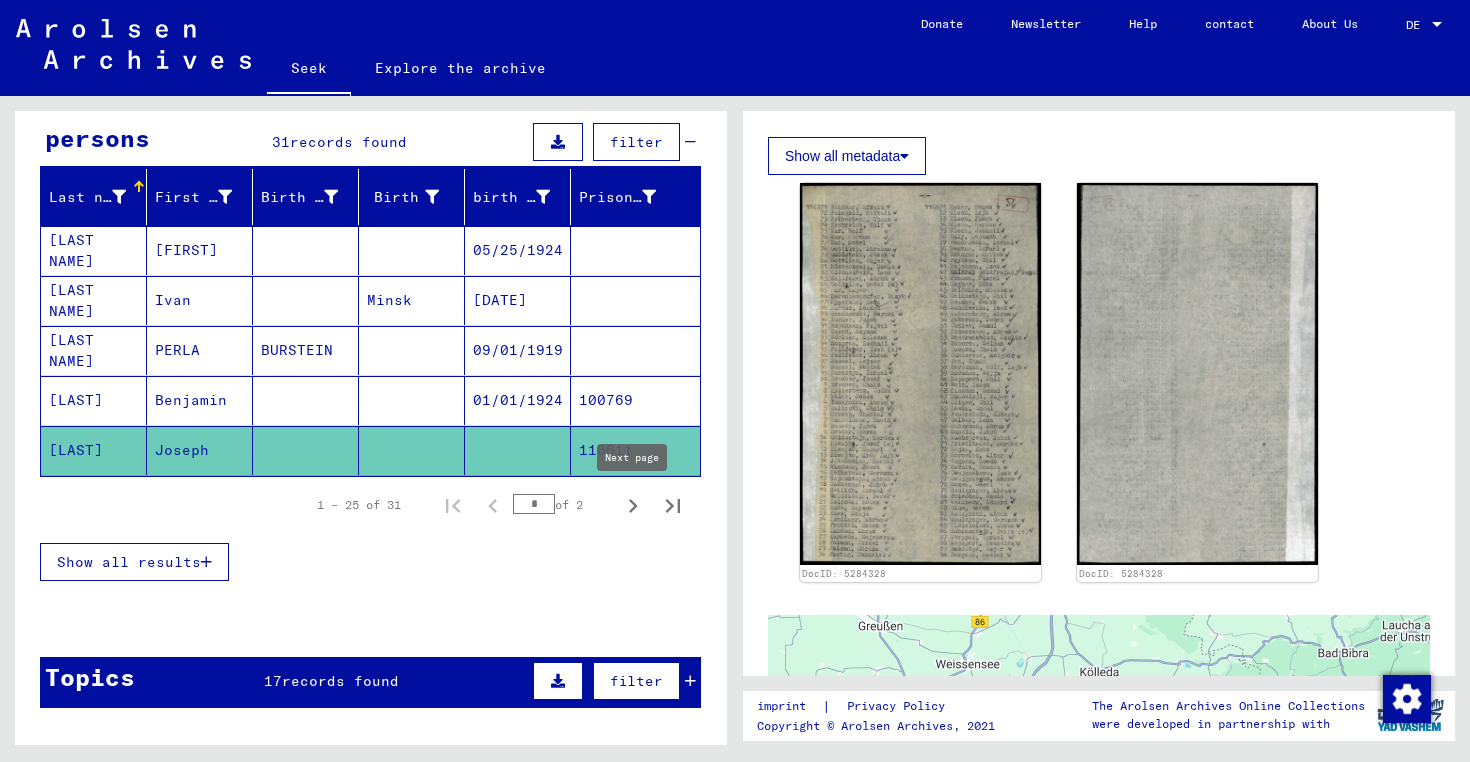 click 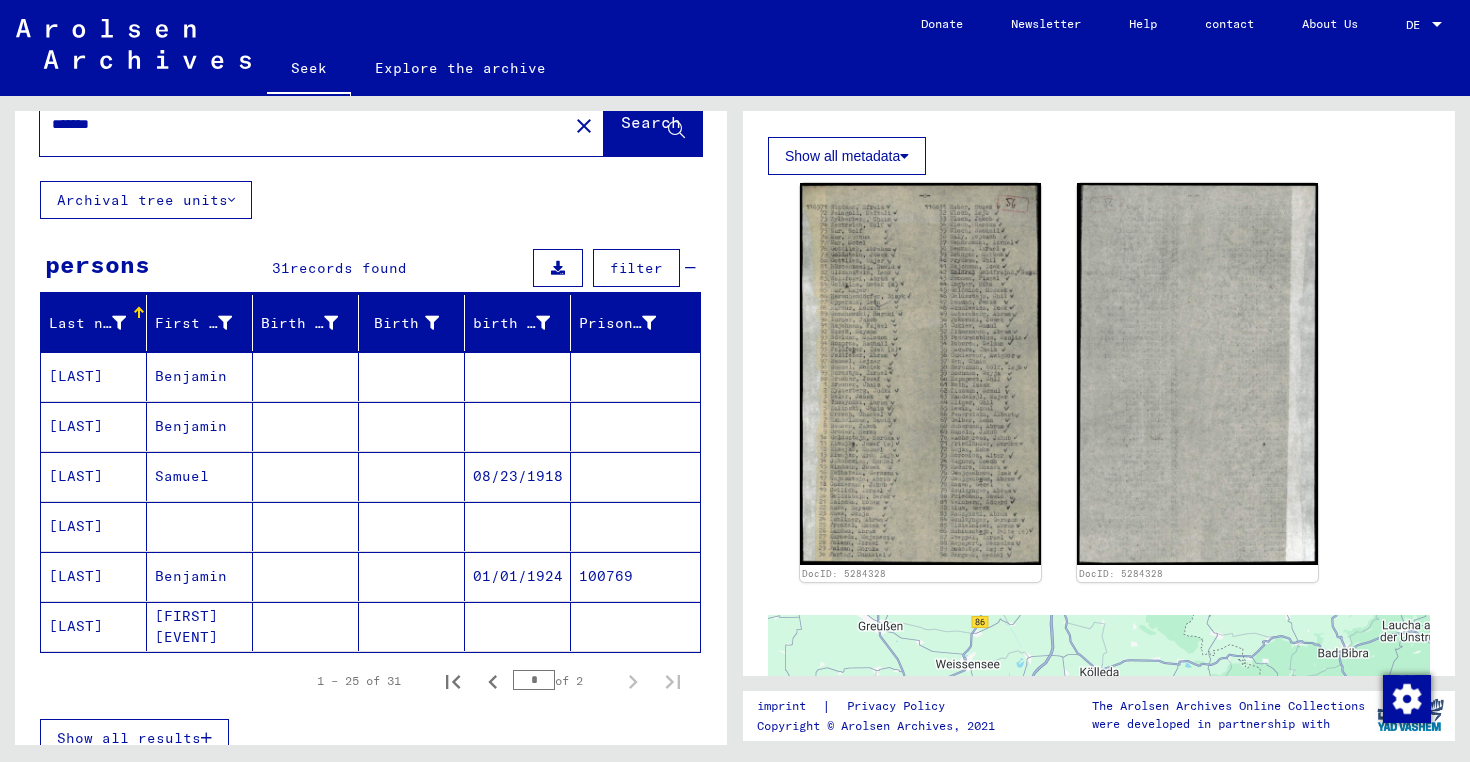 scroll, scrollTop: 0, scrollLeft: 0, axis: both 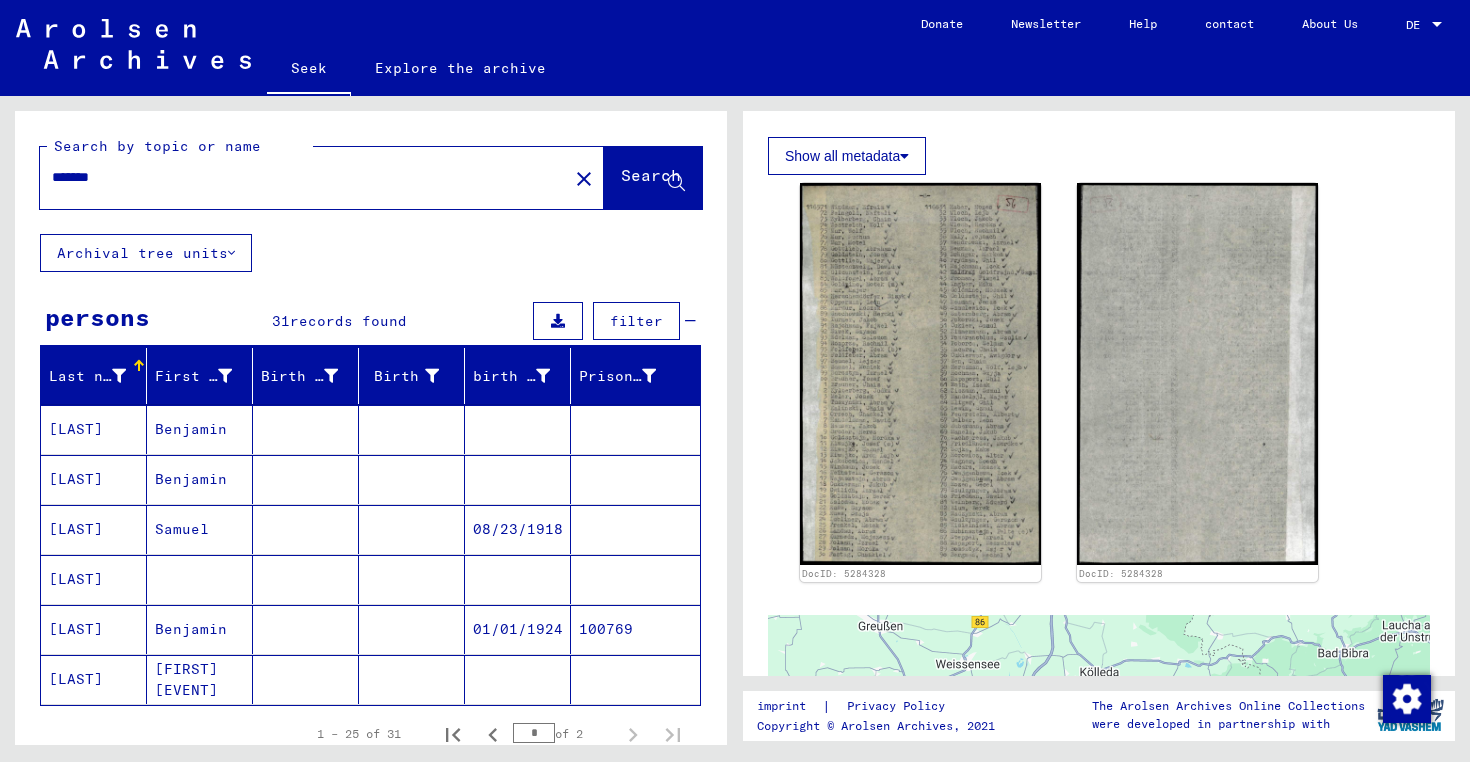 click on "*******" at bounding box center [304, 177] 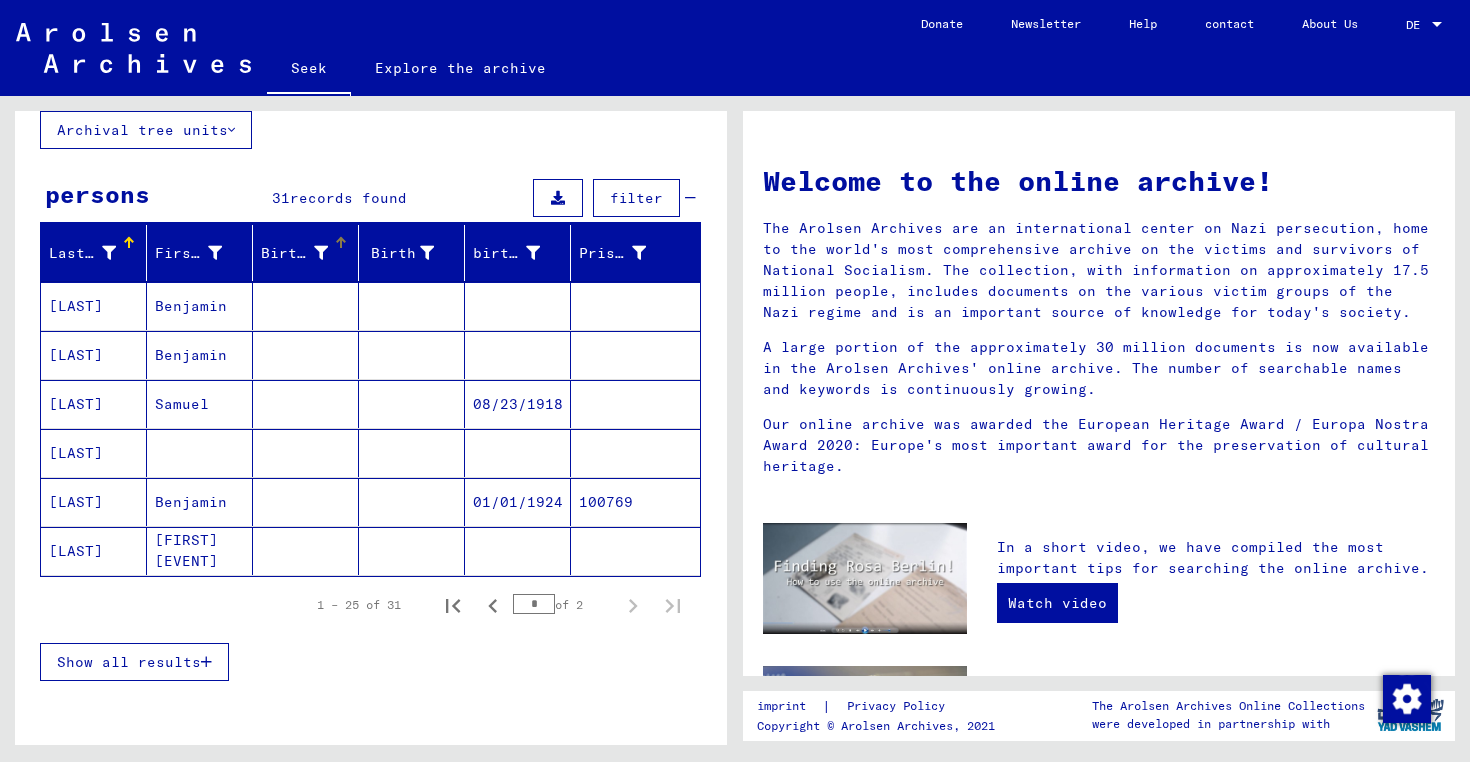 scroll, scrollTop: 125, scrollLeft: 0, axis: vertical 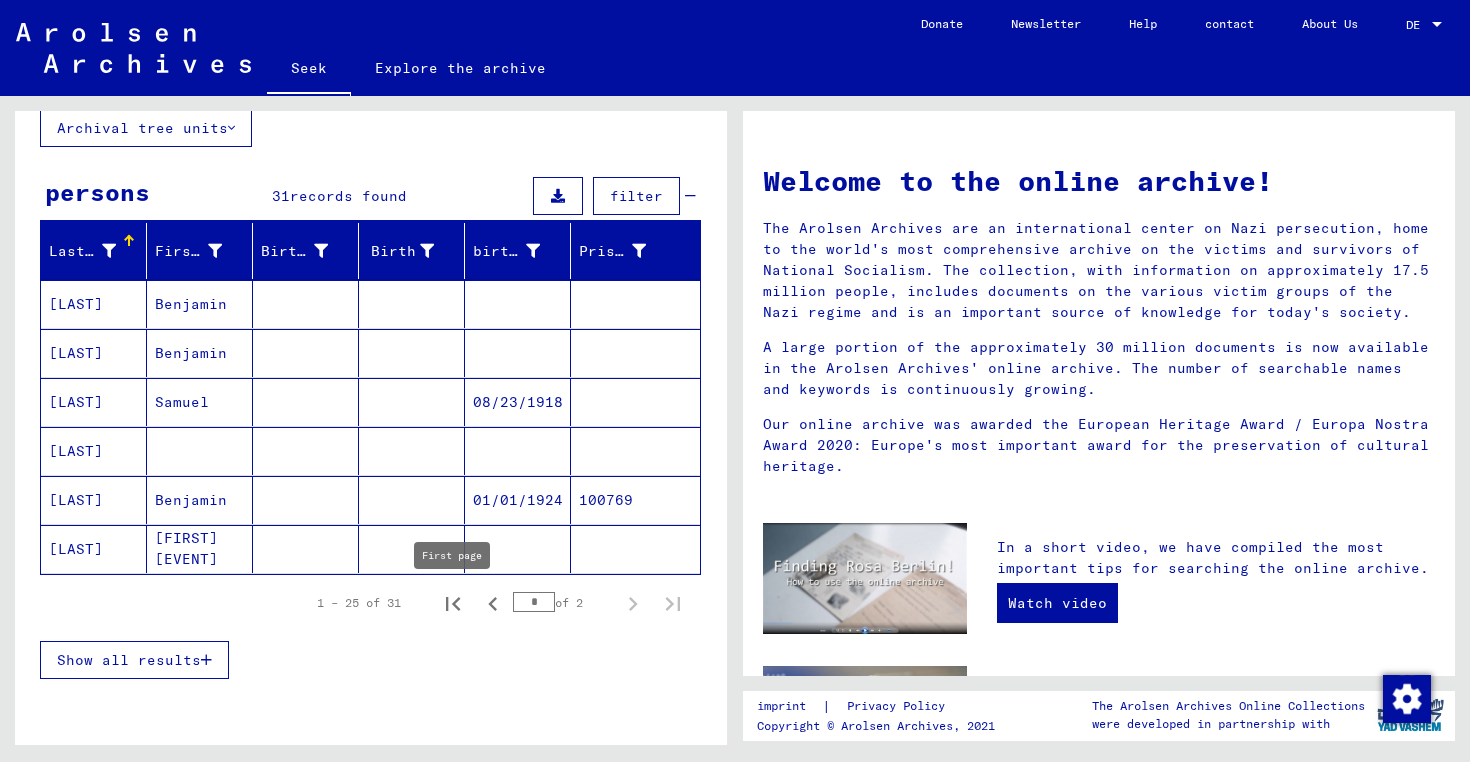 click 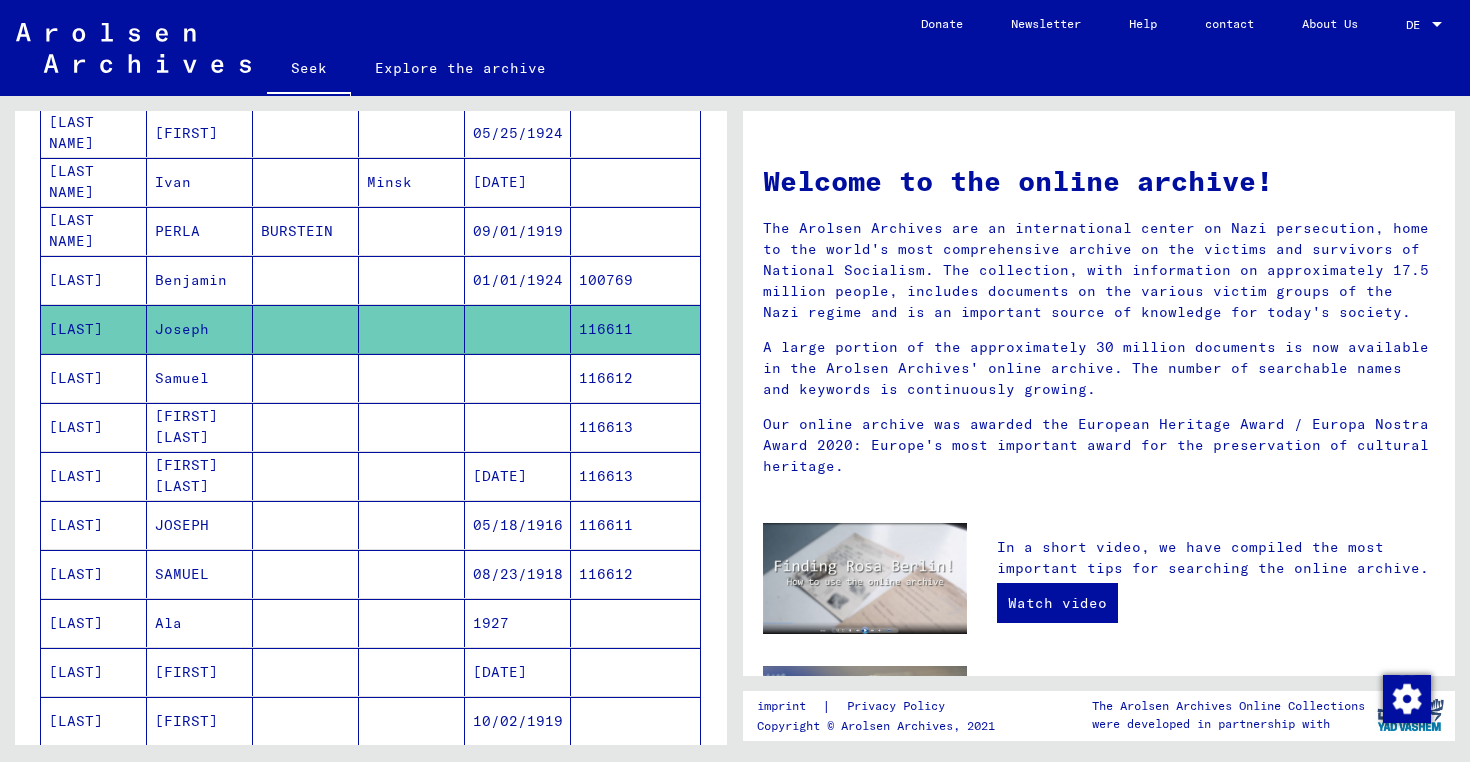 scroll, scrollTop: 311, scrollLeft: 0, axis: vertical 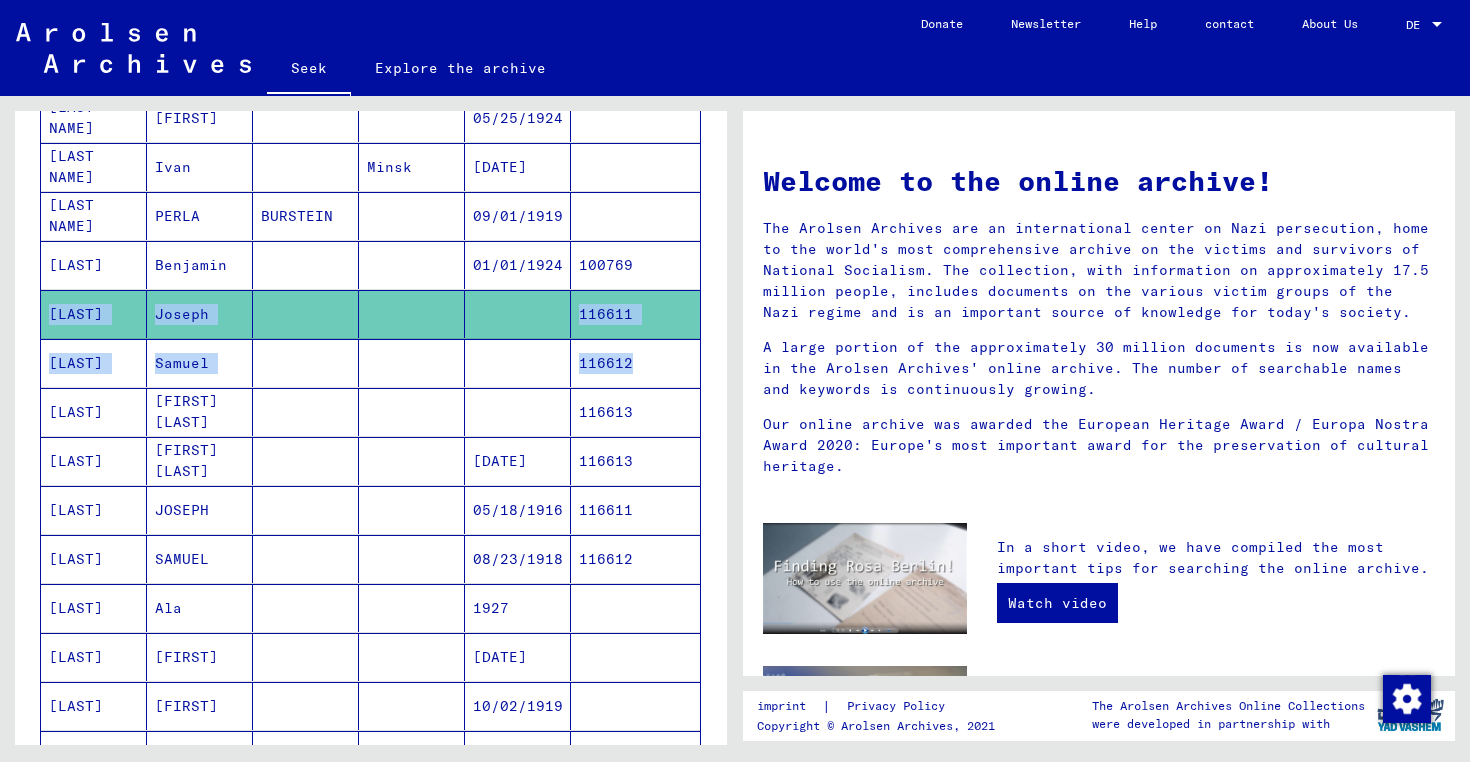 drag, startPoint x: 652, startPoint y: 356, endPoint x: 35, endPoint y: 311, distance: 618.63885 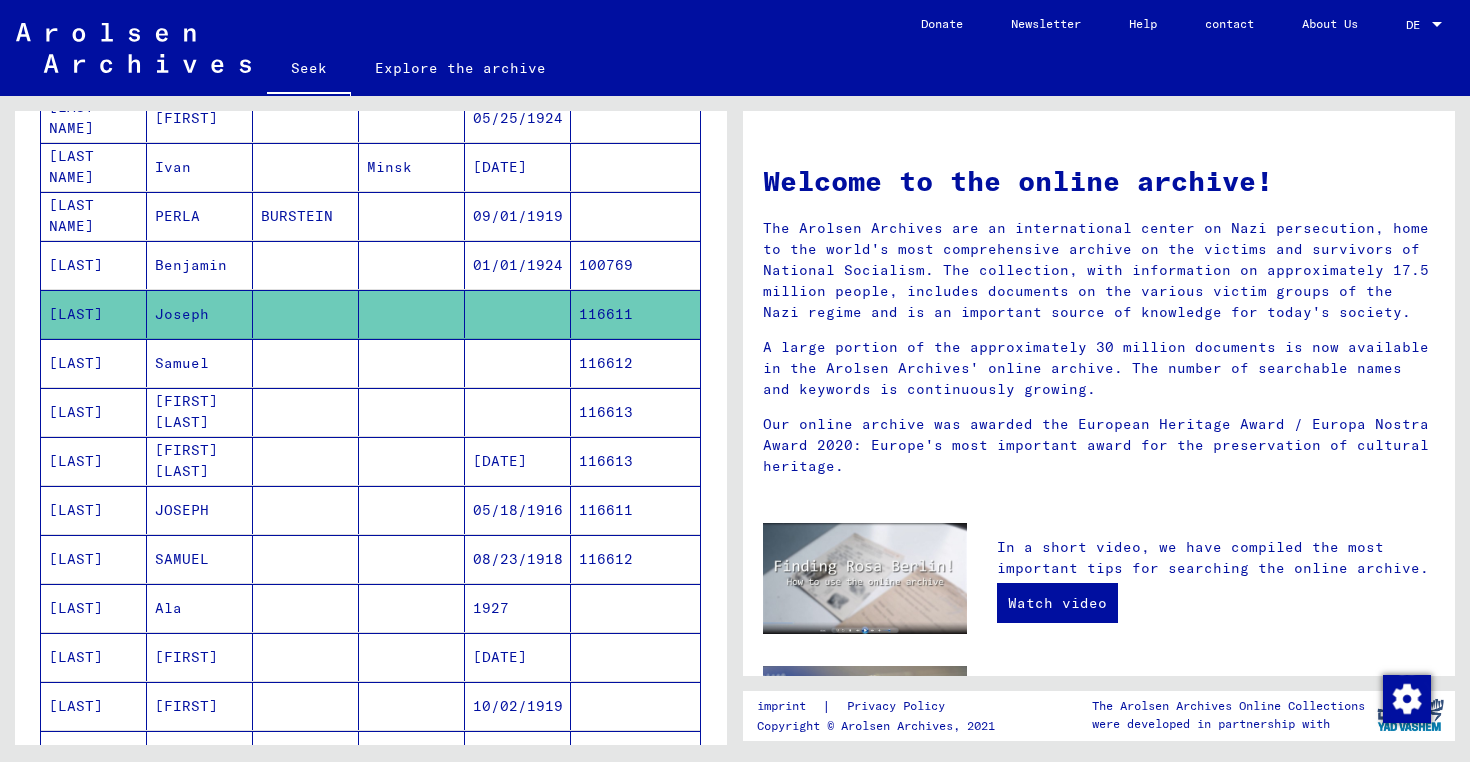 click on "116613" at bounding box center [635, 510] 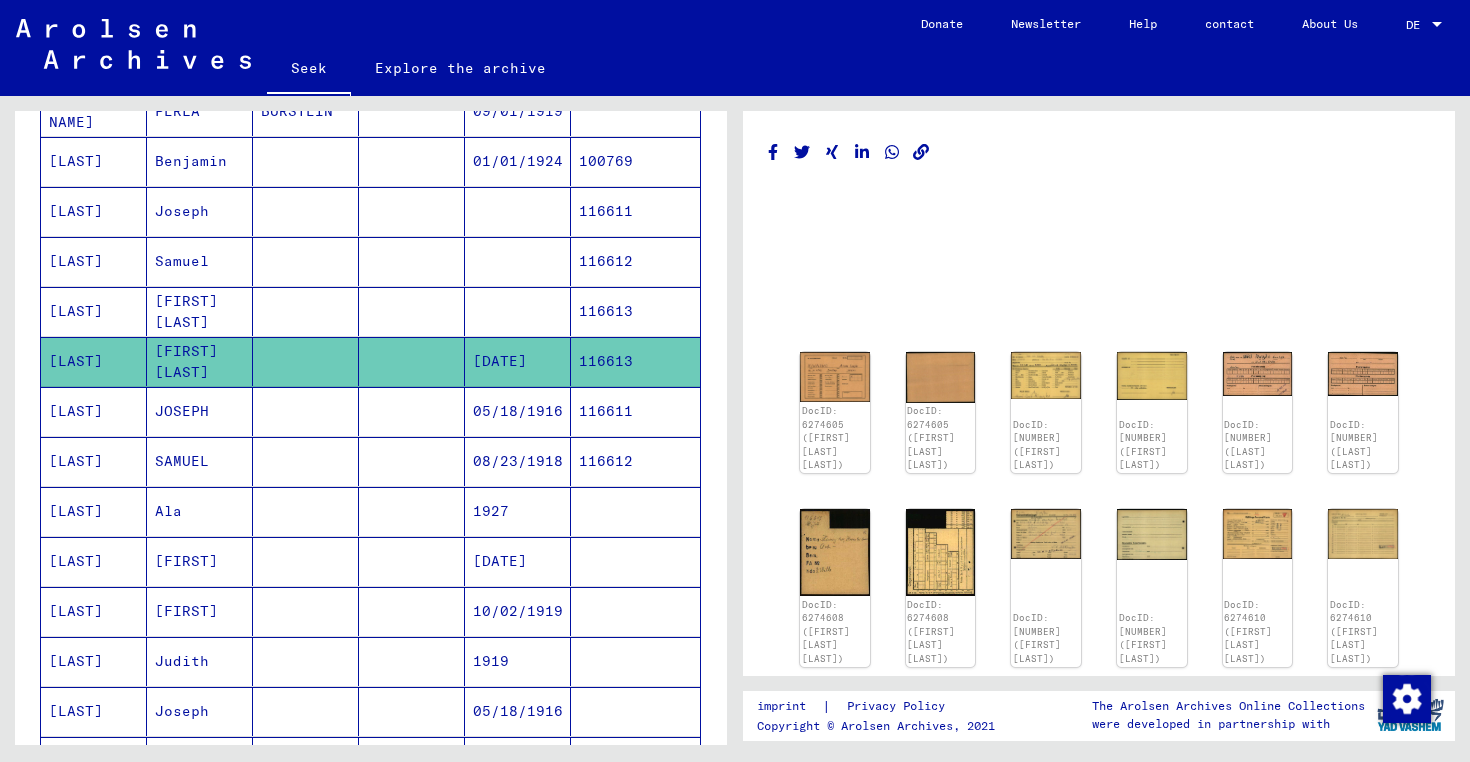 scroll, scrollTop: 419, scrollLeft: 0, axis: vertical 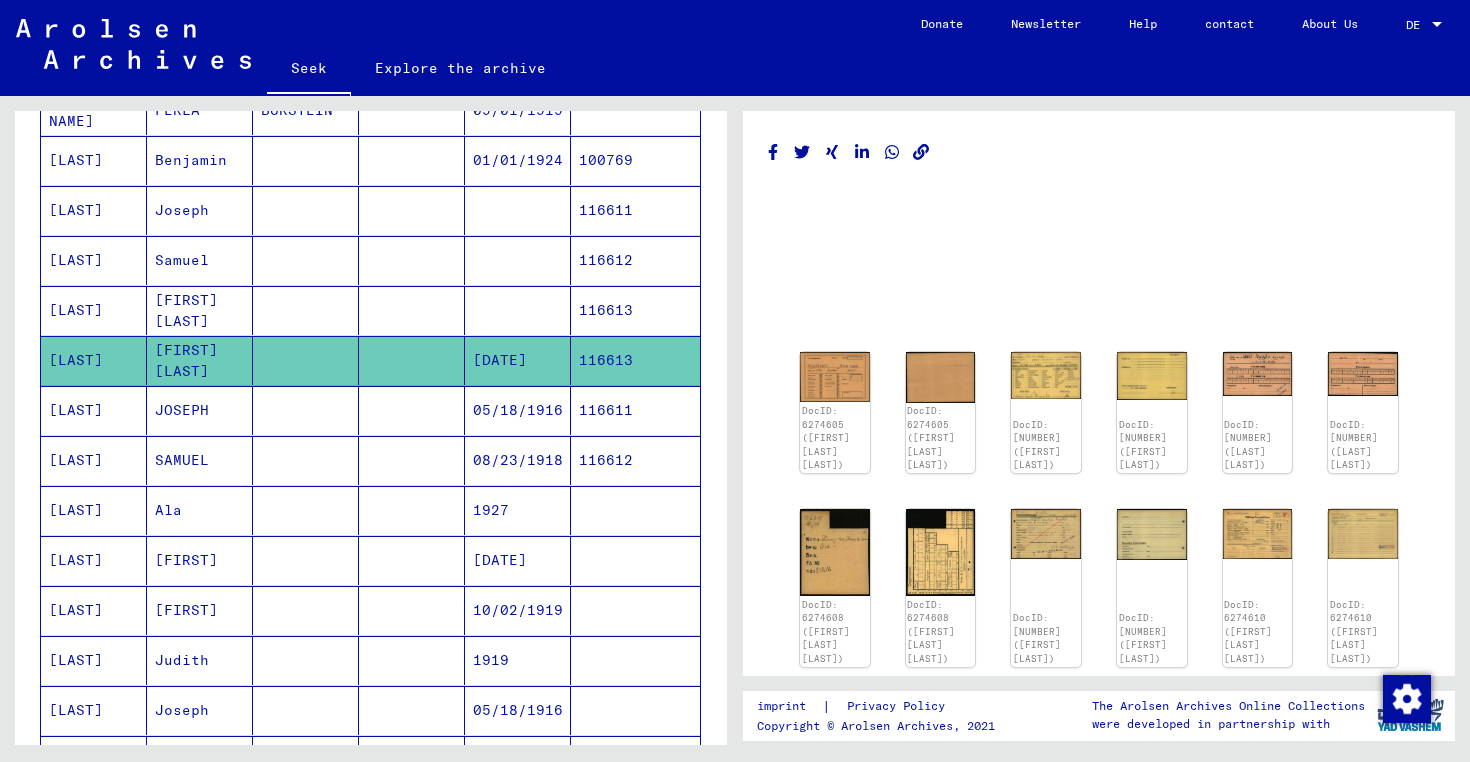 click on "Ala" at bounding box center (200, 560) 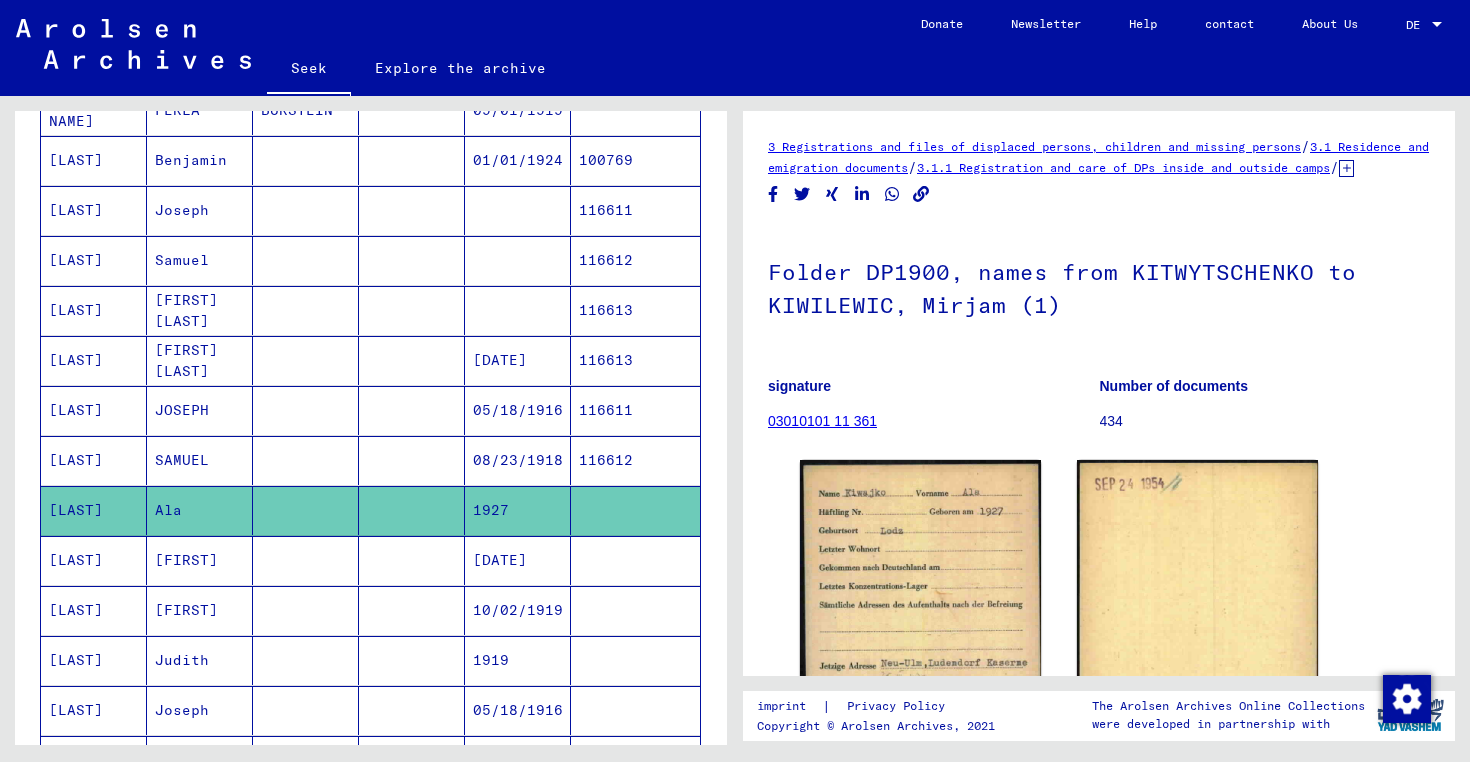 scroll, scrollTop: 0, scrollLeft: 0, axis: both 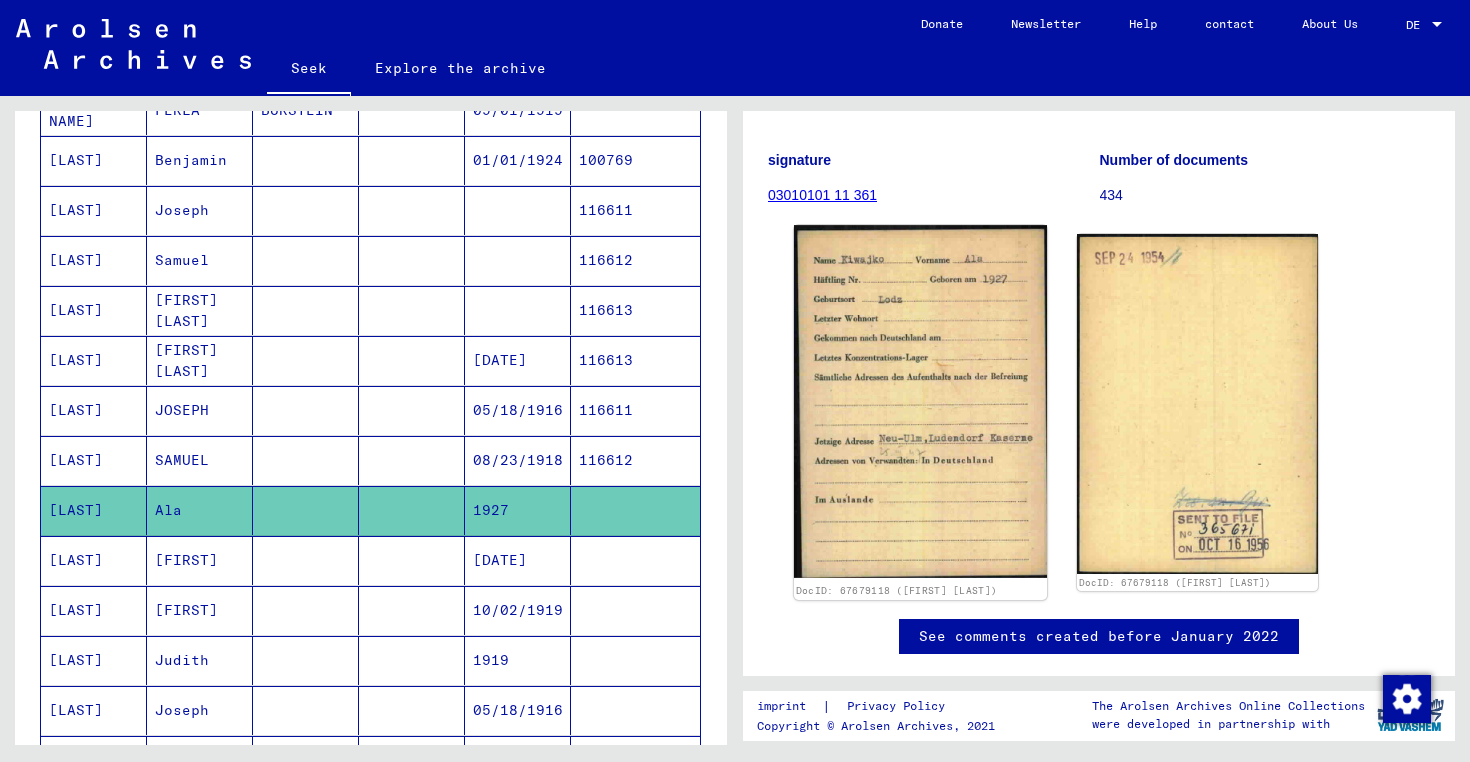 click 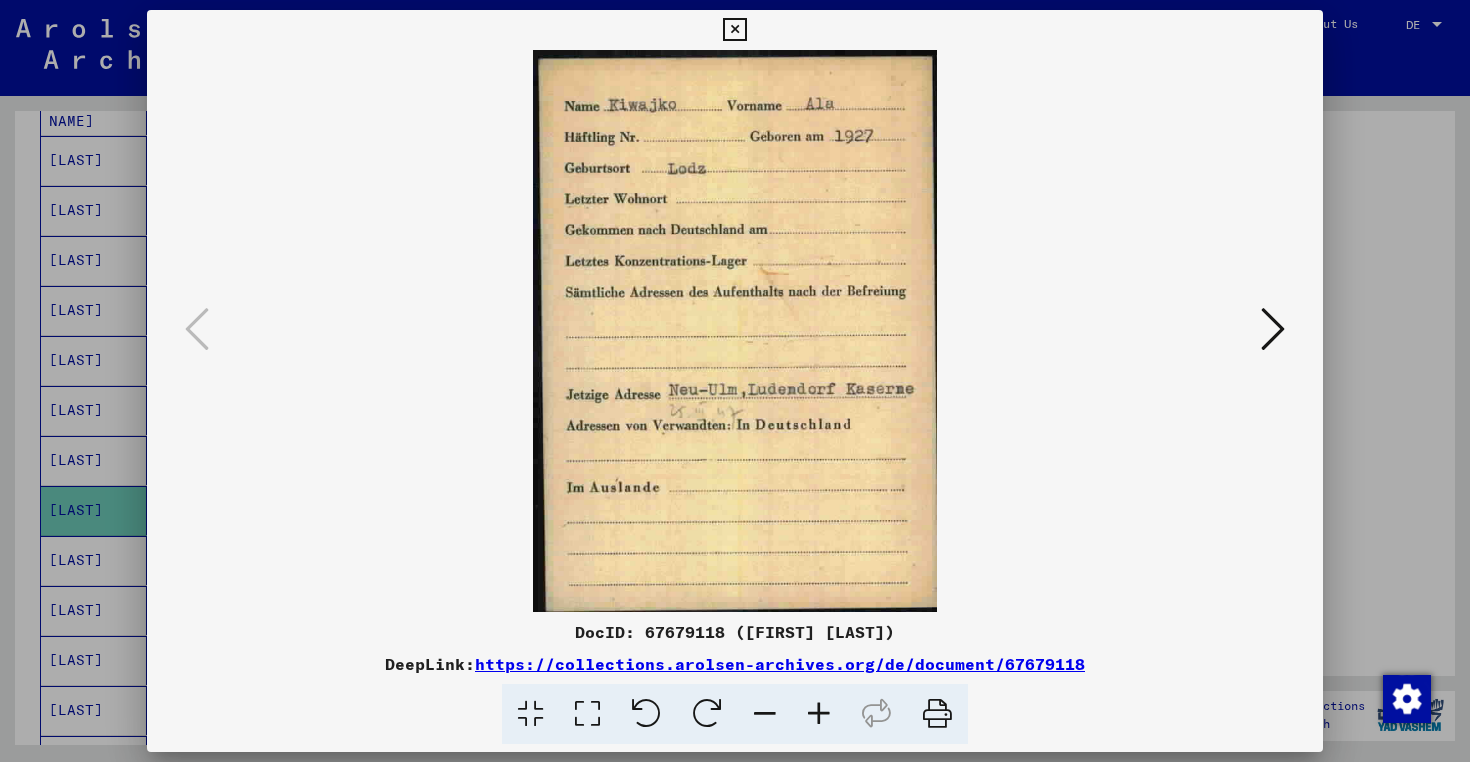 click at bounding box center [1273, 329] 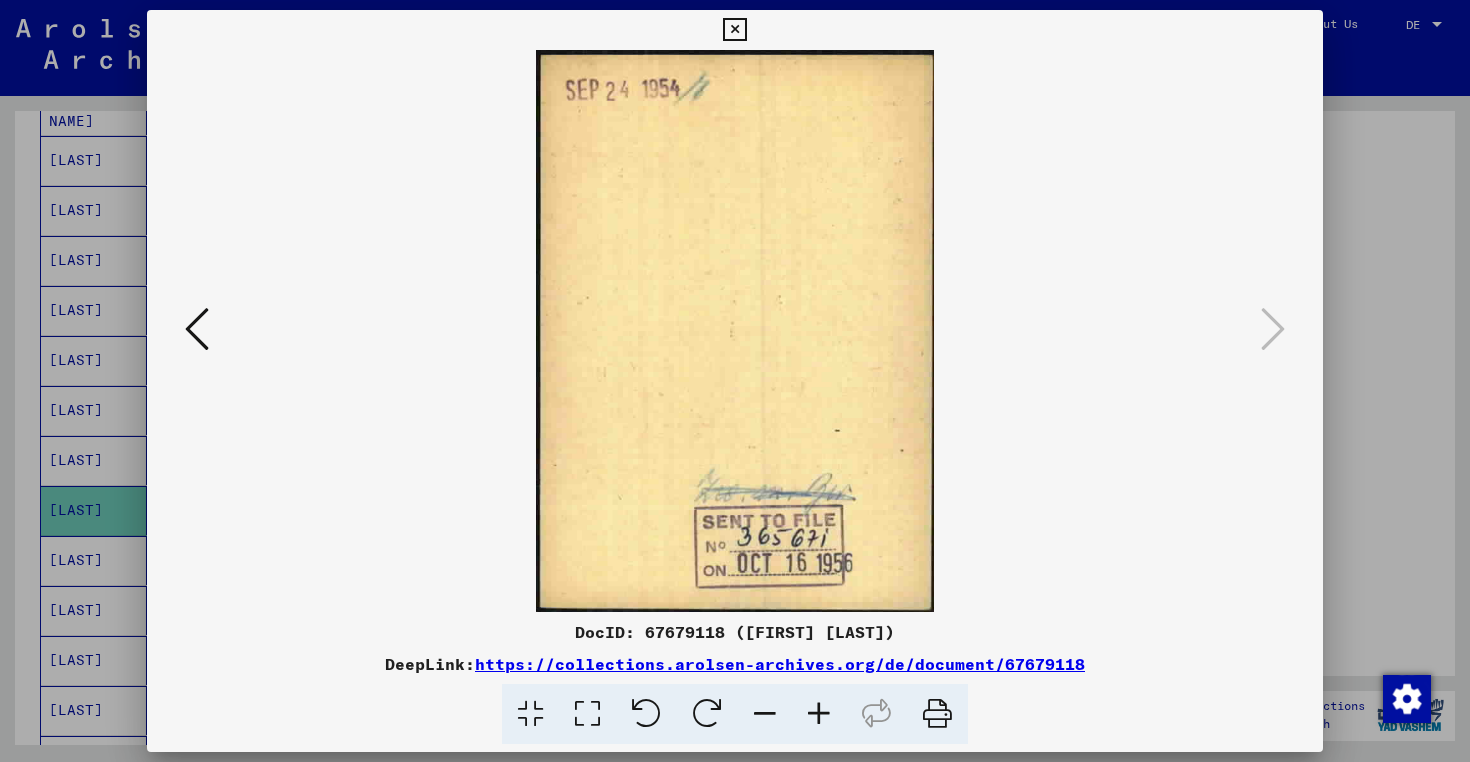 click at bounding box center [735, 381] 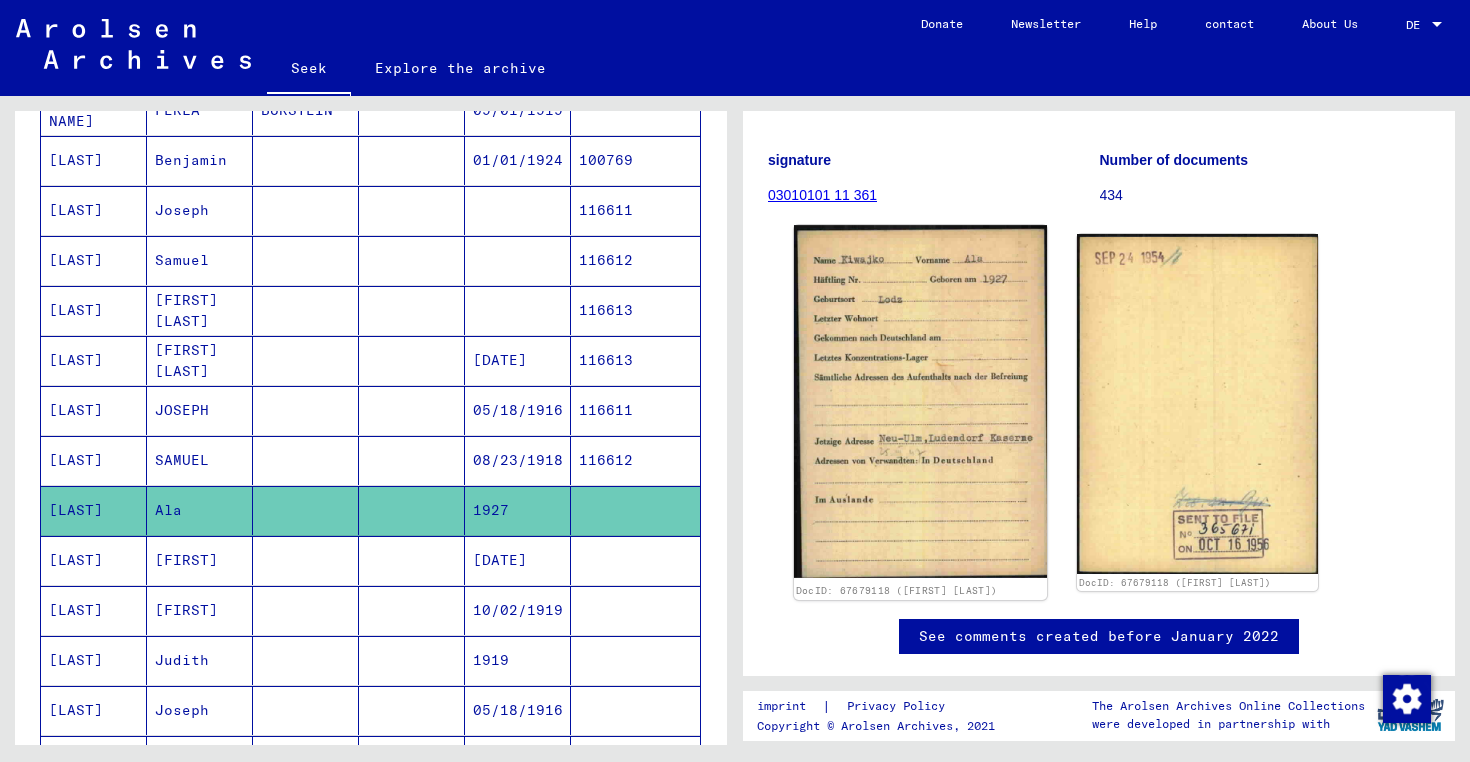 click 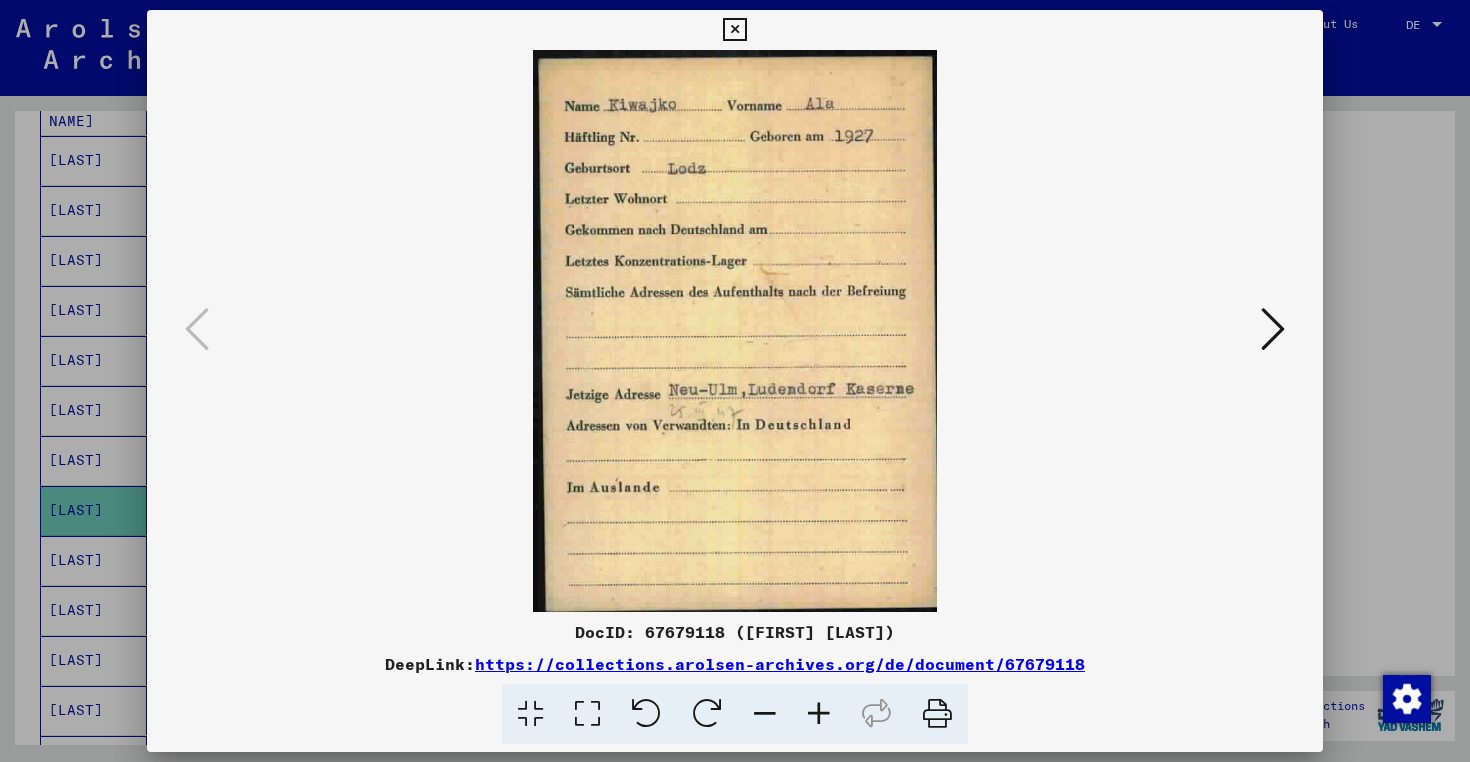 click at bounding box center (735, 331) 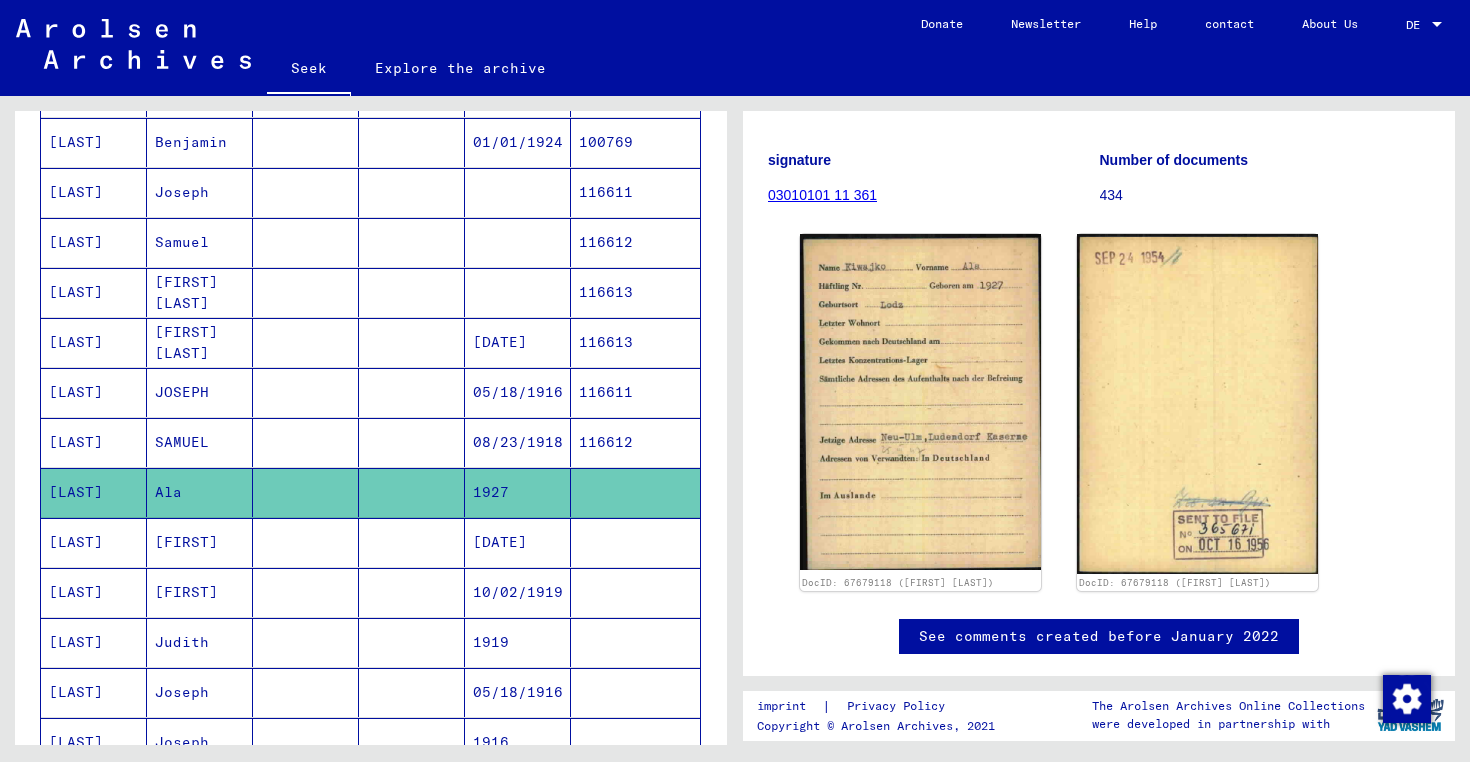 scroll, scrollTop: 442, scrollLeft: 0, axis: vertical 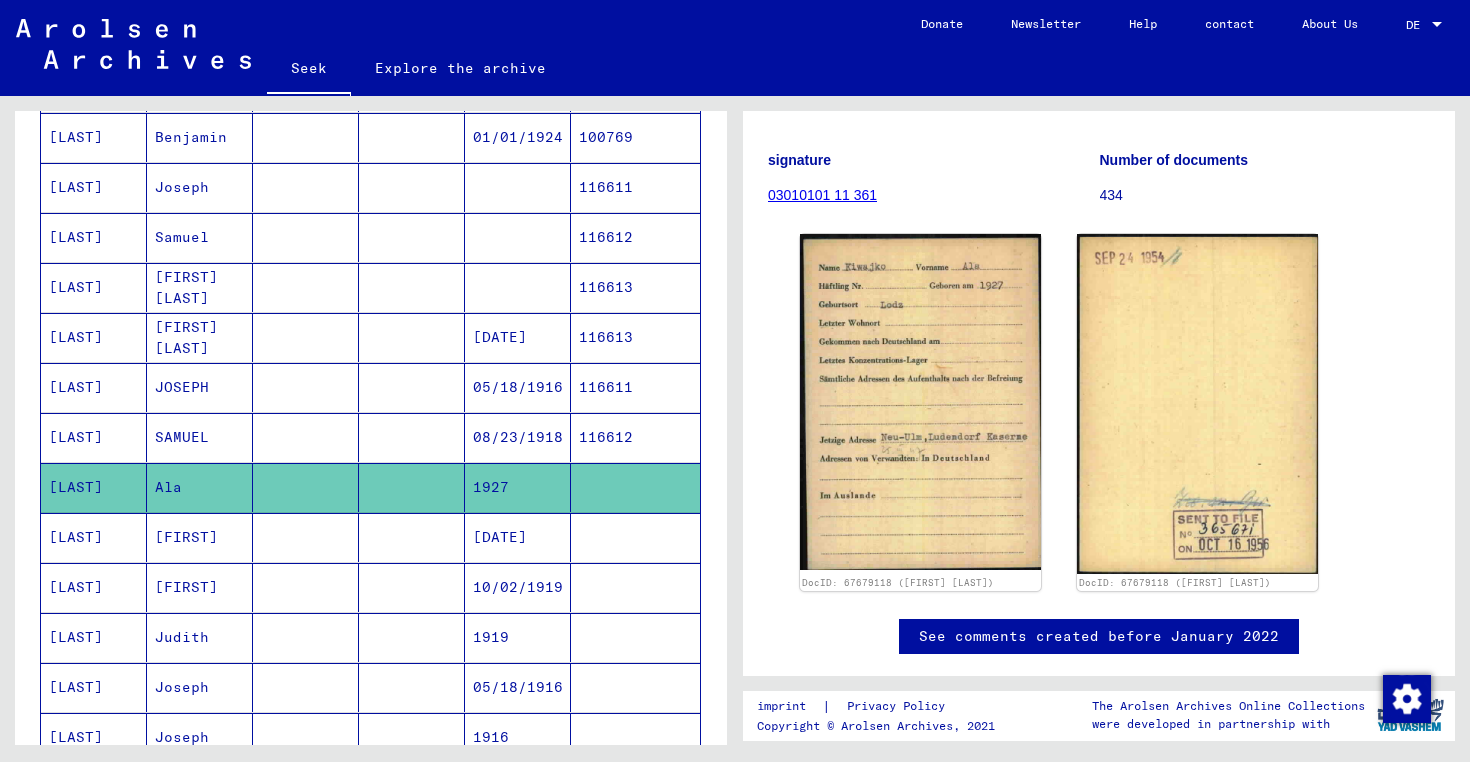 click at bounding box center (306, 437) 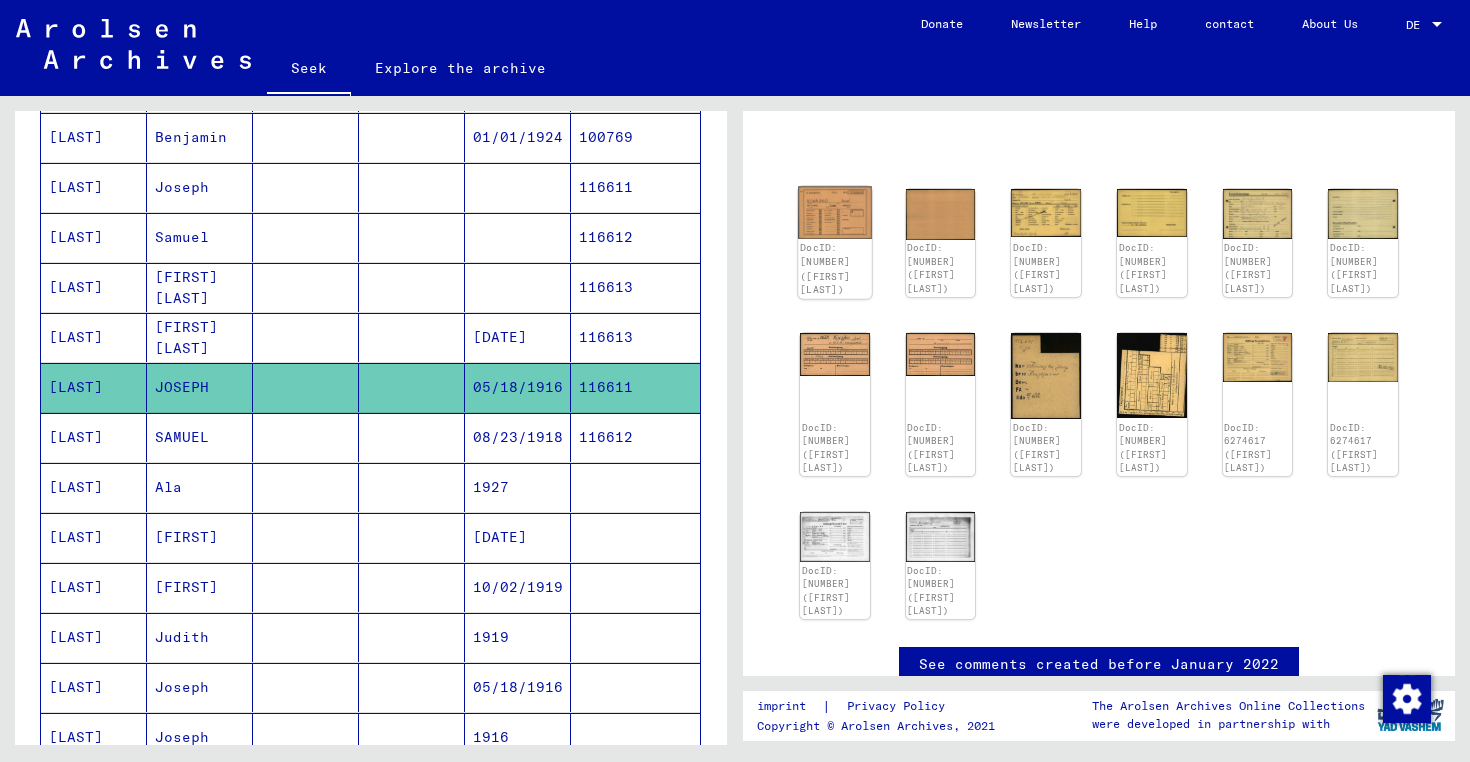 click 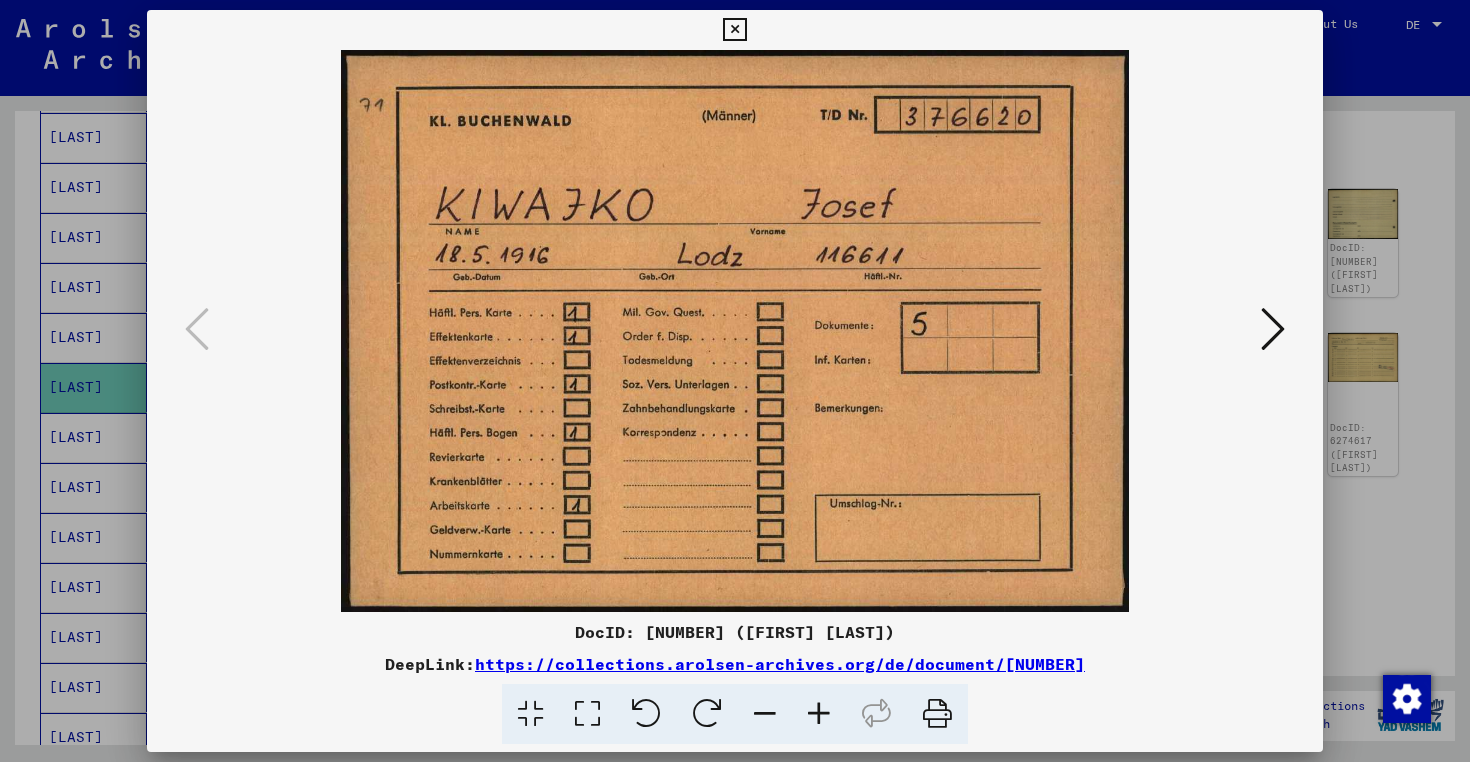 click at bounding box center (1273, 329) 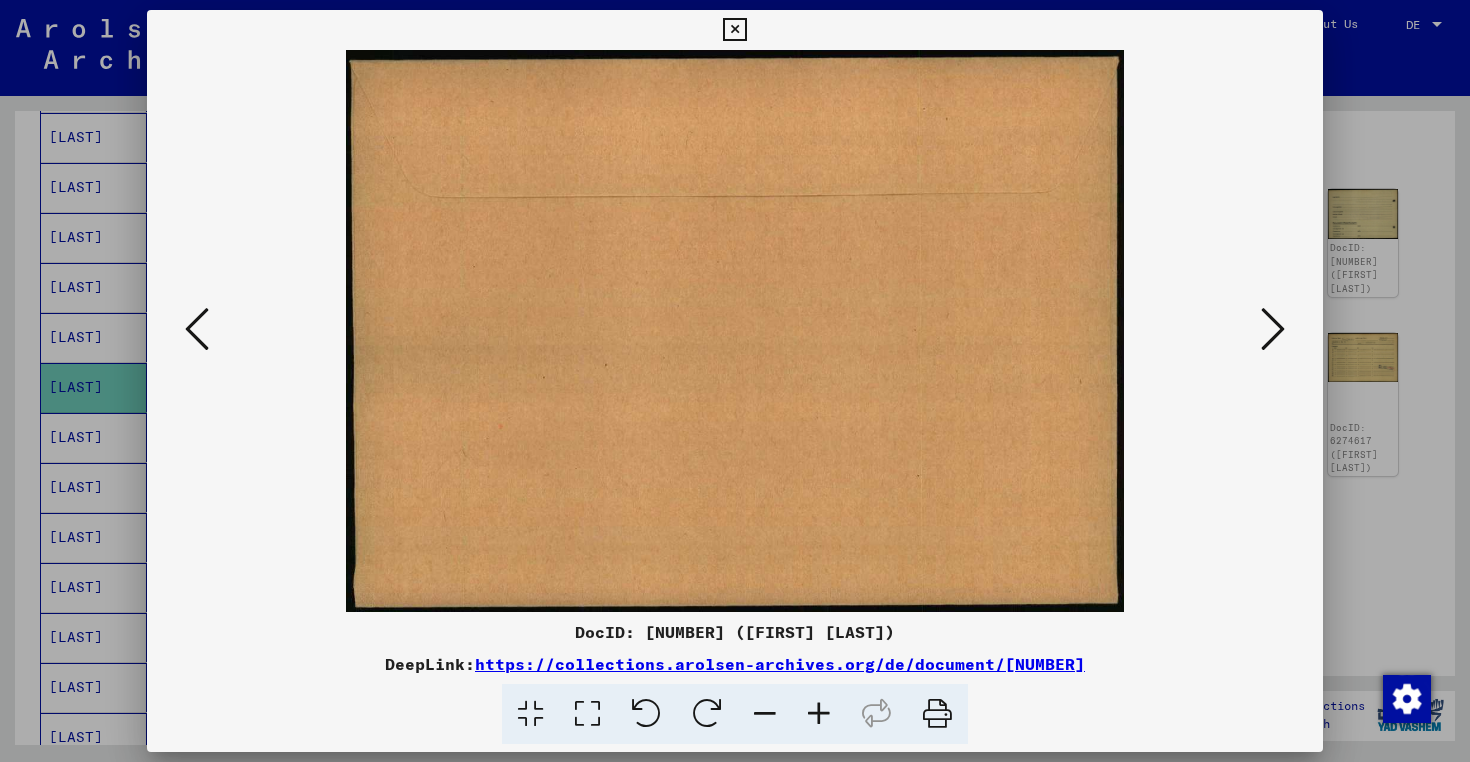 click at bounding box center (1273, 329) 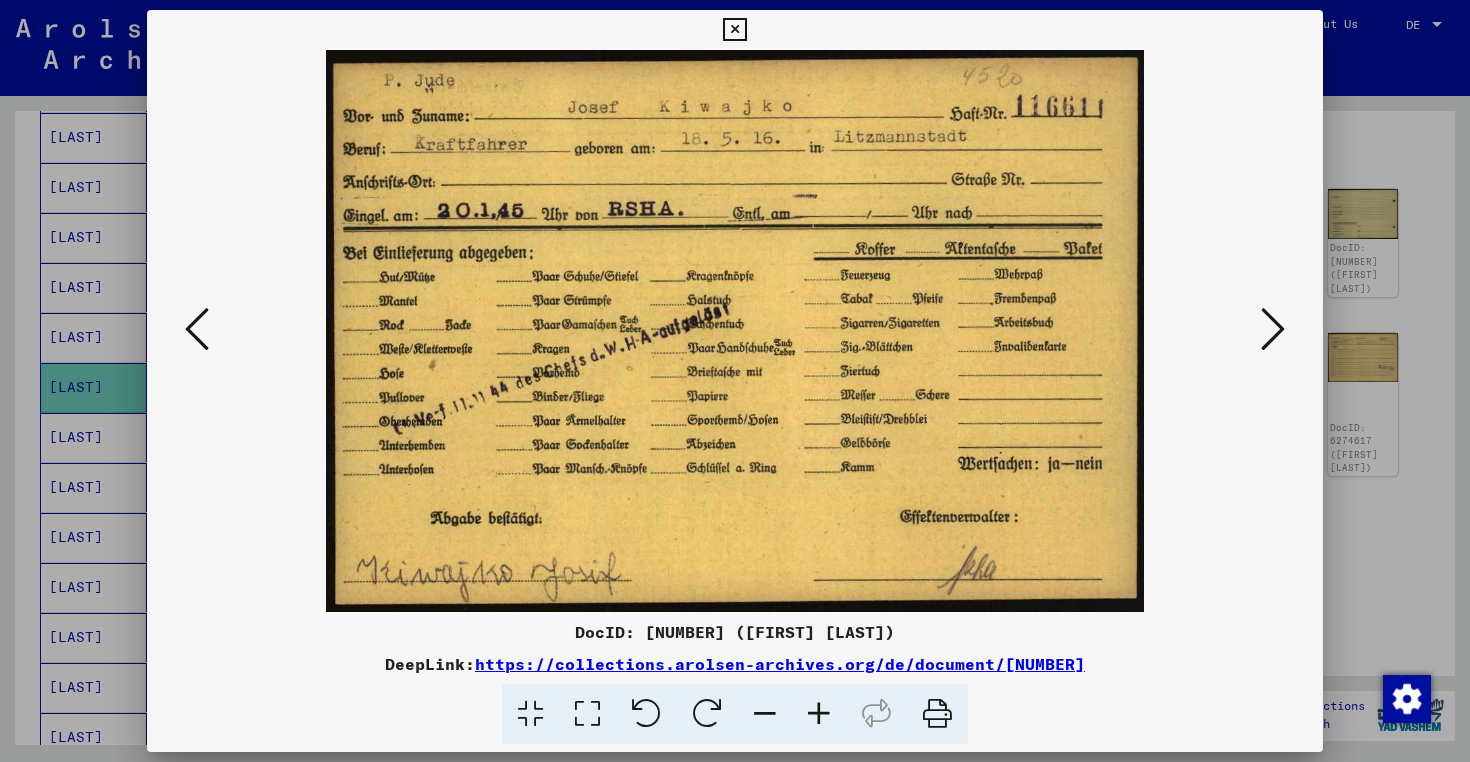 click at bounding box center [197, 329] 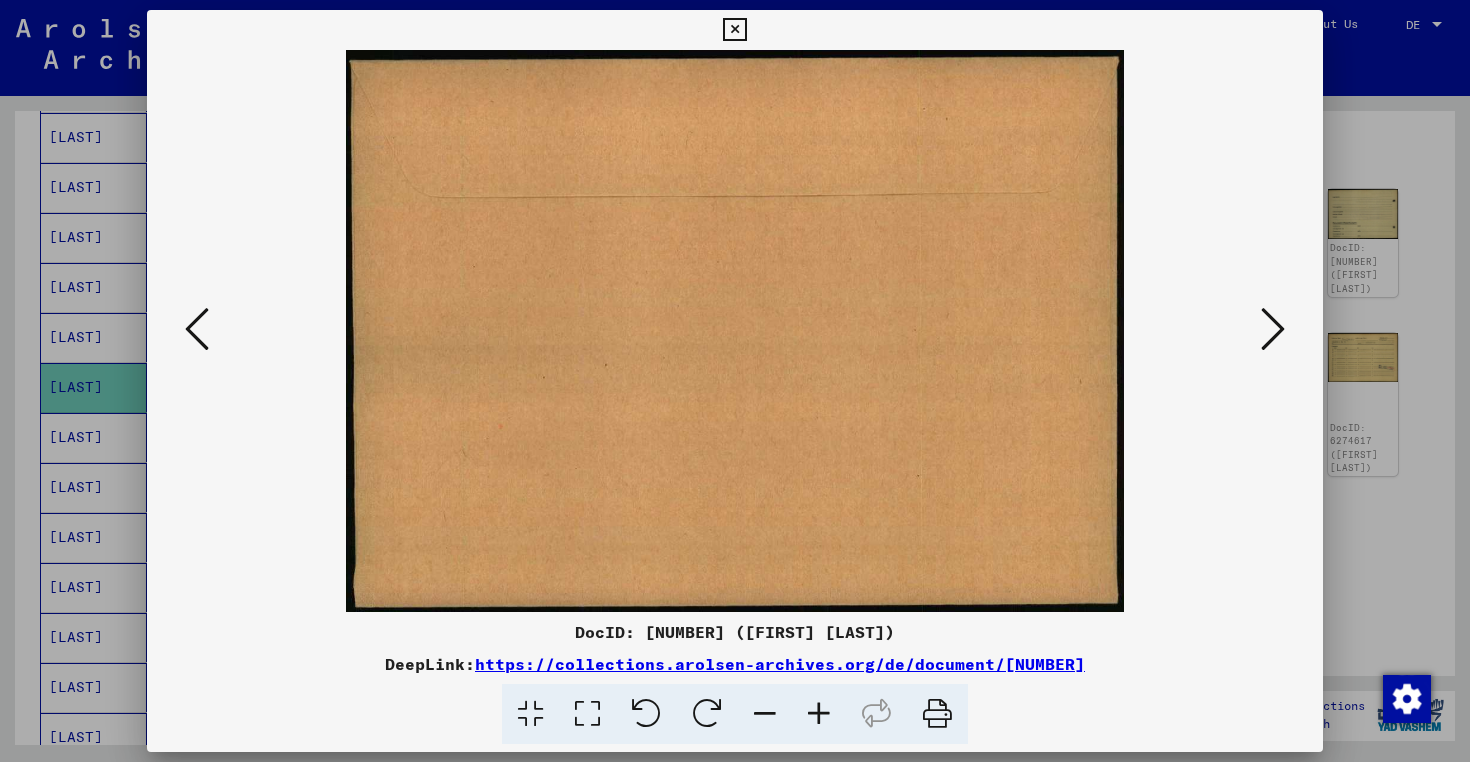 click at bounding box center (197, 329) 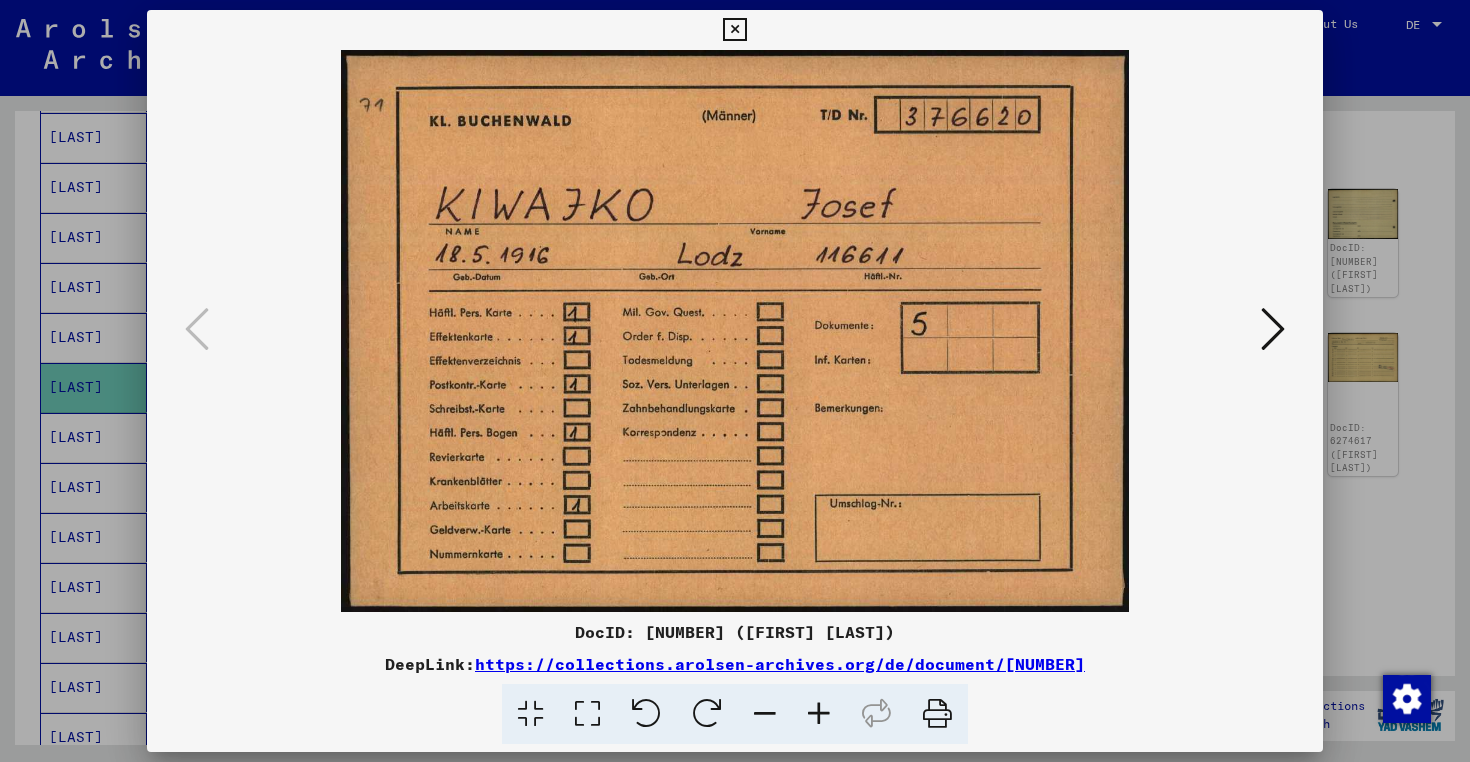 click at bounding box center [735, 331] 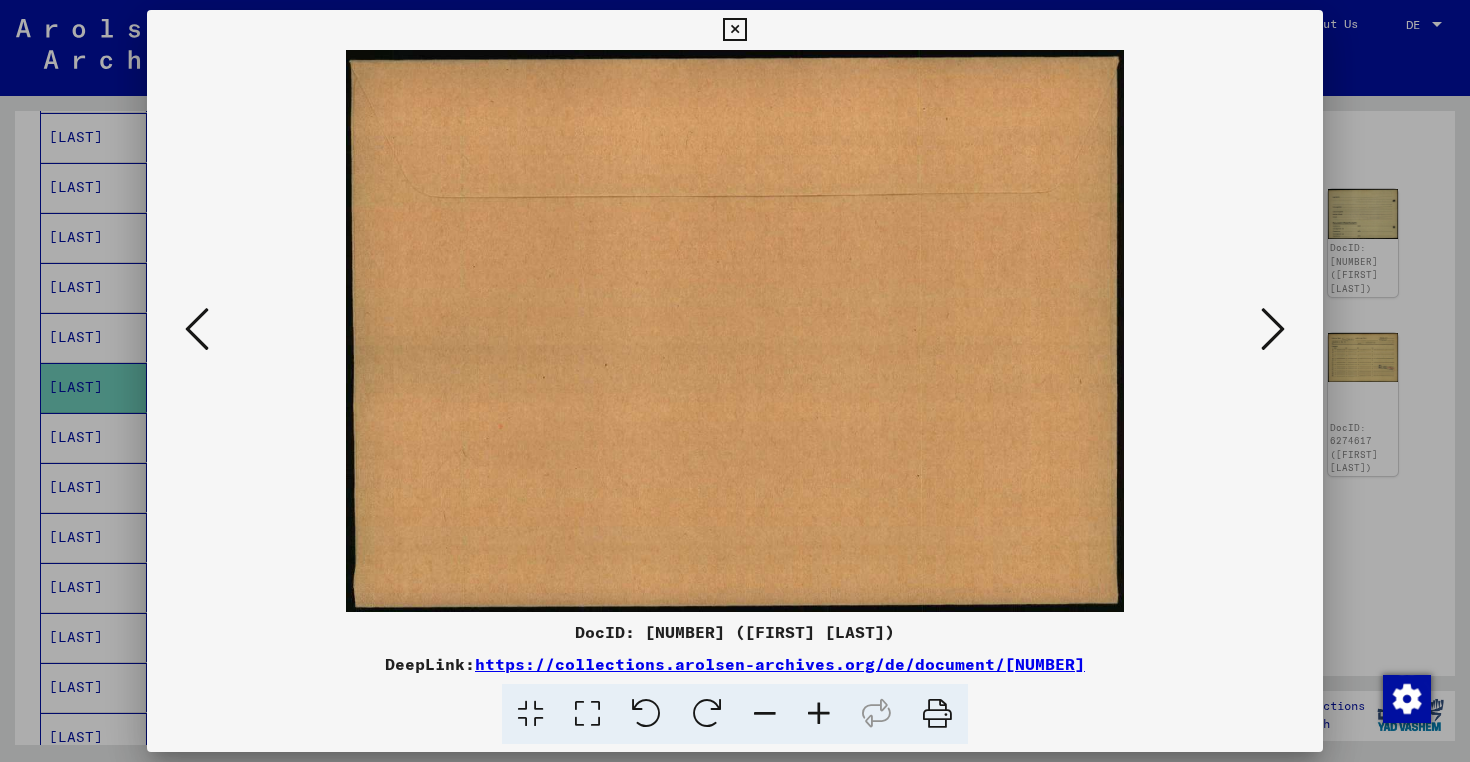 click at bounding box center (1273, 329) 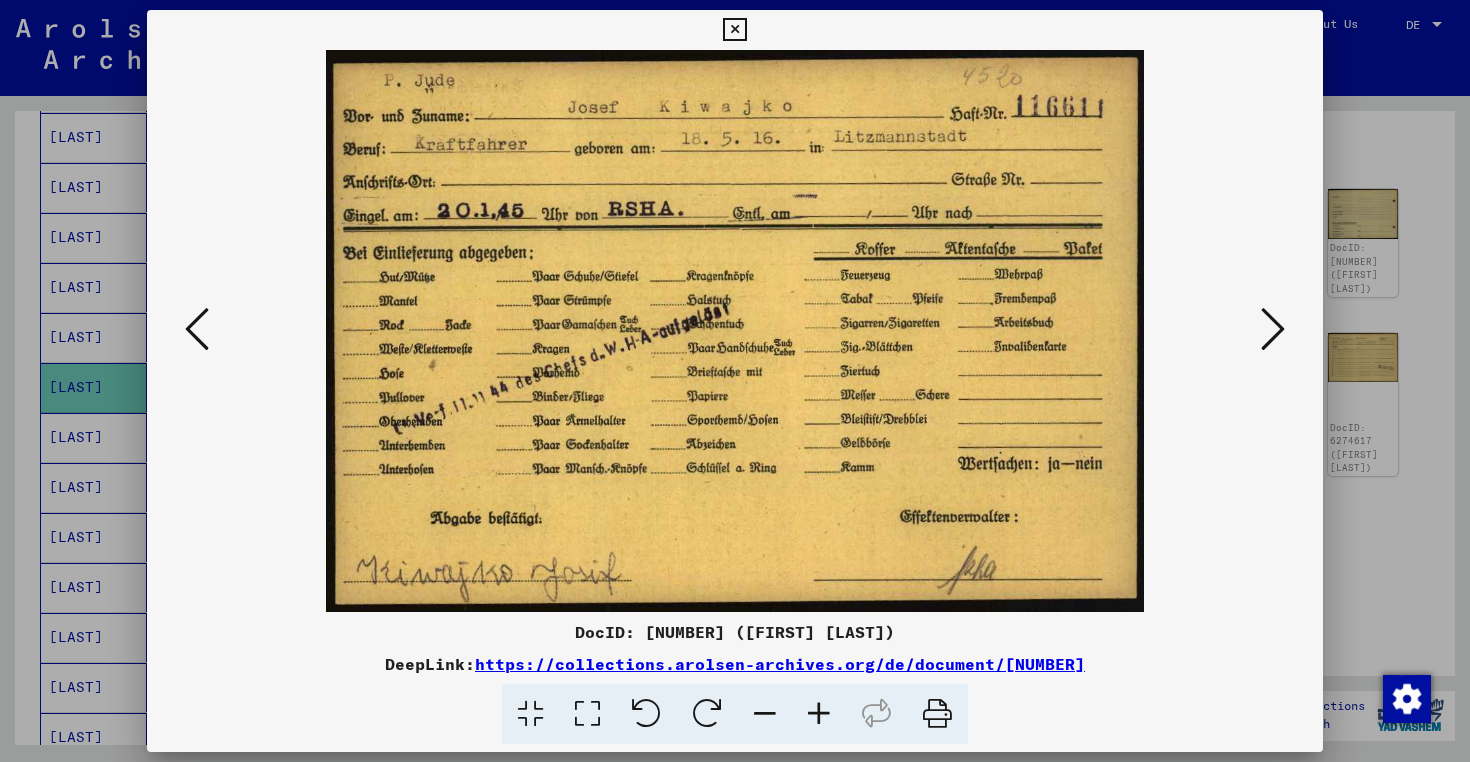 type 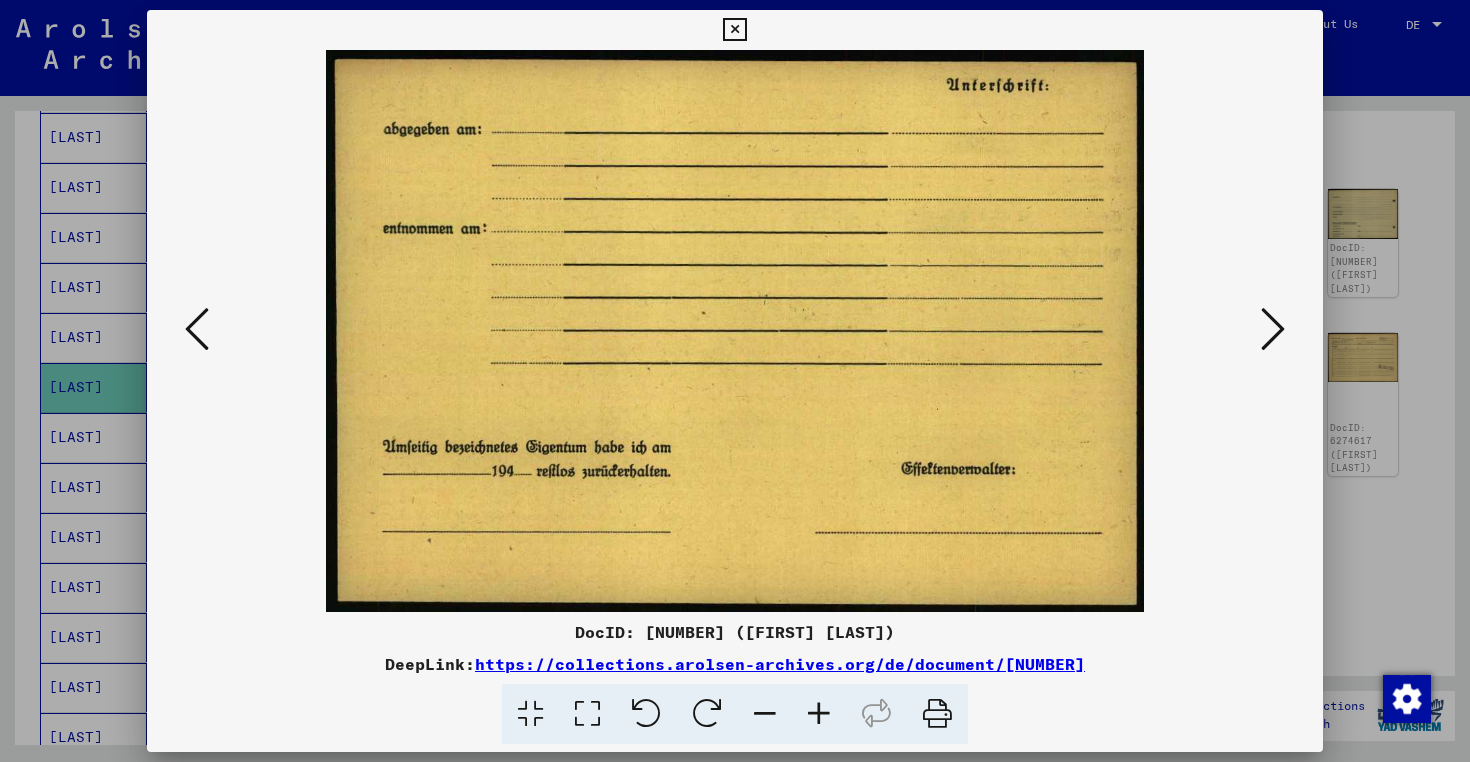 click at bounding box center [1273, 329] 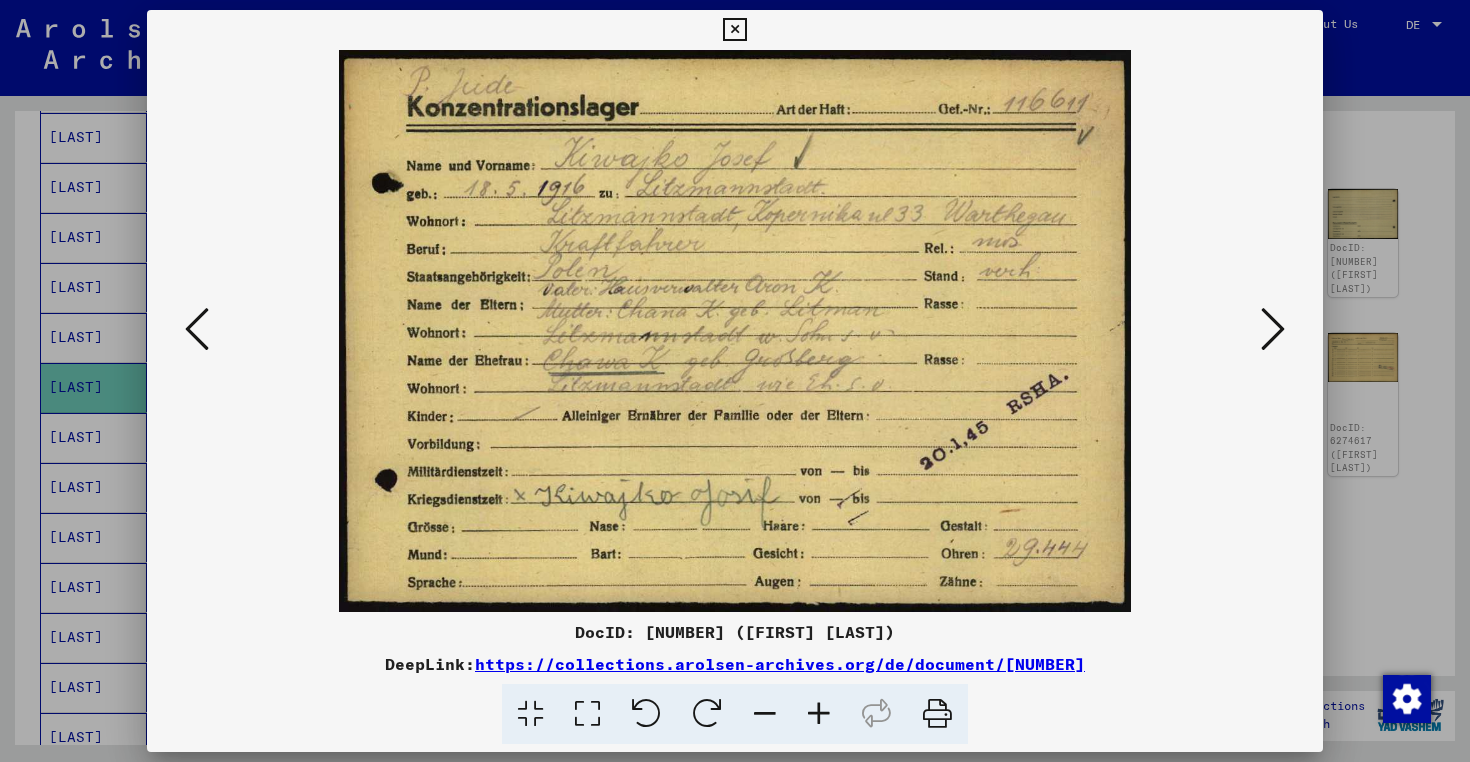 click at bounding box center (735, 331) 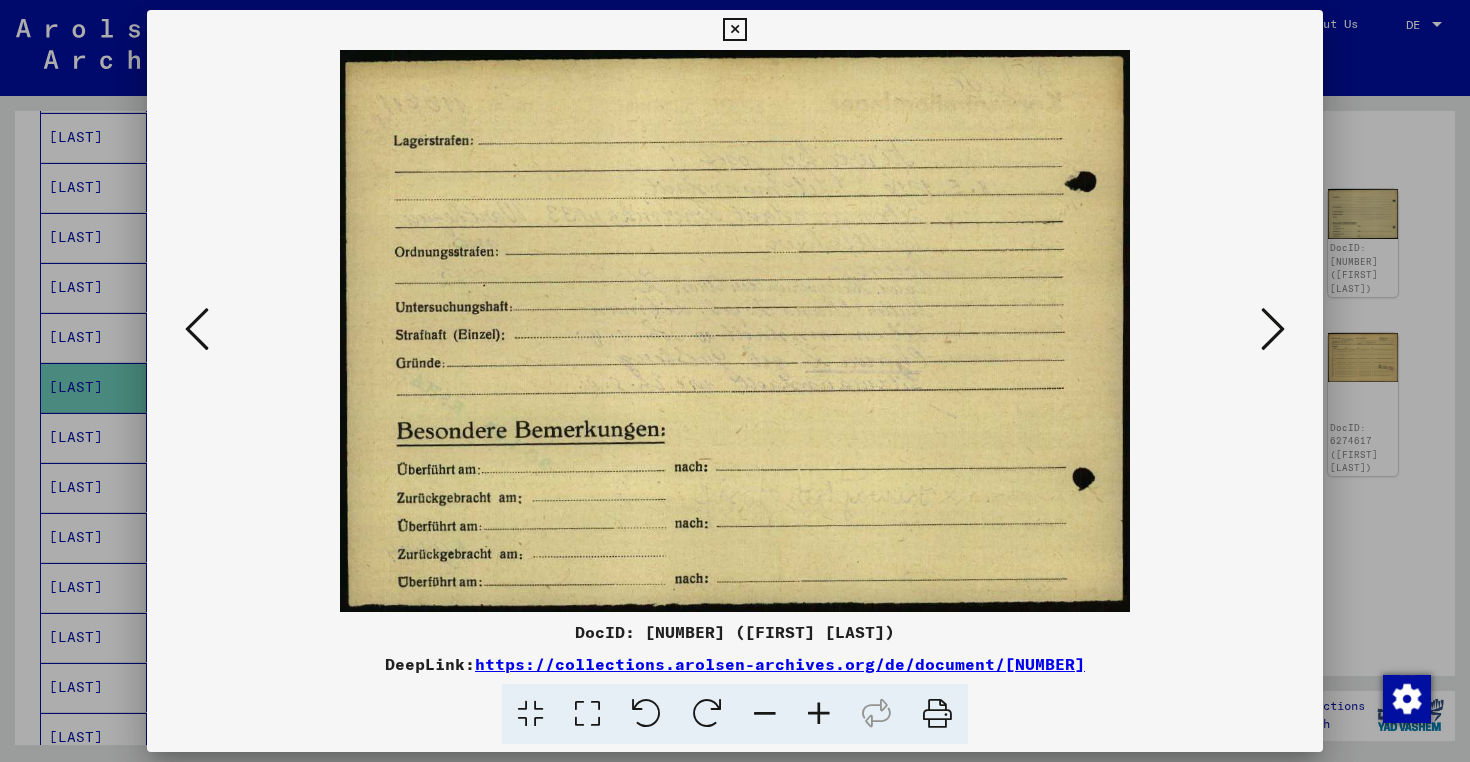click at bounding box center [1273, 329] 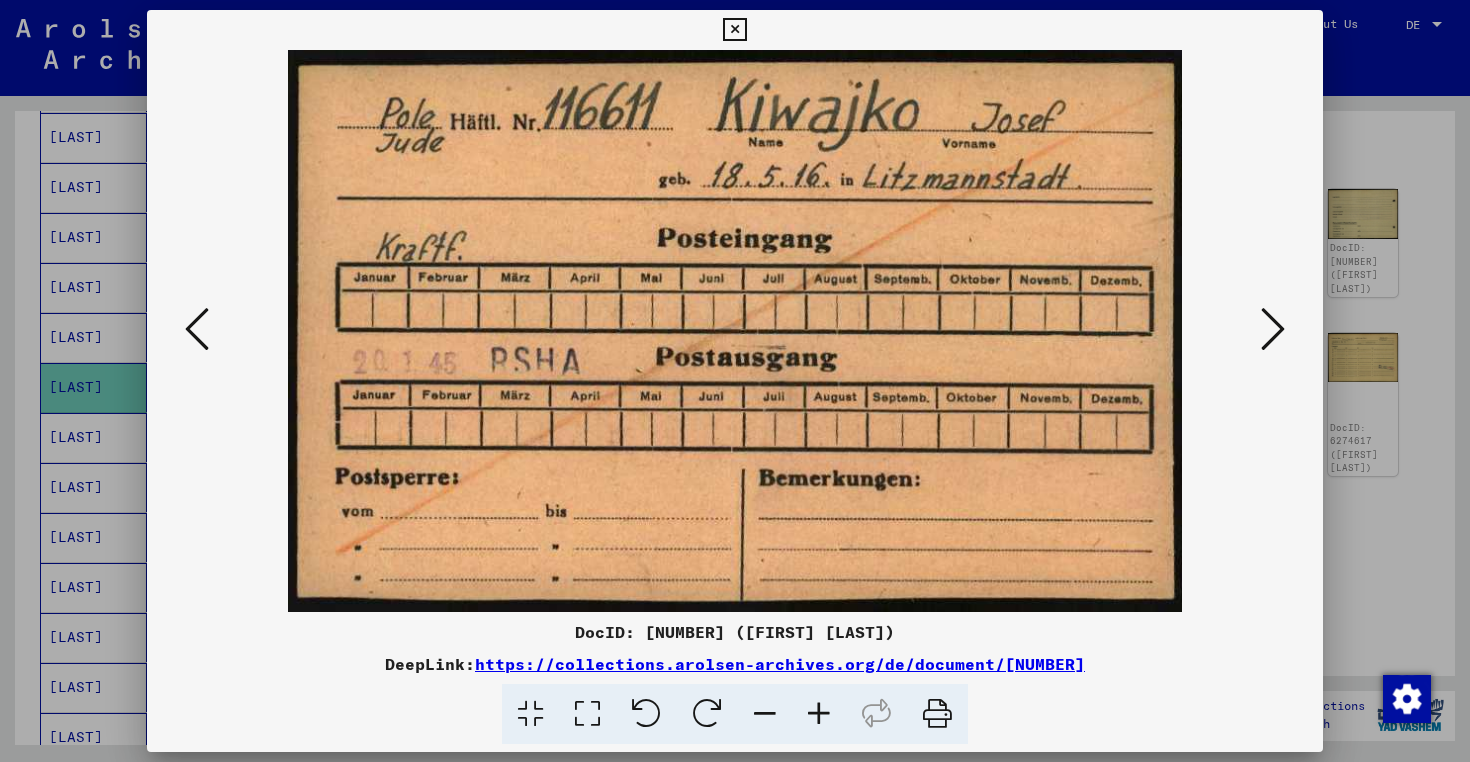 click at bounding box center (1273, 329) 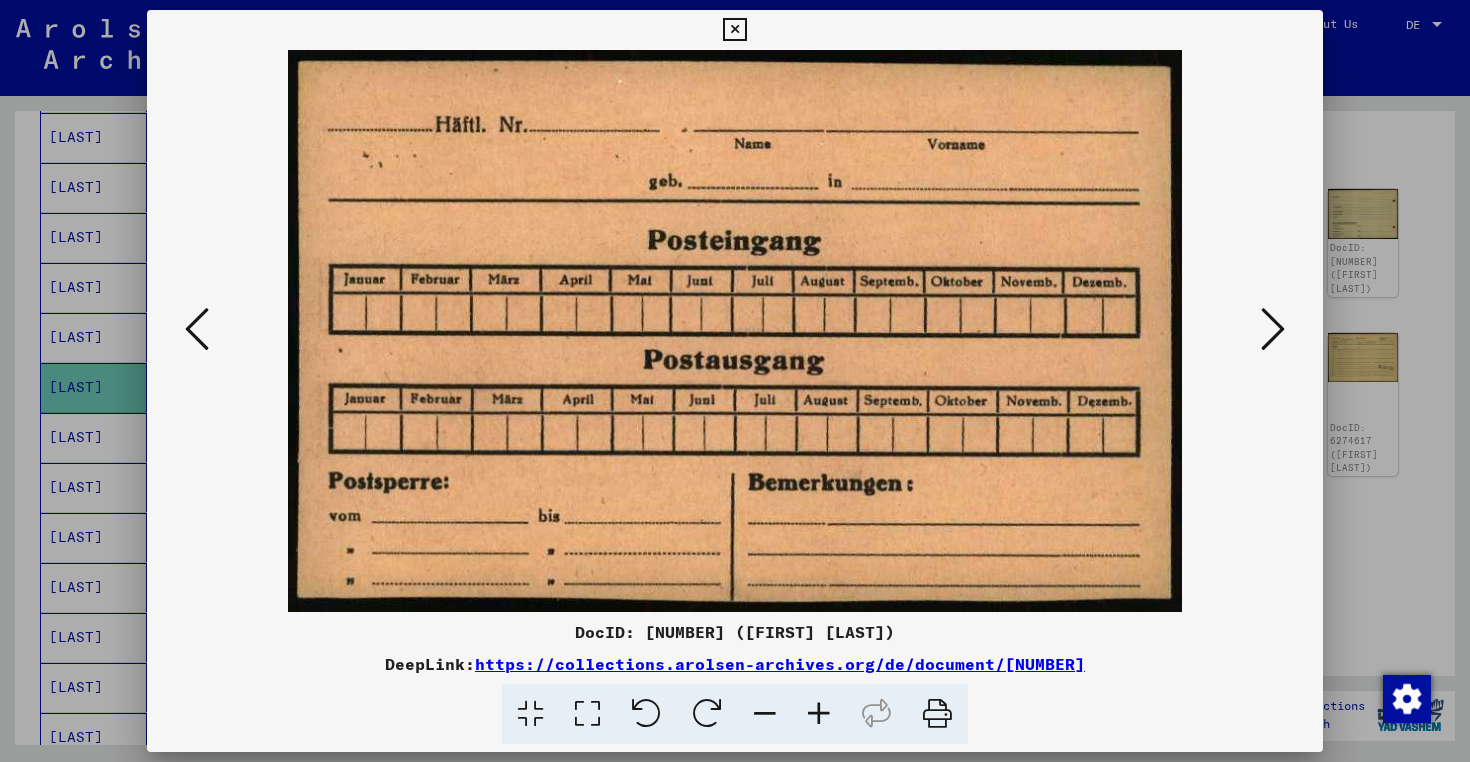 click at bounding box center [1273, 329] 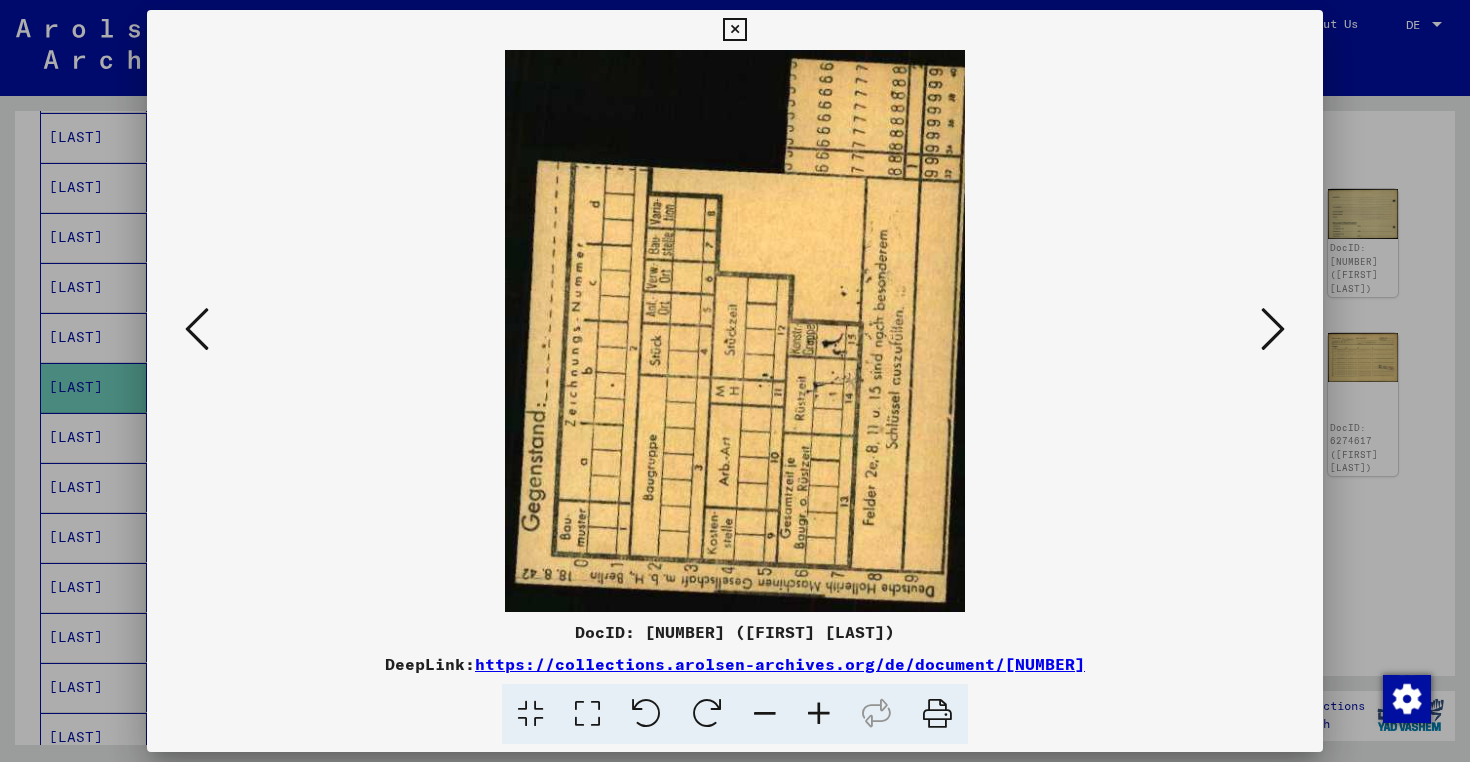 click at bounding box center [197, 330] 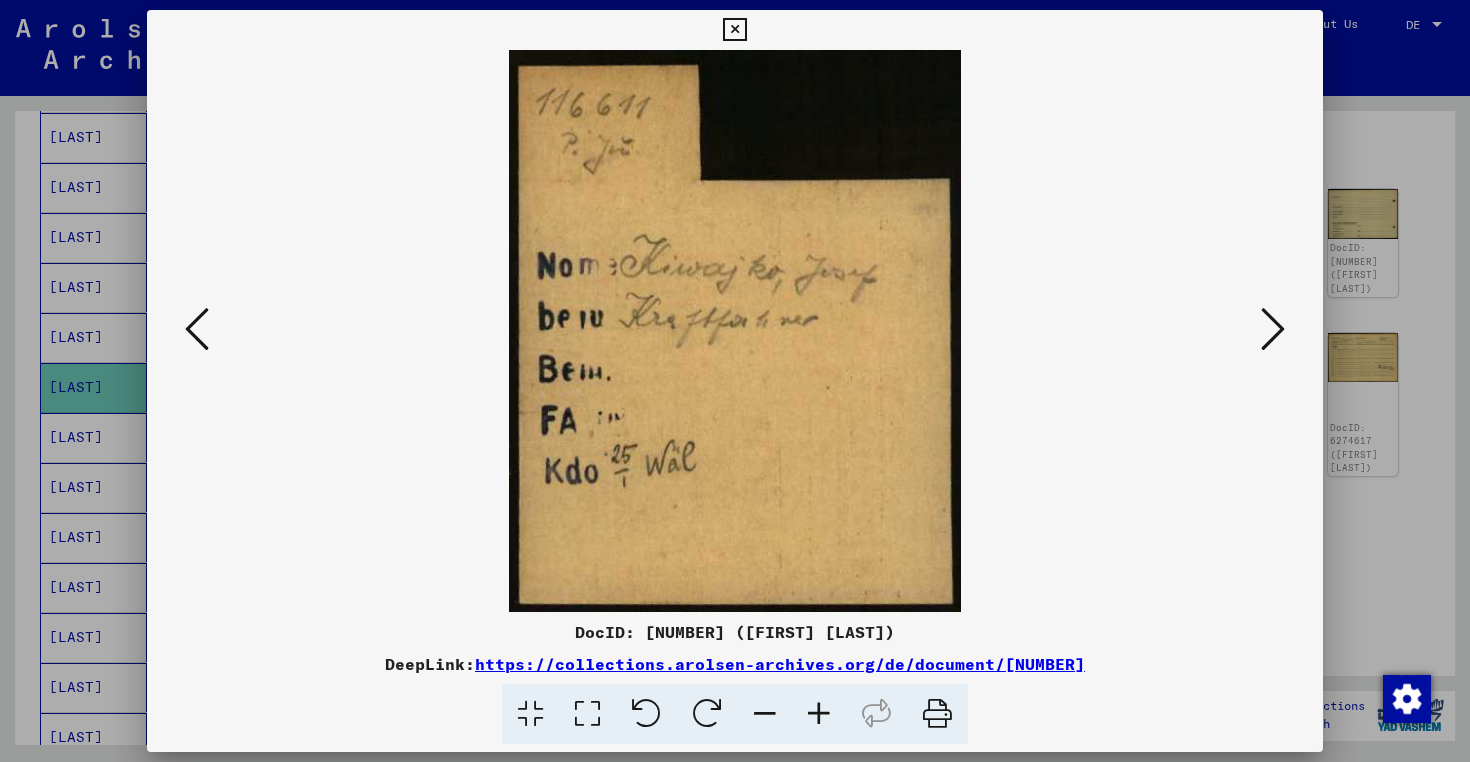 type 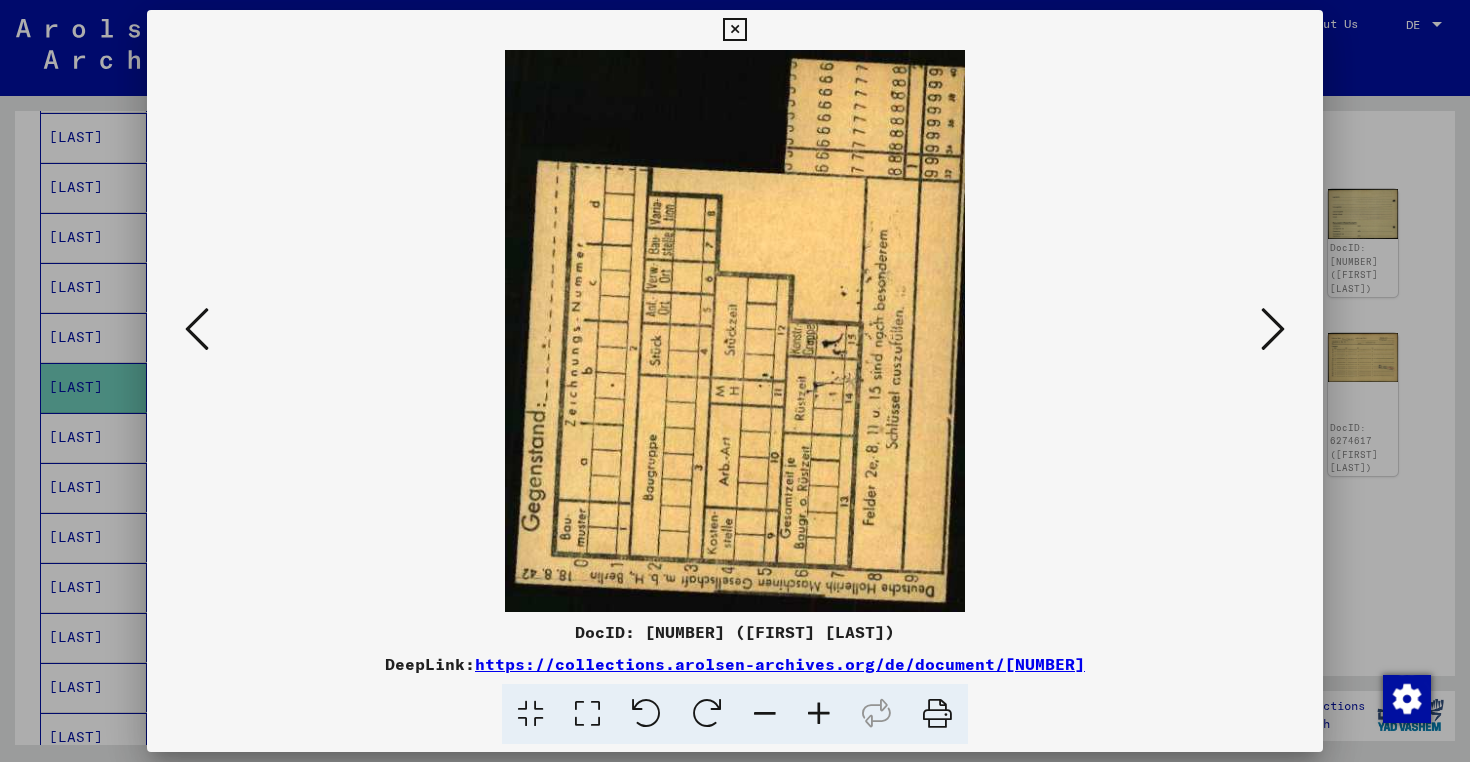 click at bounding box center [735, 331] 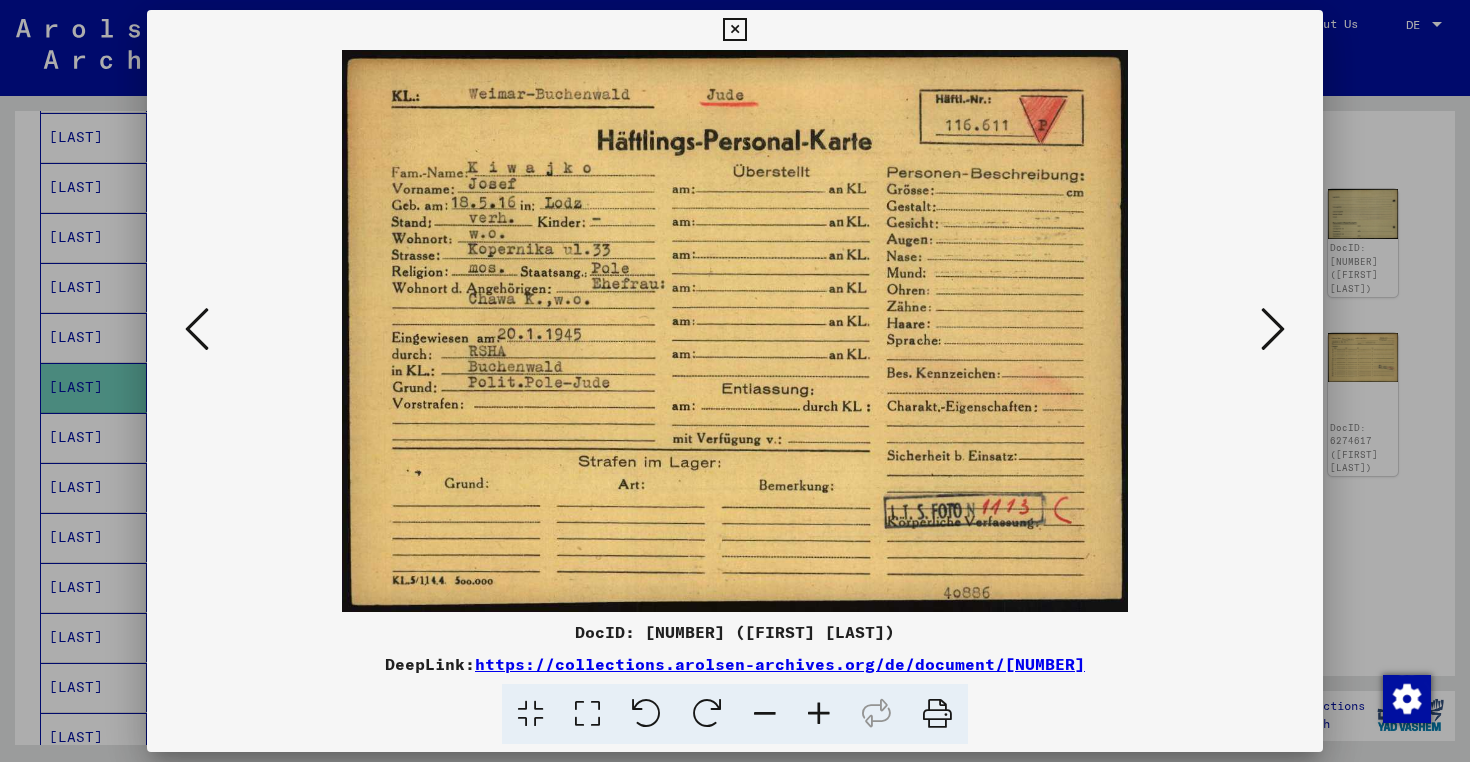 click at bounding box center (735, 331) 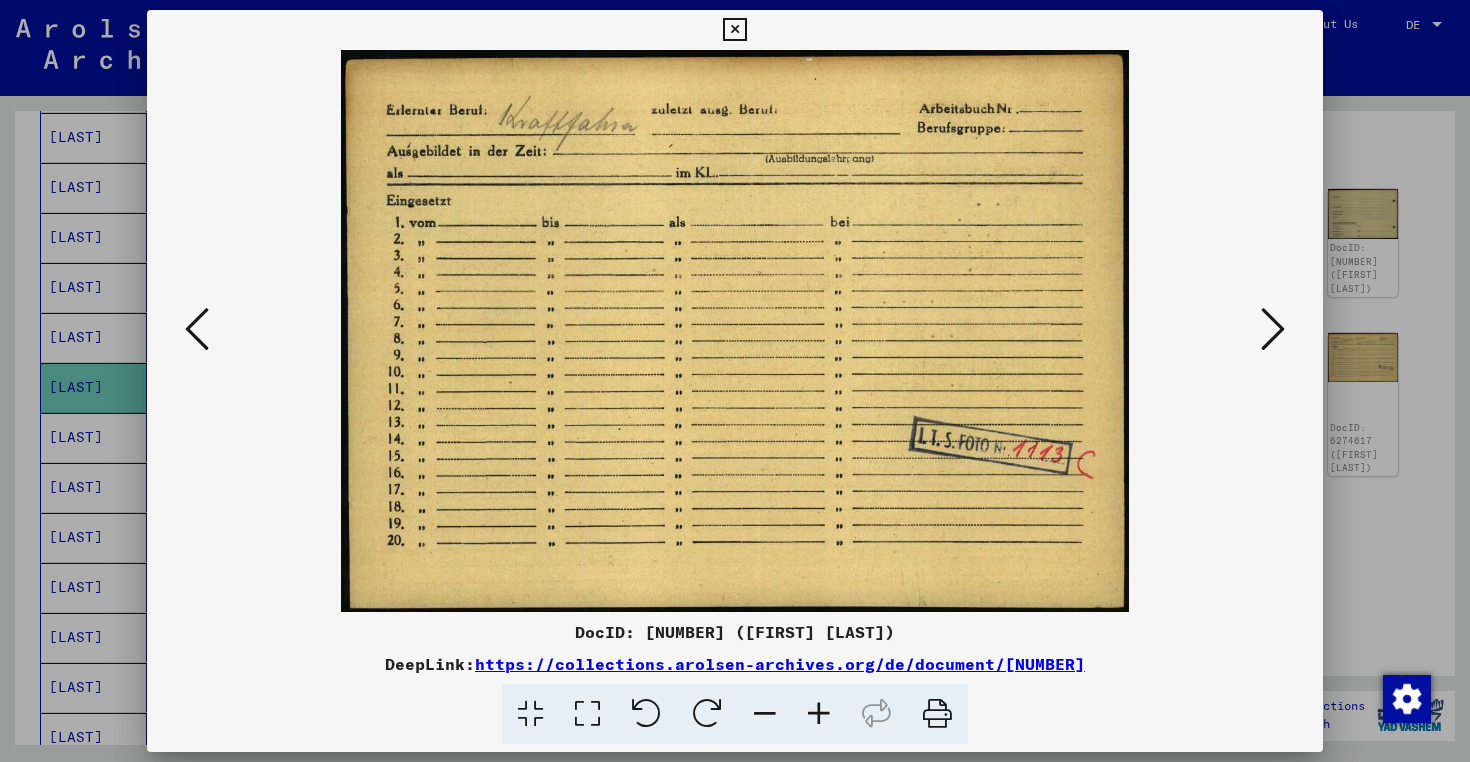 click at bounding box center (735, 331) 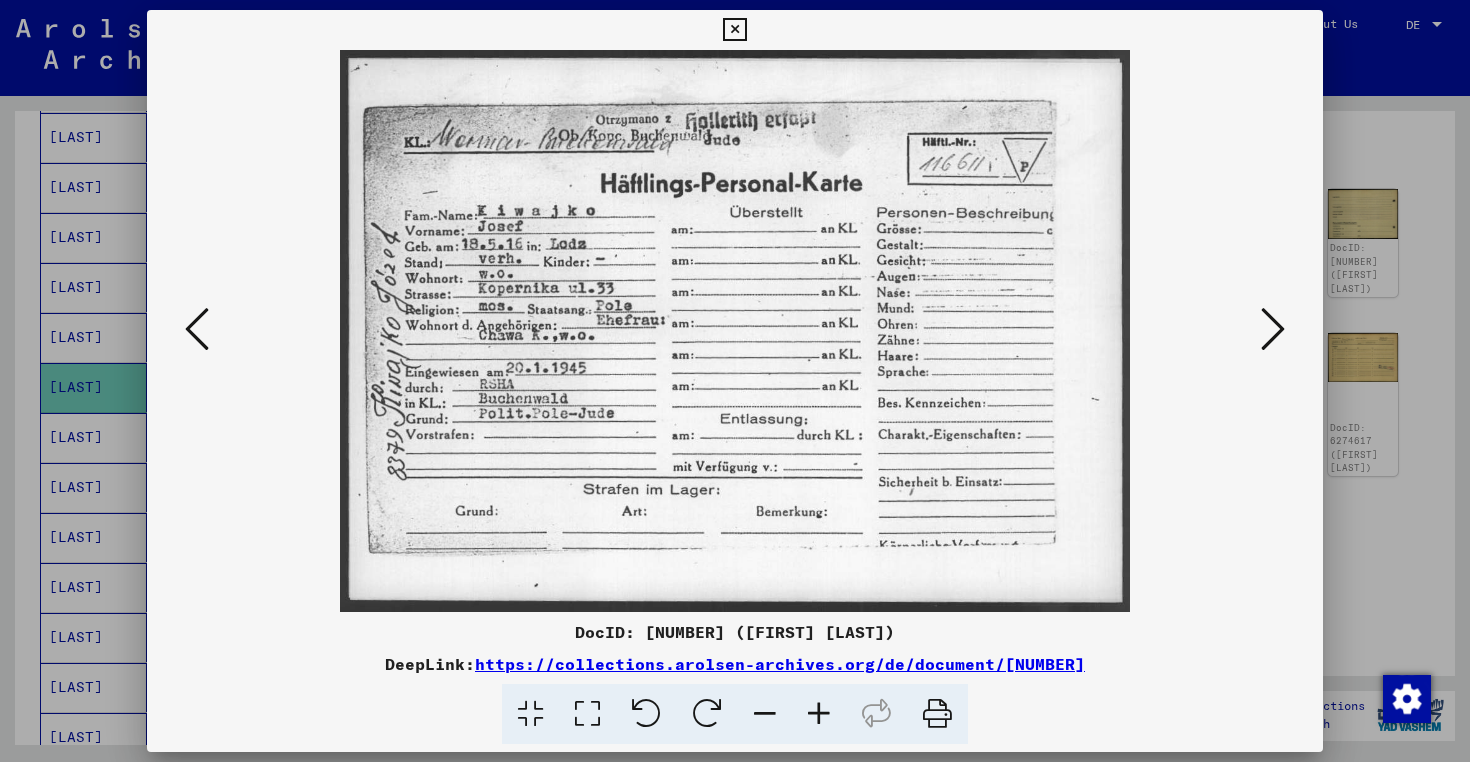 click at bounding box center (735, 331) 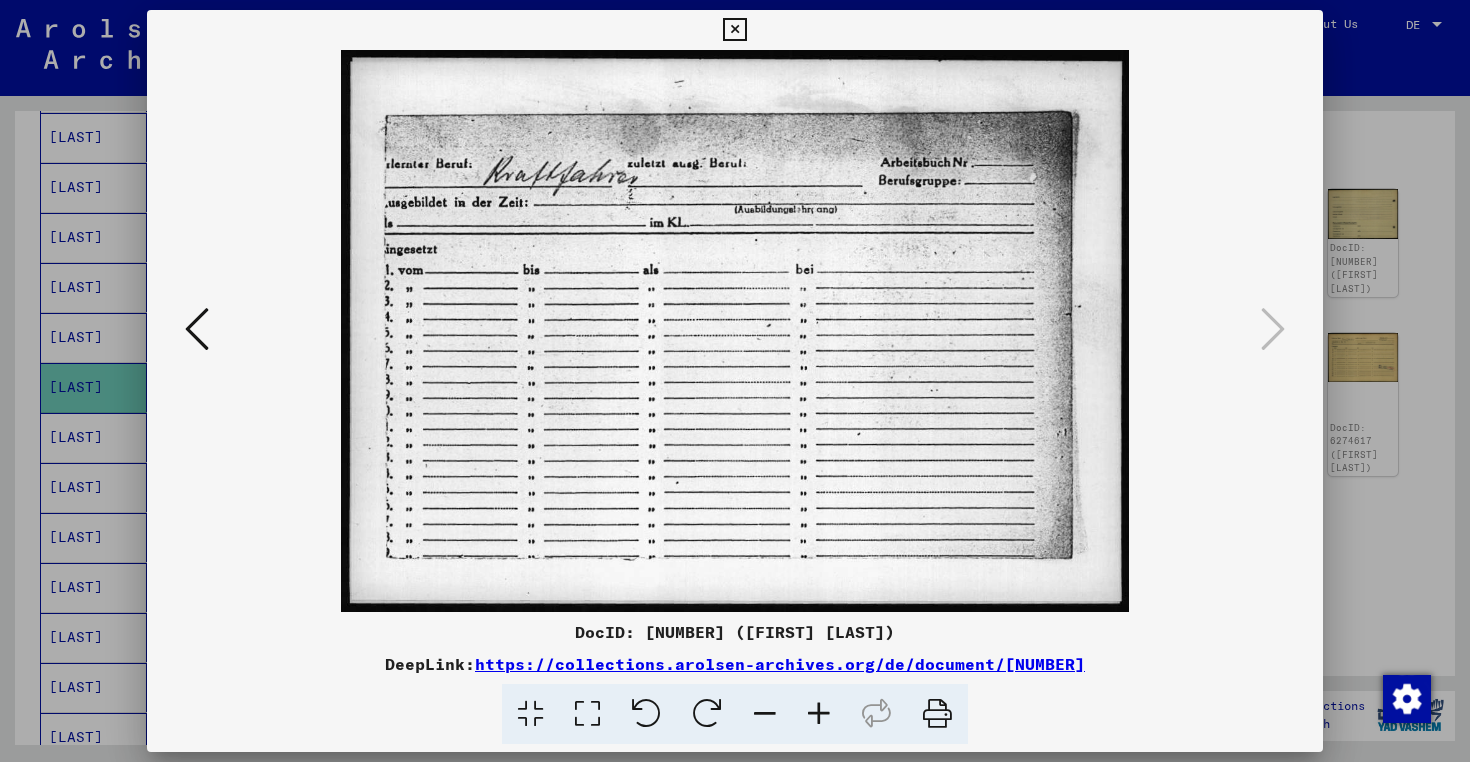 click at bounding box center [735, 331] 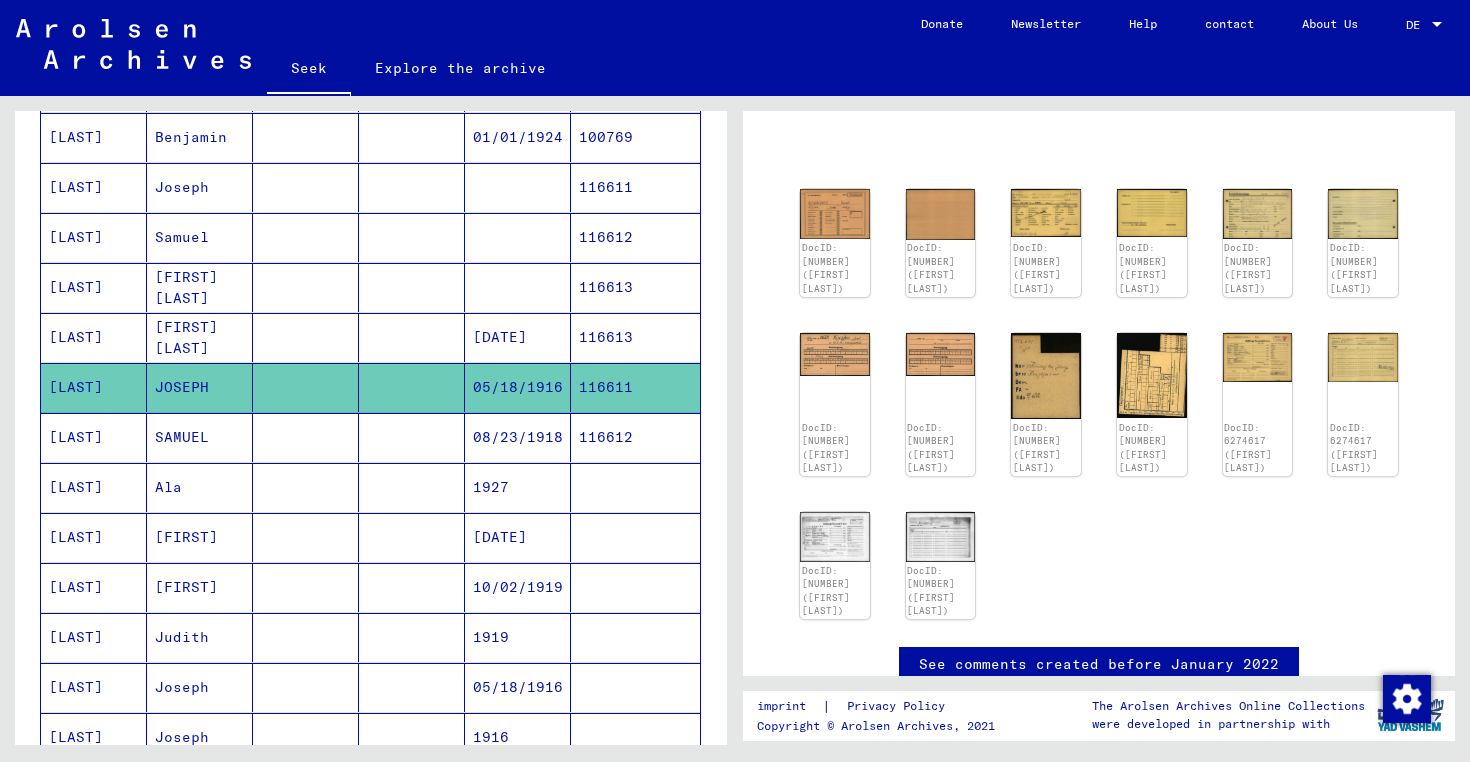 click at bounding box center [306, 537] 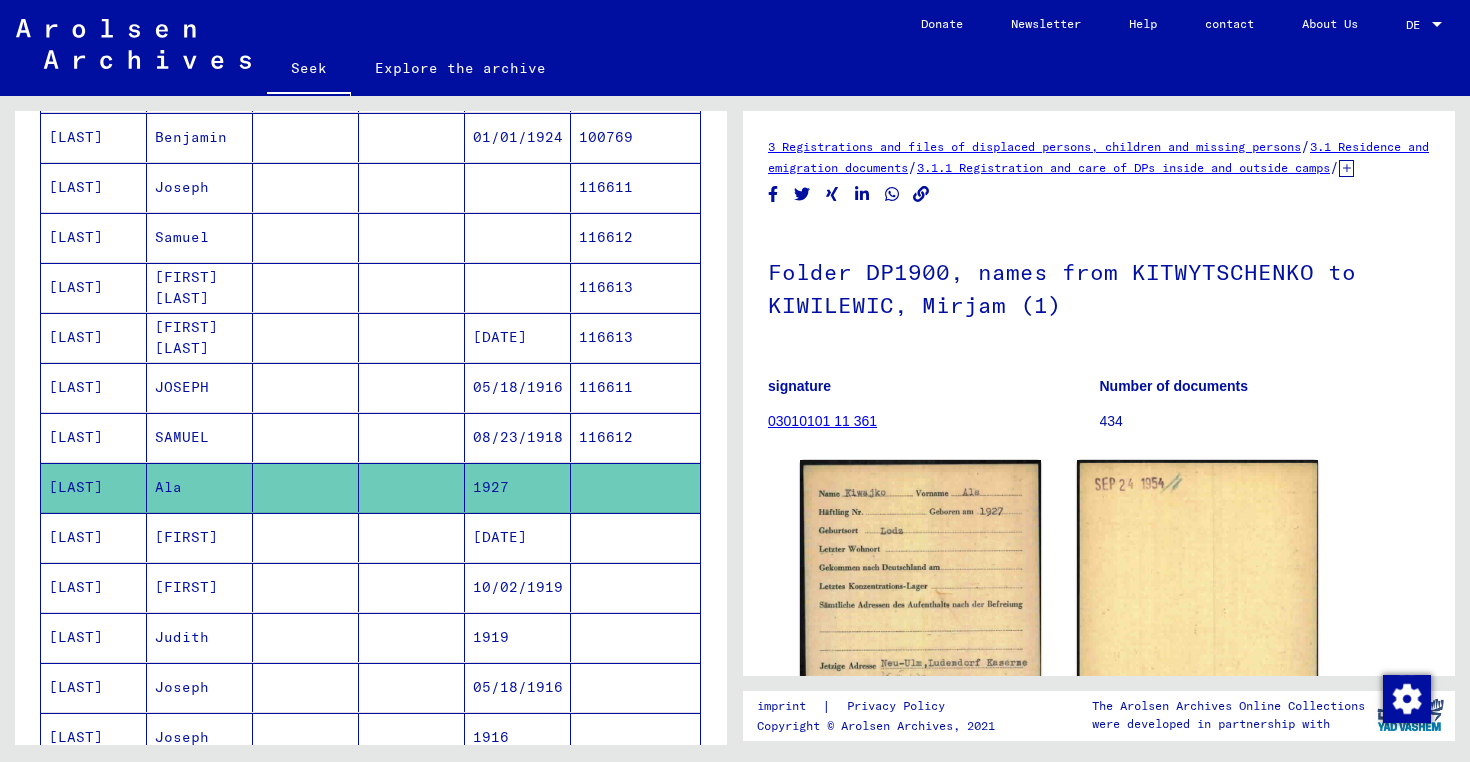 scroll, scrollTop: 0, scrollLeft: 0, axis: both 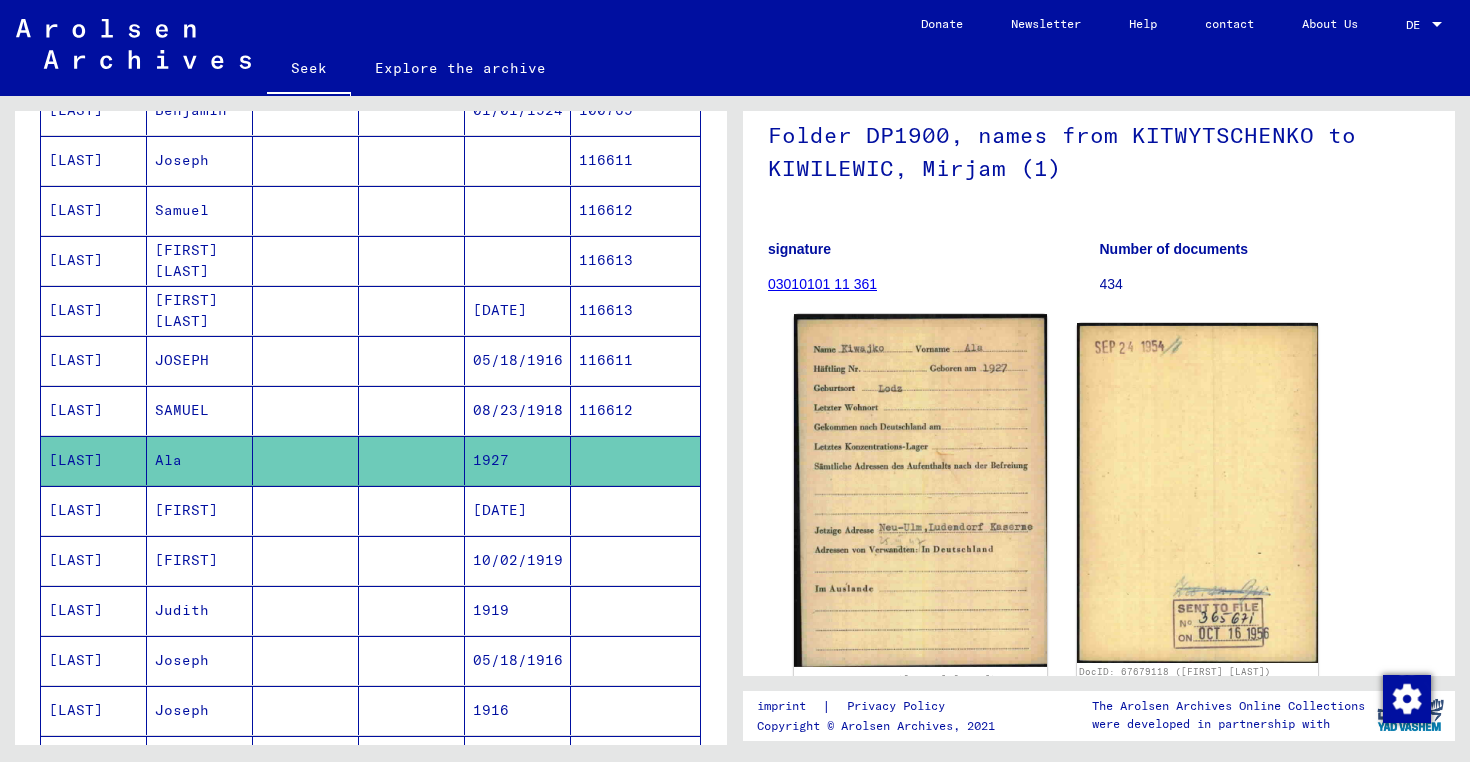 click 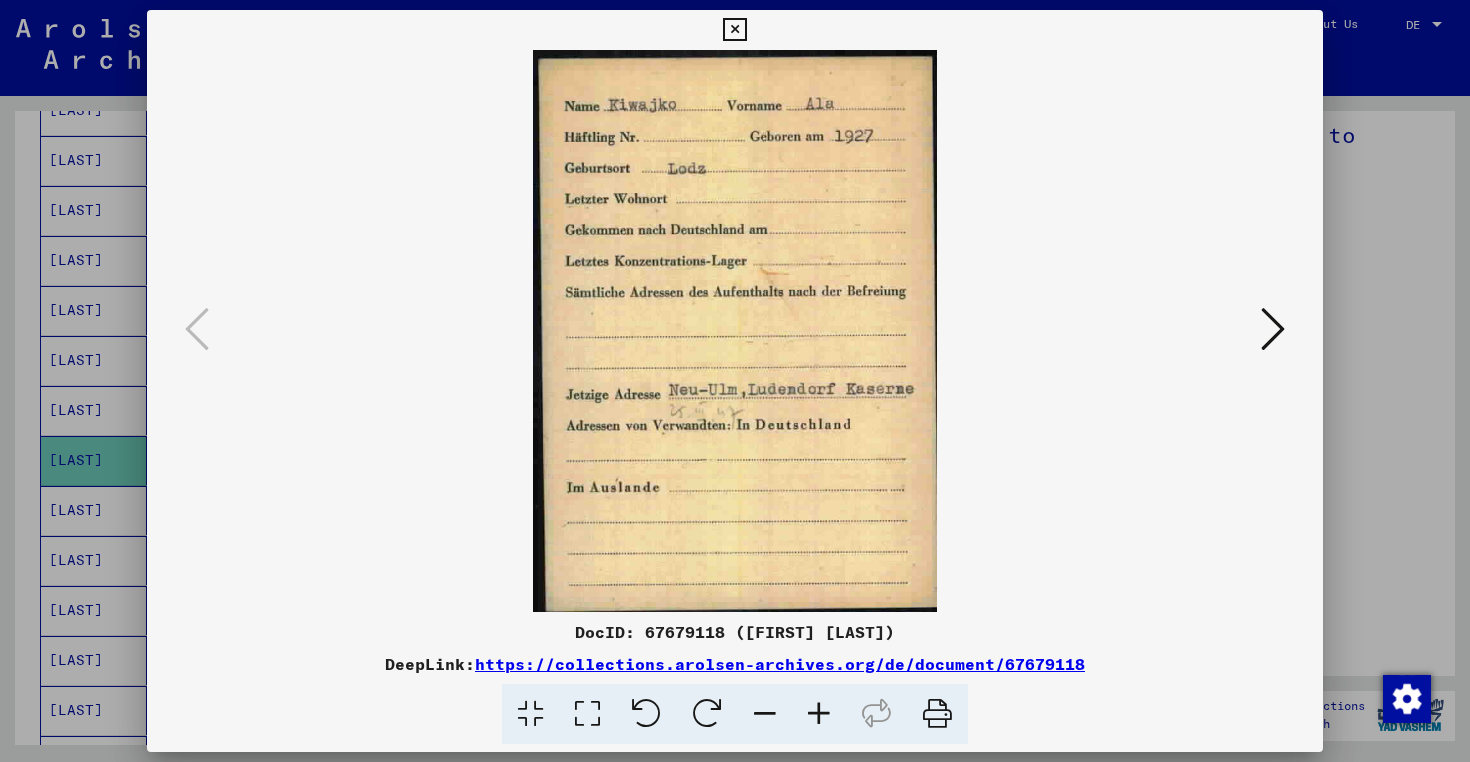 click at bounding box center [1273, 329] 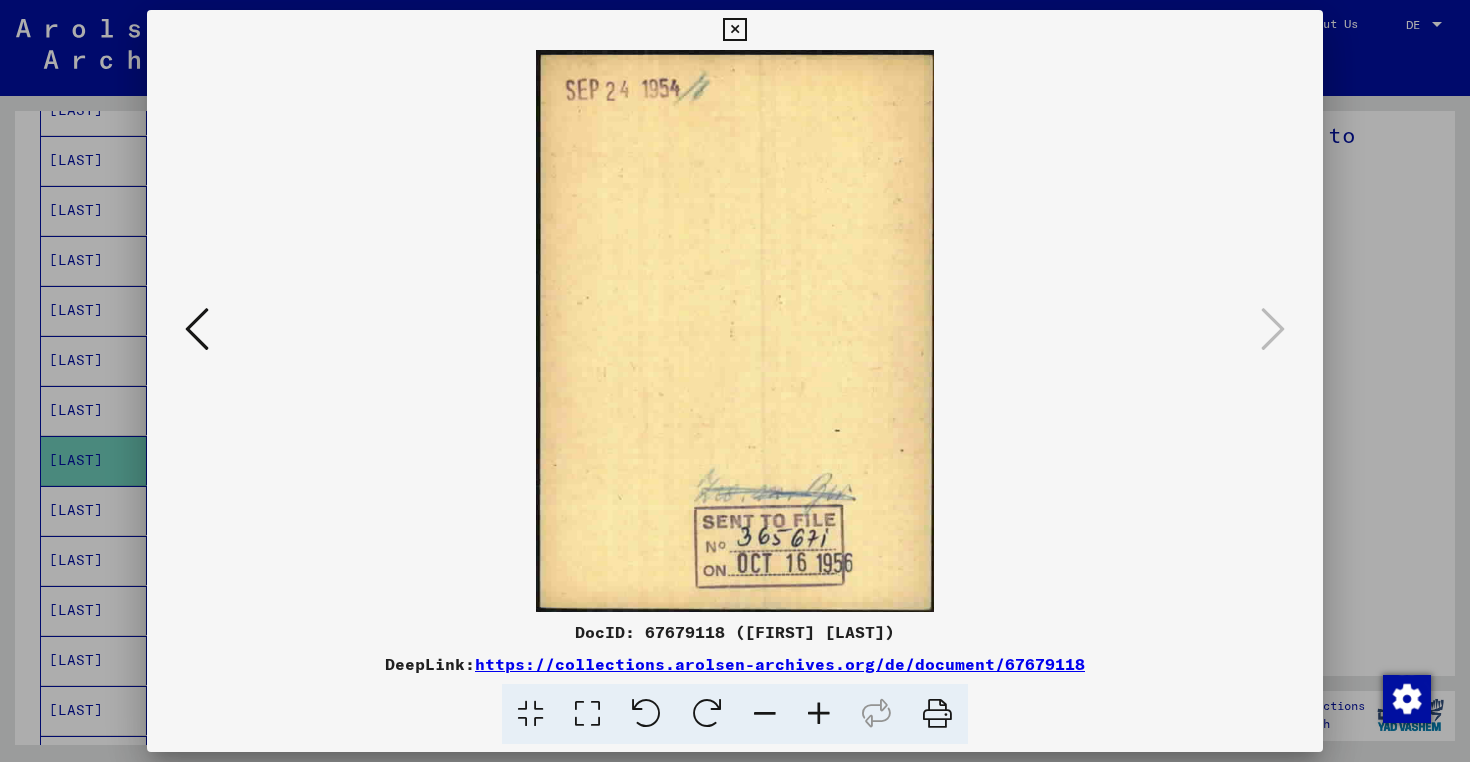 click at bounding box center (735, 381) 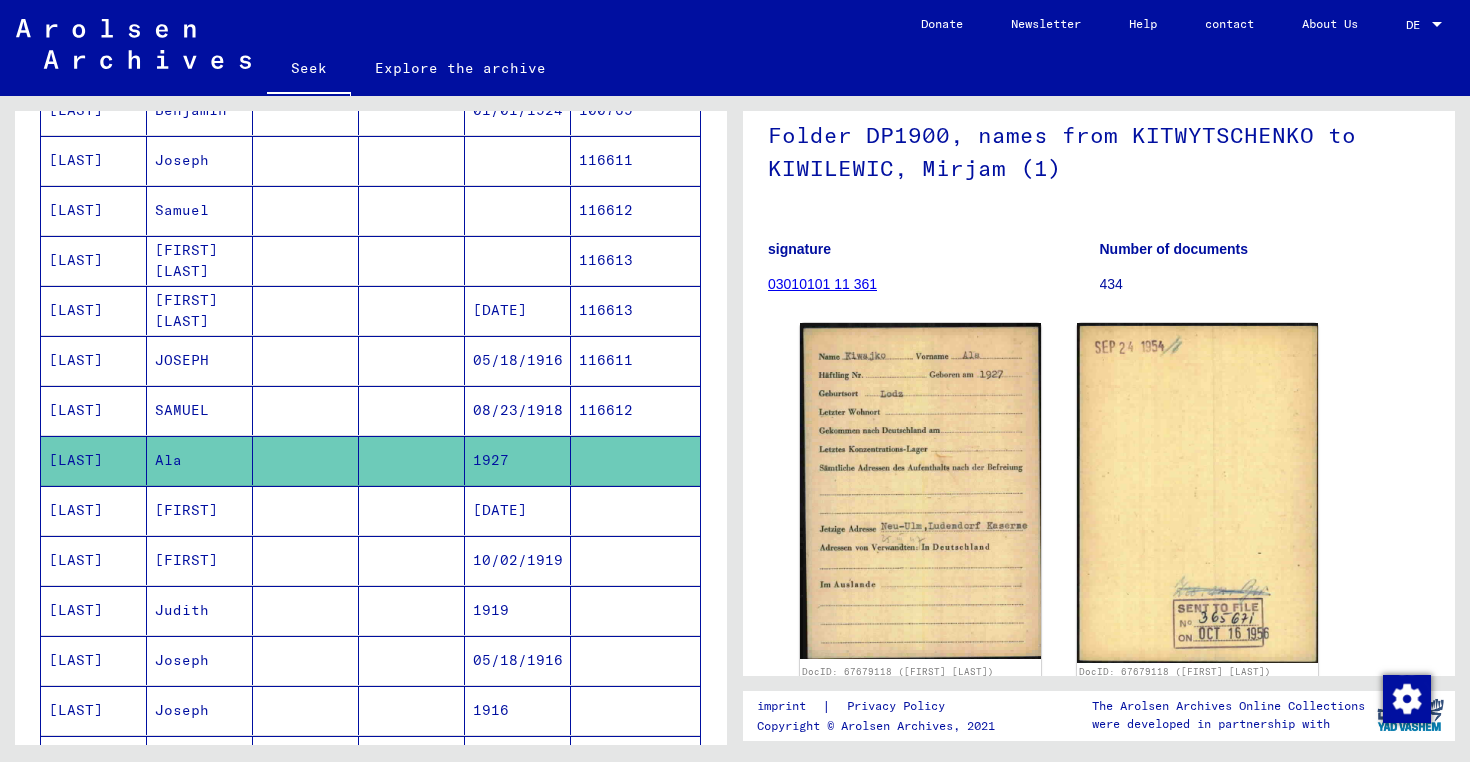 click at bounding box center (306, 460) 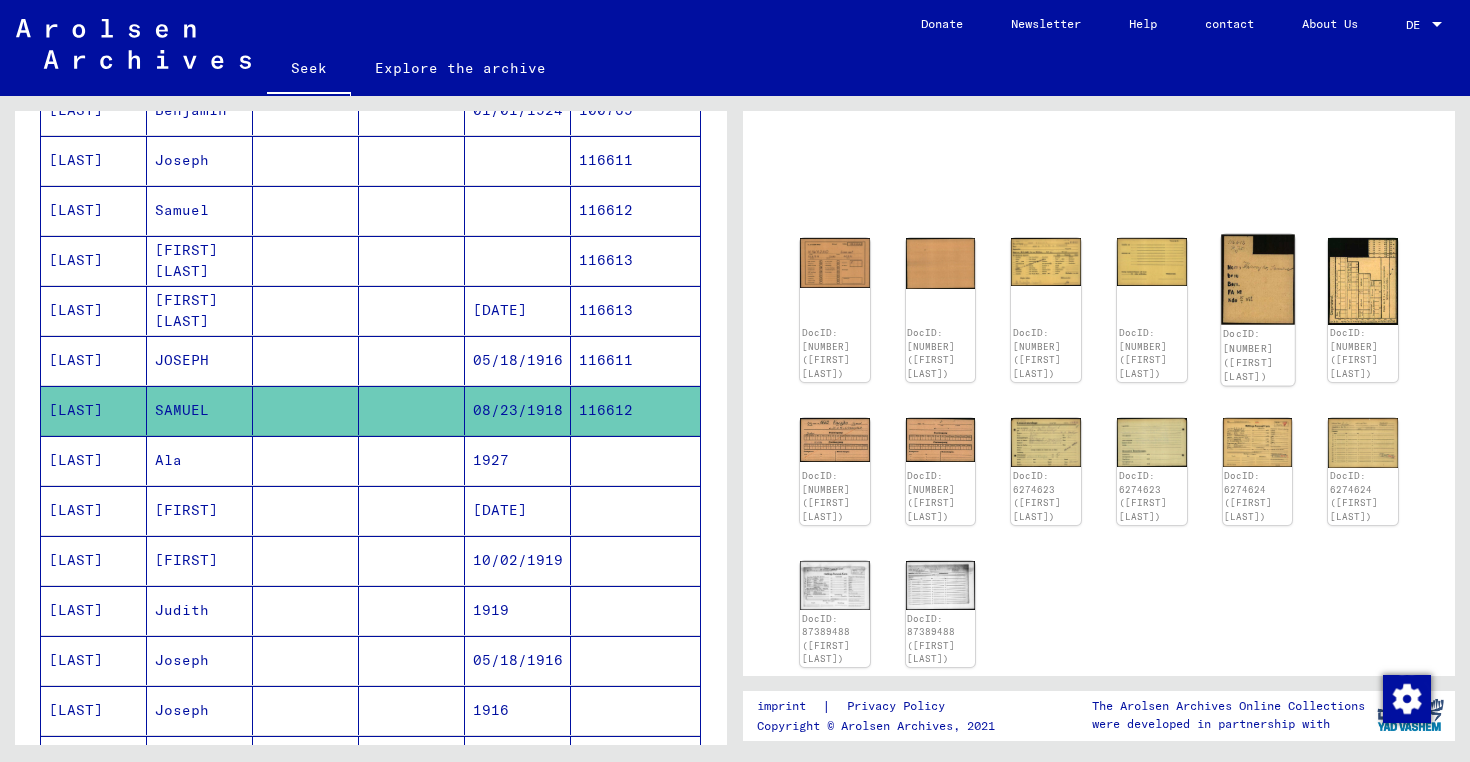 scroll, scrollTop: 175, scrollLeft: 0, axis: vertical 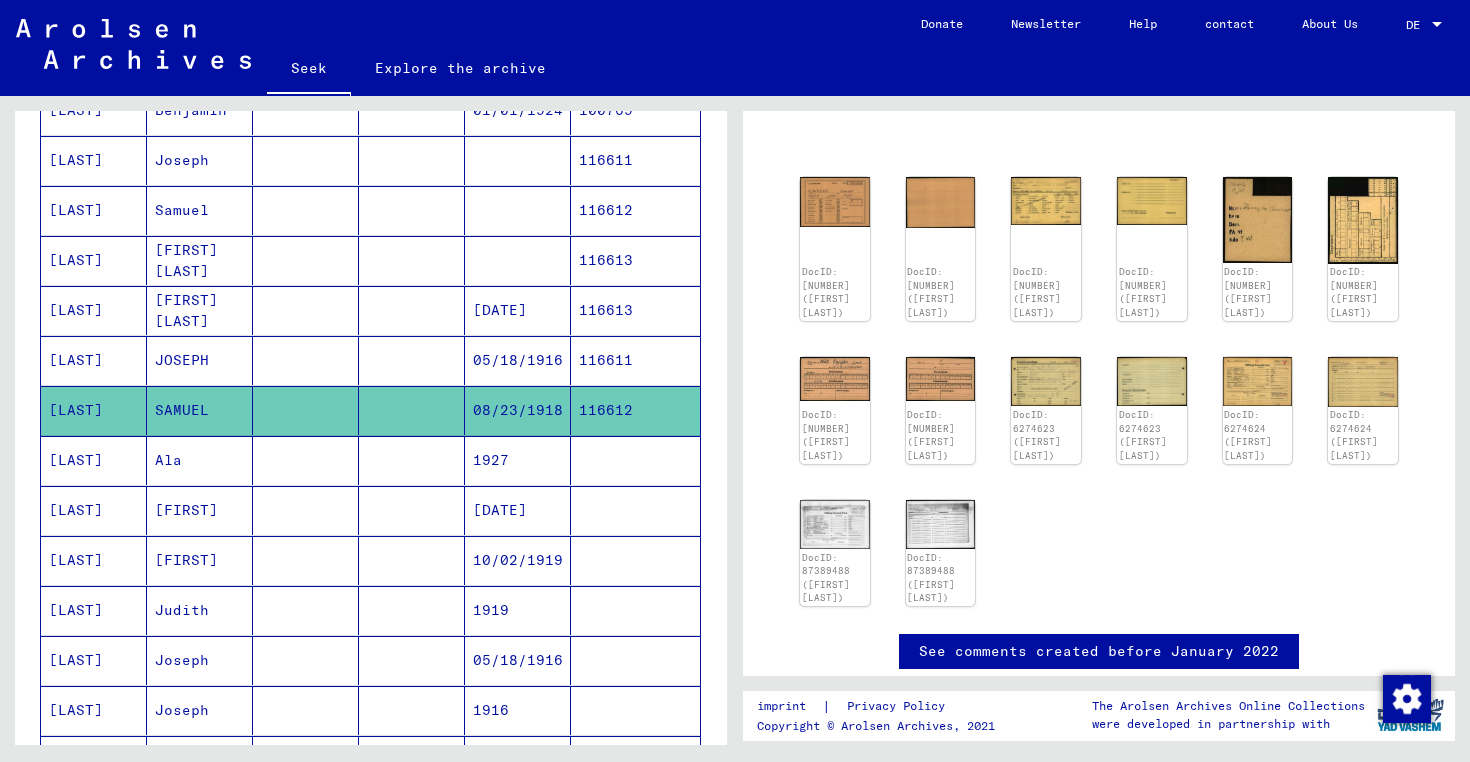 click at bounding box center (306, 360) 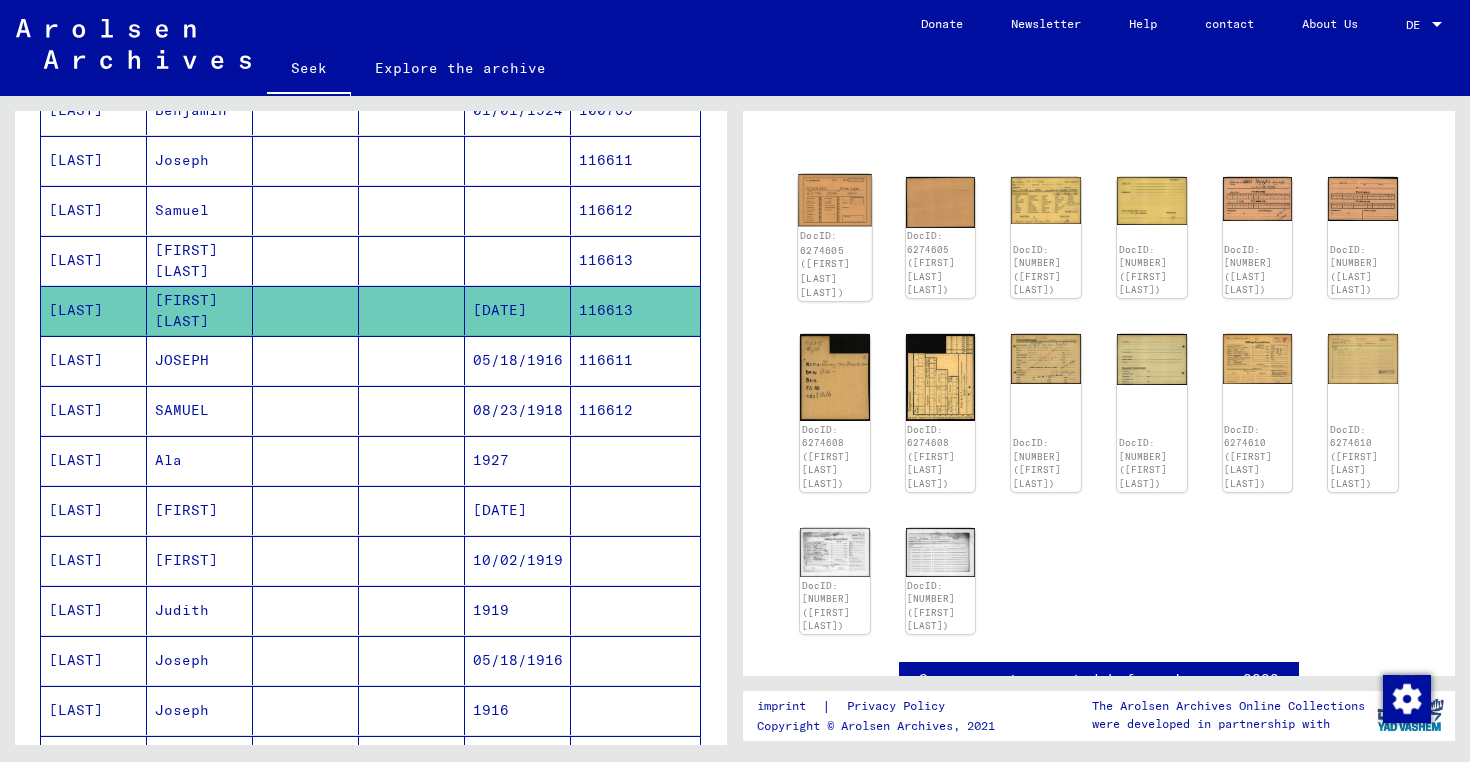 click 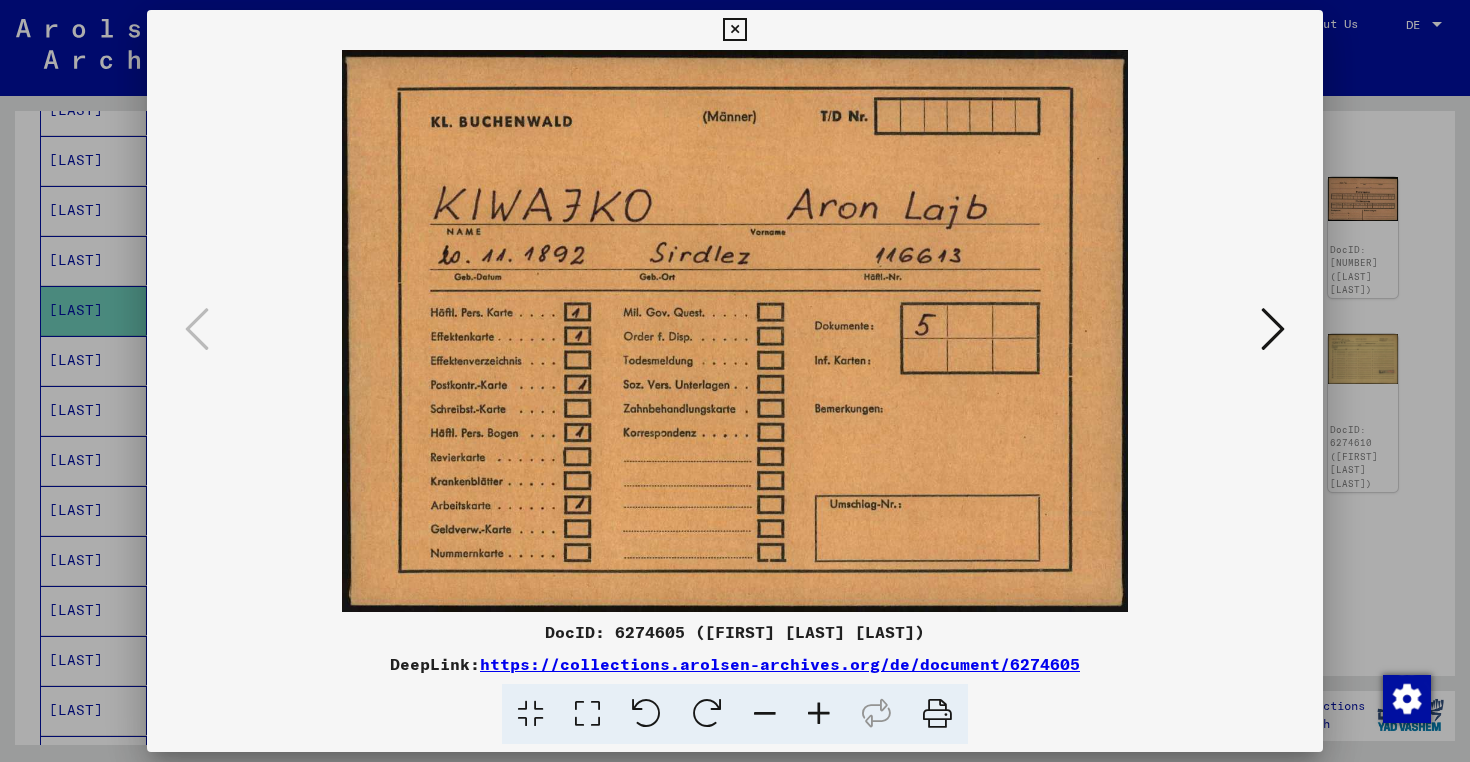 click at bounding box center (1273, 329) 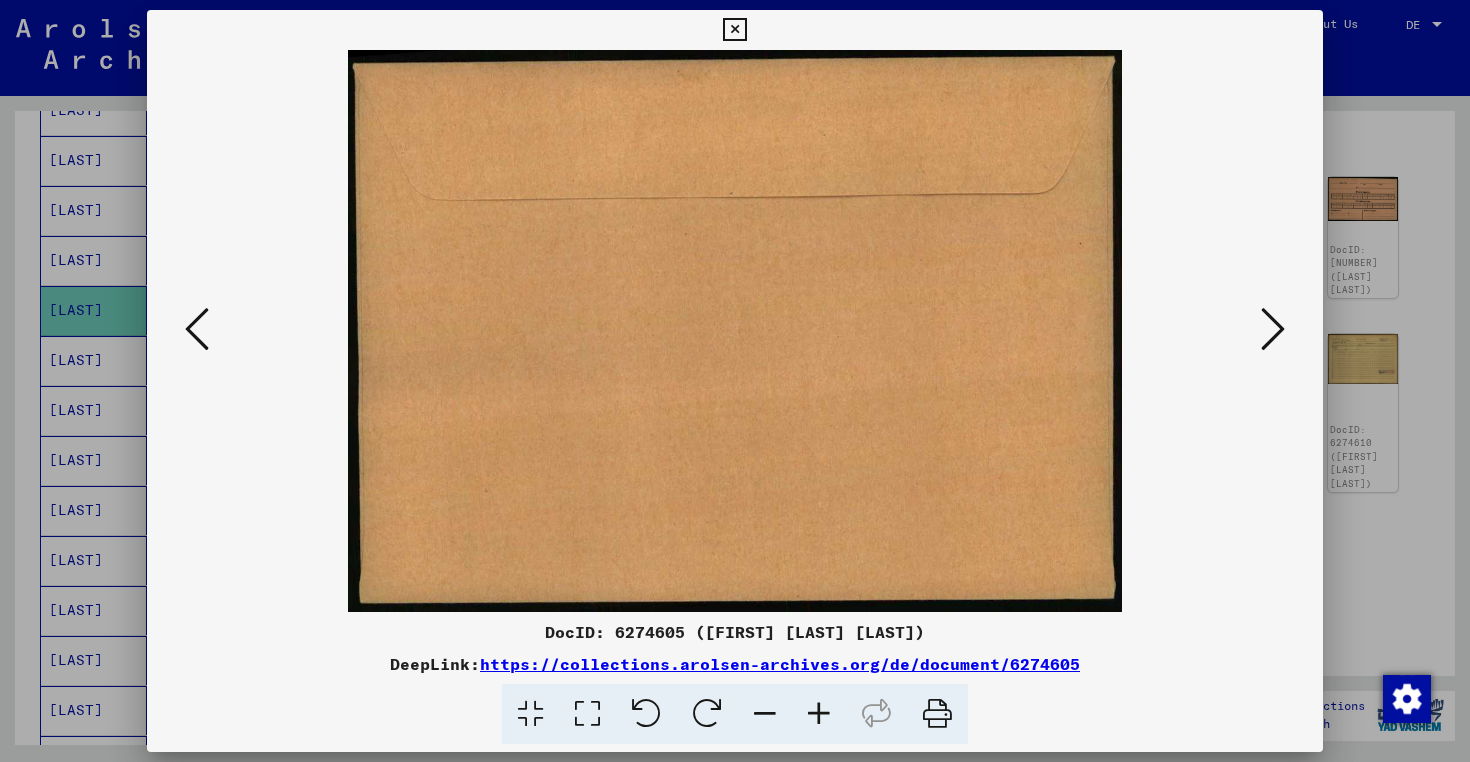 click at bounding box center (1273, 329) 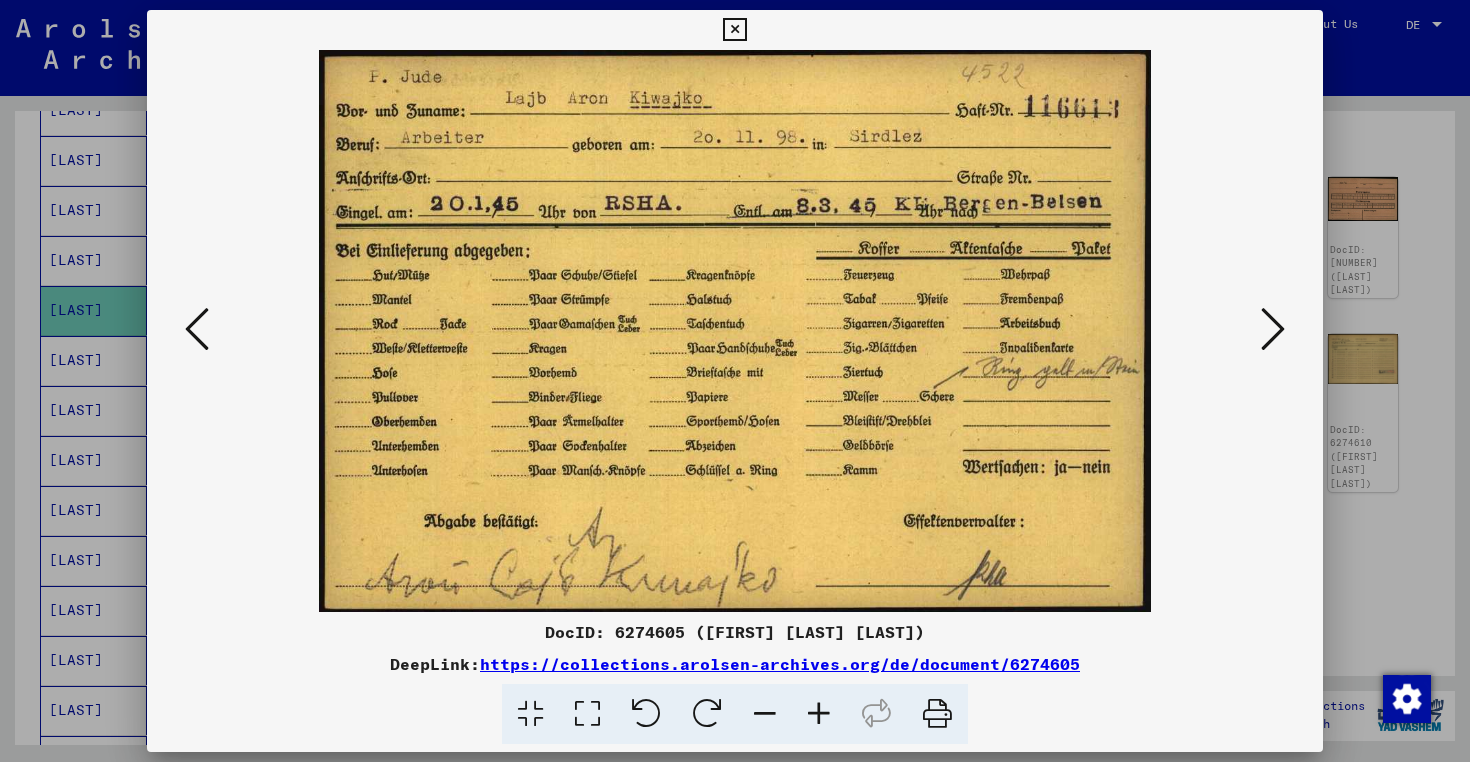 click at bounding box center (1273, 329) 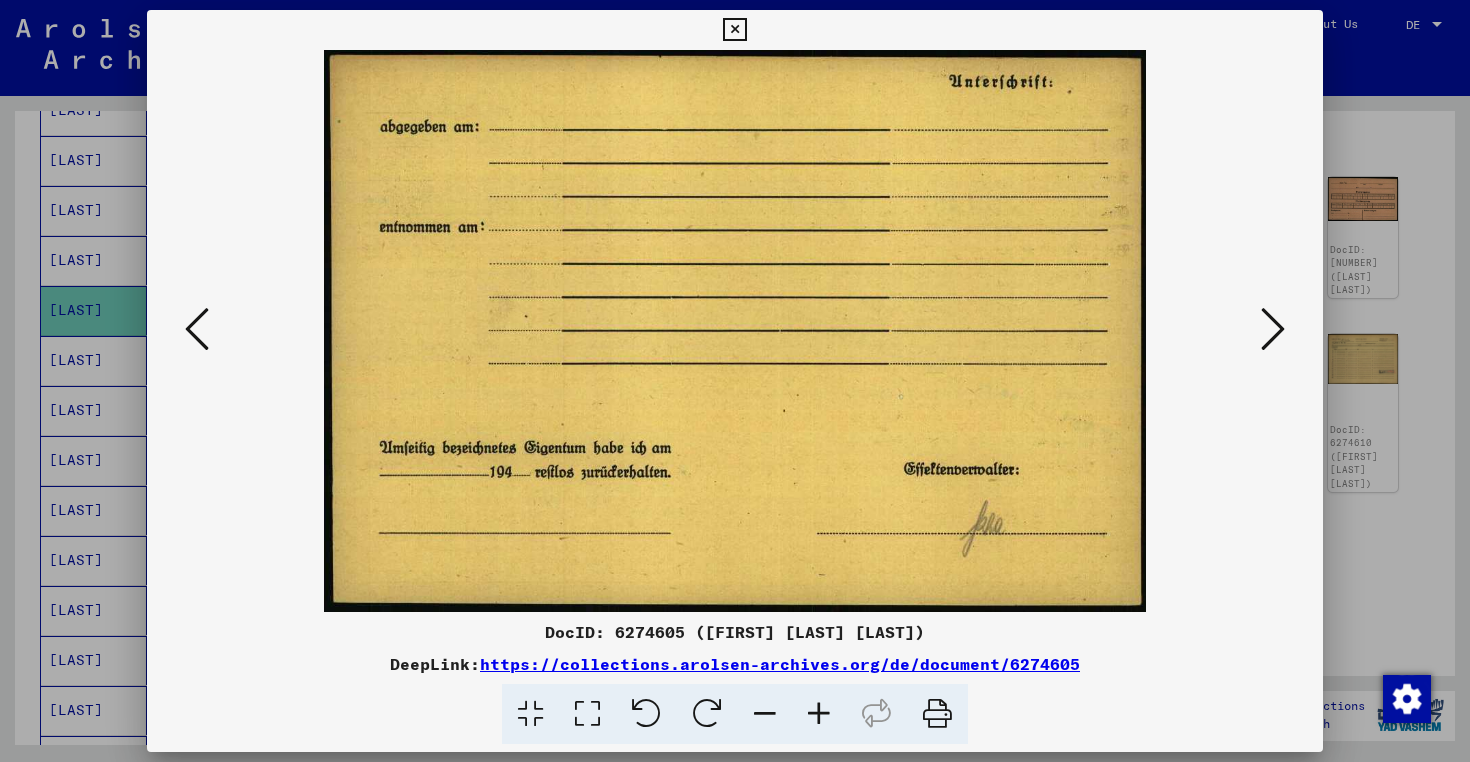 click at bounding box center (1273, 329) 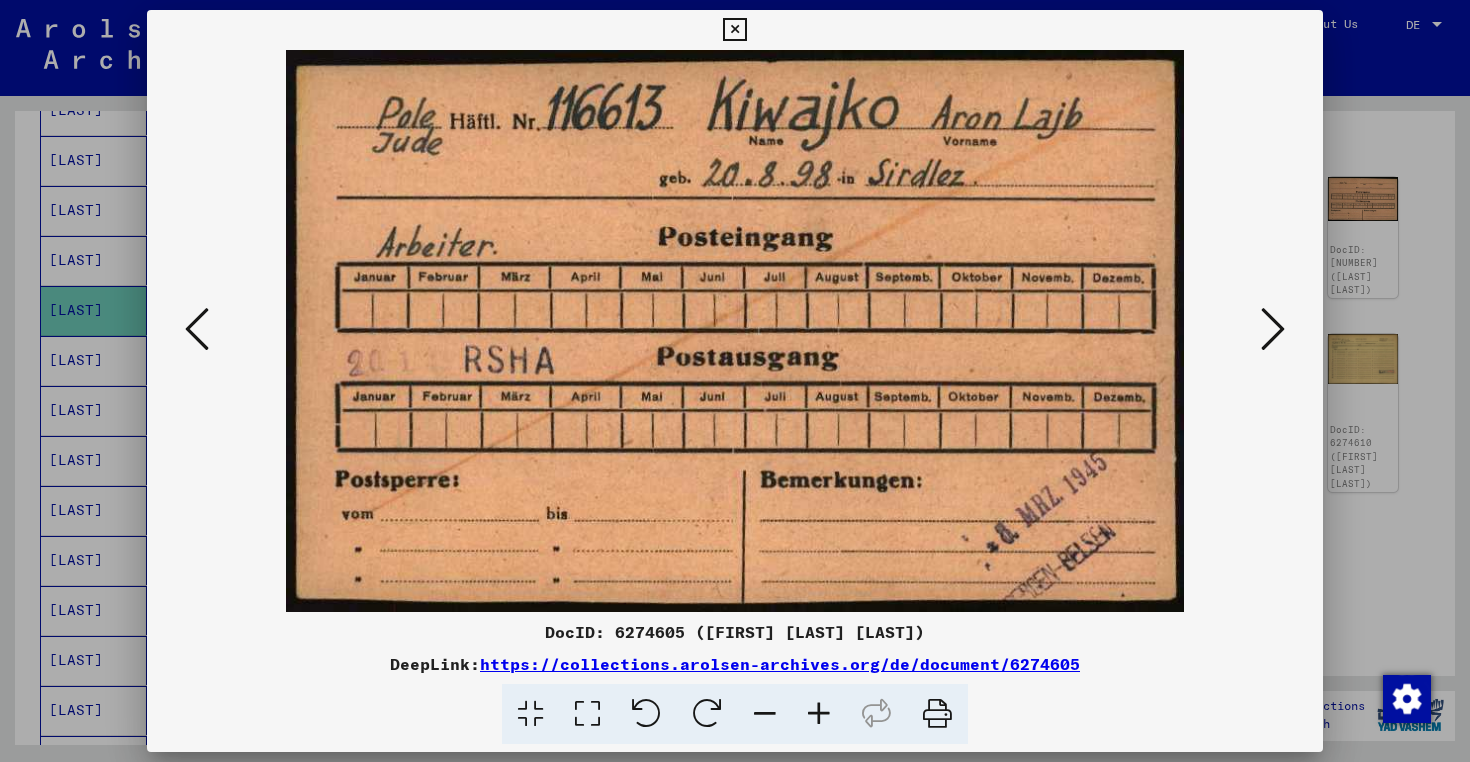 click at bounding box center [1273, 329] 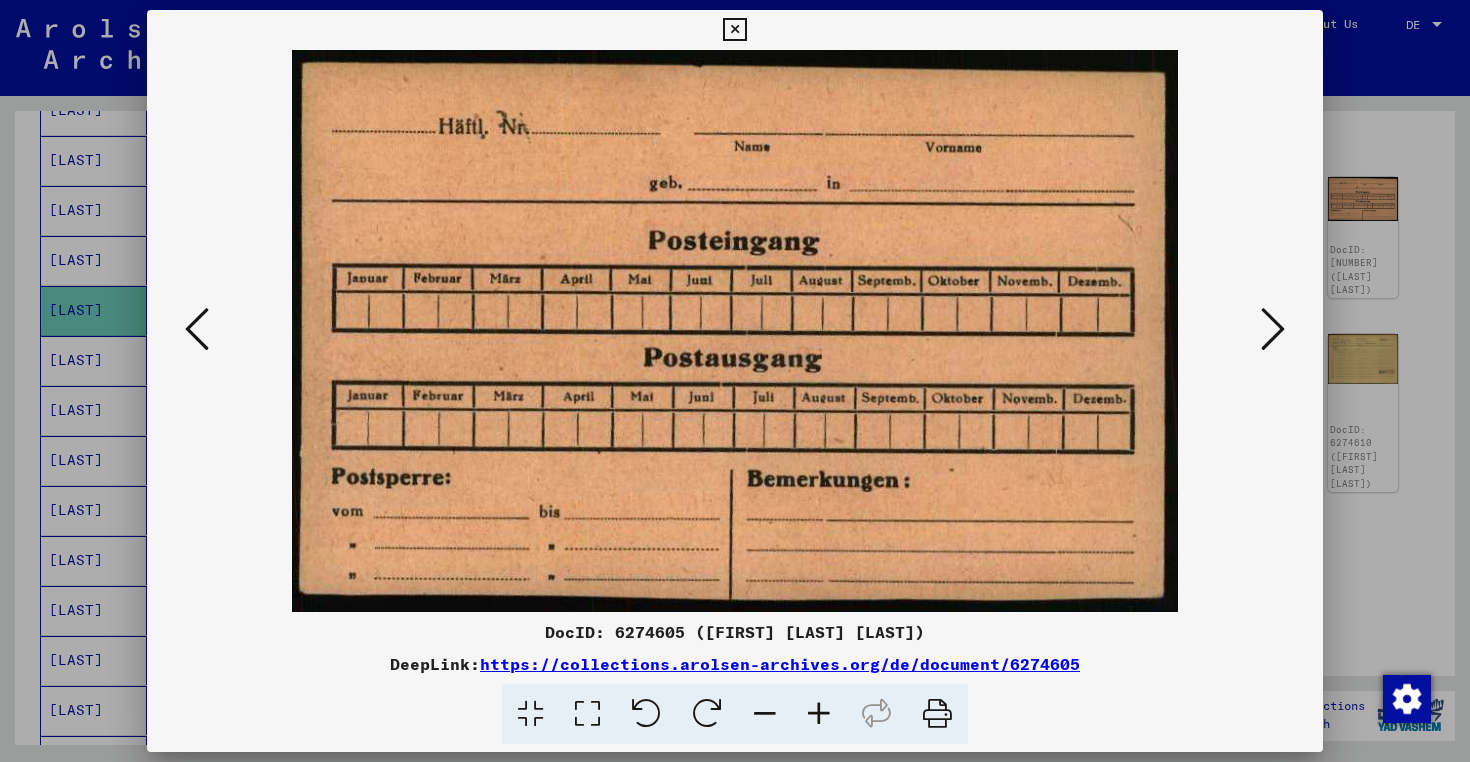click at bounding box center (197, 330) 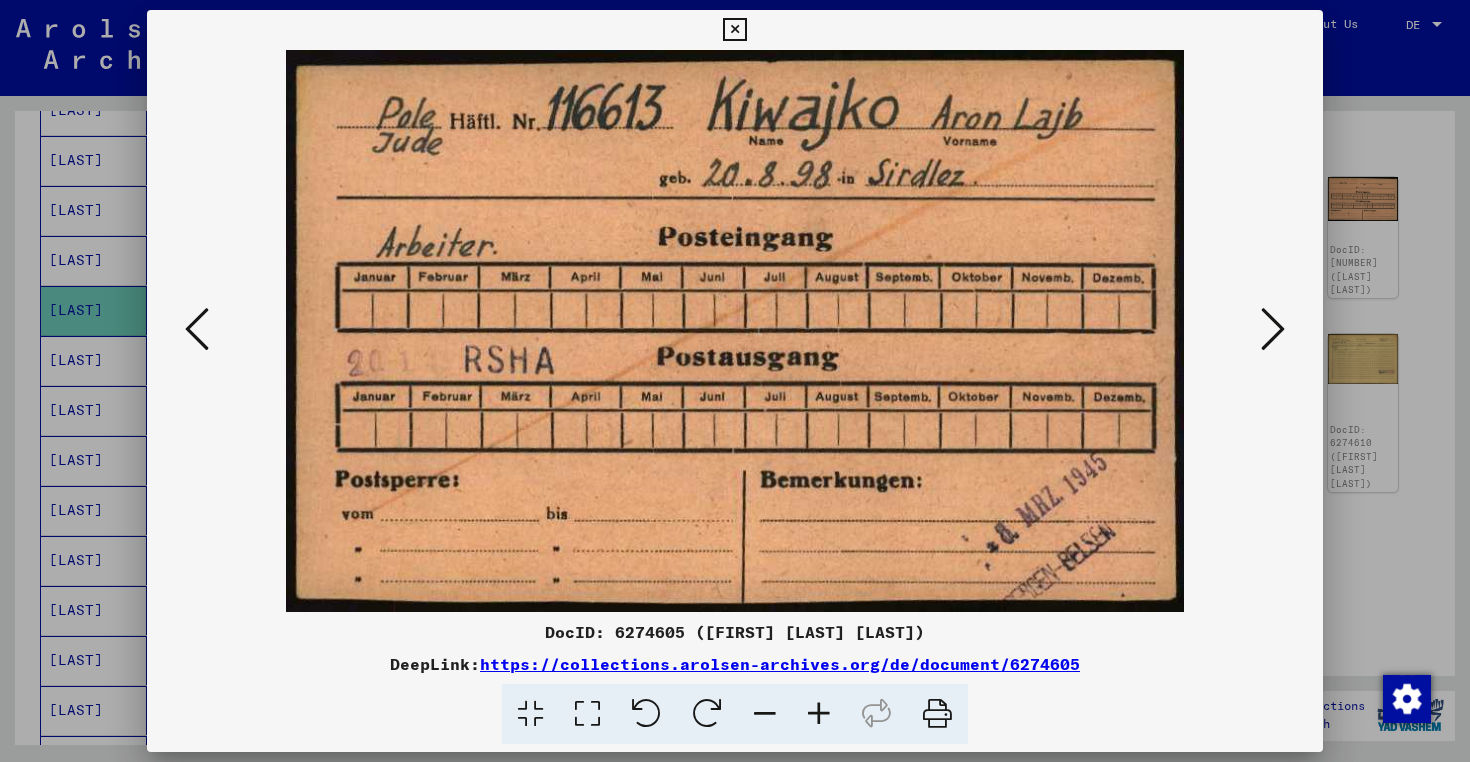 click at bounding box center (1273, 329) 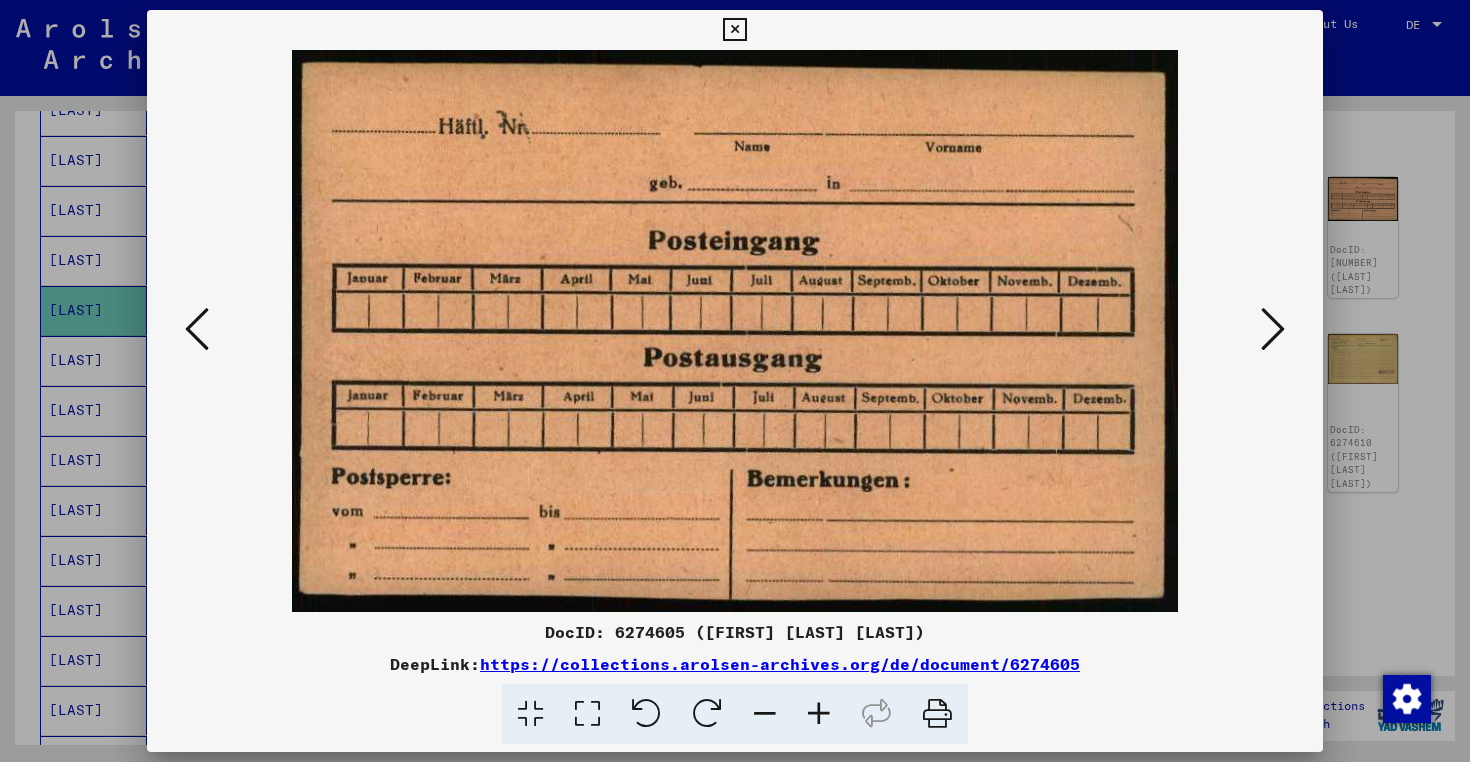 click at bounding box center (1273, 329) 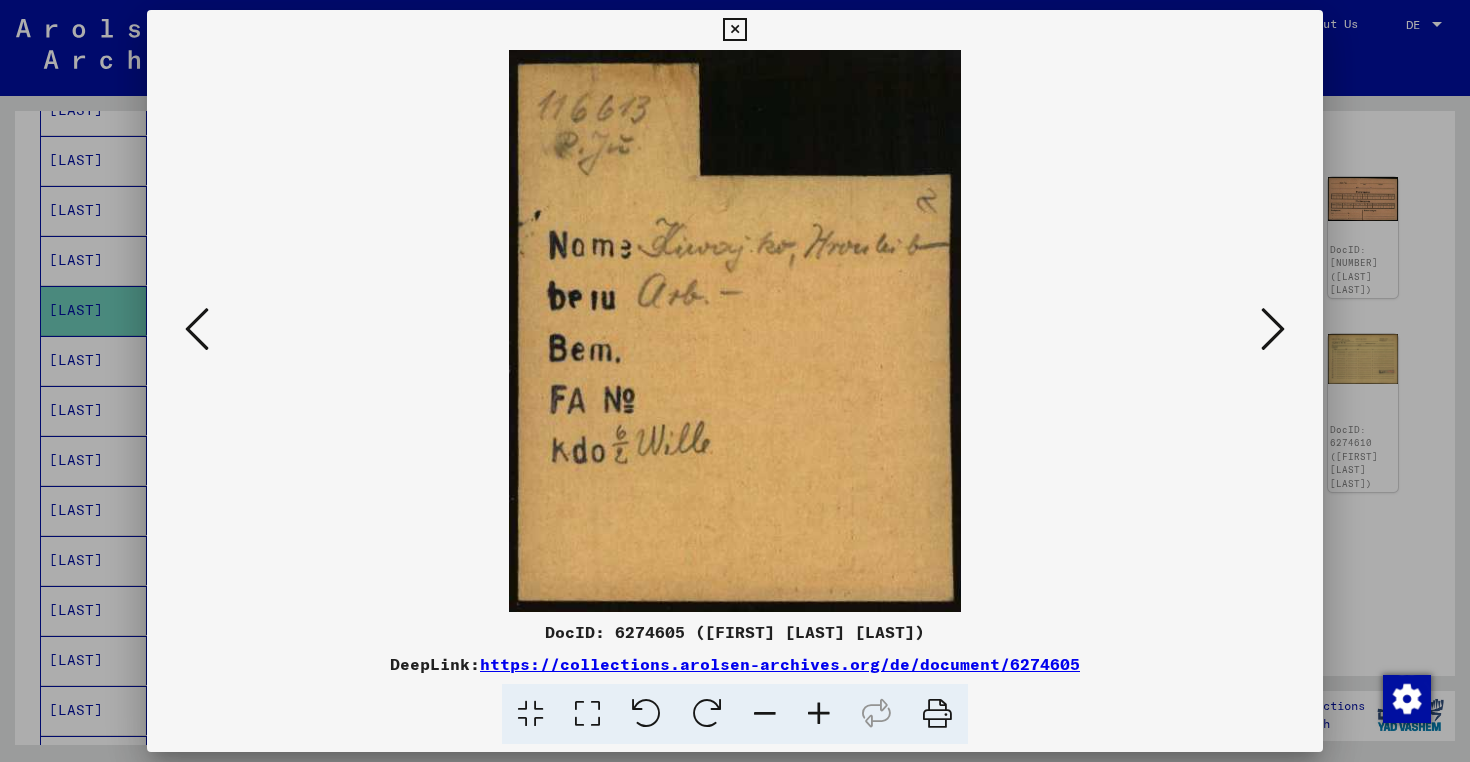 click at bounding box center (1273, 329) 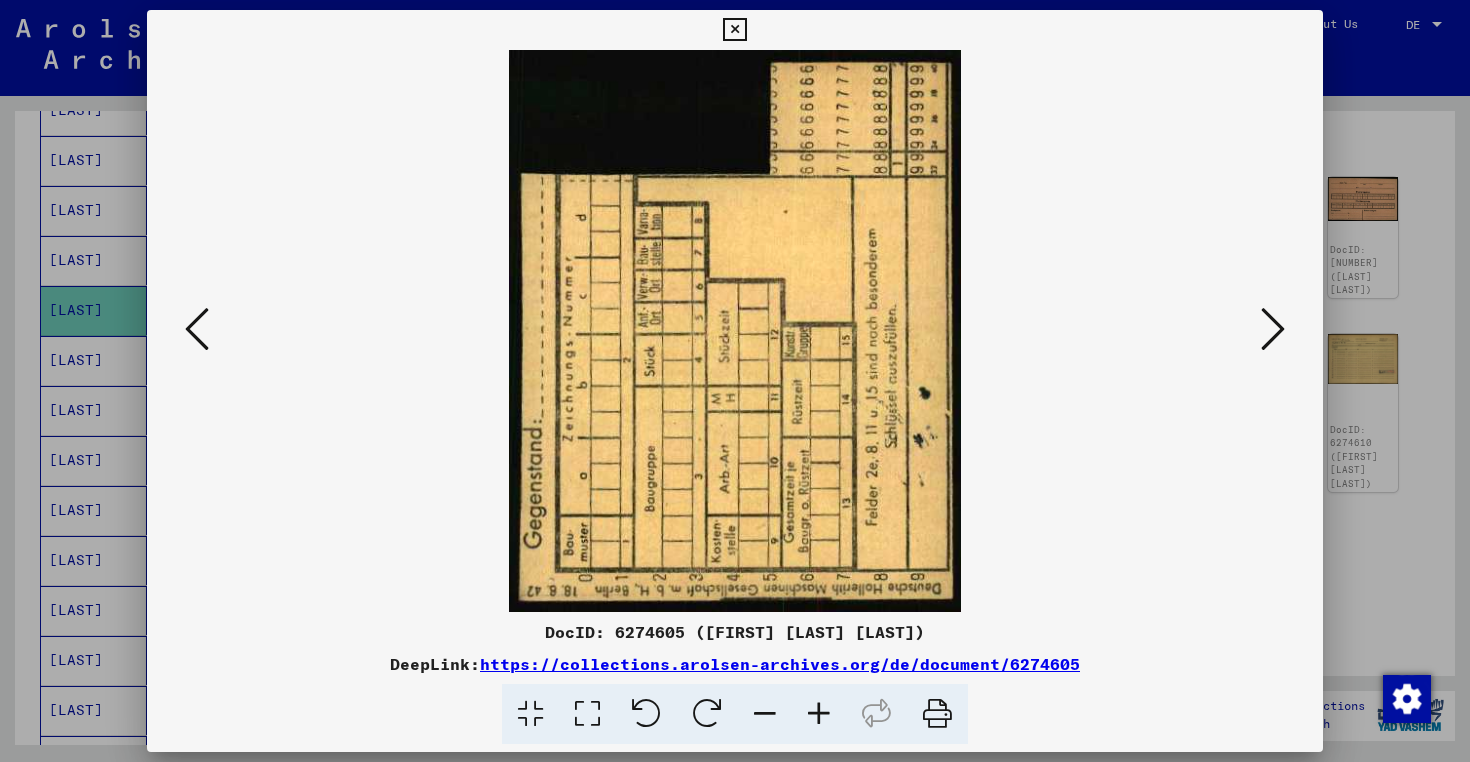 click at bounding box center [1273, 329] 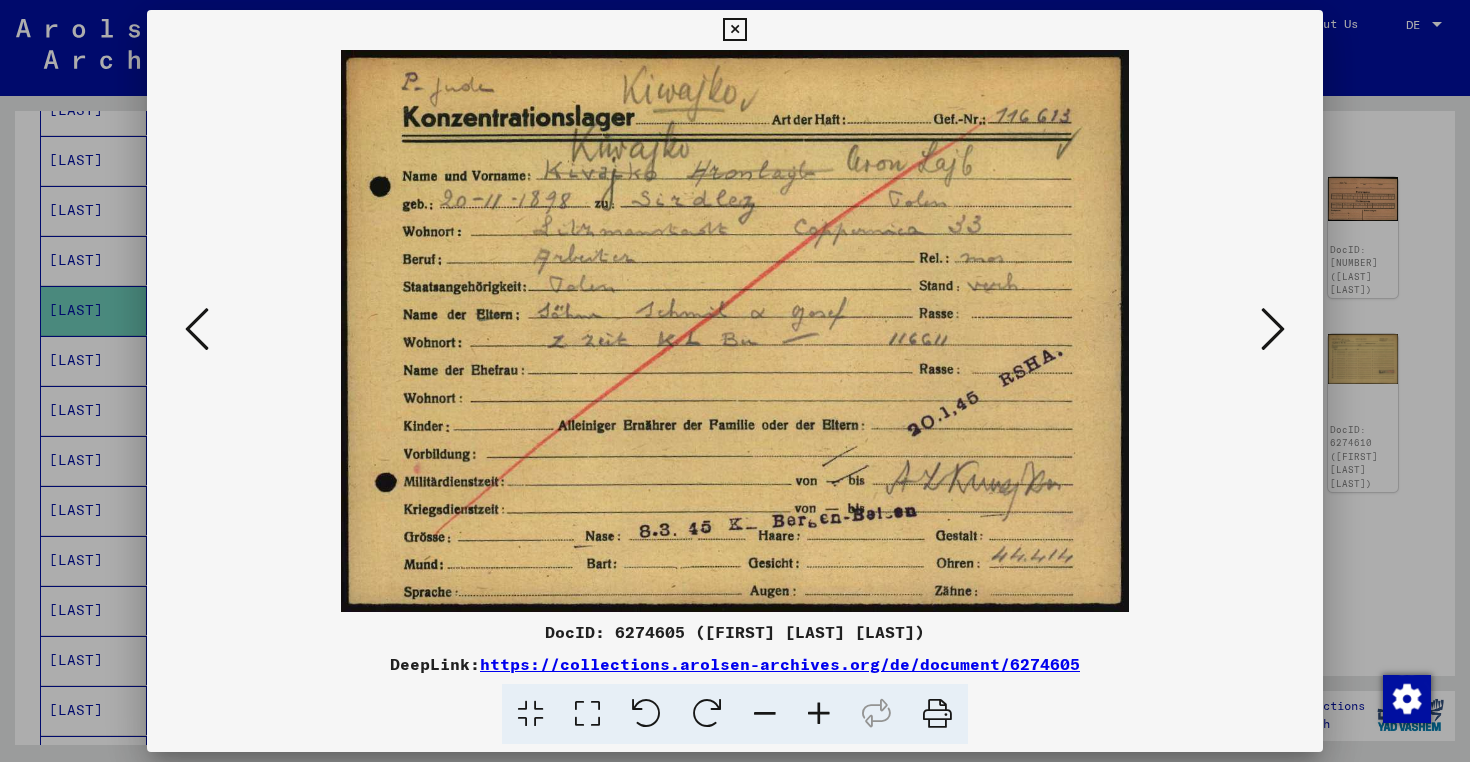 click at bounding box center (1273, 329) 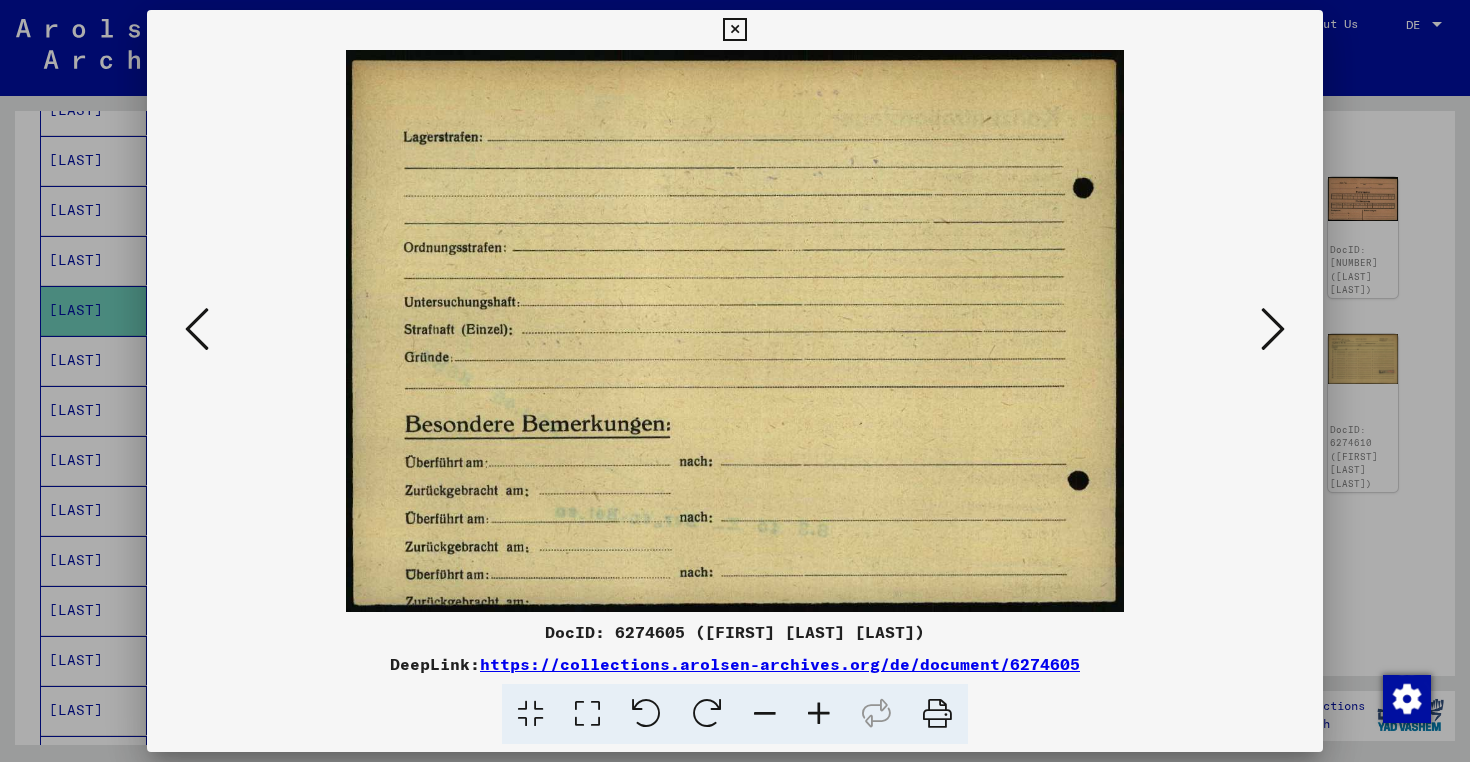 click at bounding box center (1273, 329) 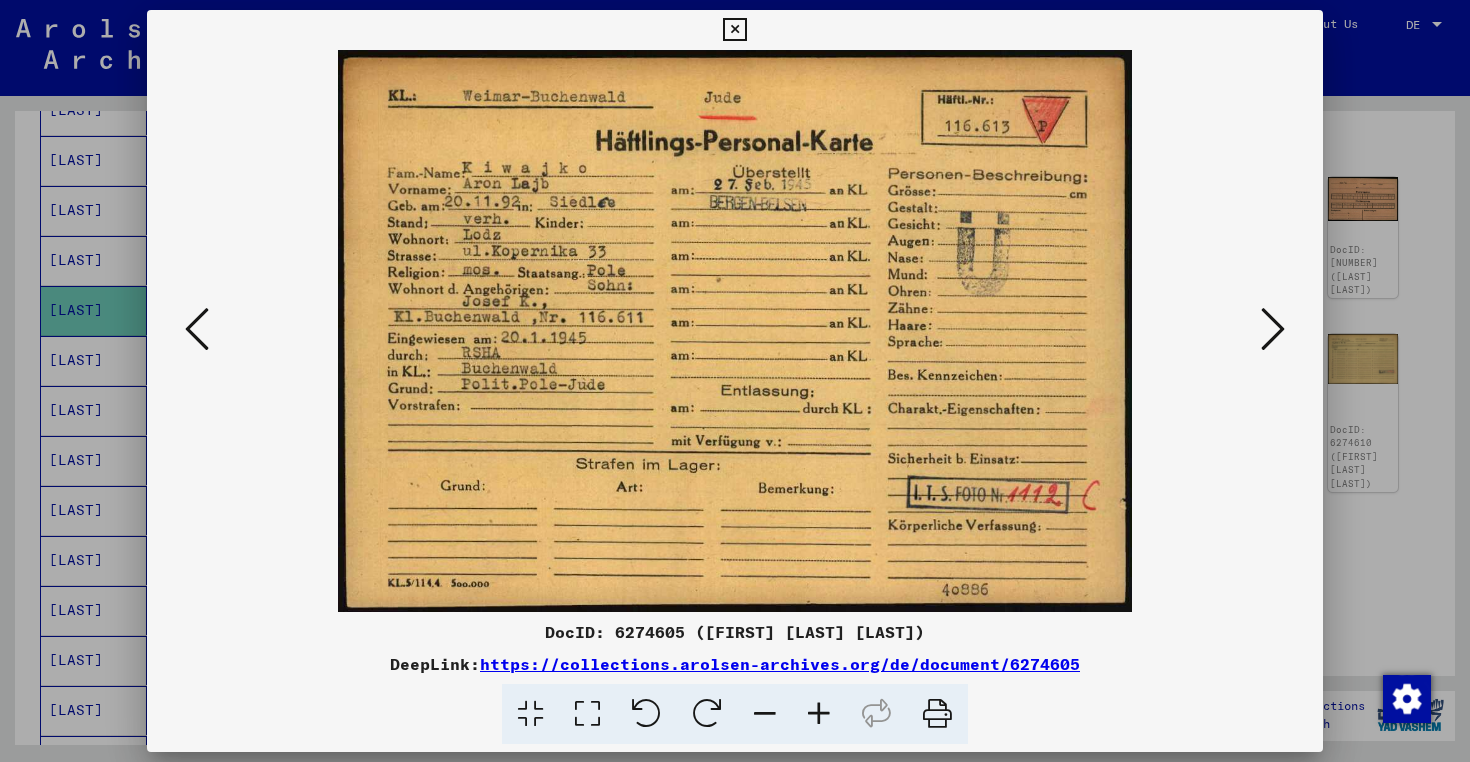 click at bounding box center (1273, 329) 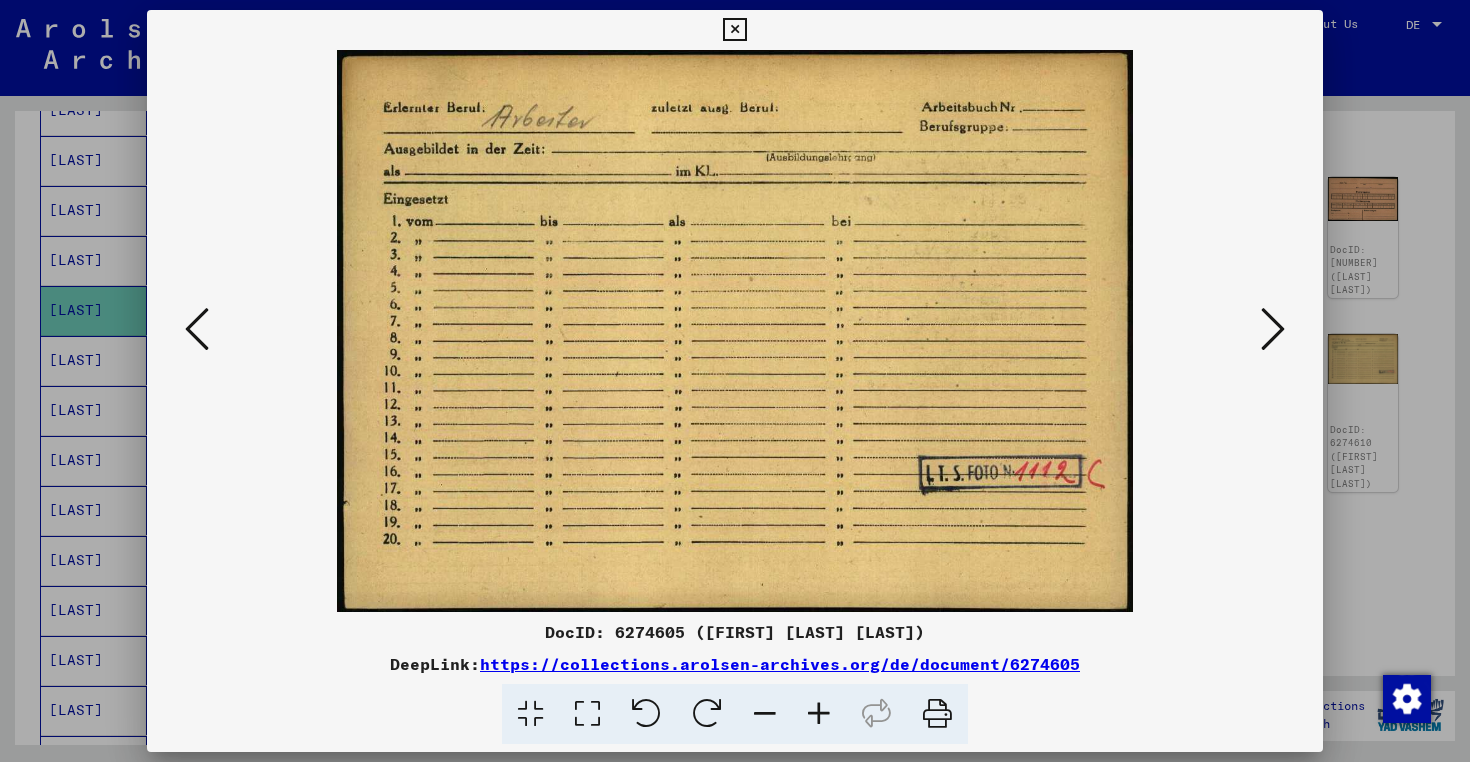 click at bounding box center [1273, 329] 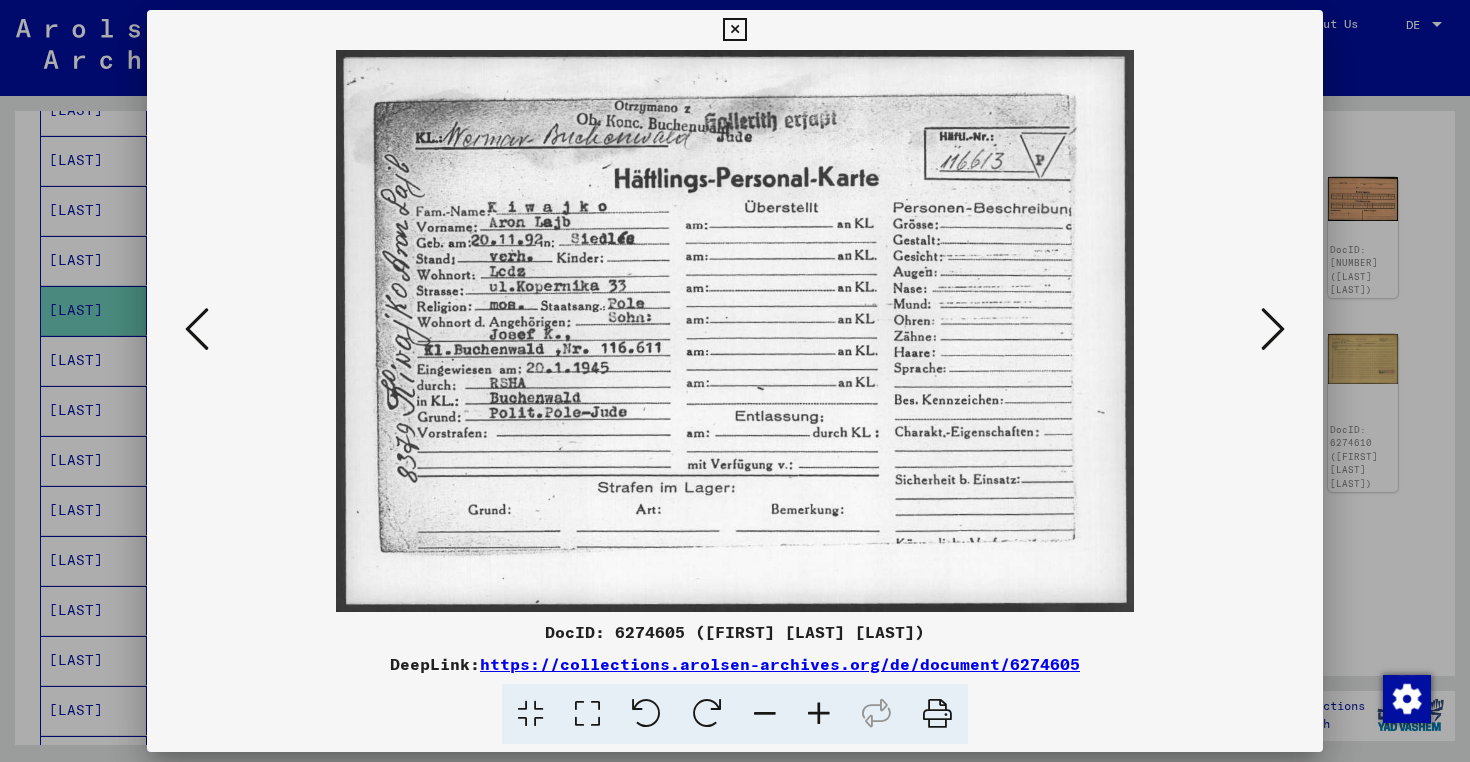 click at bounding box center [1273, 329] 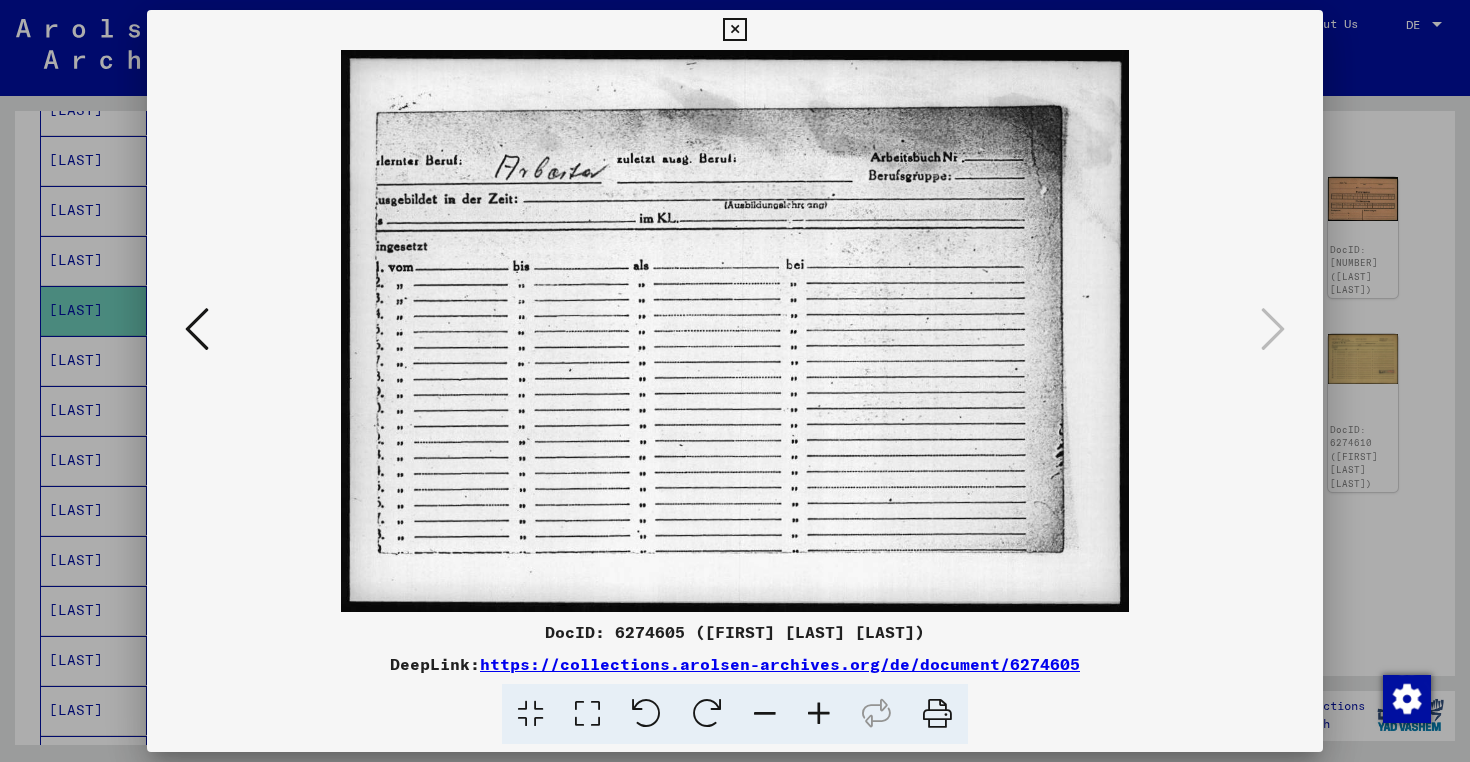 click at bounding box center [735, 381] 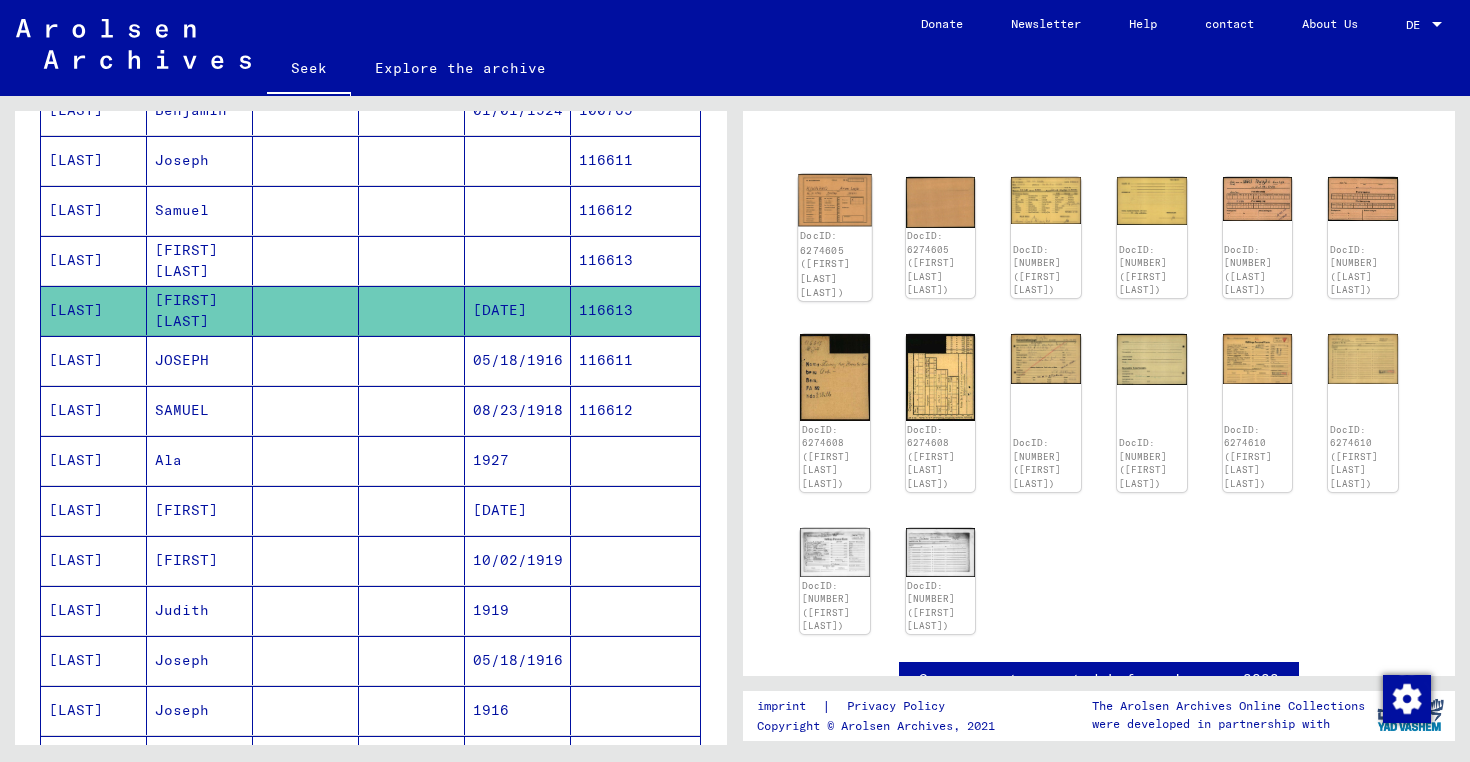 click 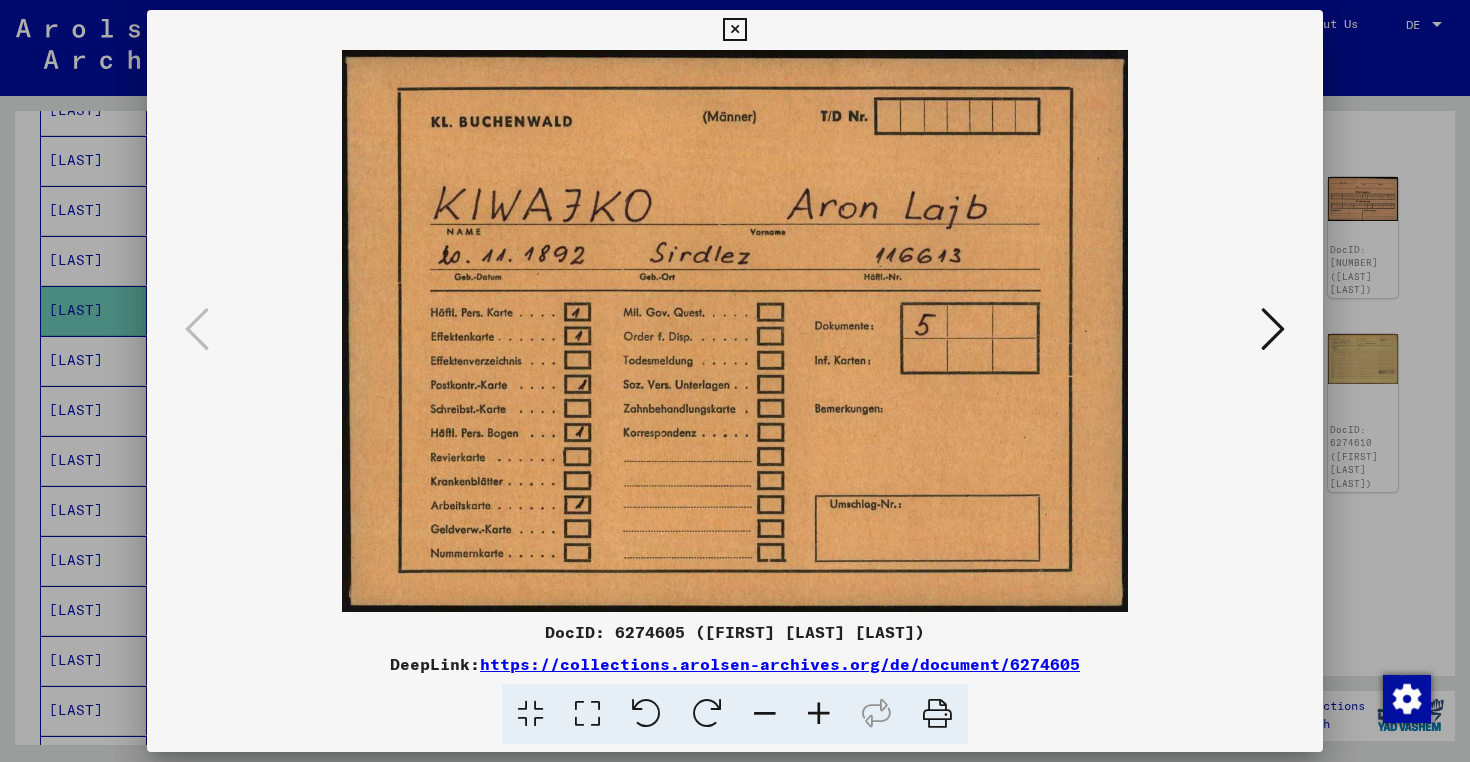 type 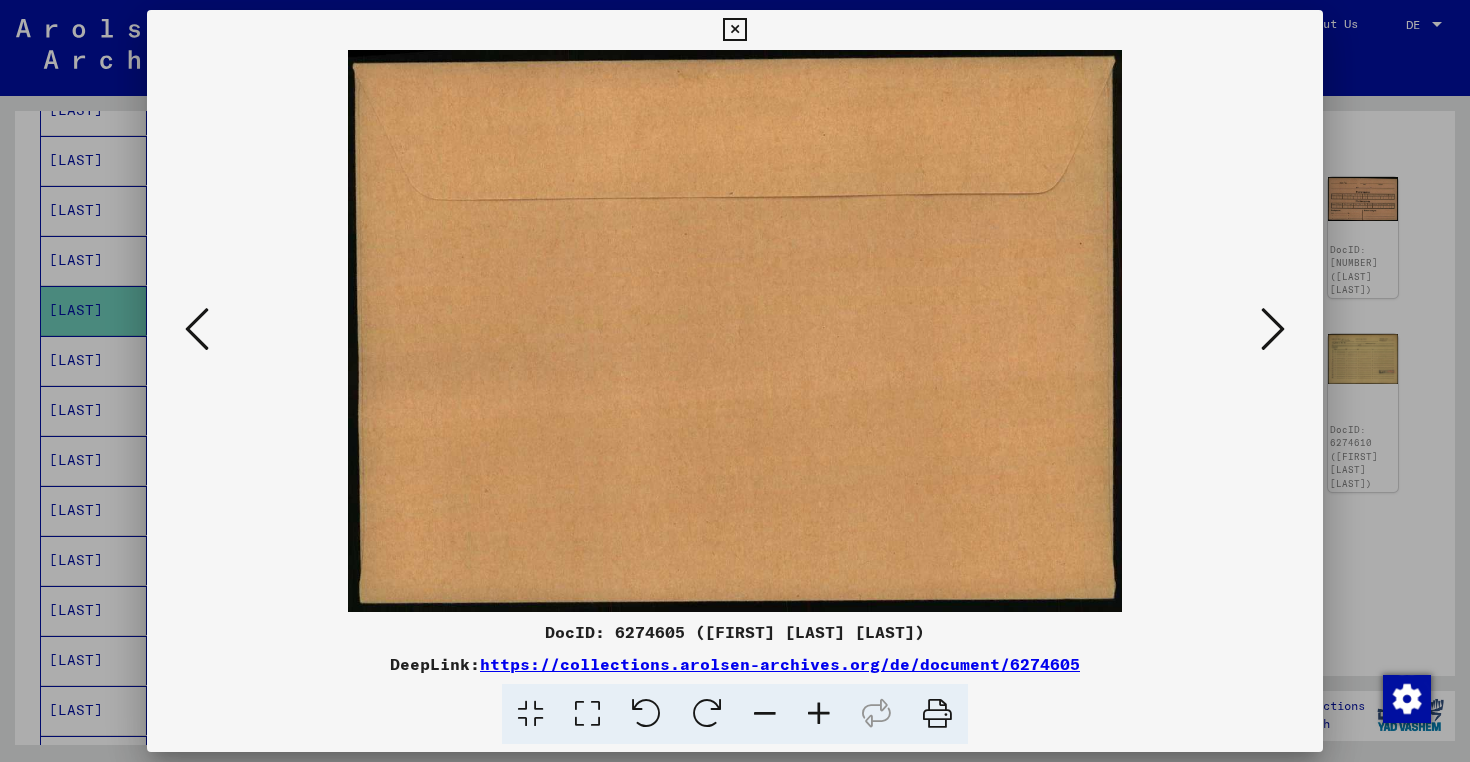 click at bounding box center [1273, 329] 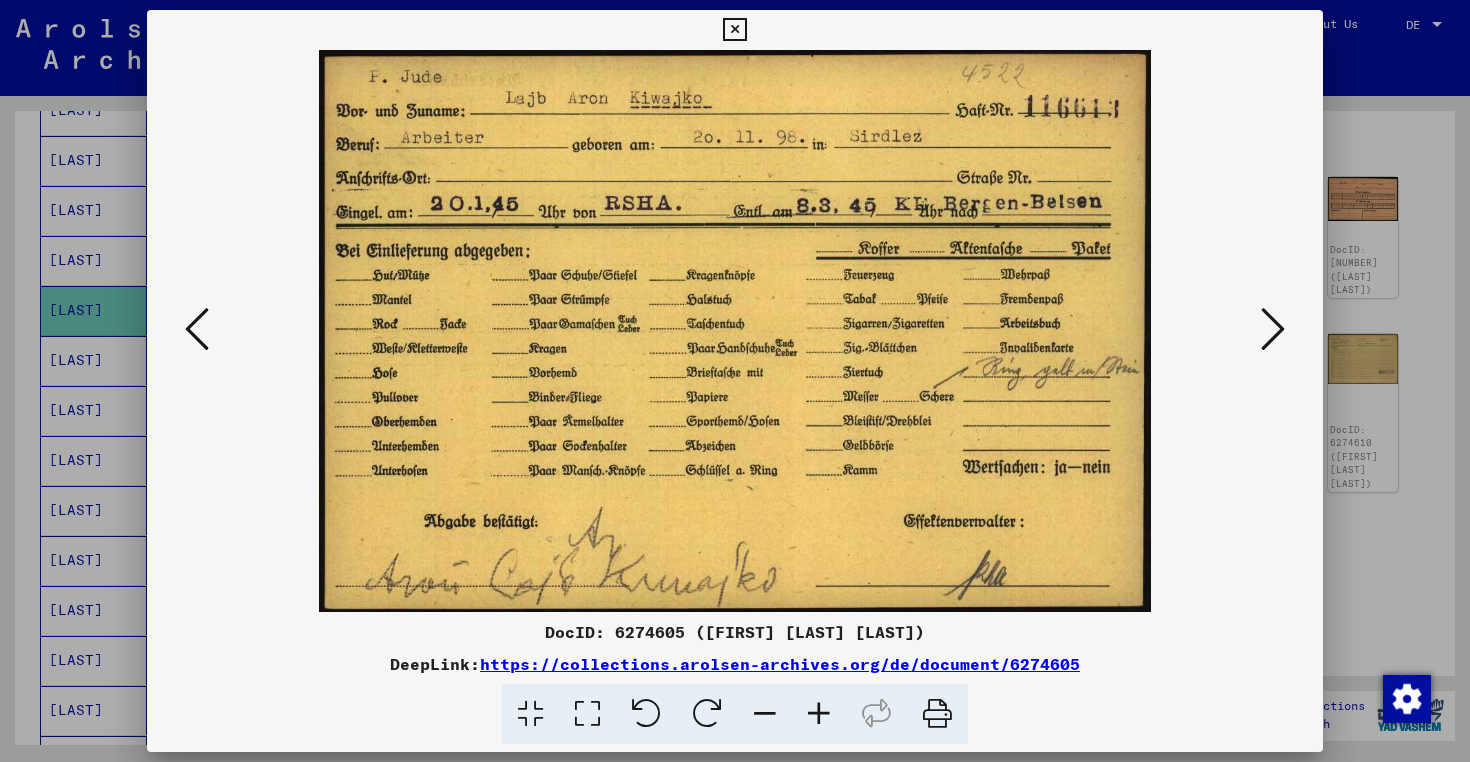 type 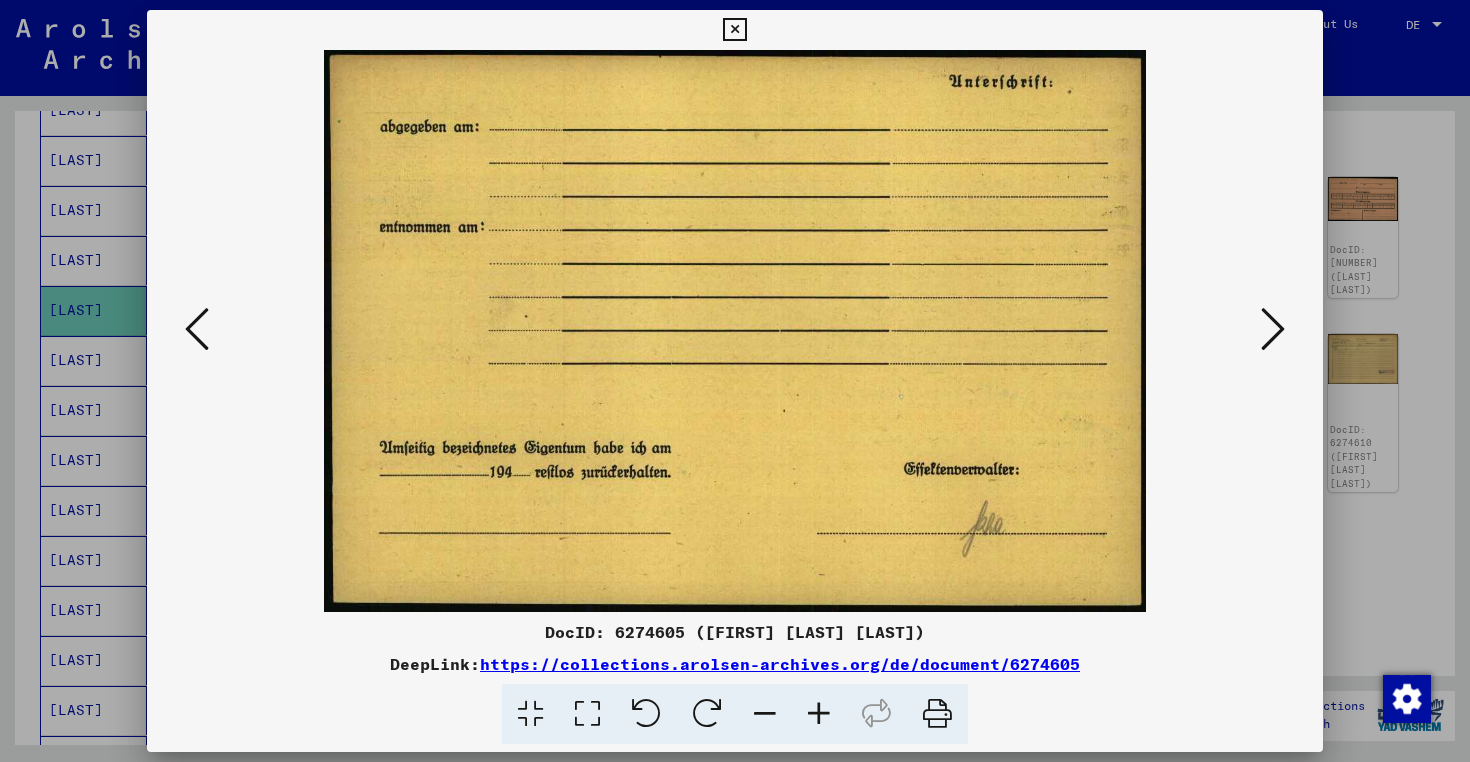 click at bounding box center [1273, 329] 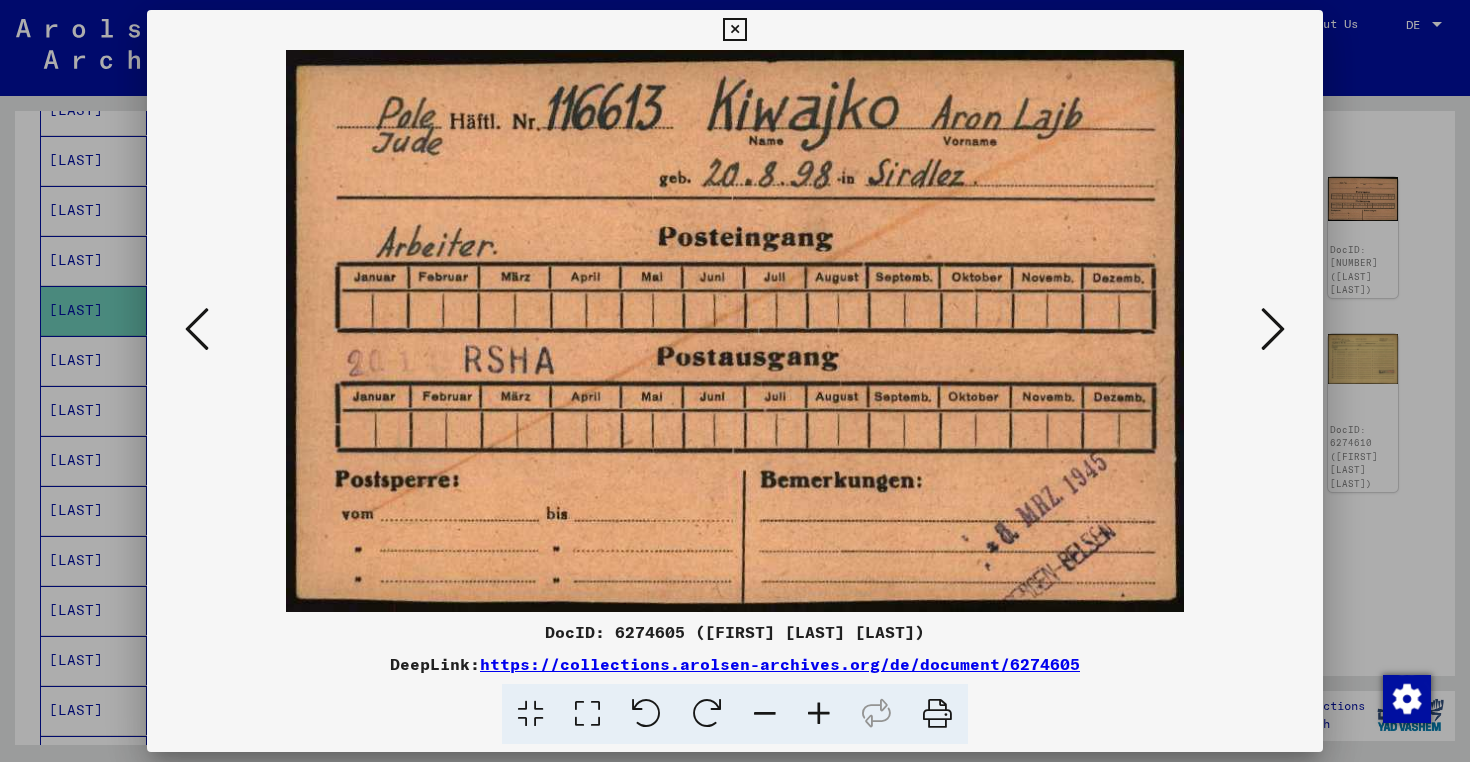 click at bounding box center [735, 331] 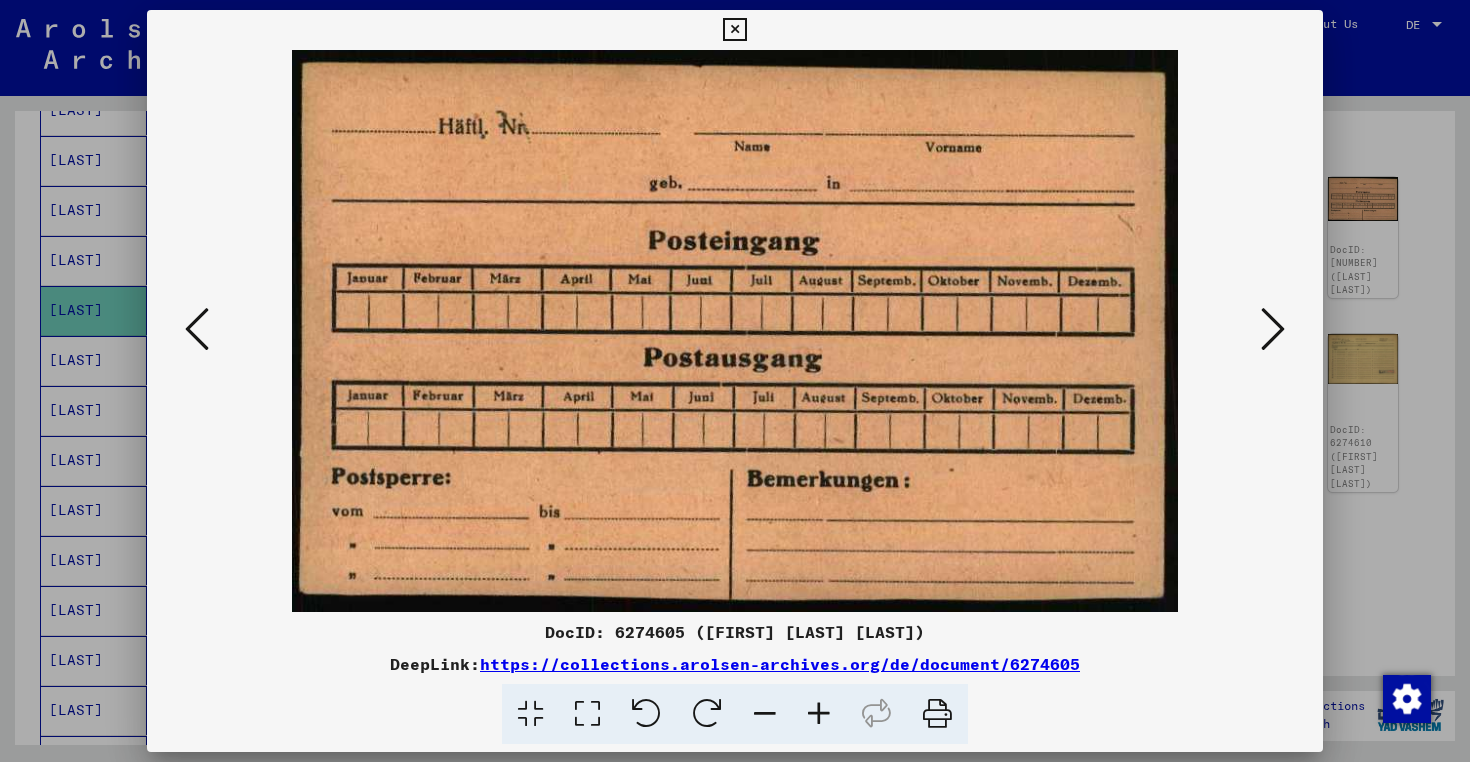 click at bounding box center [1273, 329] 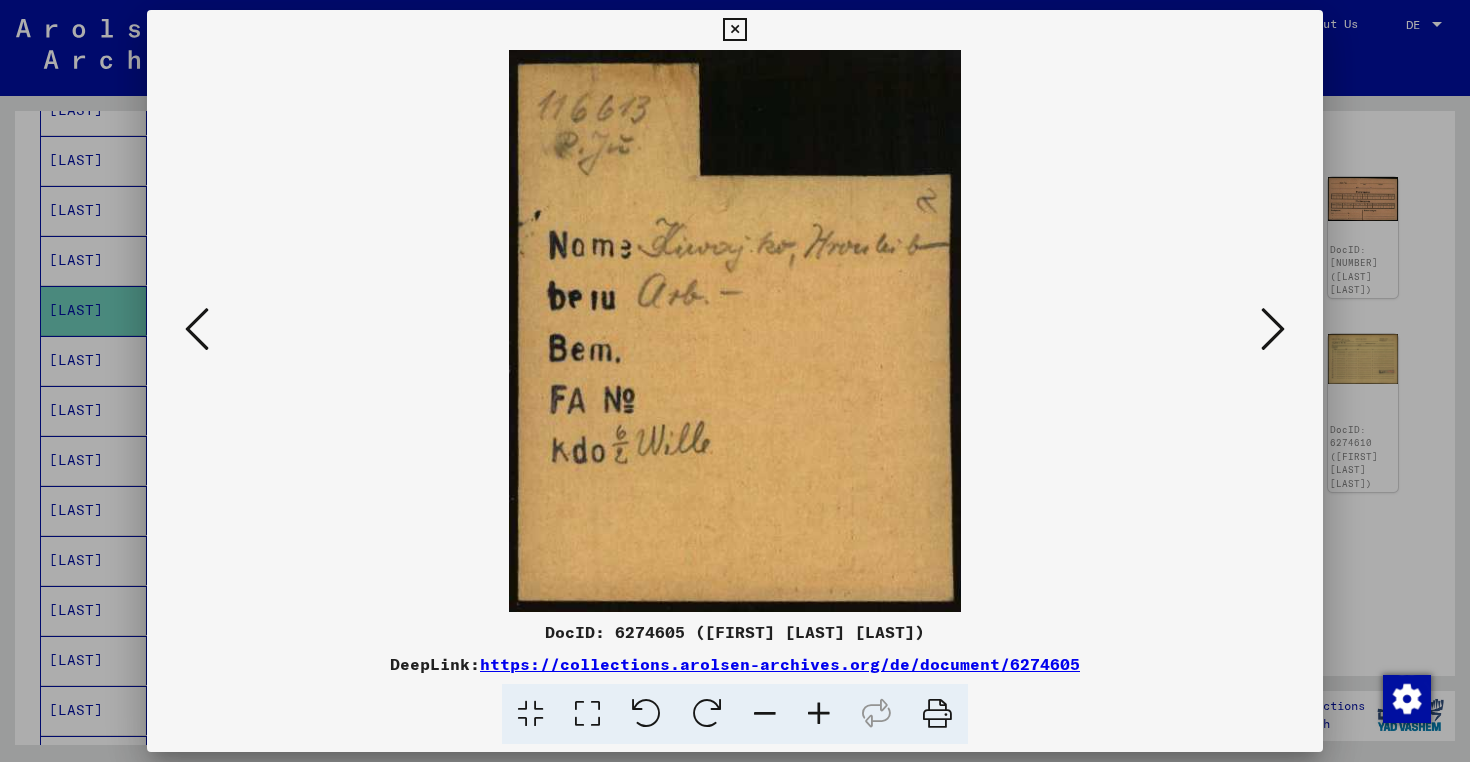 click at bounding box center [1273, 329] 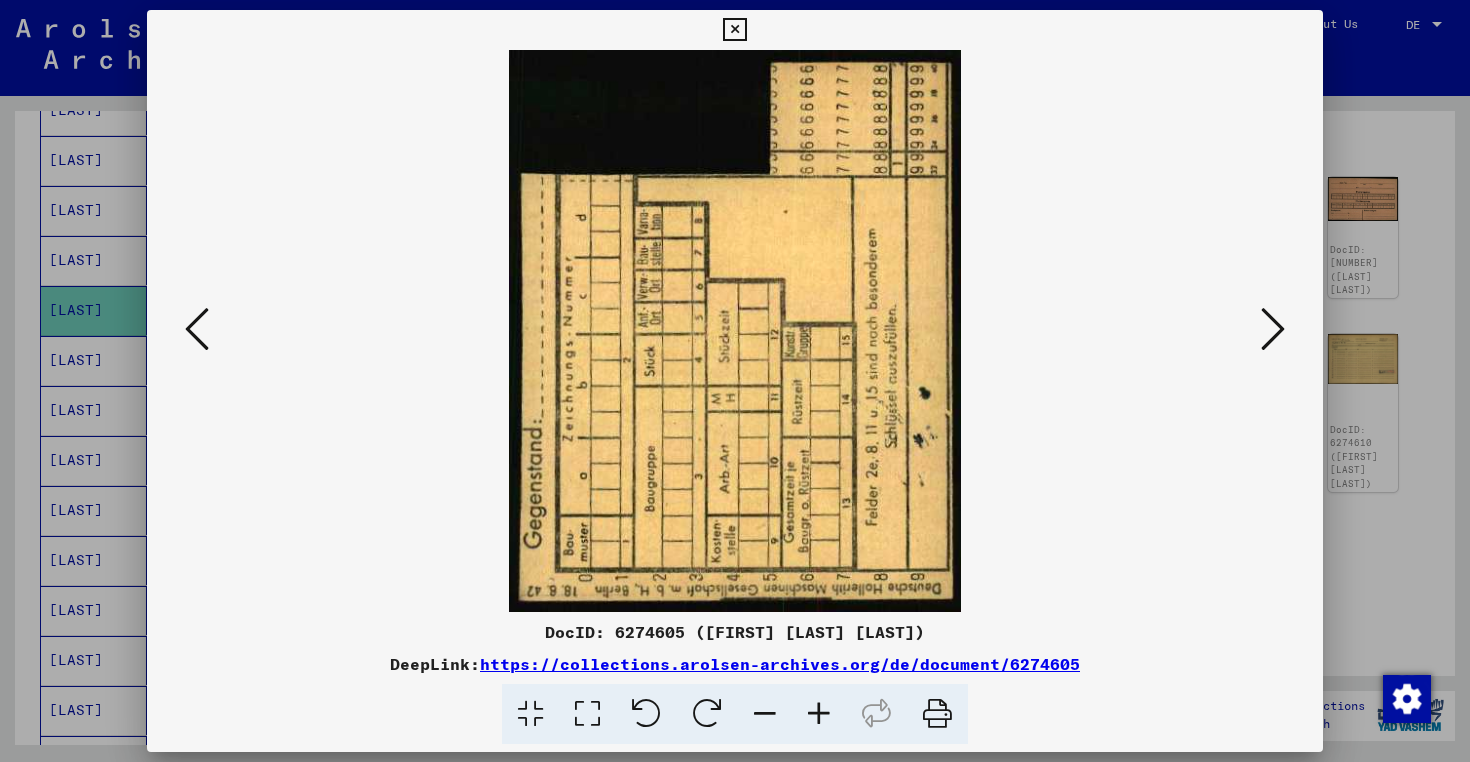 click at bounding box center (735, 331) 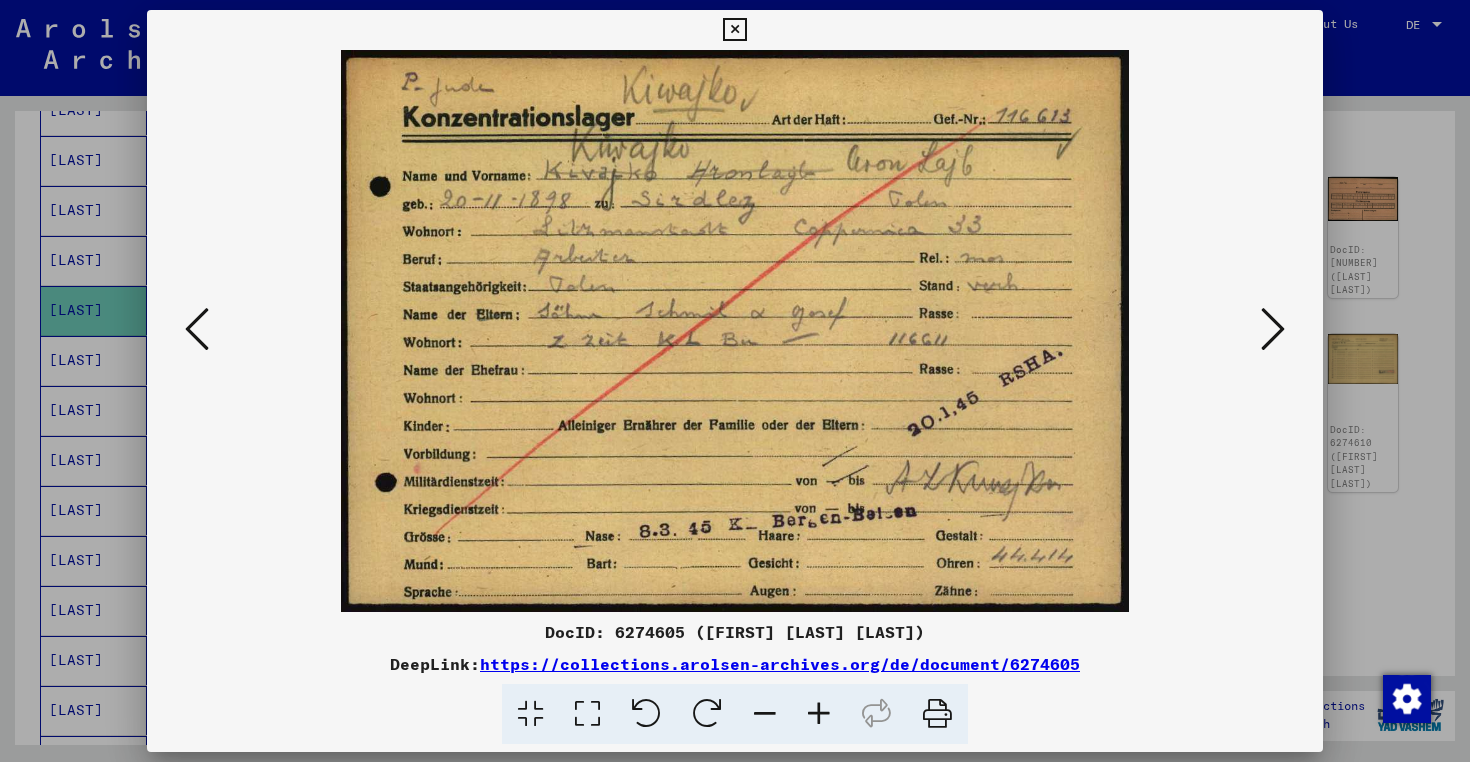 click at bounding box center (1273, 329) 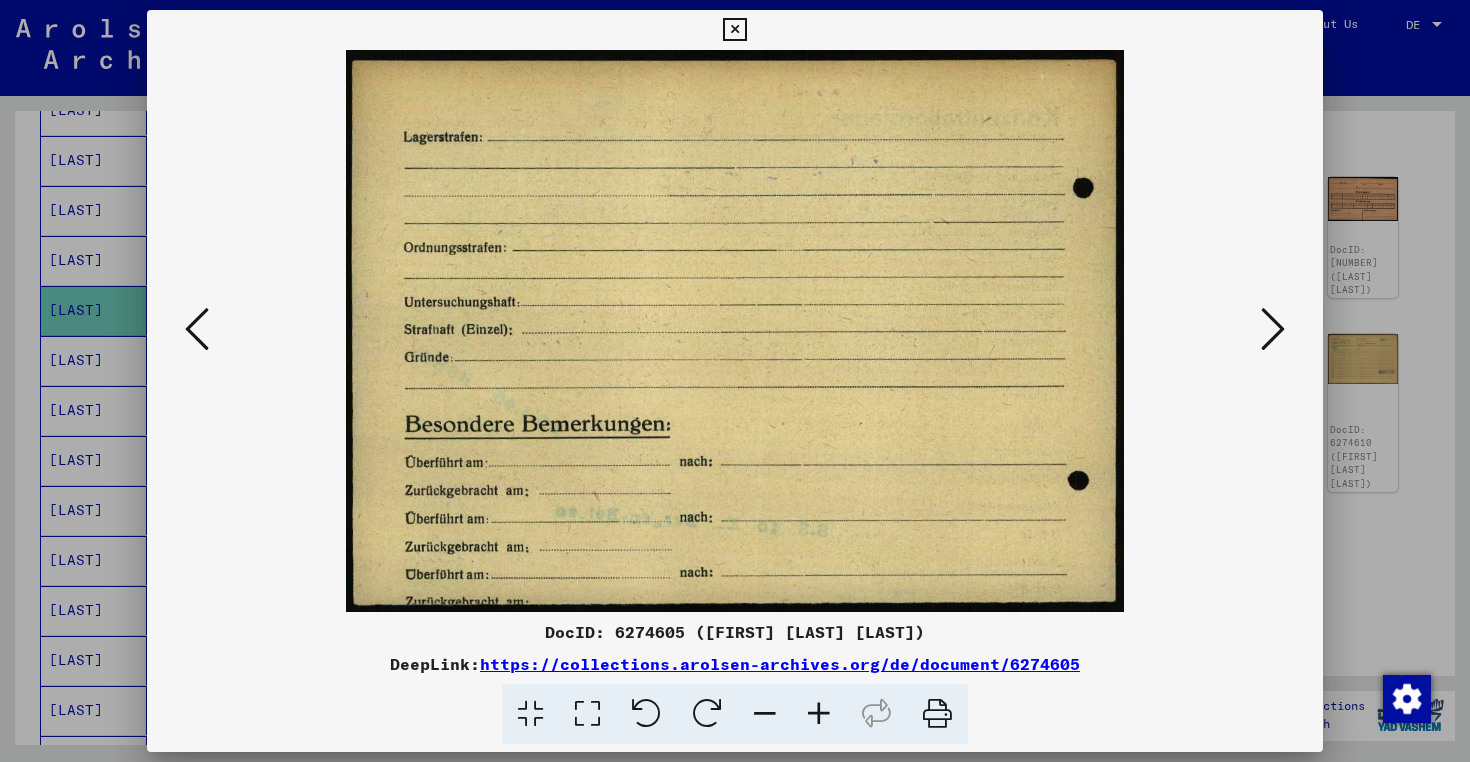 click at bounding box center [735, 331] 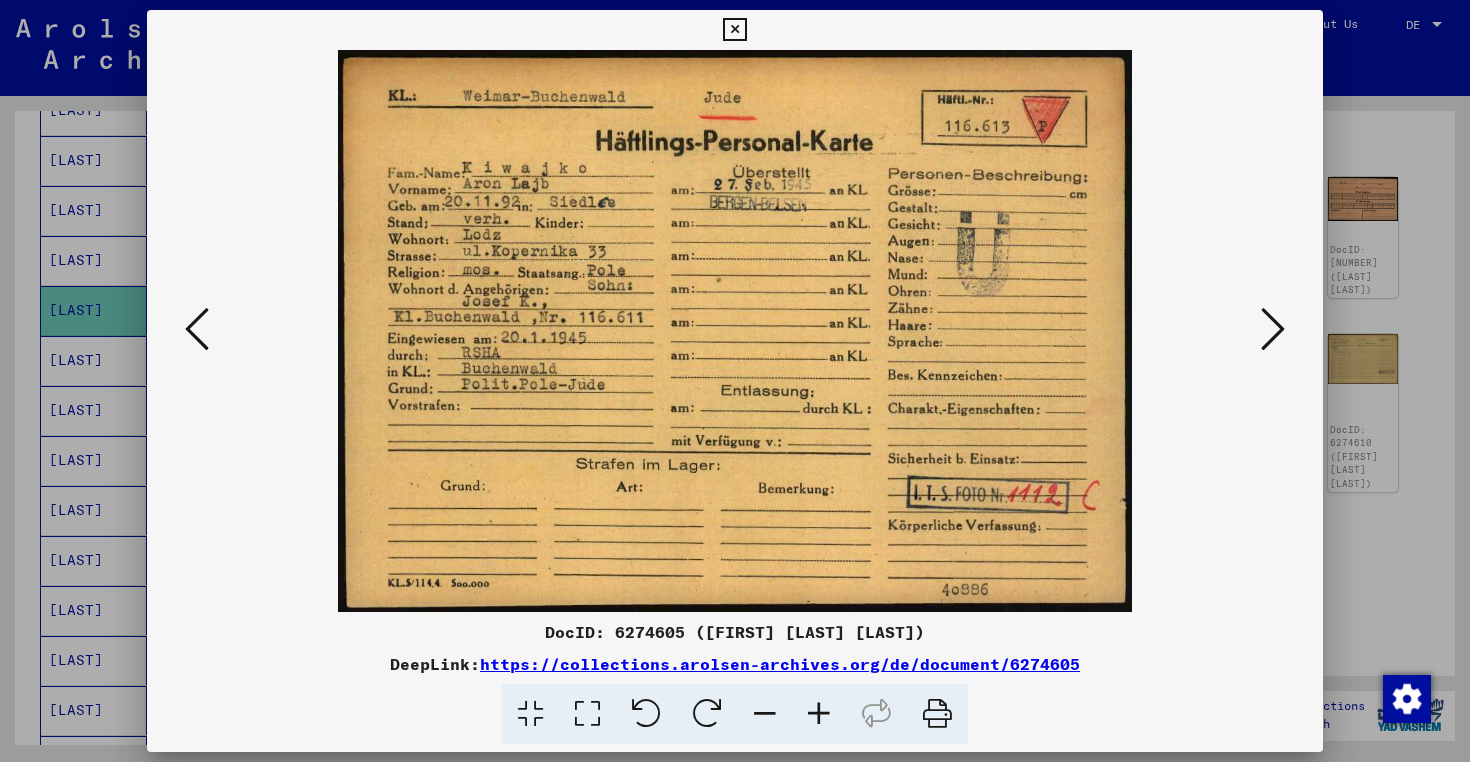 click at bounding box center (1273, 329) 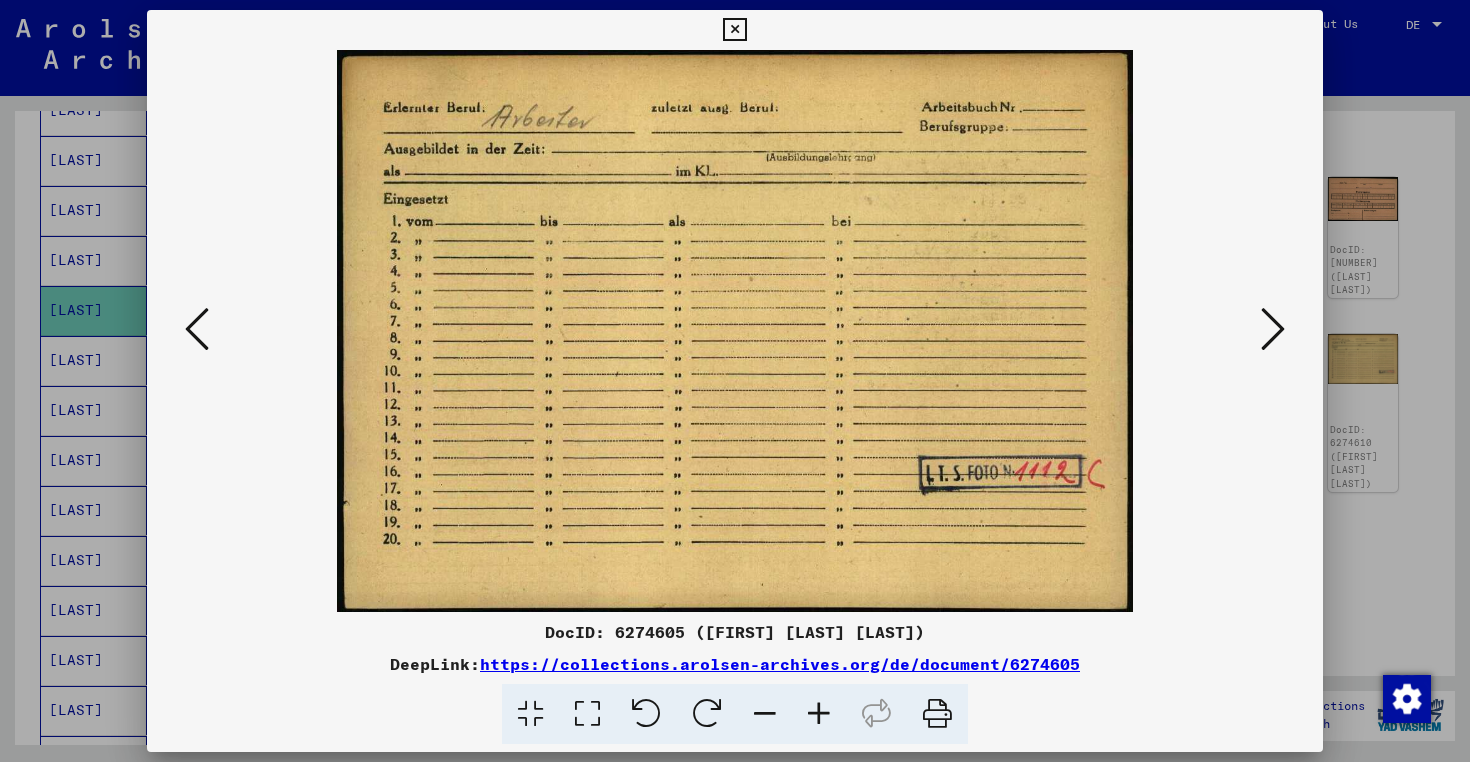 click at bounding box center [1273, 329] 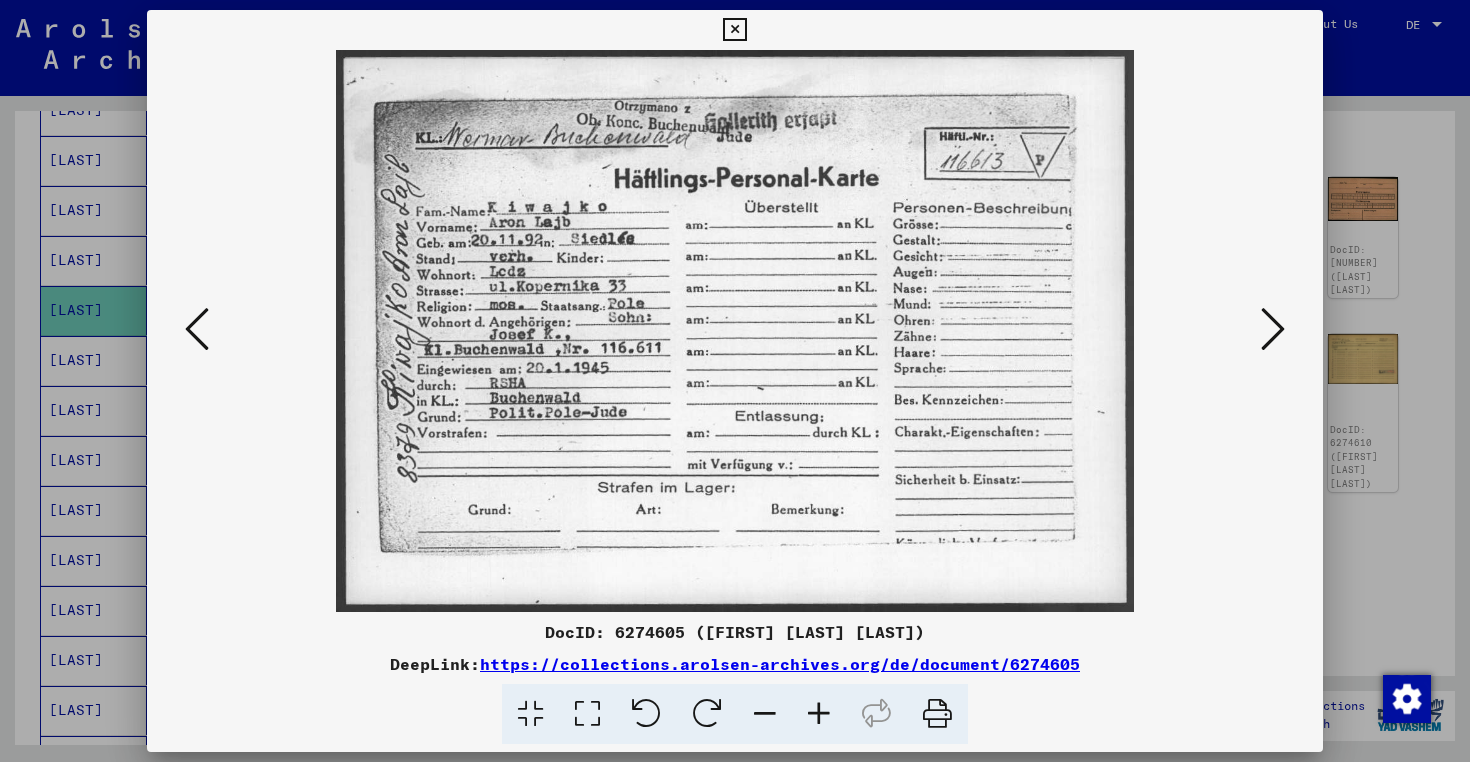 click at bounding box center [735, 331] 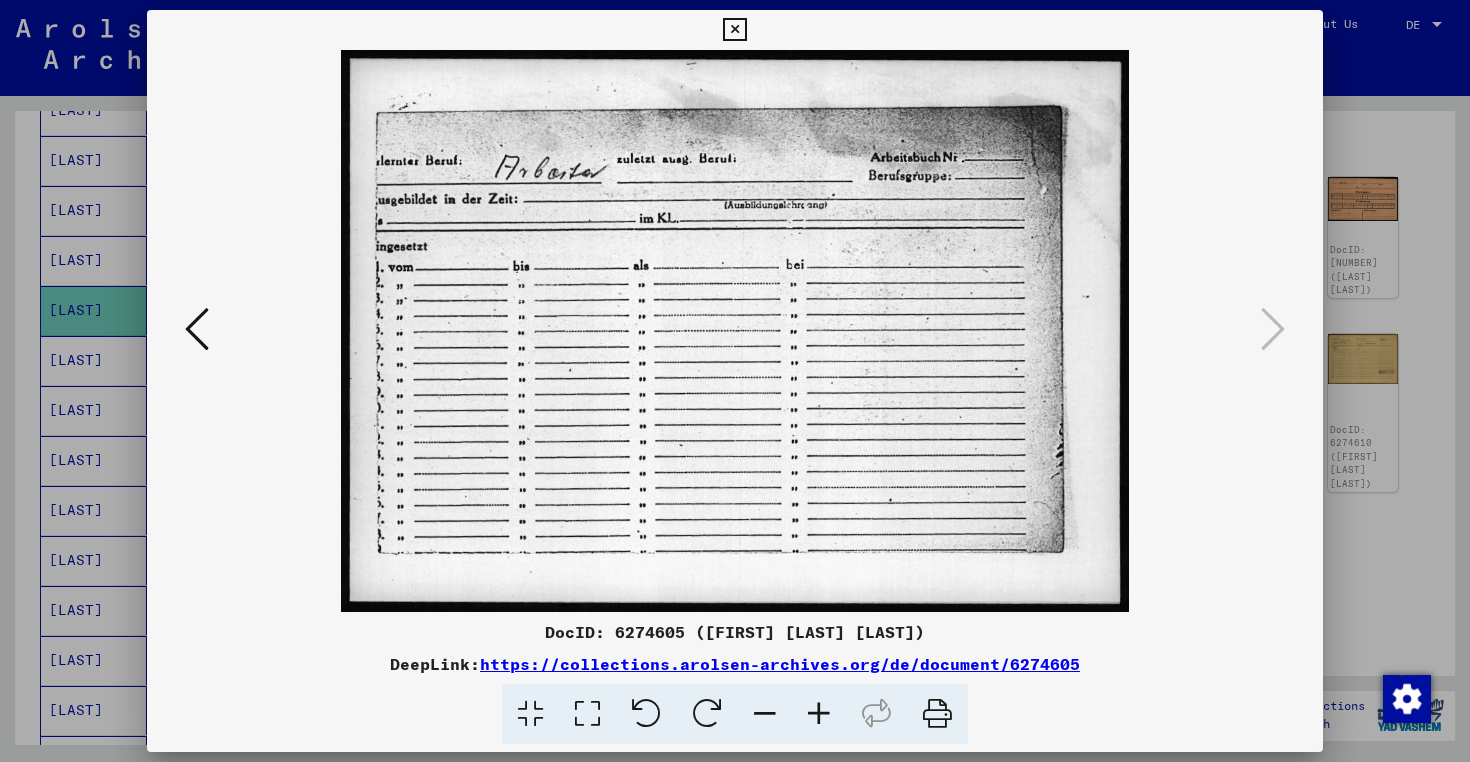click at bounding box center (734, 30) 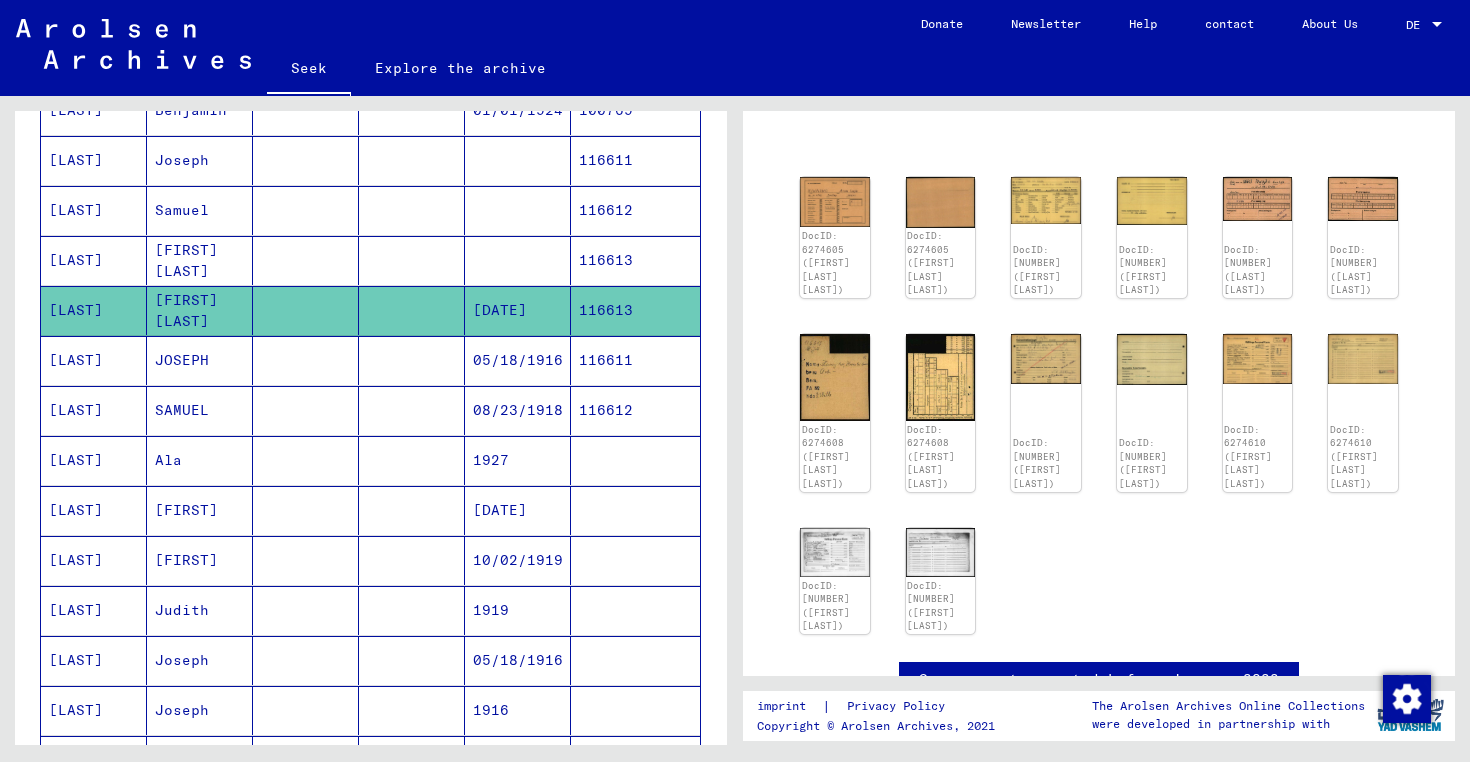 click on "116611" at bounding box center [635, 410] 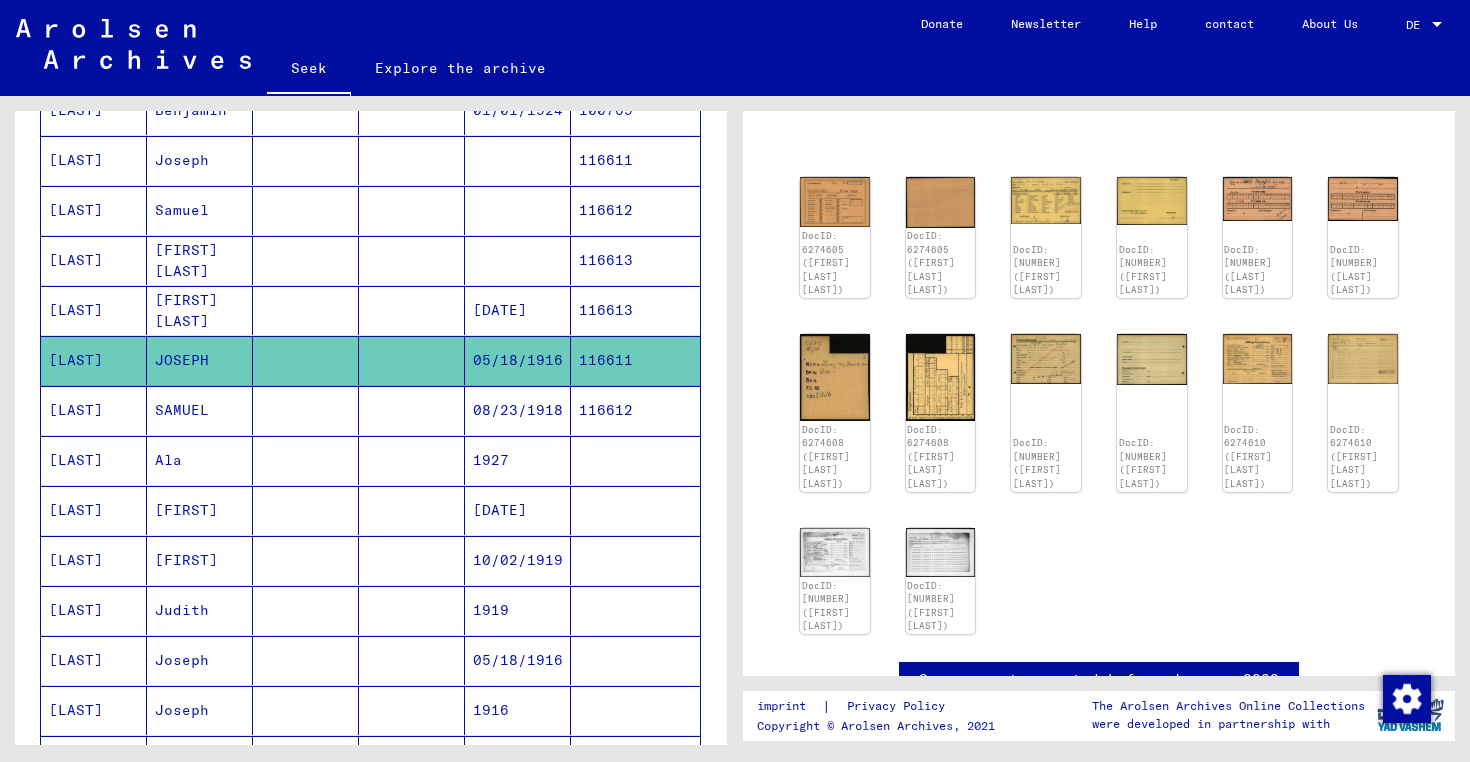 click on "116613" at bounding box center (635, 360) 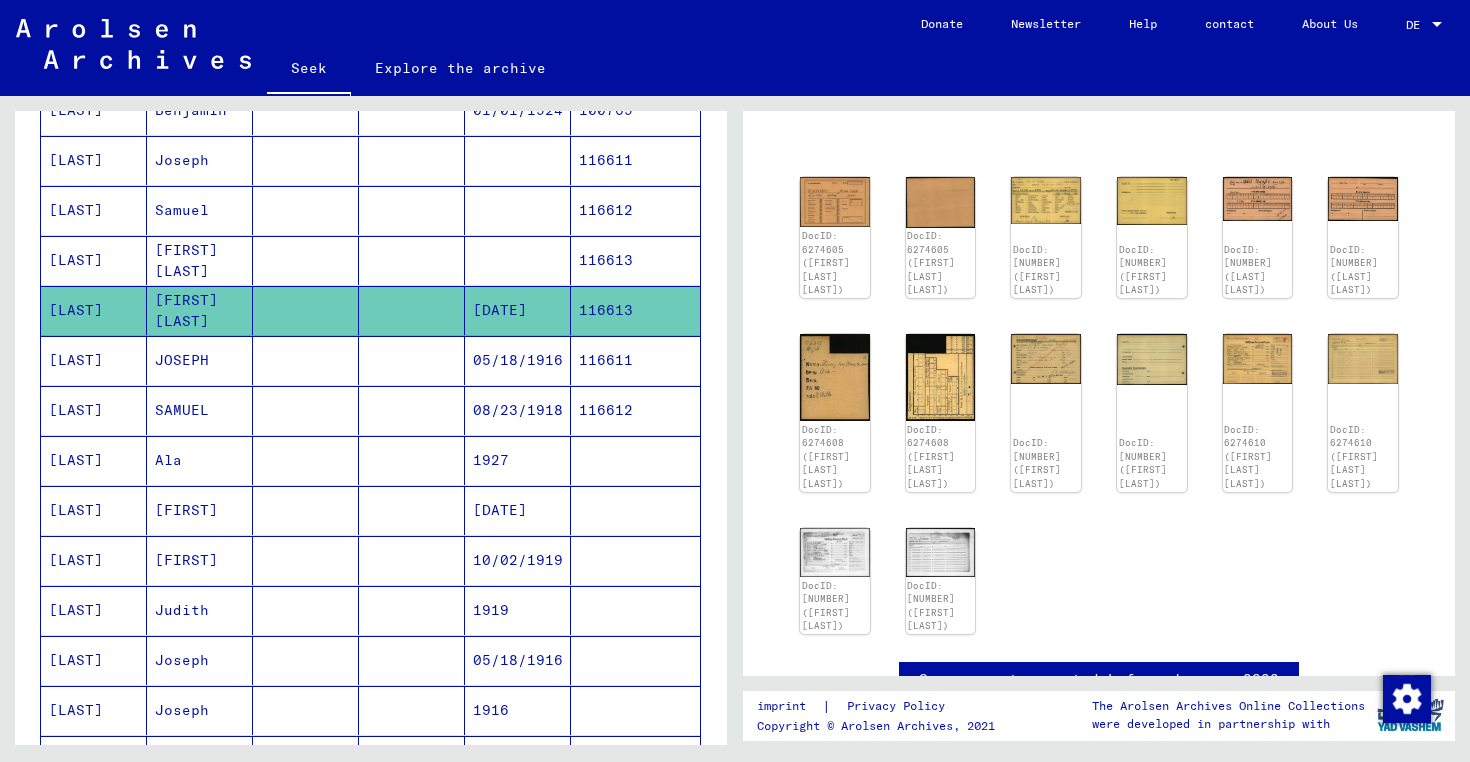 click on "116611" at bounding box center (606, 410) 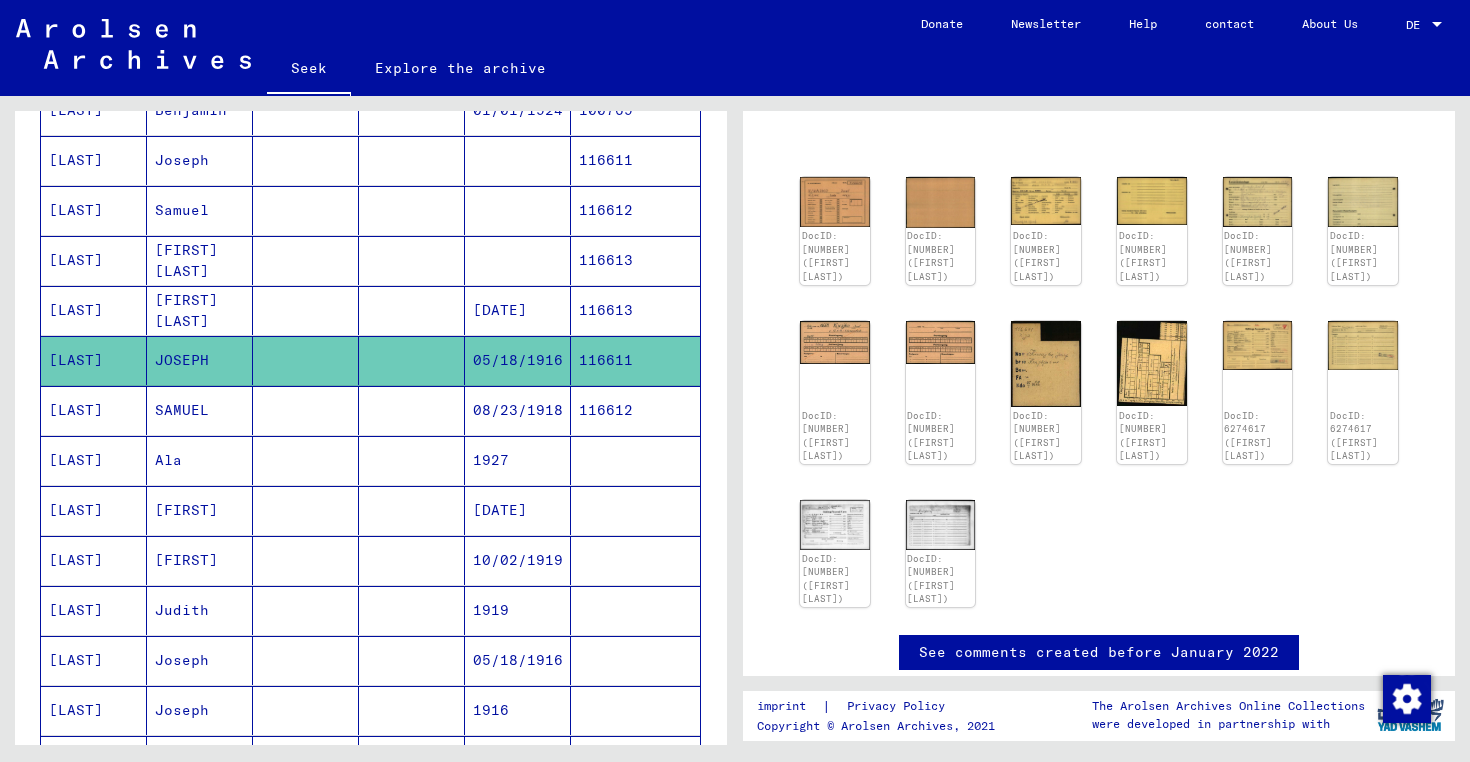 click on "116613" at bounding box center [635, 360] 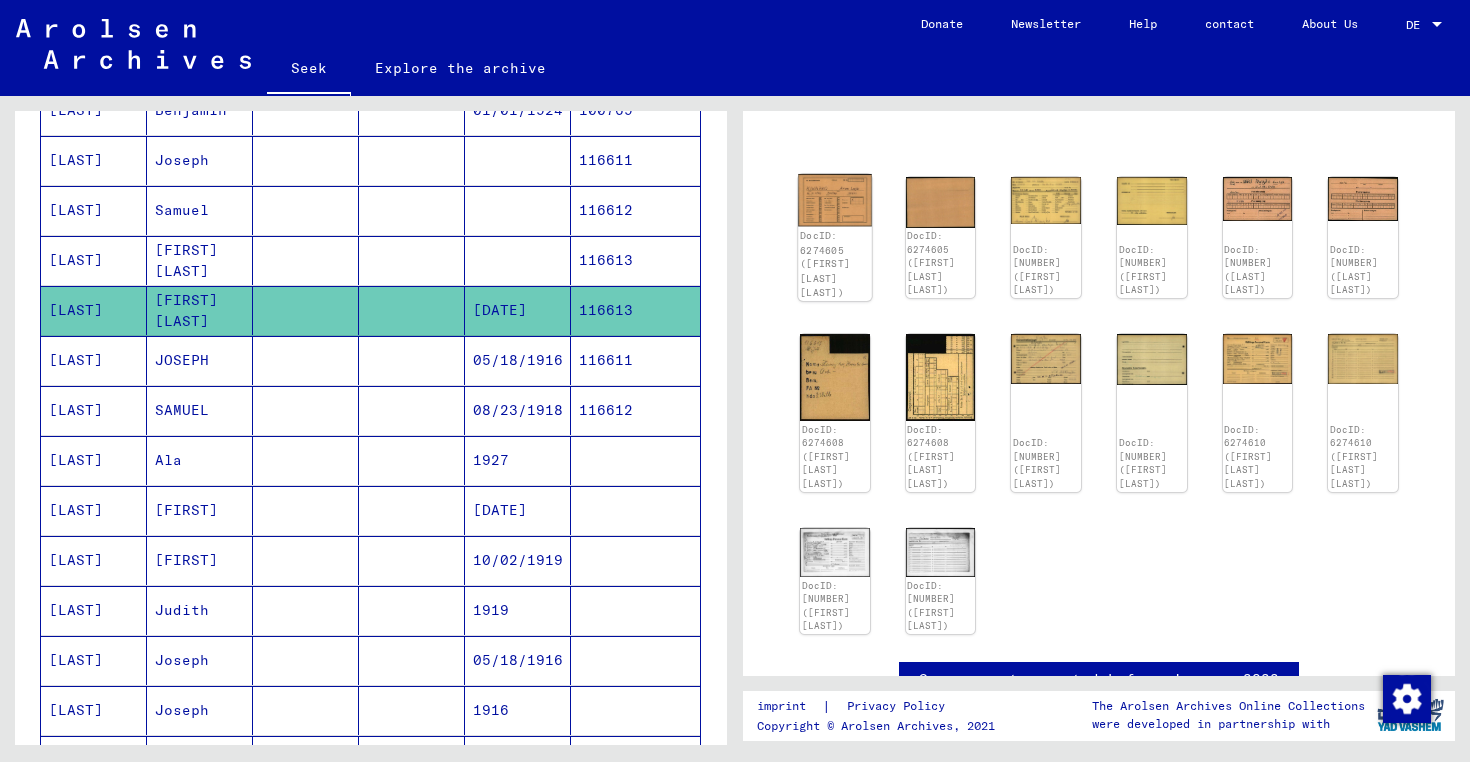 click 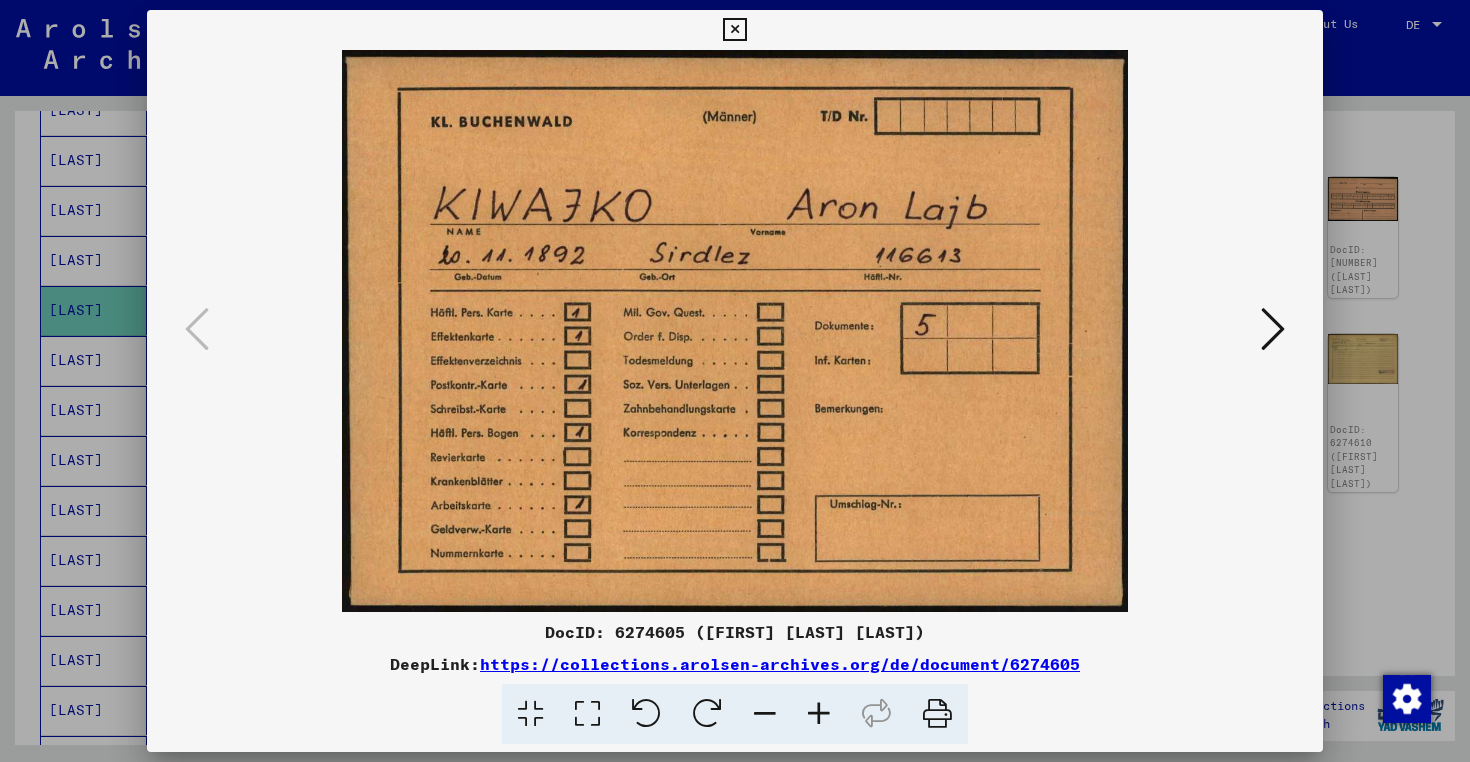 click at bounding box center [735, 331] 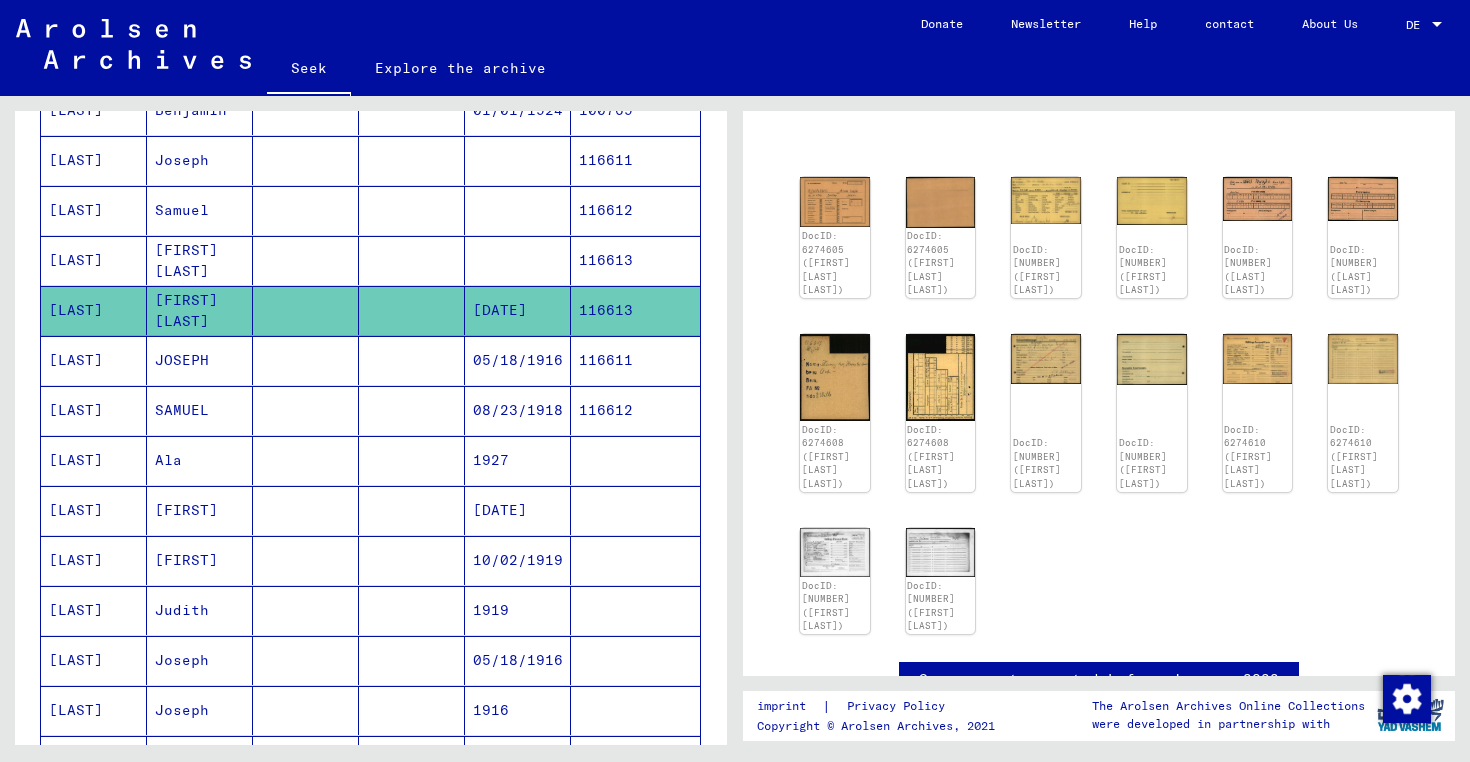 click at bounding box center (306, 510) 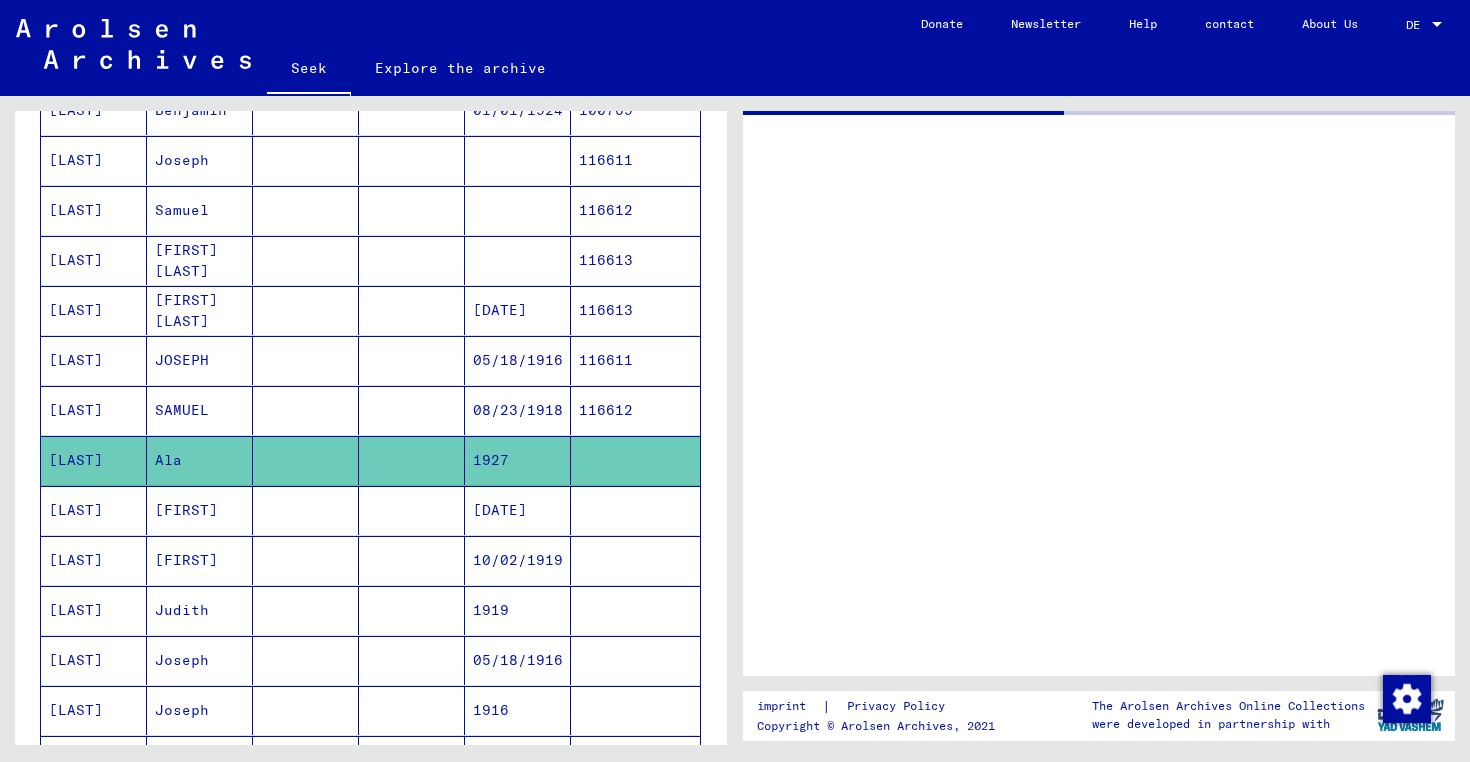 scroll, scrollTop: 0, scrollLeft: 0, axis: both 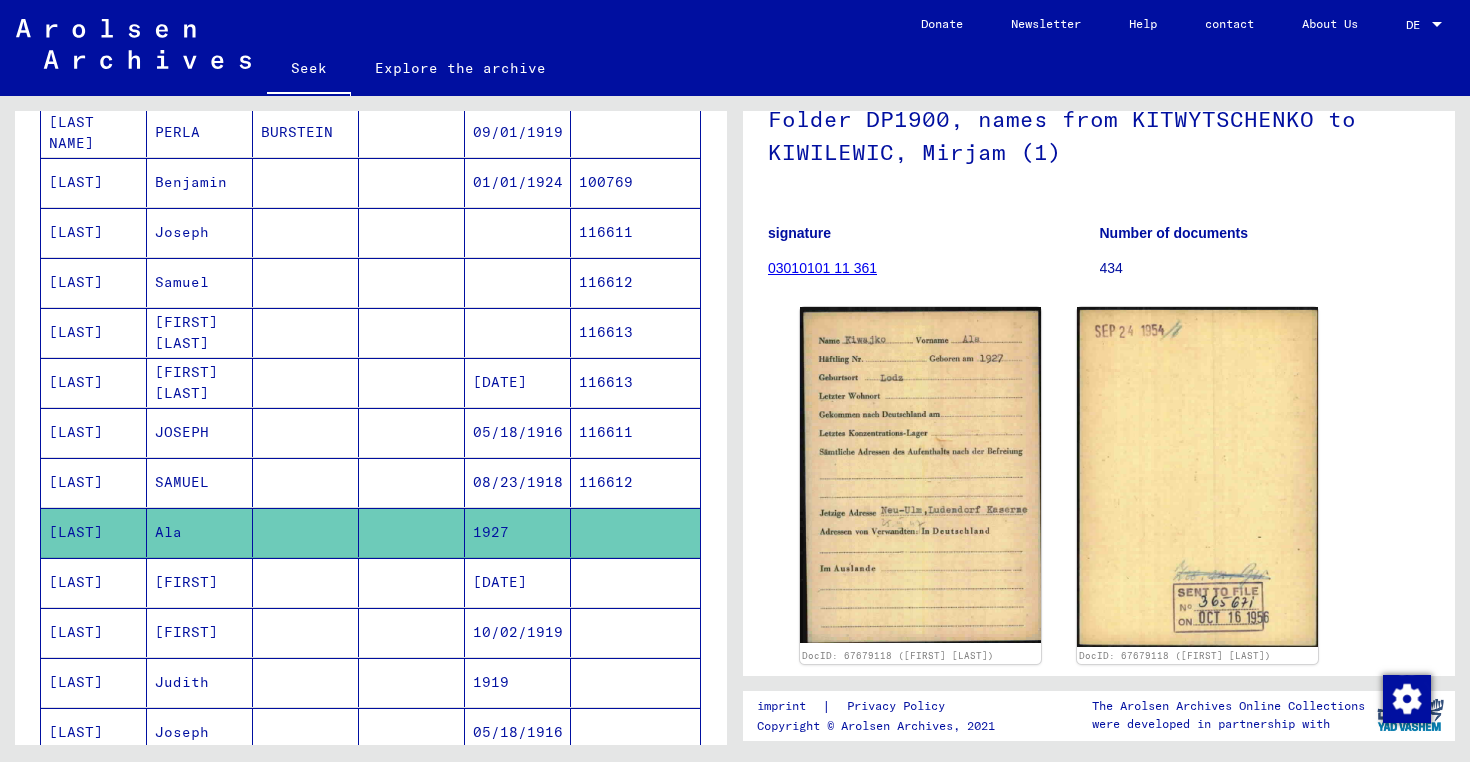 click at bounding box center [306, 532] 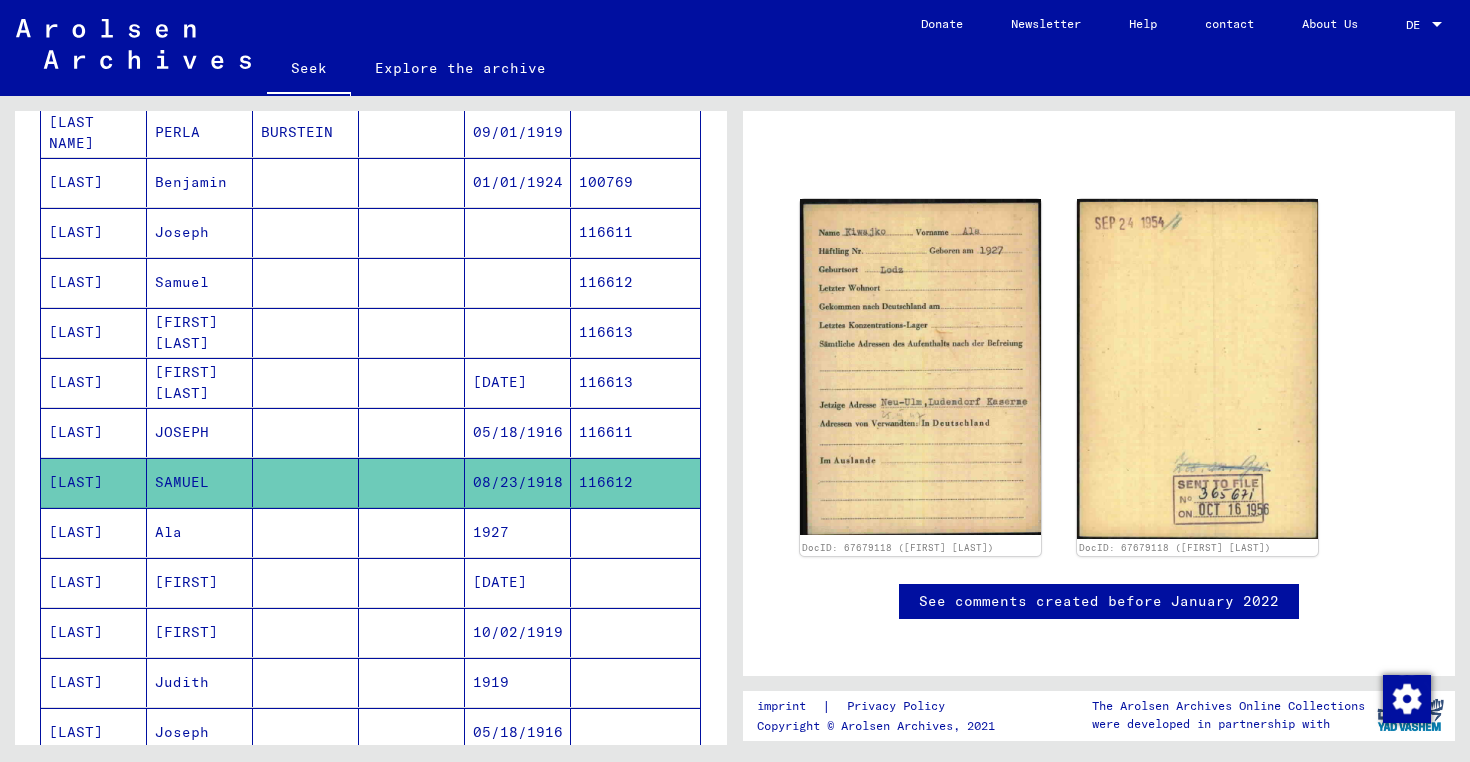 scroll, scrollTop: 90, scrollLeft: 0, axis: vertical 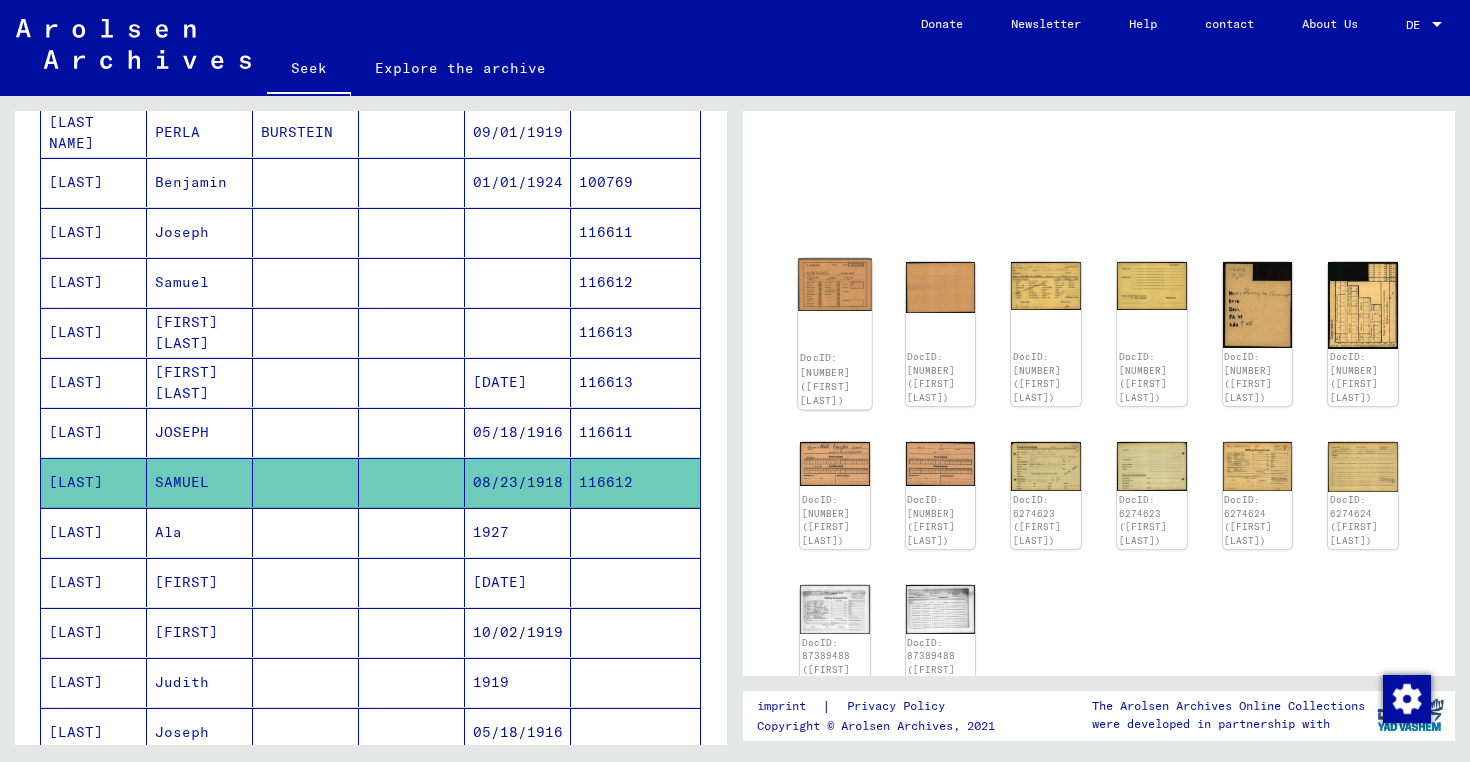 click 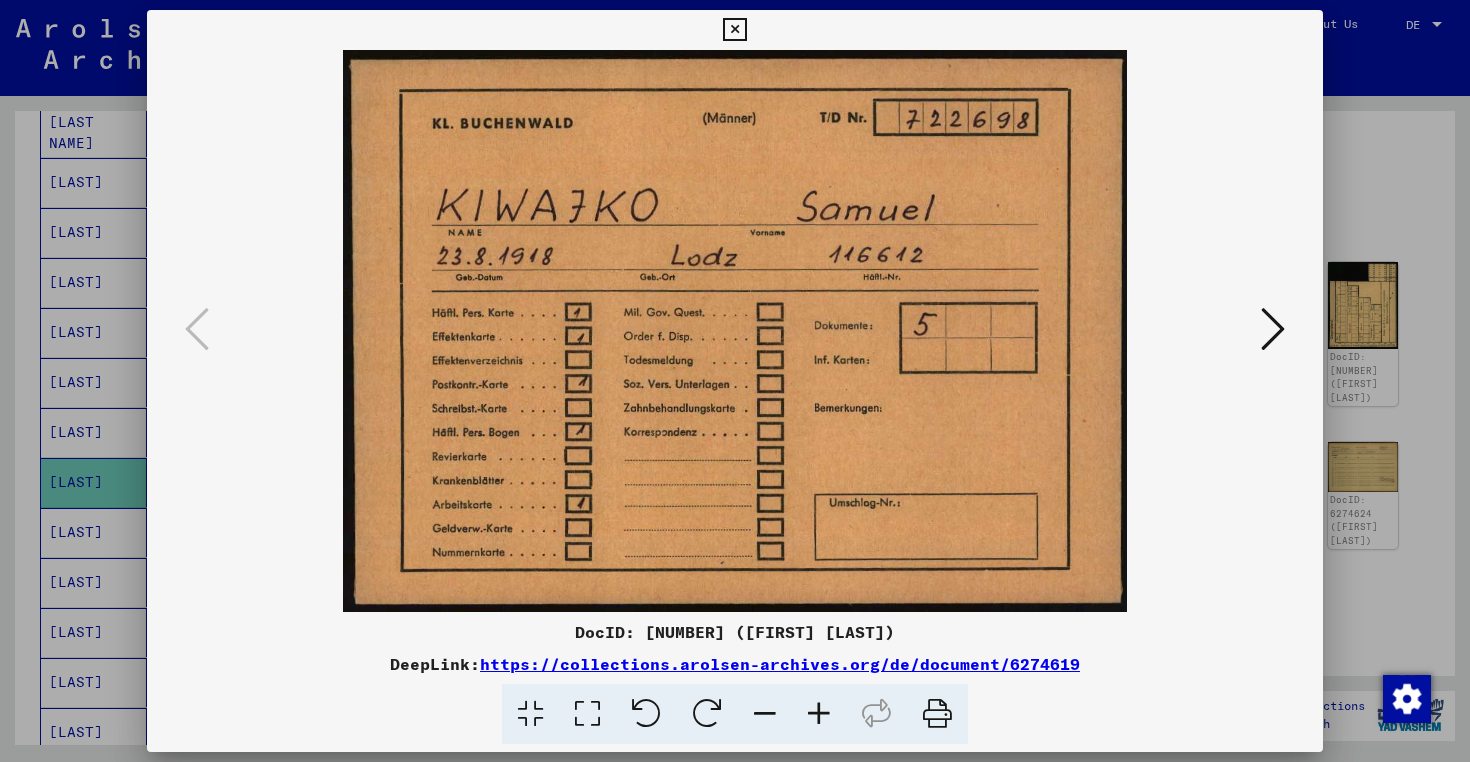 type 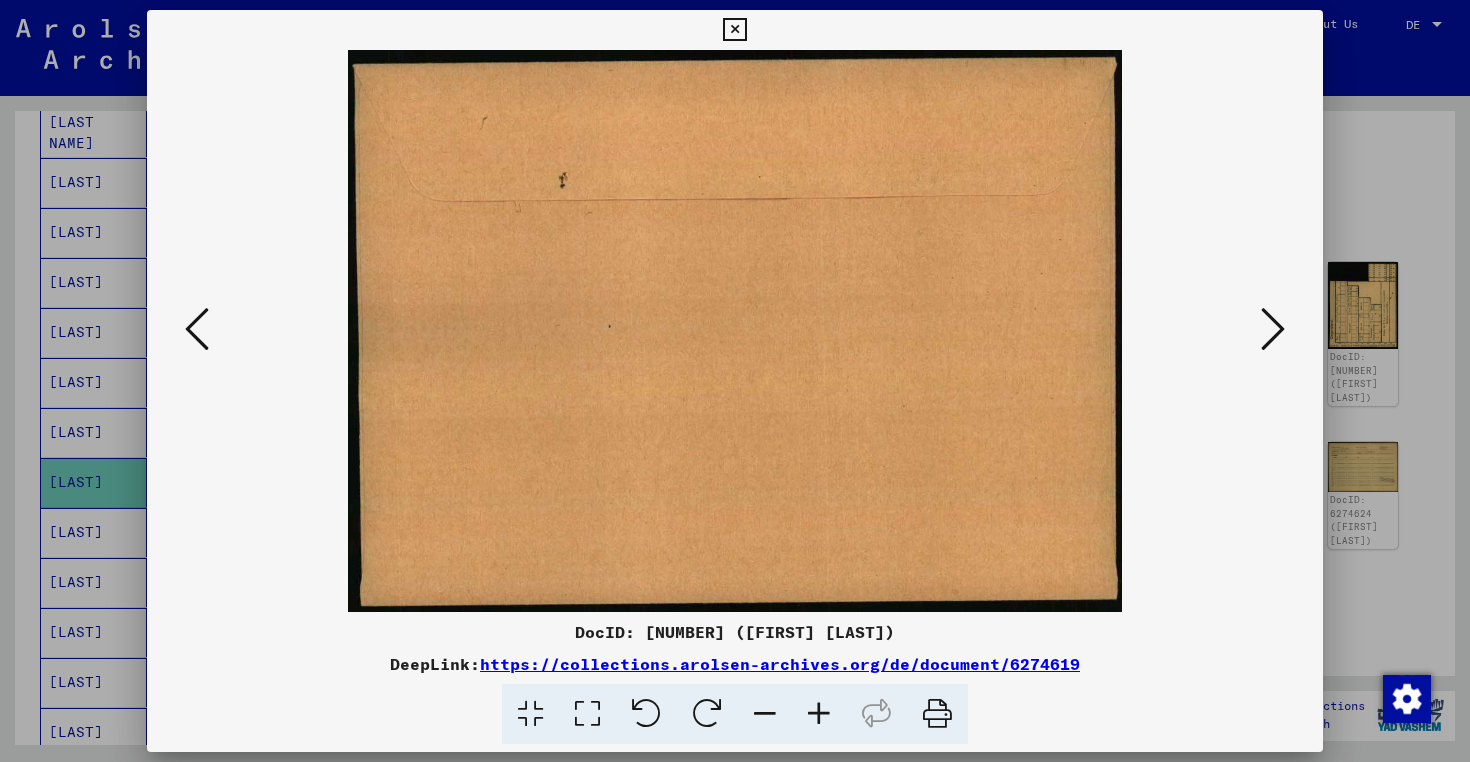 type 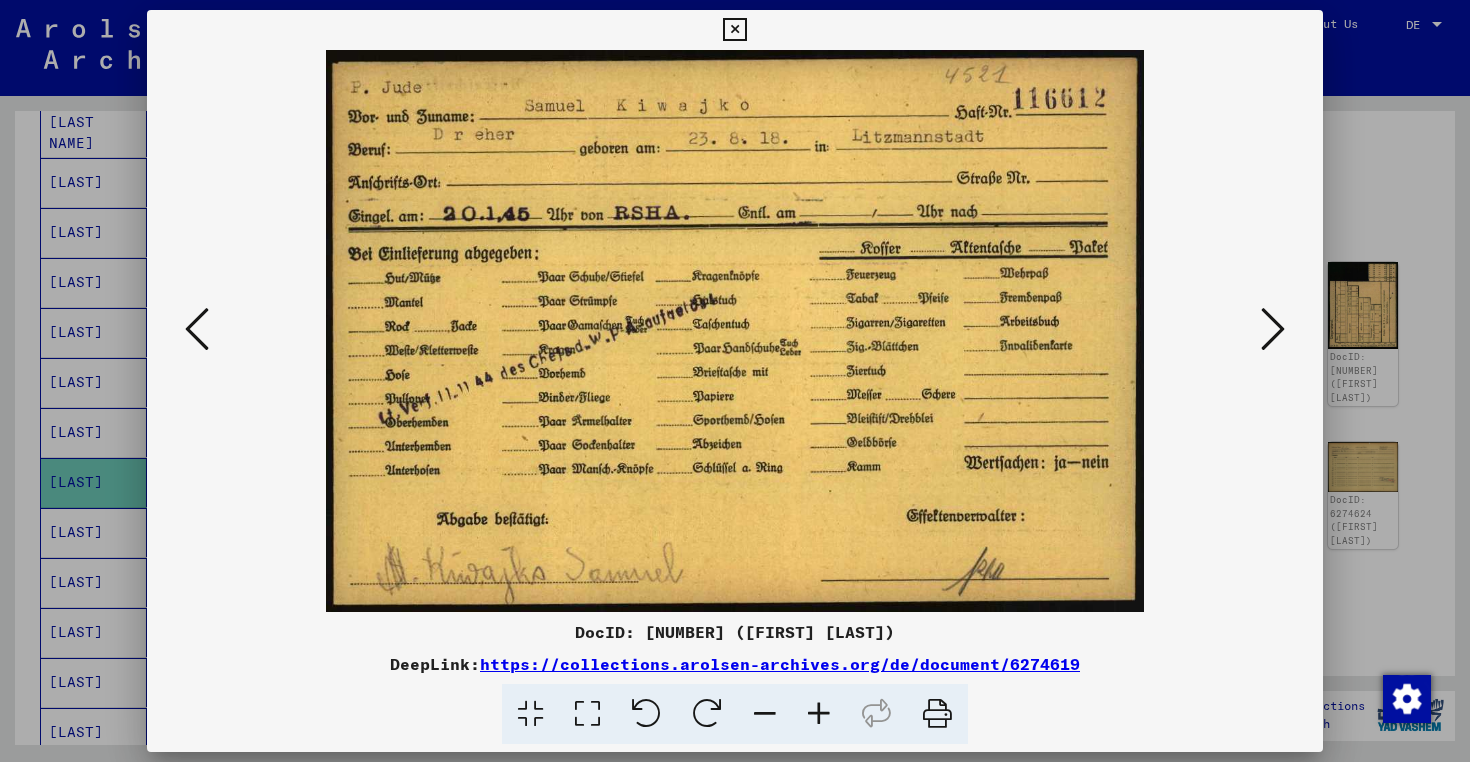 click at bounding box center [1273, 329] 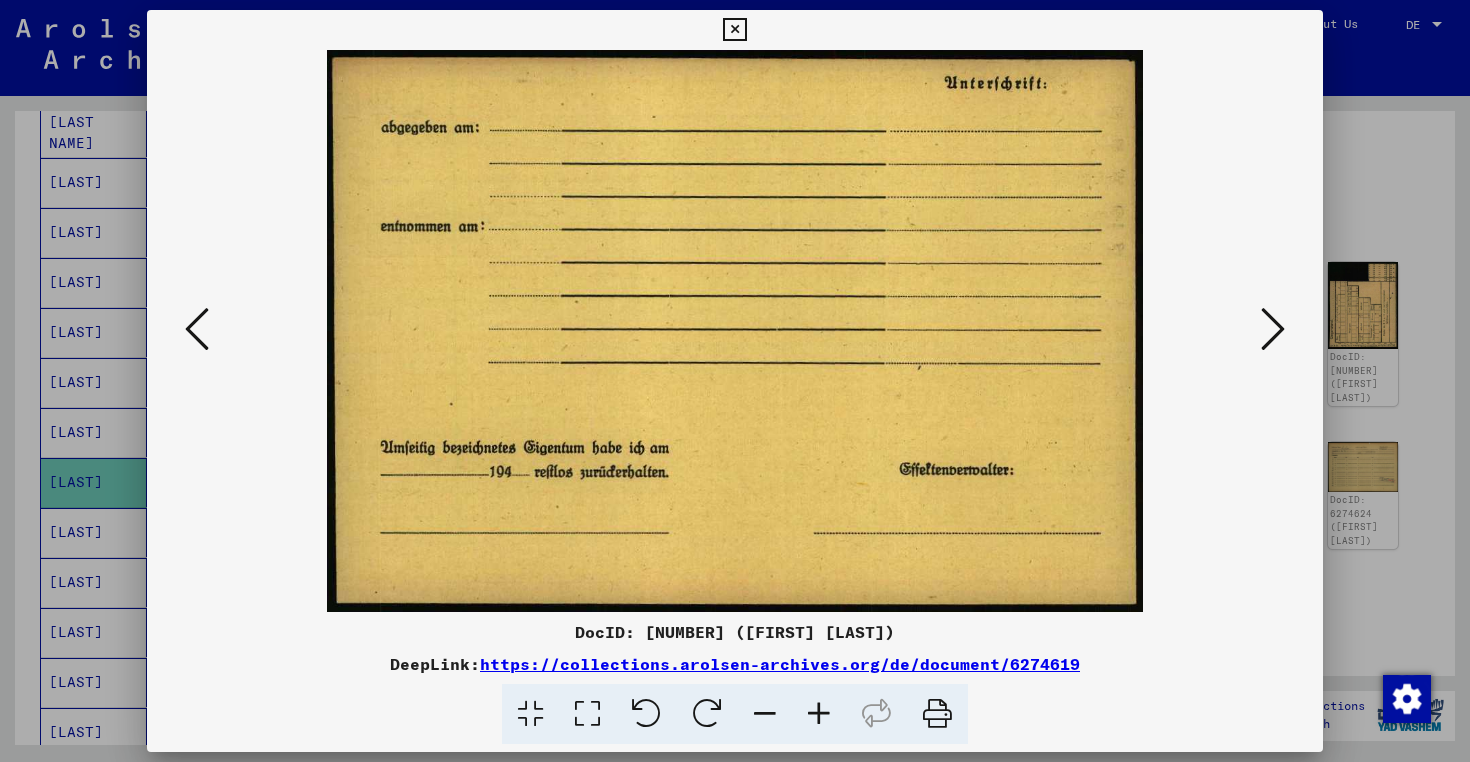 click at bounding box center (1273, 329) 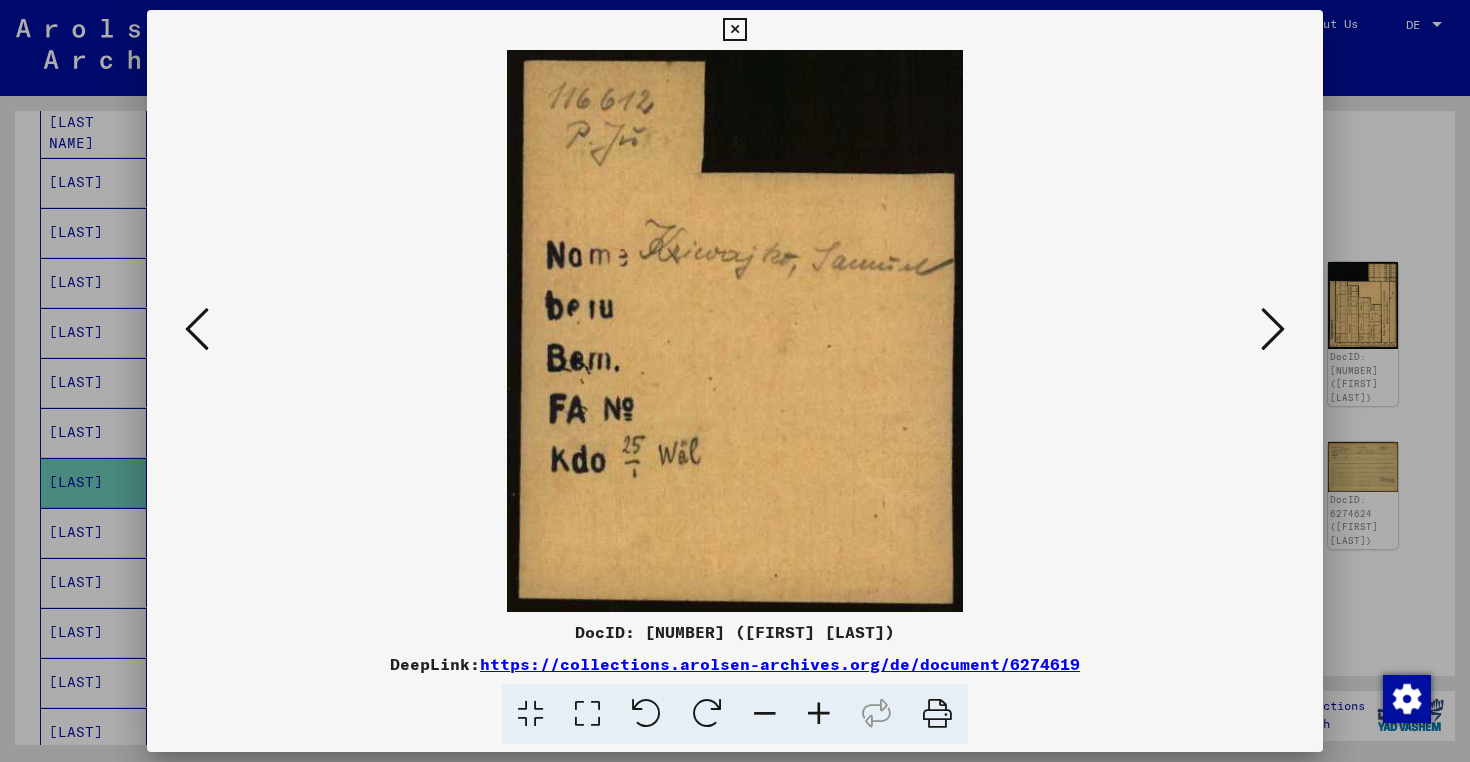 click at bounding box center [1273, 329] 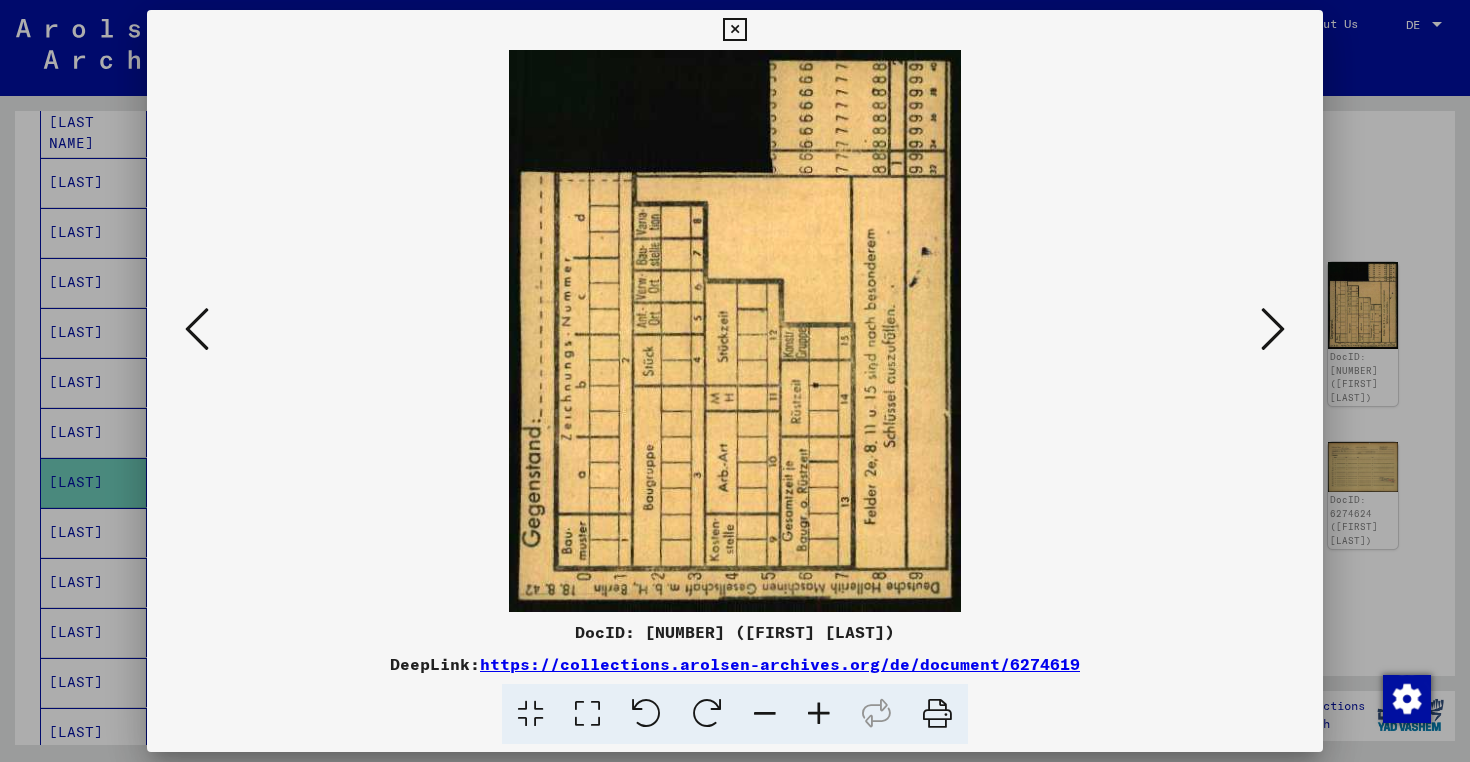 click at bounding box center [735, 331] 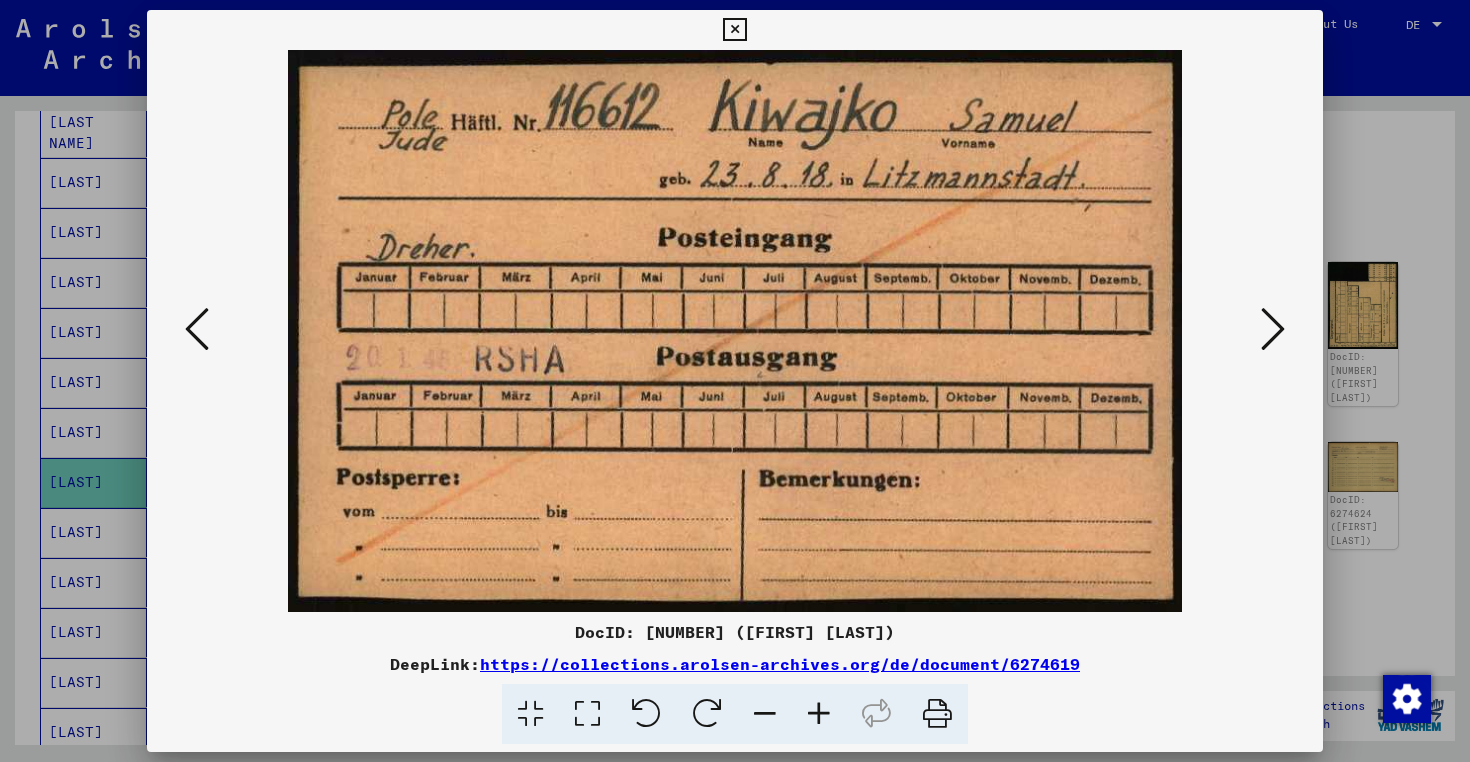 click at bounding box center [1273, 329] 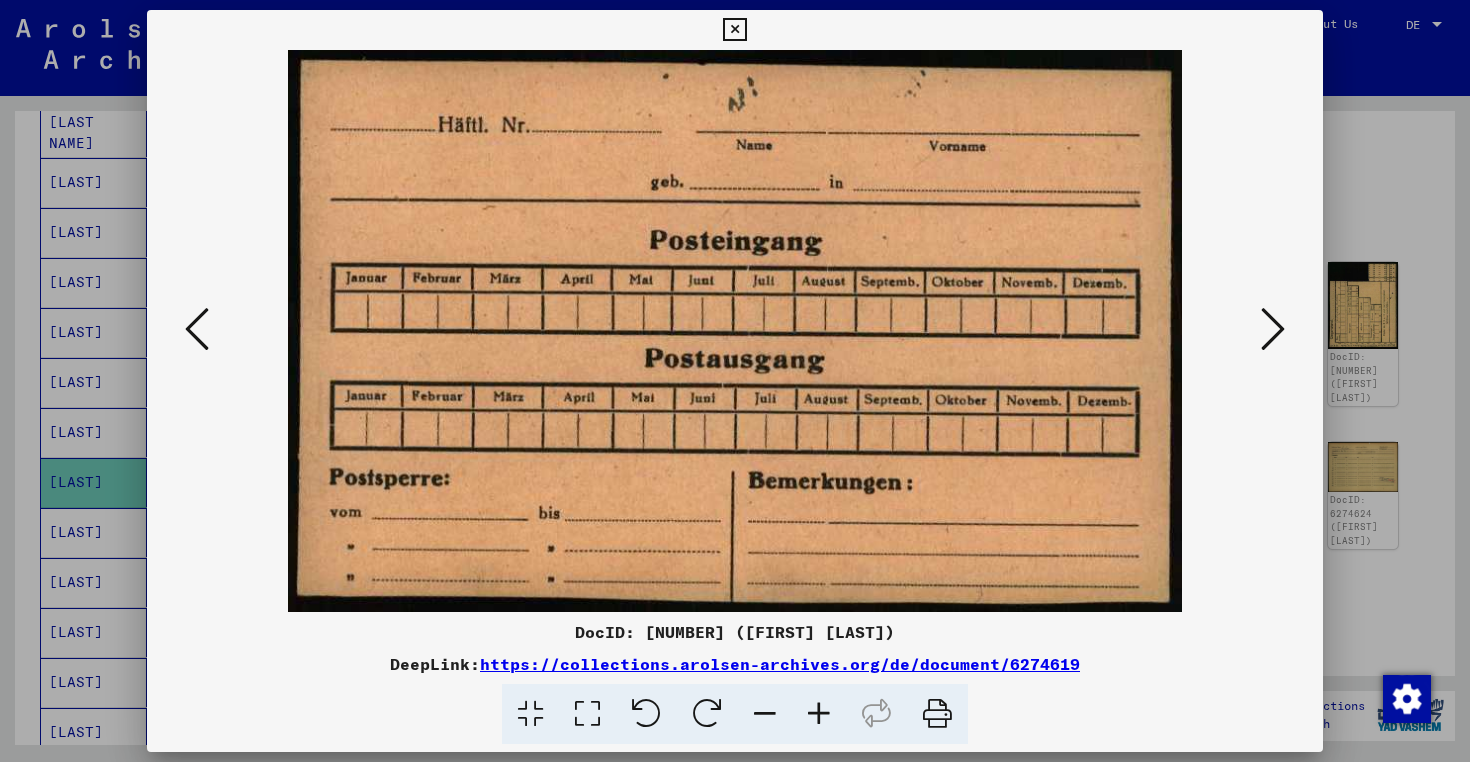click at bounding box center [1273, 329] 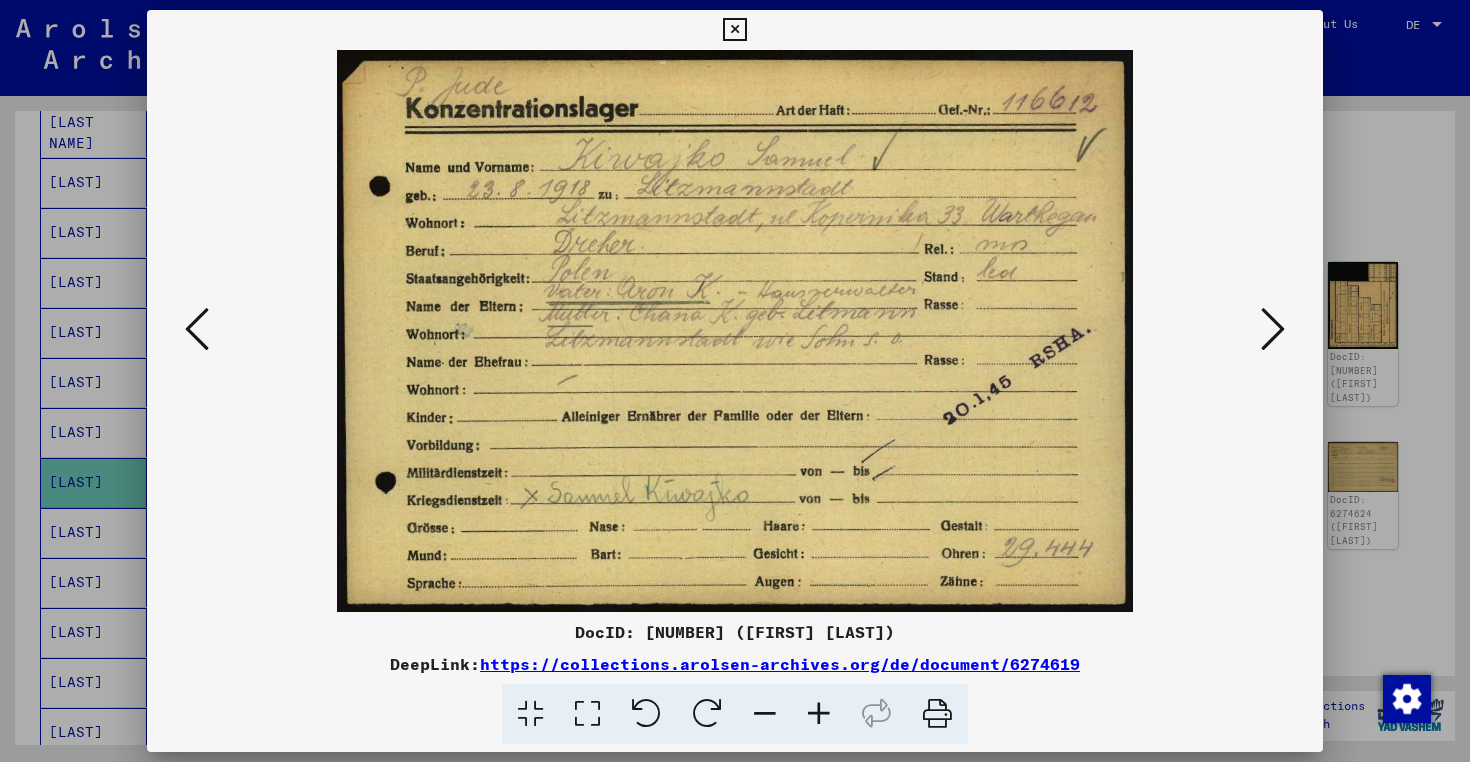 click at bounding box center [735, 331] 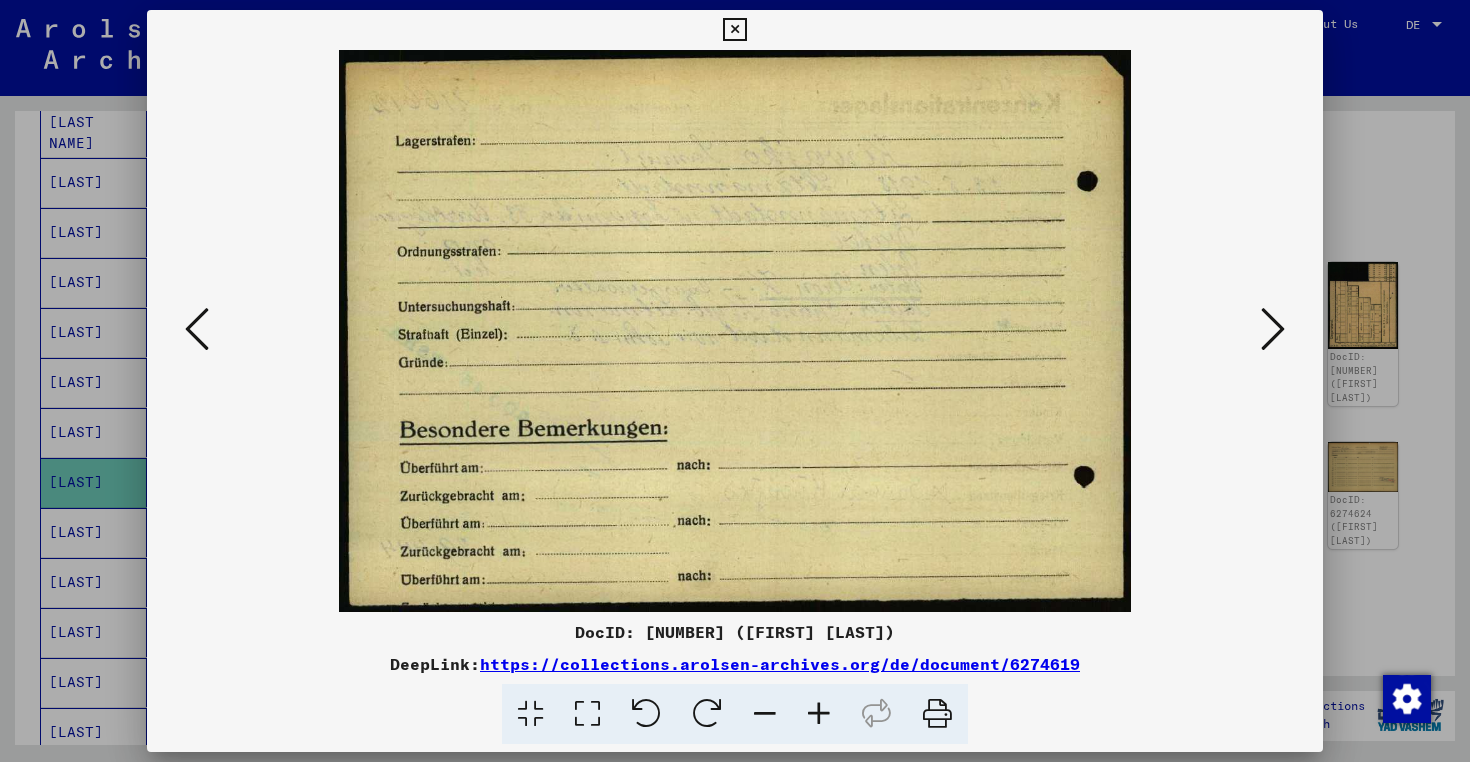 click at bounding box center [1273, 329] 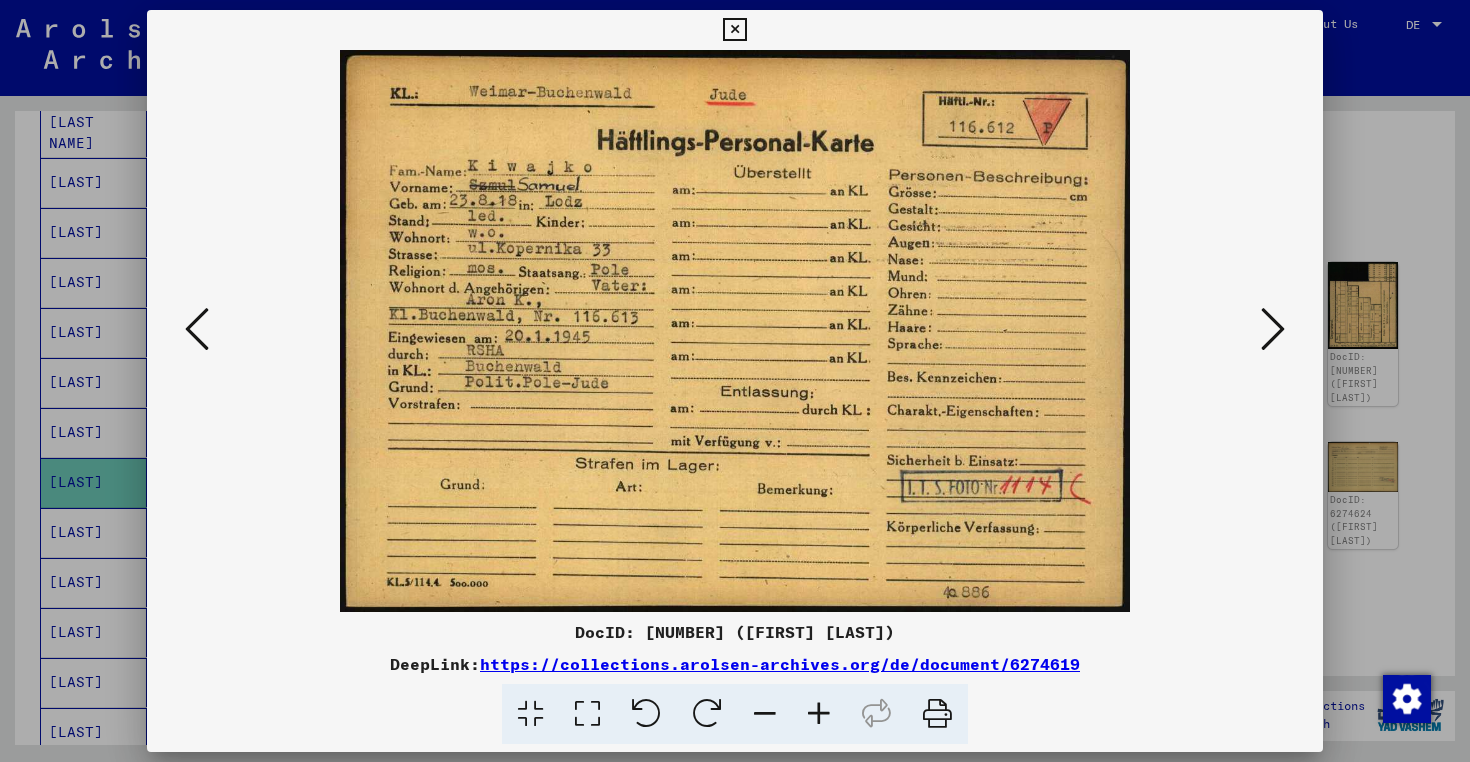 click at bounding box center (735, 331) 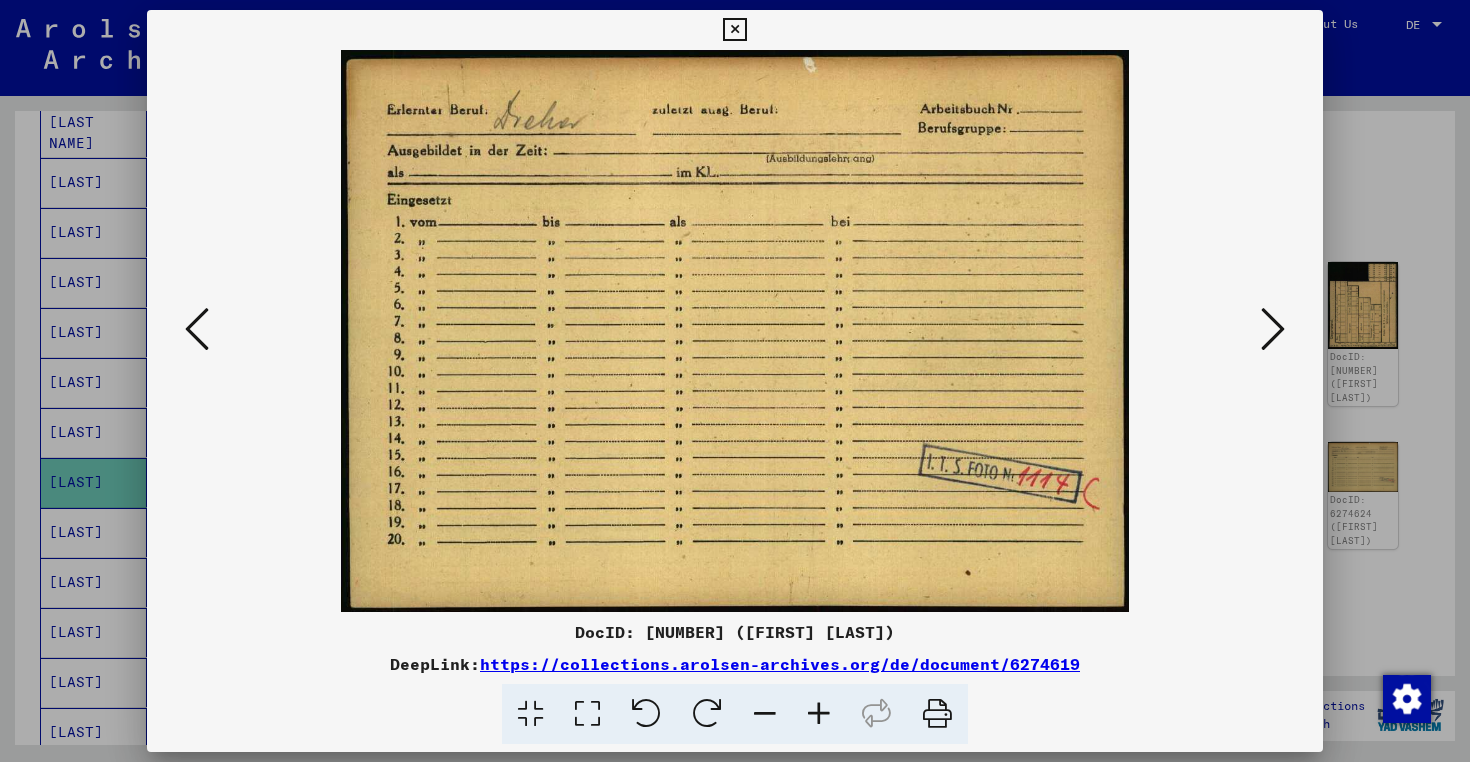 click at bounding box center (735, 331) 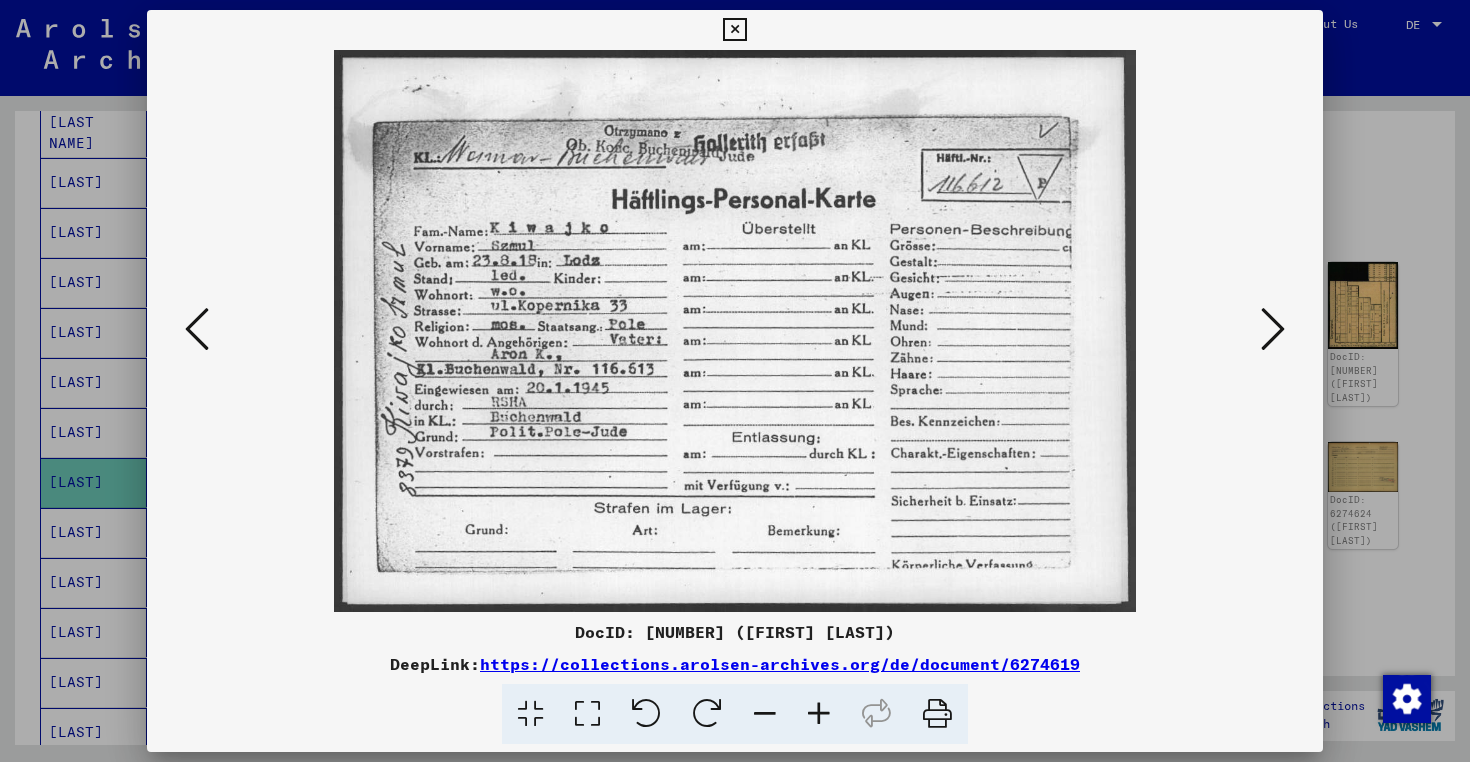 click at bounding box center (1273, 329) 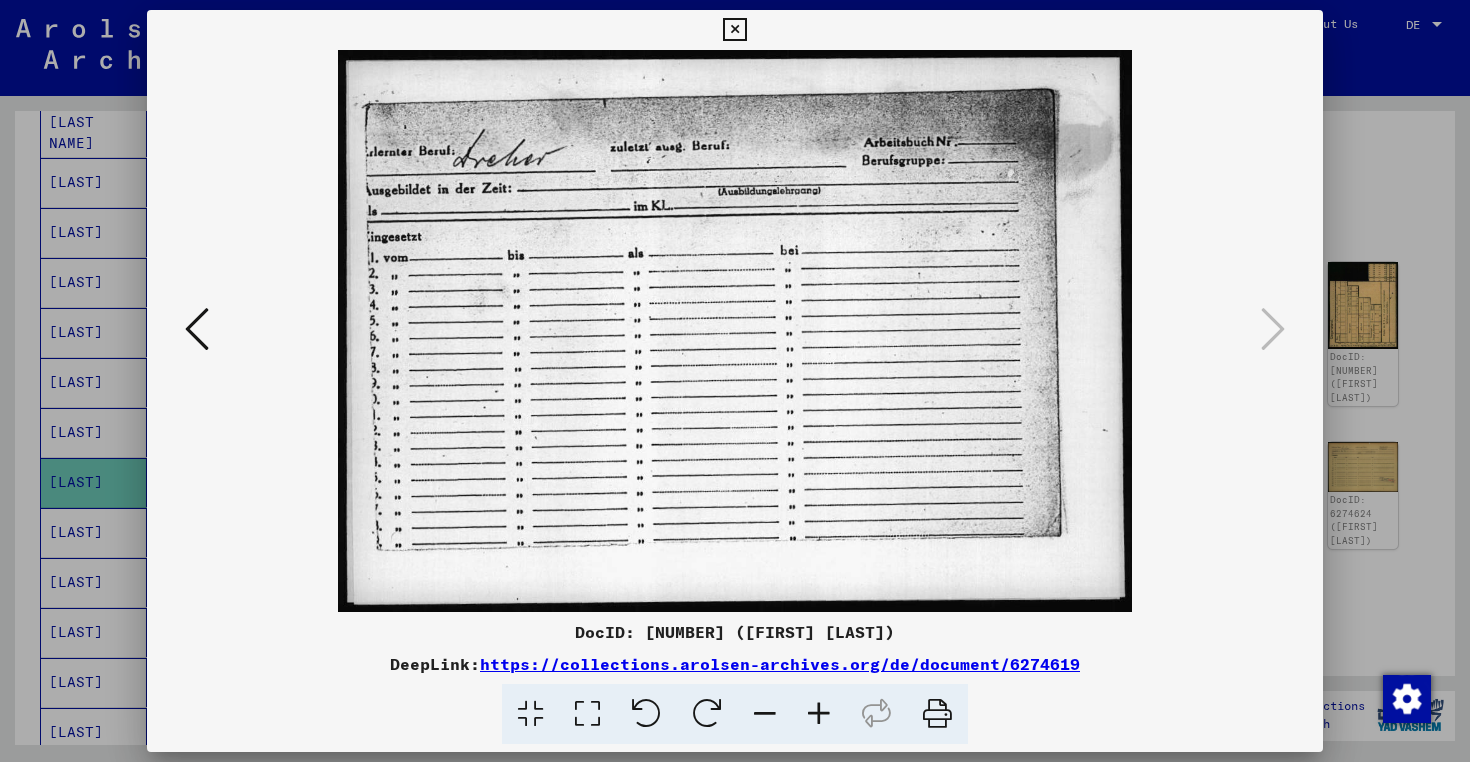 click at bounding box center (735, 331) 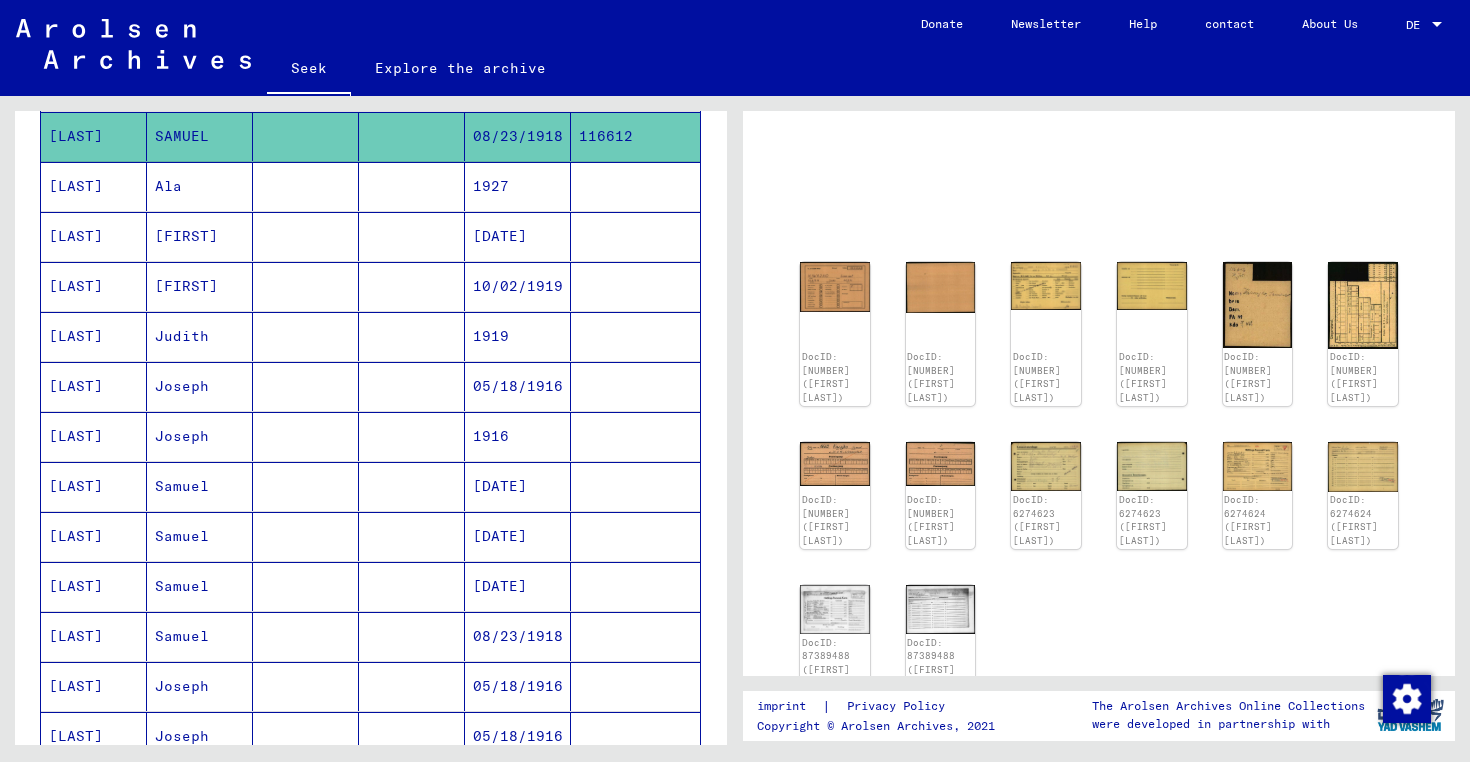 scroll, scrollTop: 744, scrollLeft: 0, axis: vertical 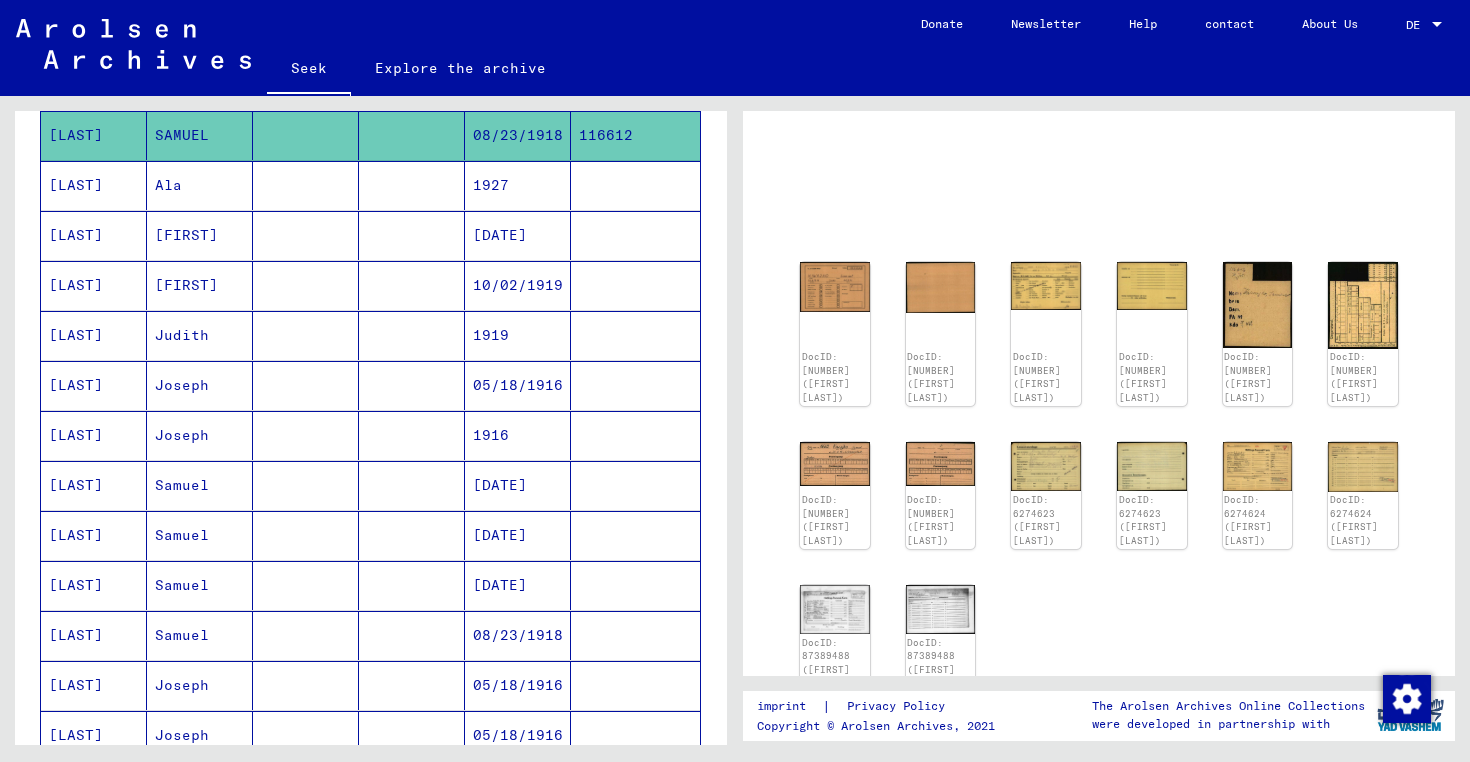 click at bounding box center [412, 535] 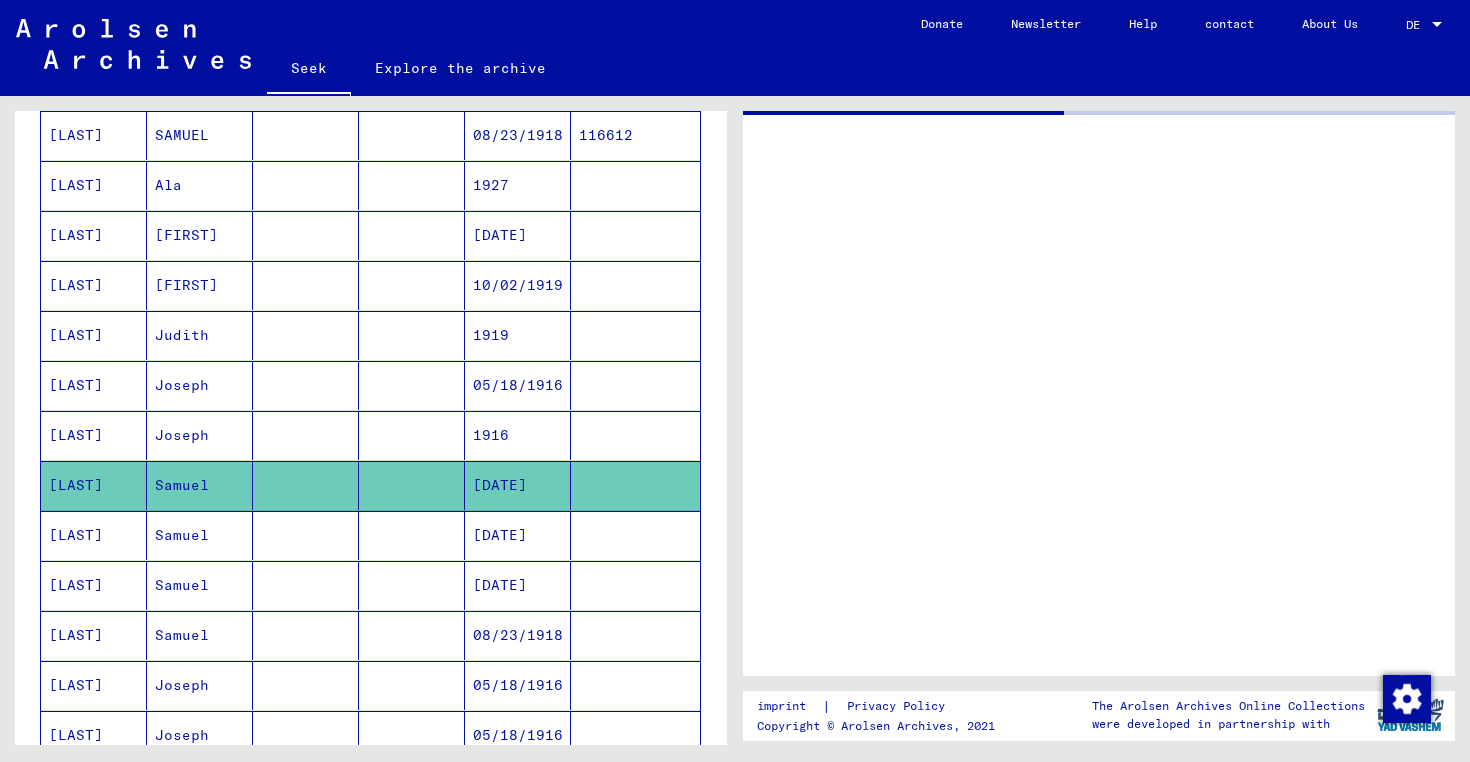 scroll, scrollTop: 0, scrollLeft: 0, axis: both 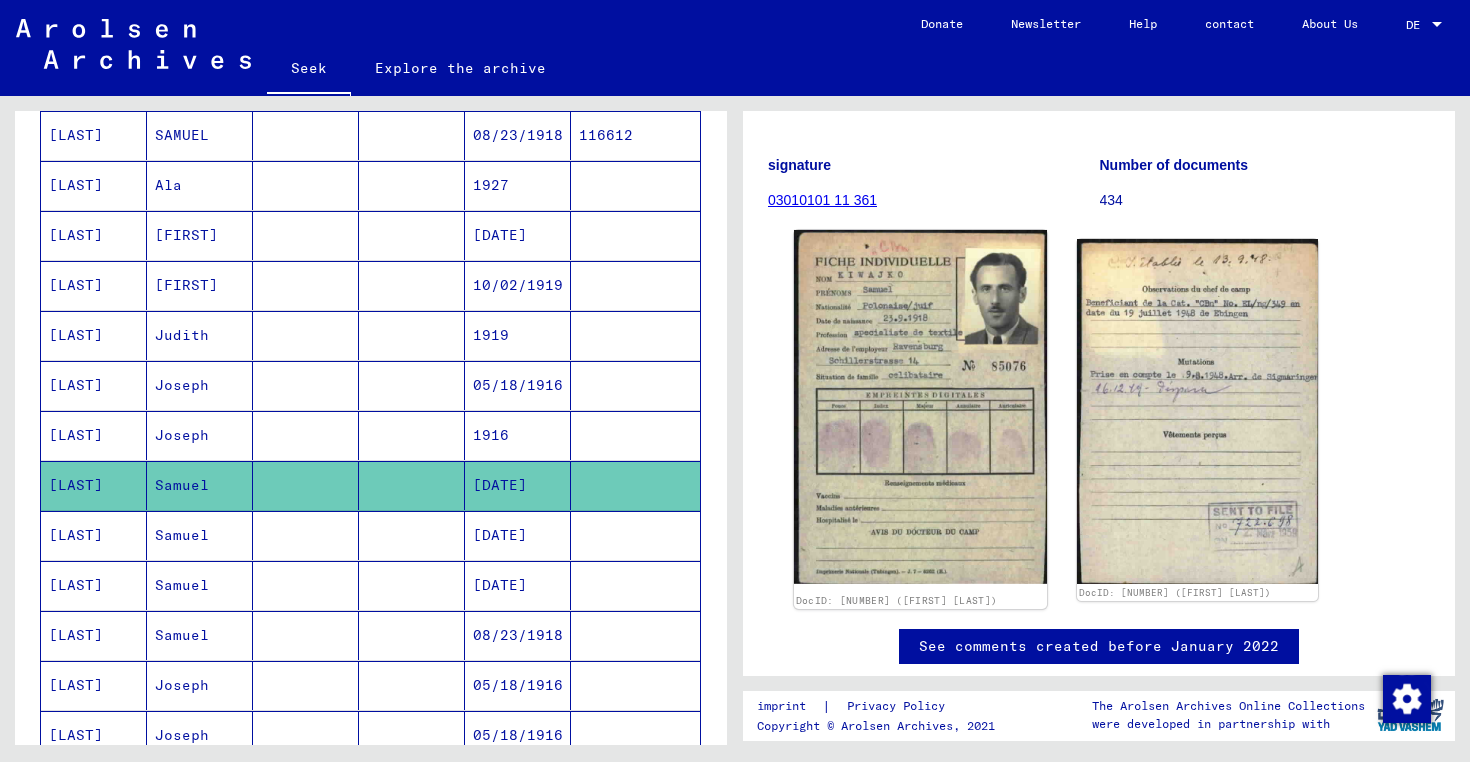 click 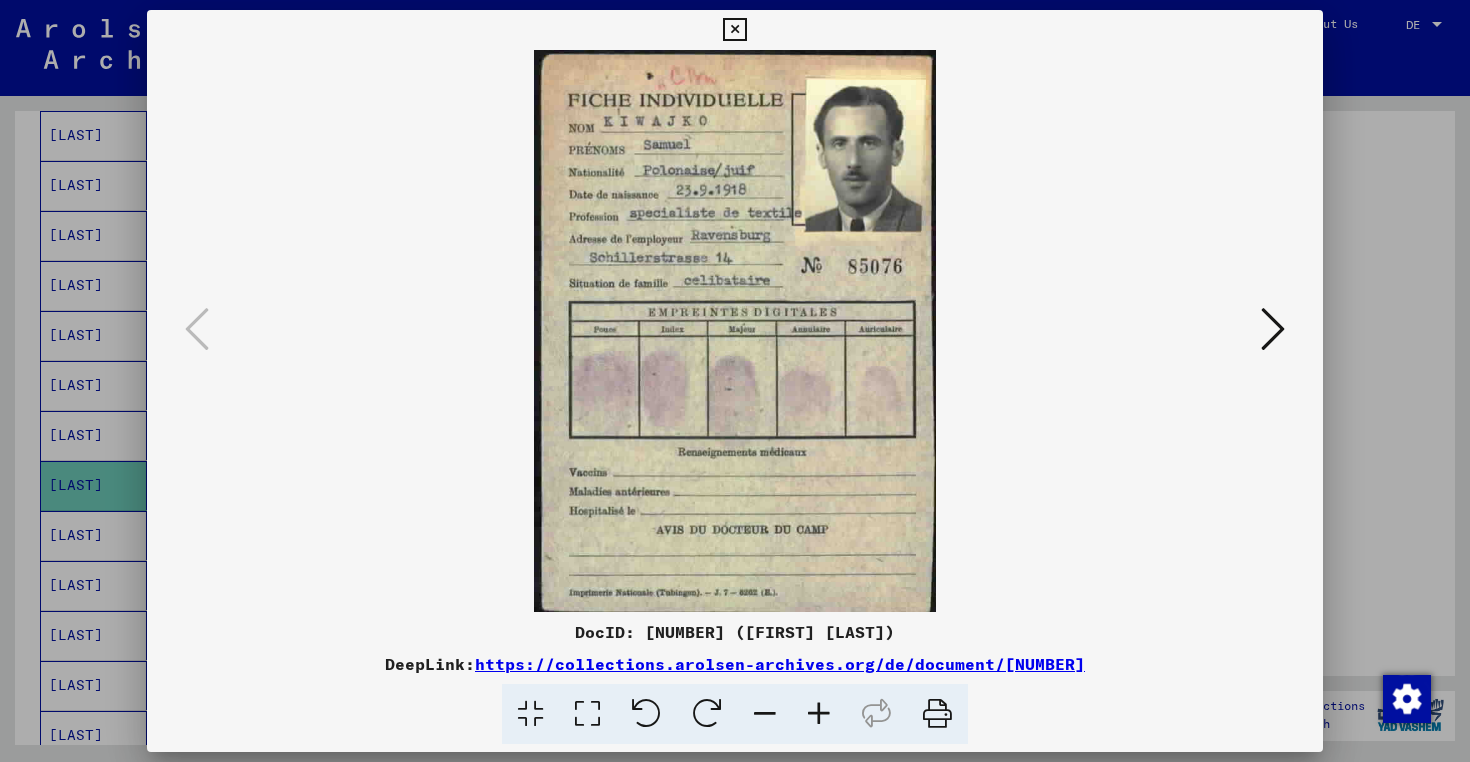 type 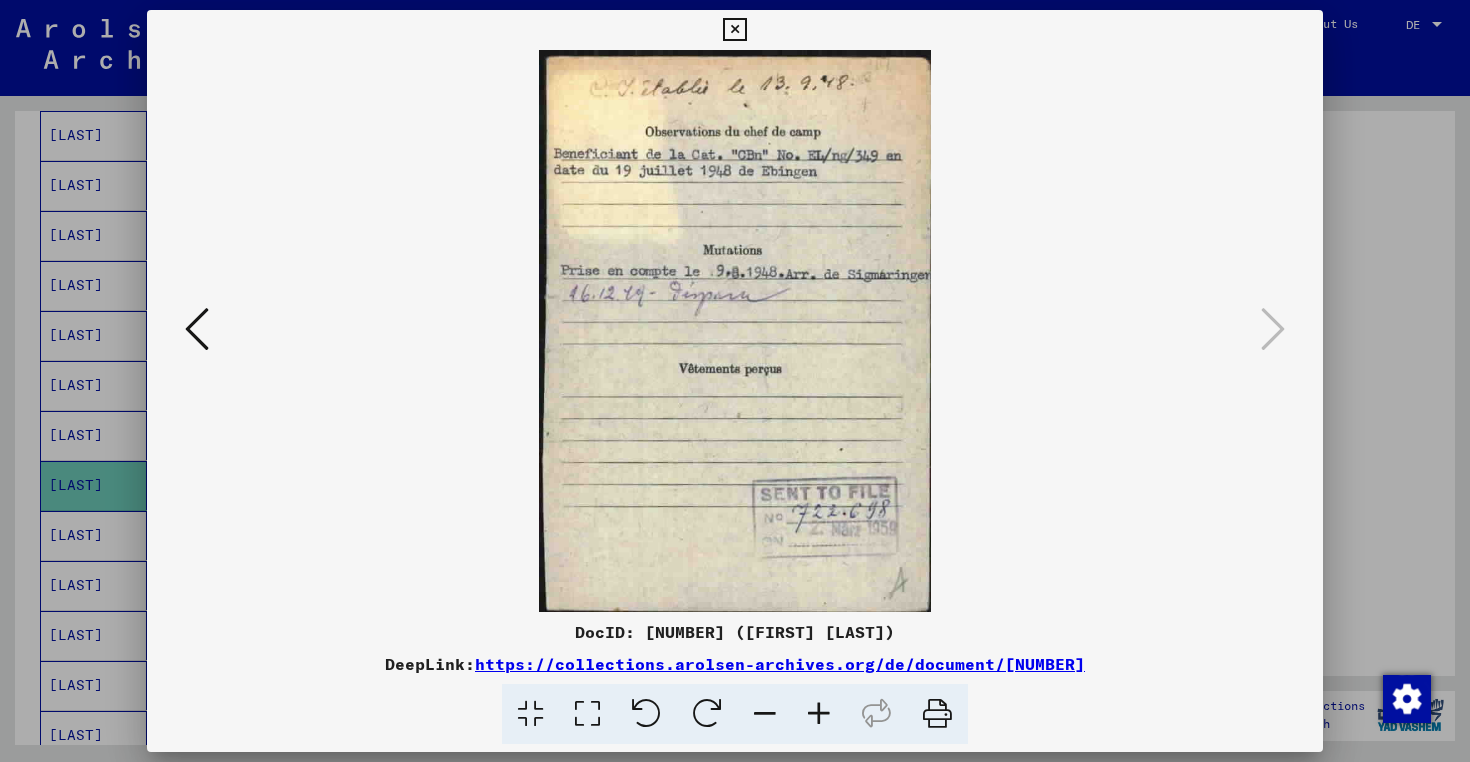 click at bounding box center (735, 381) 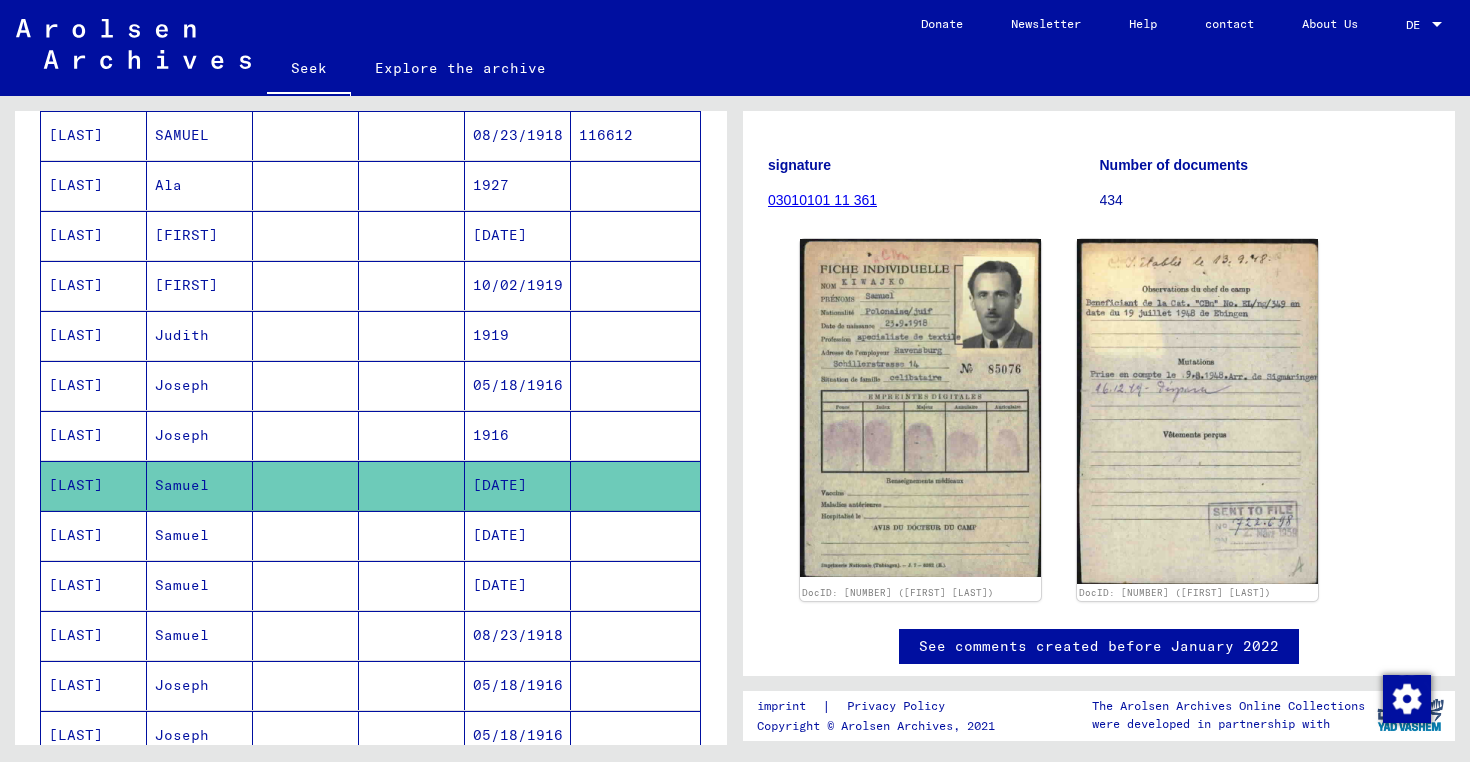 click at bounding box center (306, 585) 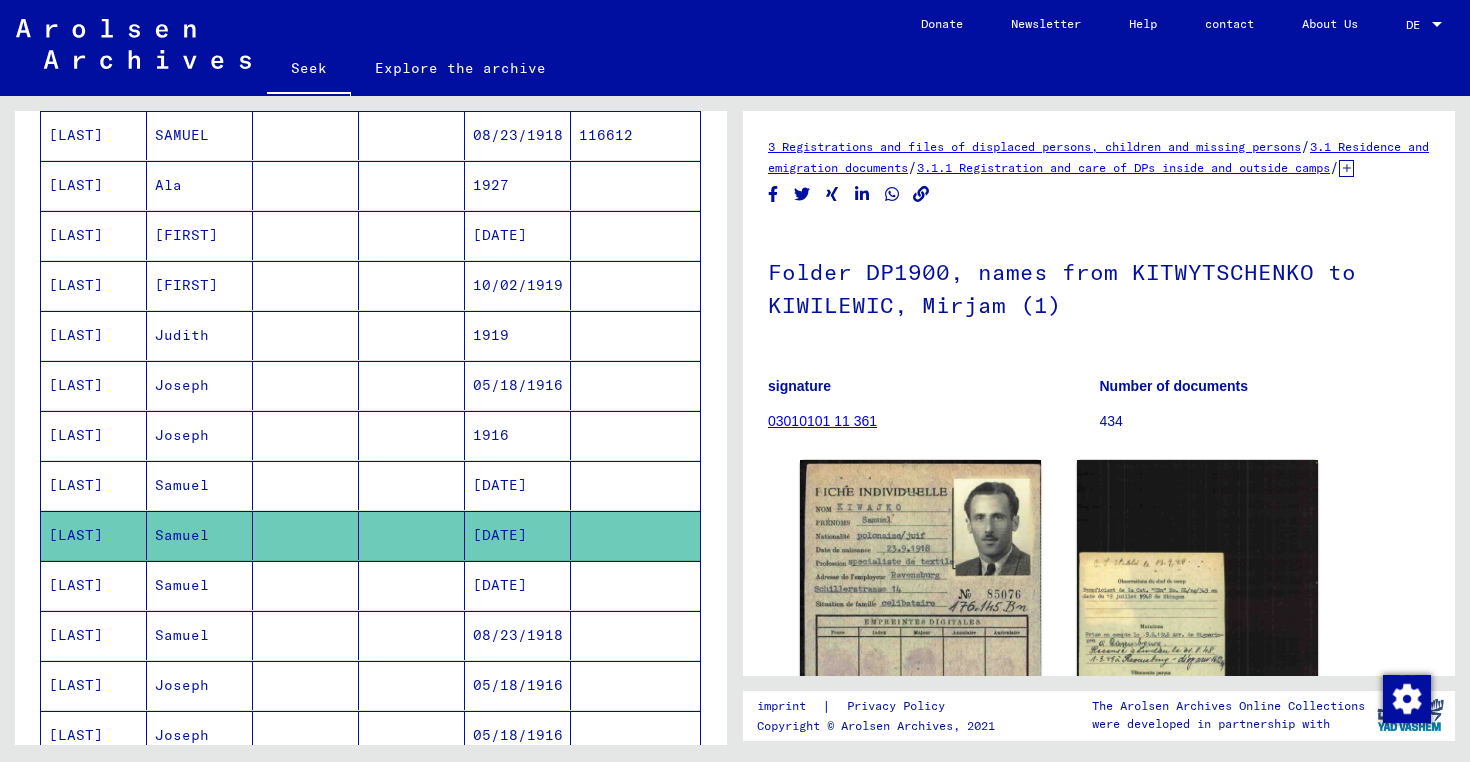scroll, scrollTop: 0, scrollLeft: 0, axis: both 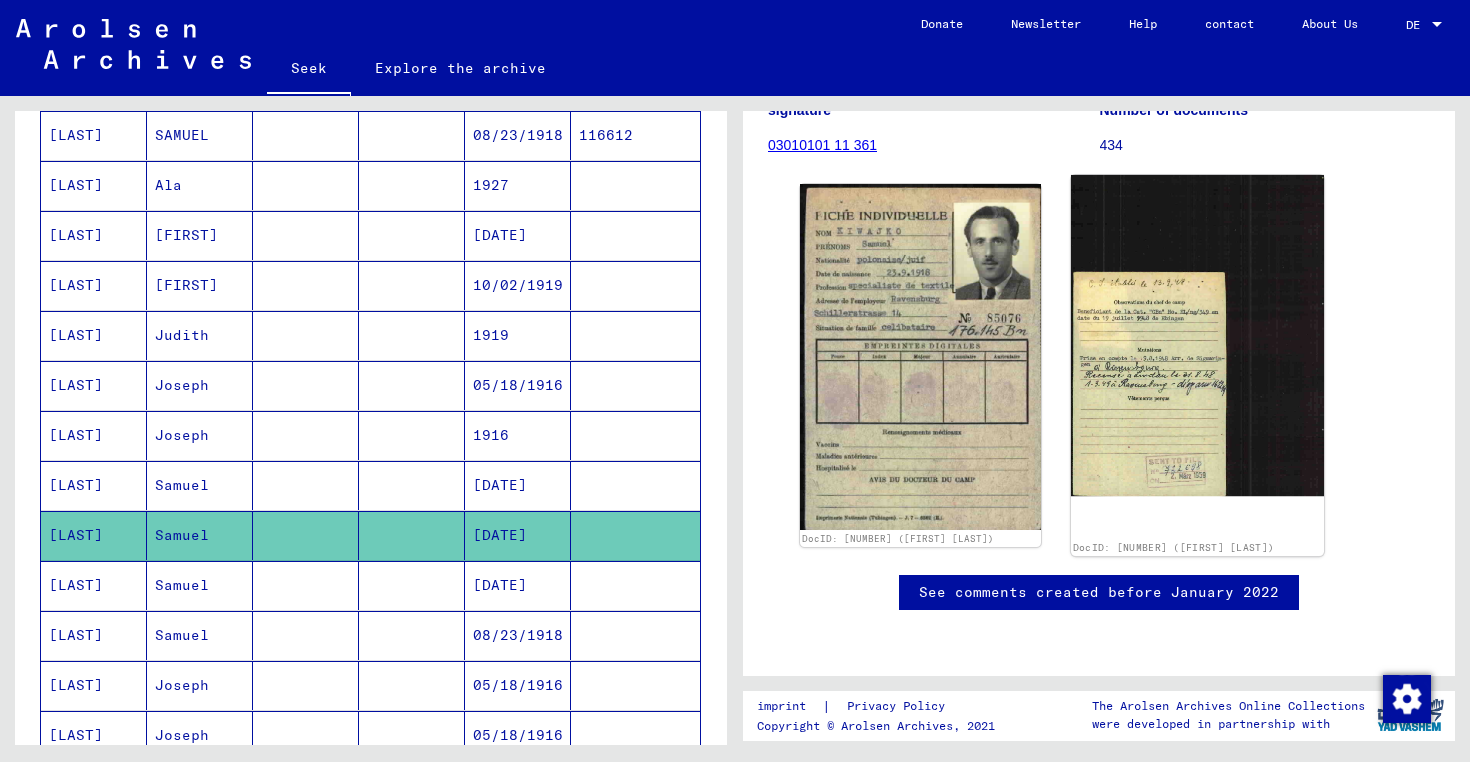 click 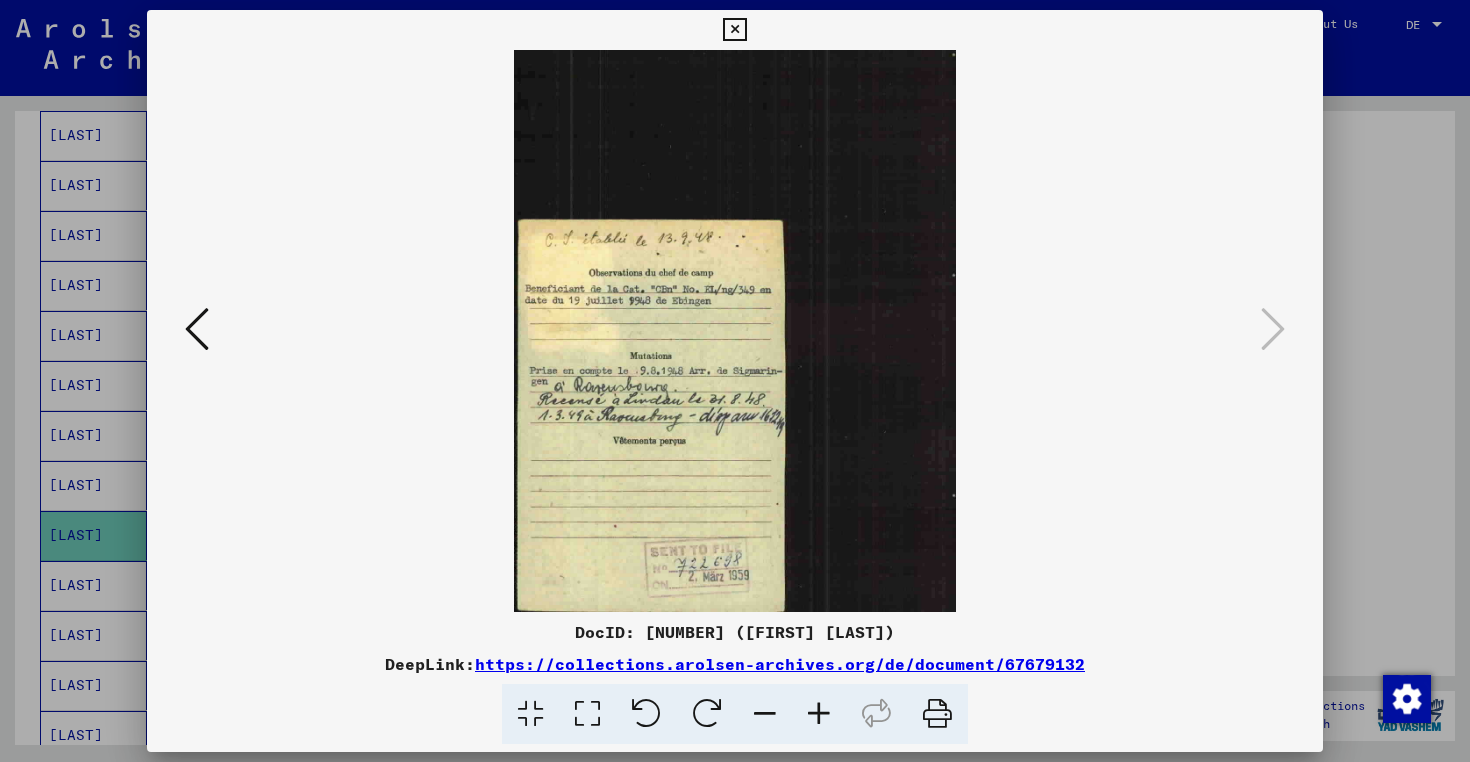 type 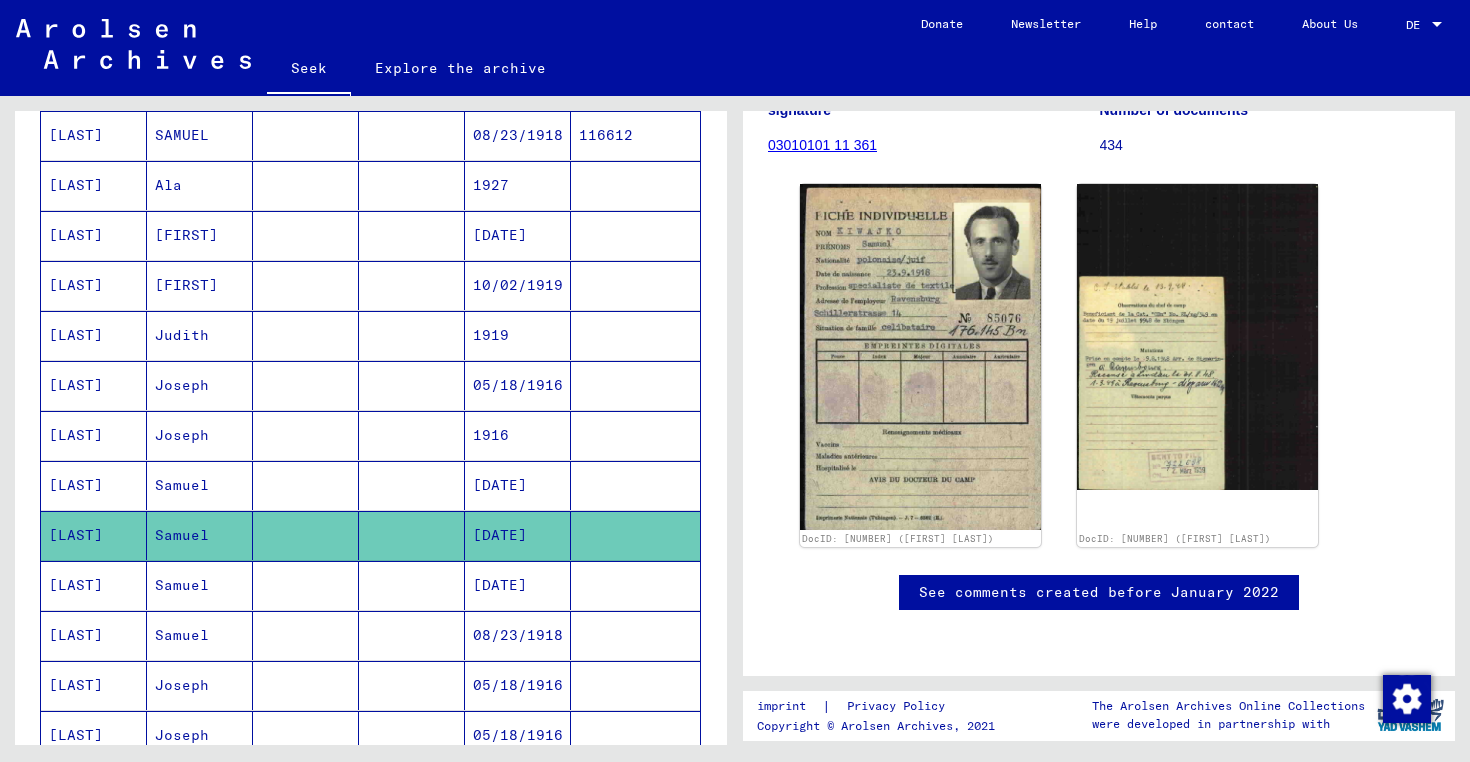 click at bounding box center [412, 635] 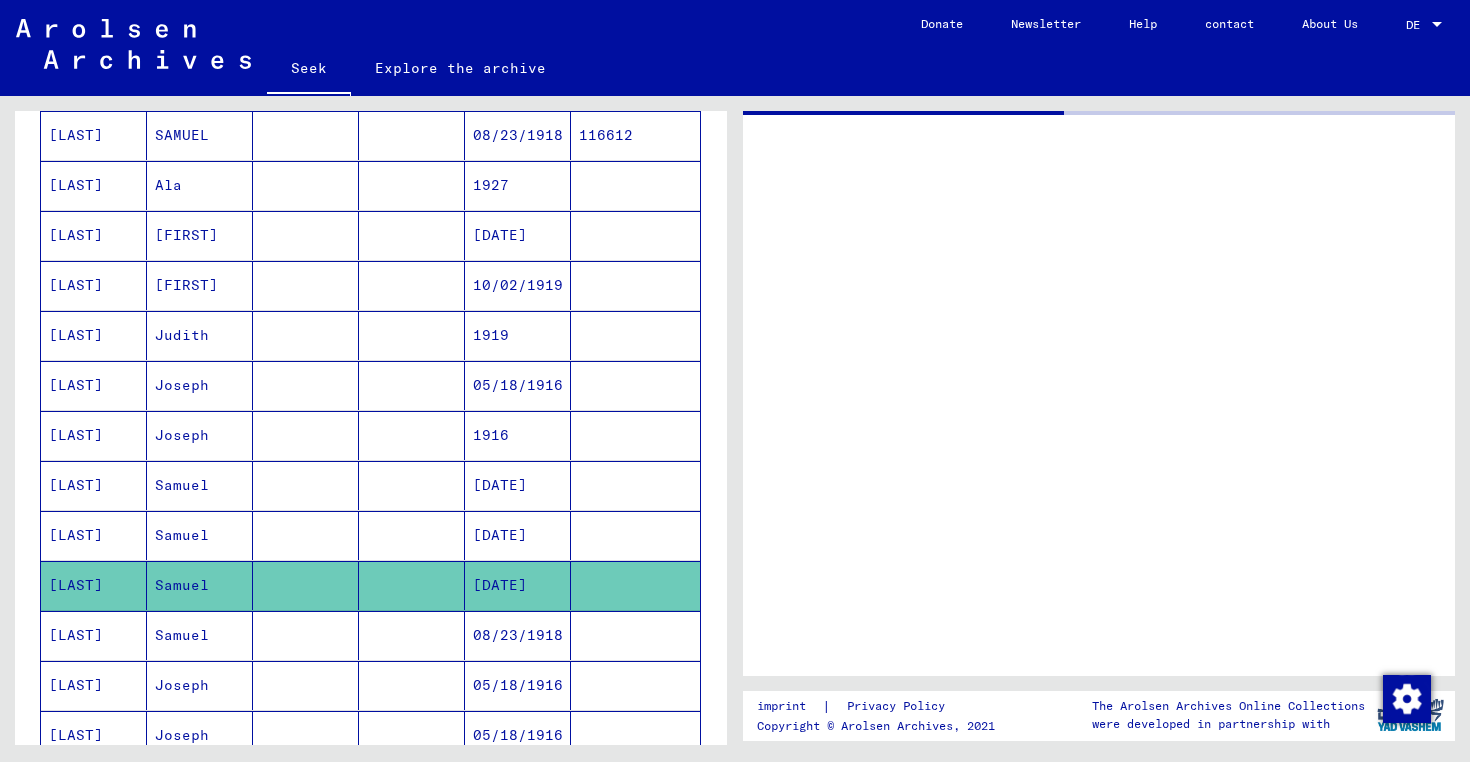 scroll, scrollTop: 0, scrollLeft: 0, axis: both 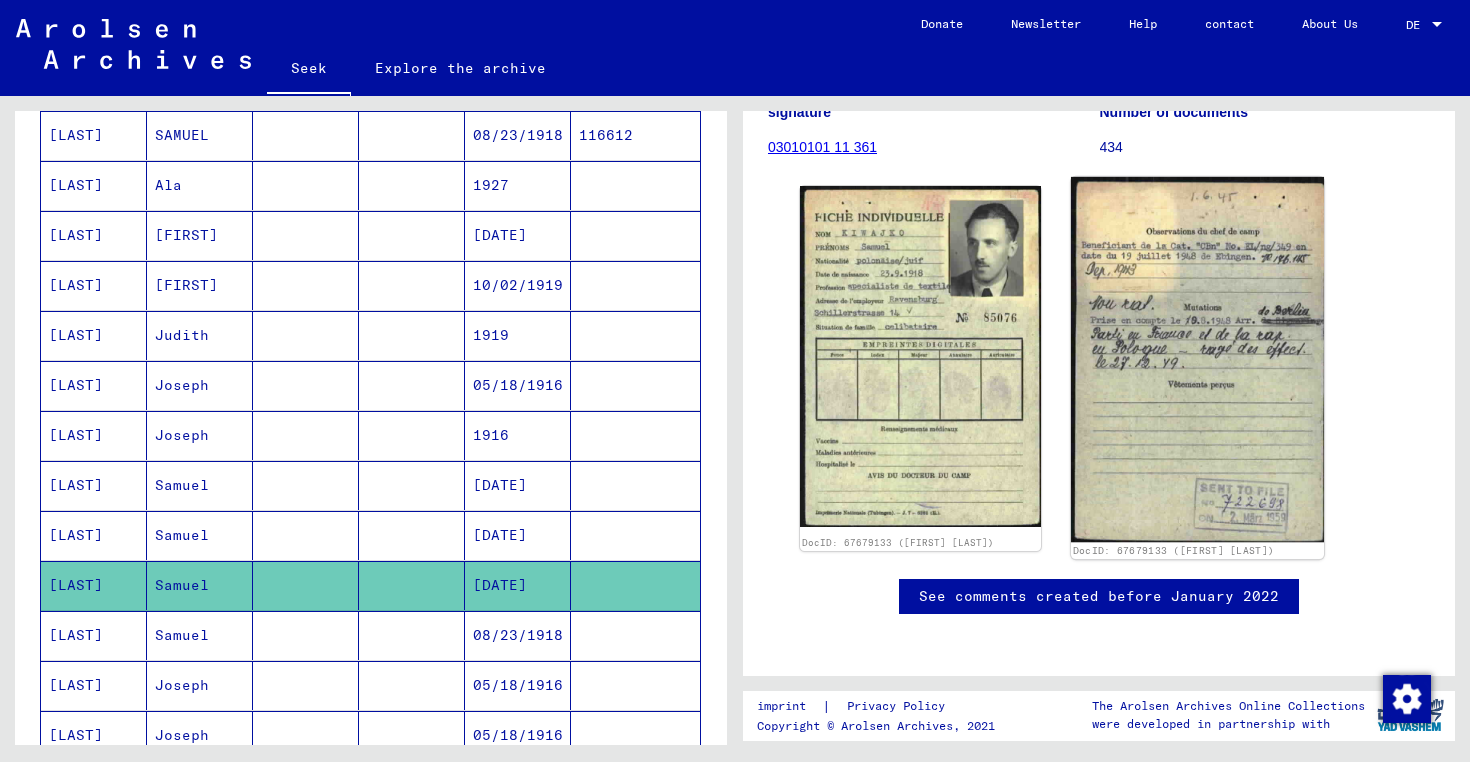 click 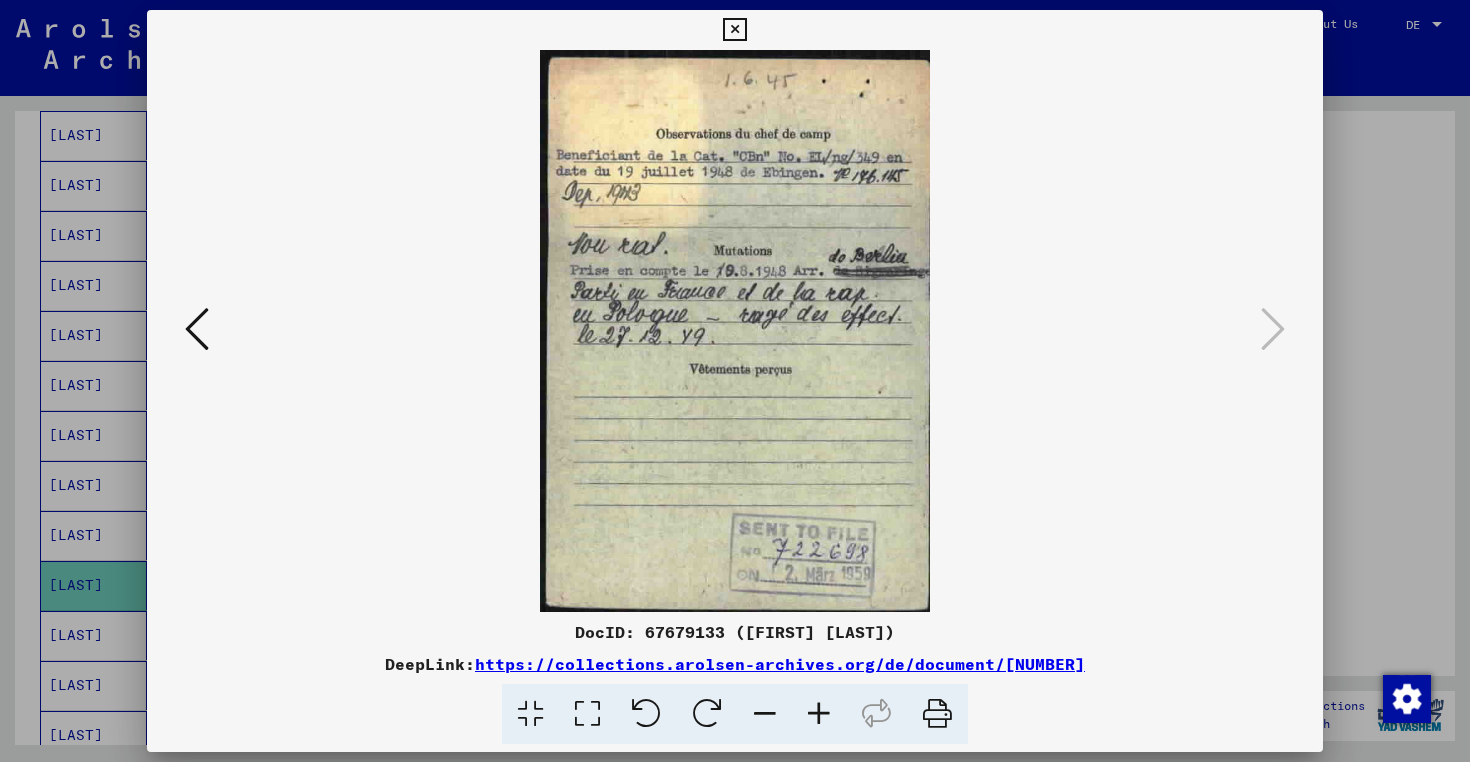 click at bounding box center (197, 330) 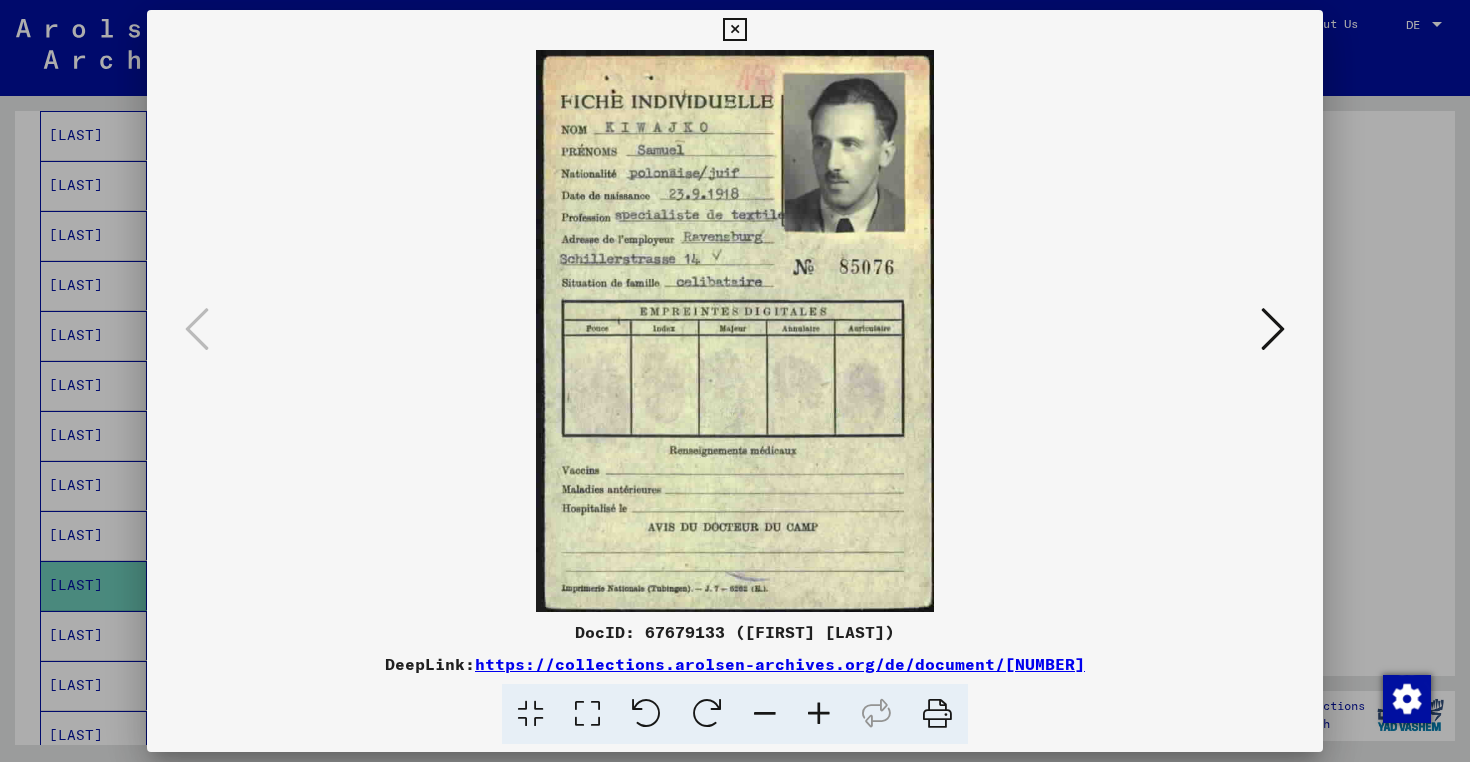 click at bounding box center [1273, 329] 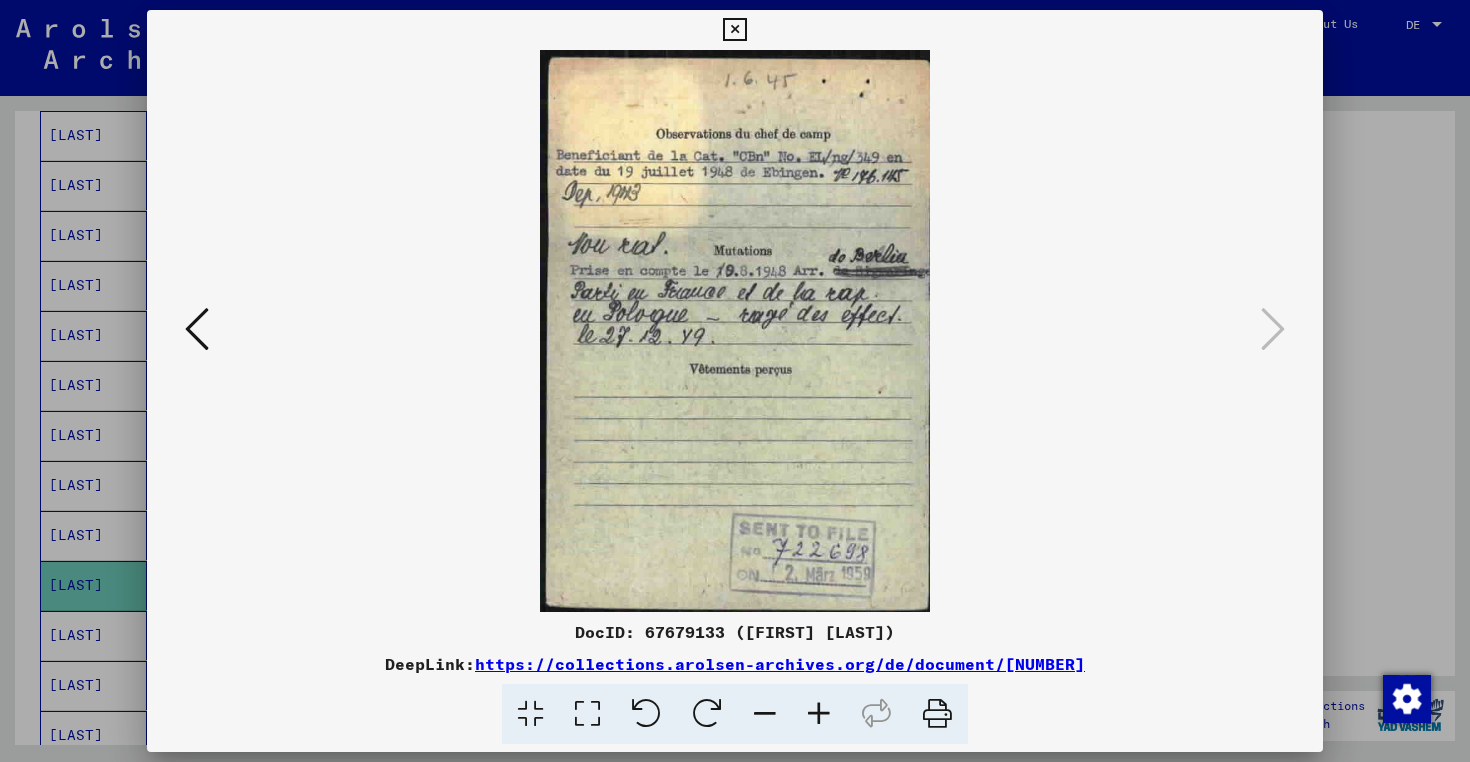 click at bounding box center [735, 381] 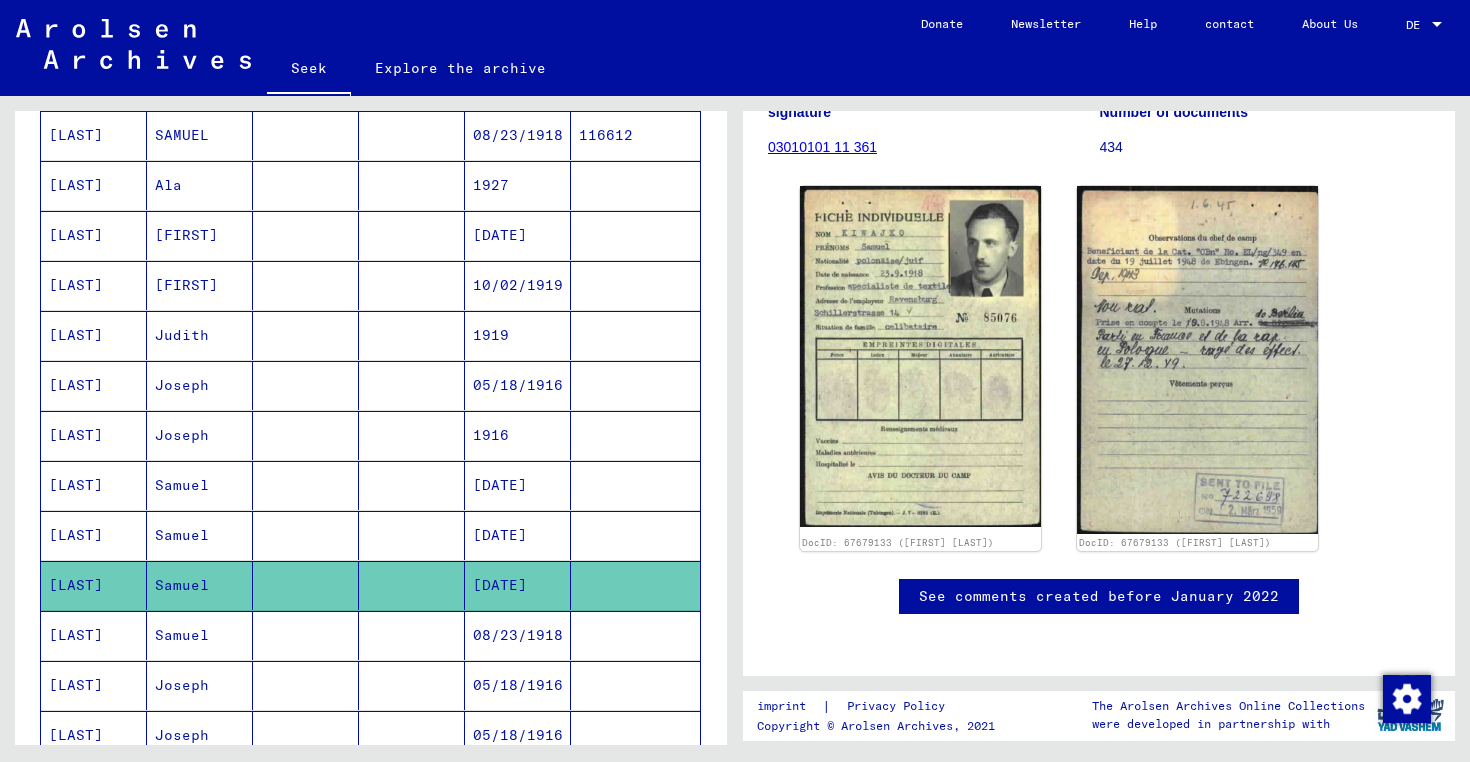 click at bounding box center (306, 685) 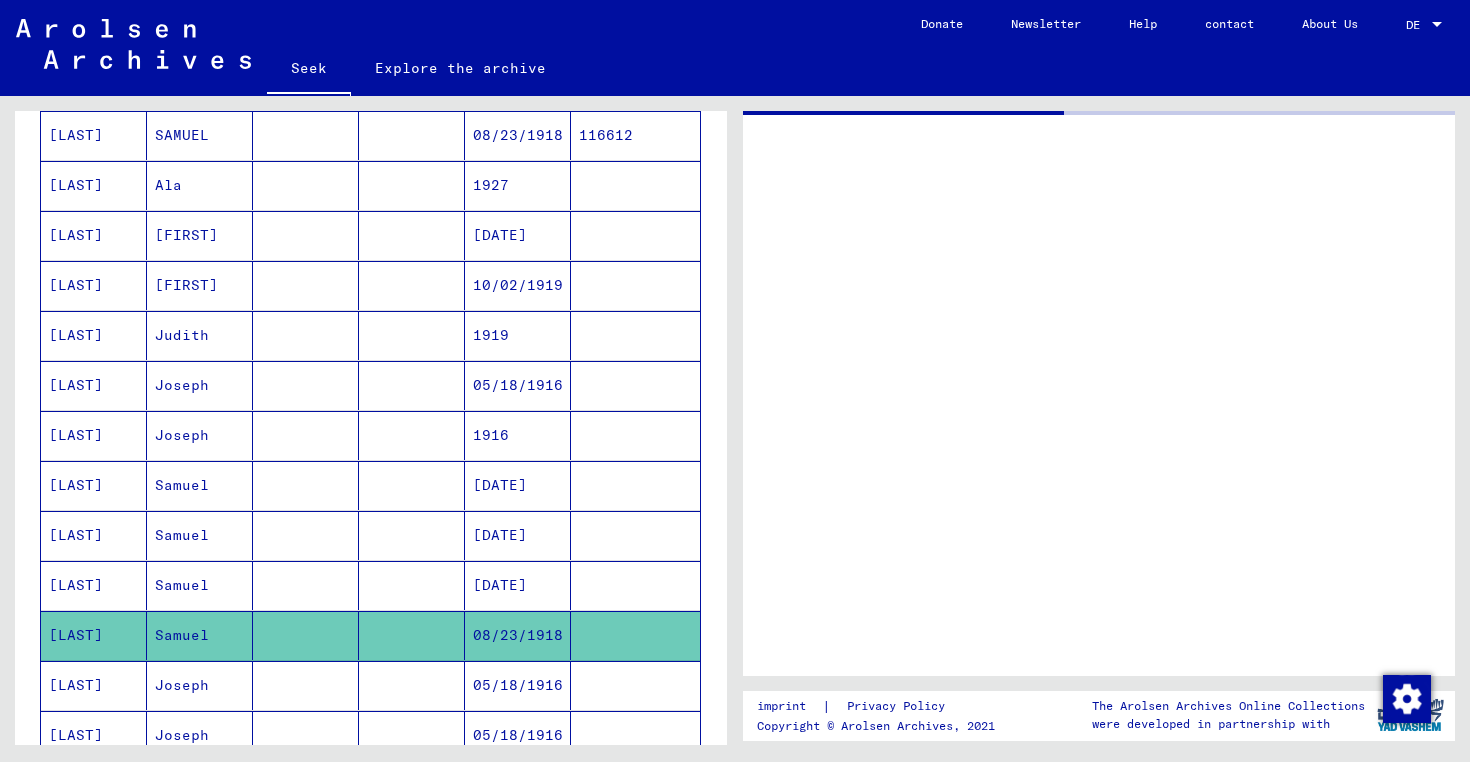 scroll, scrollTop: 0, scrollLeft: 0, axis: both 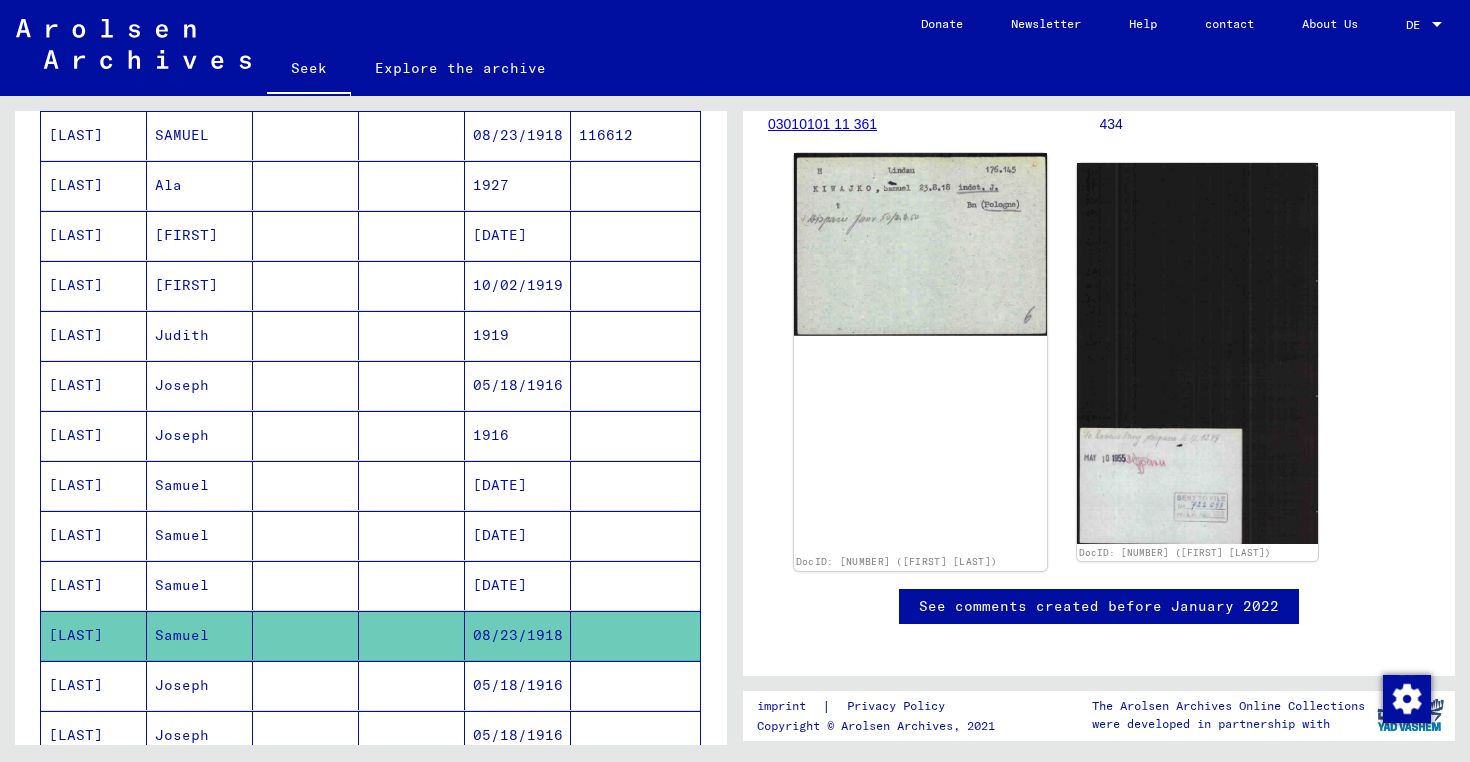 click 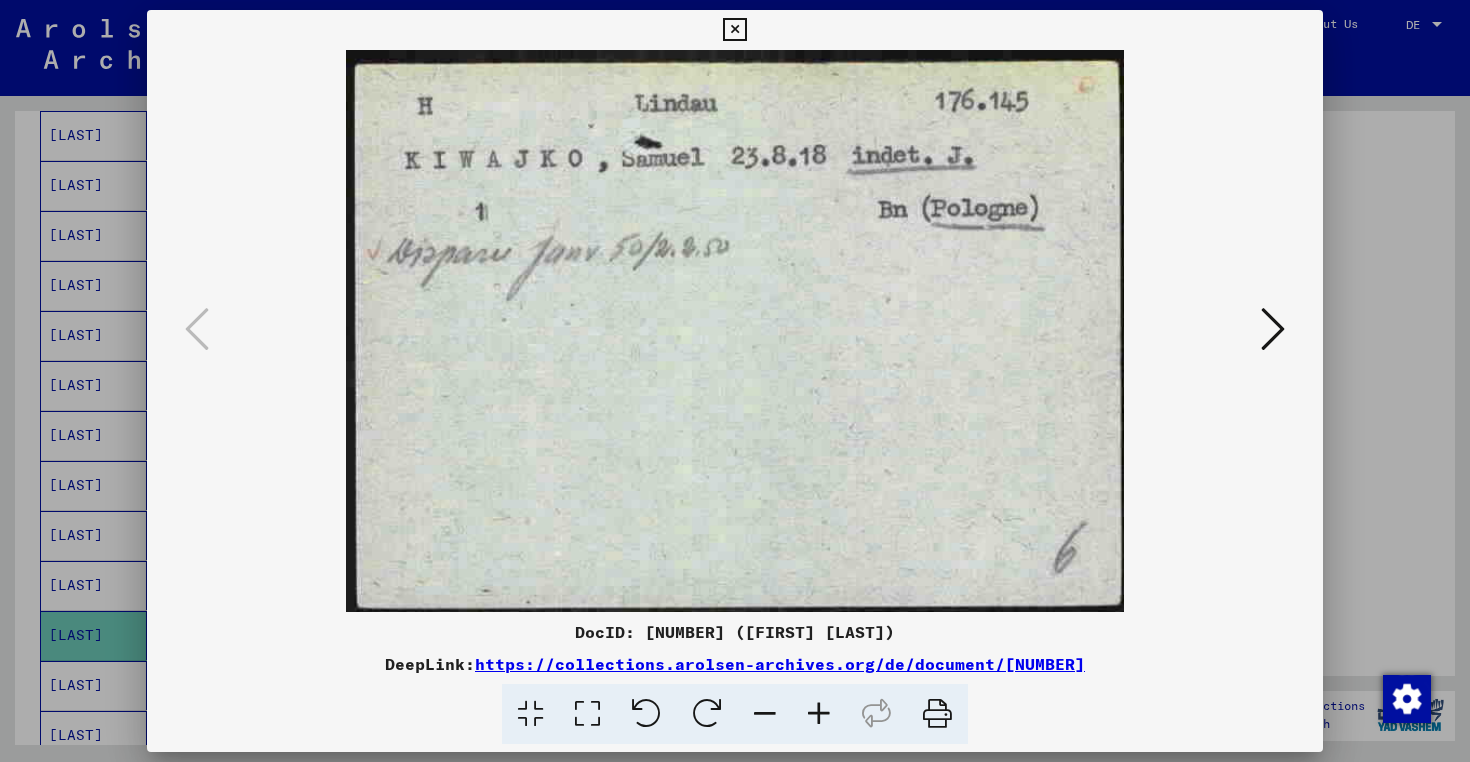 type 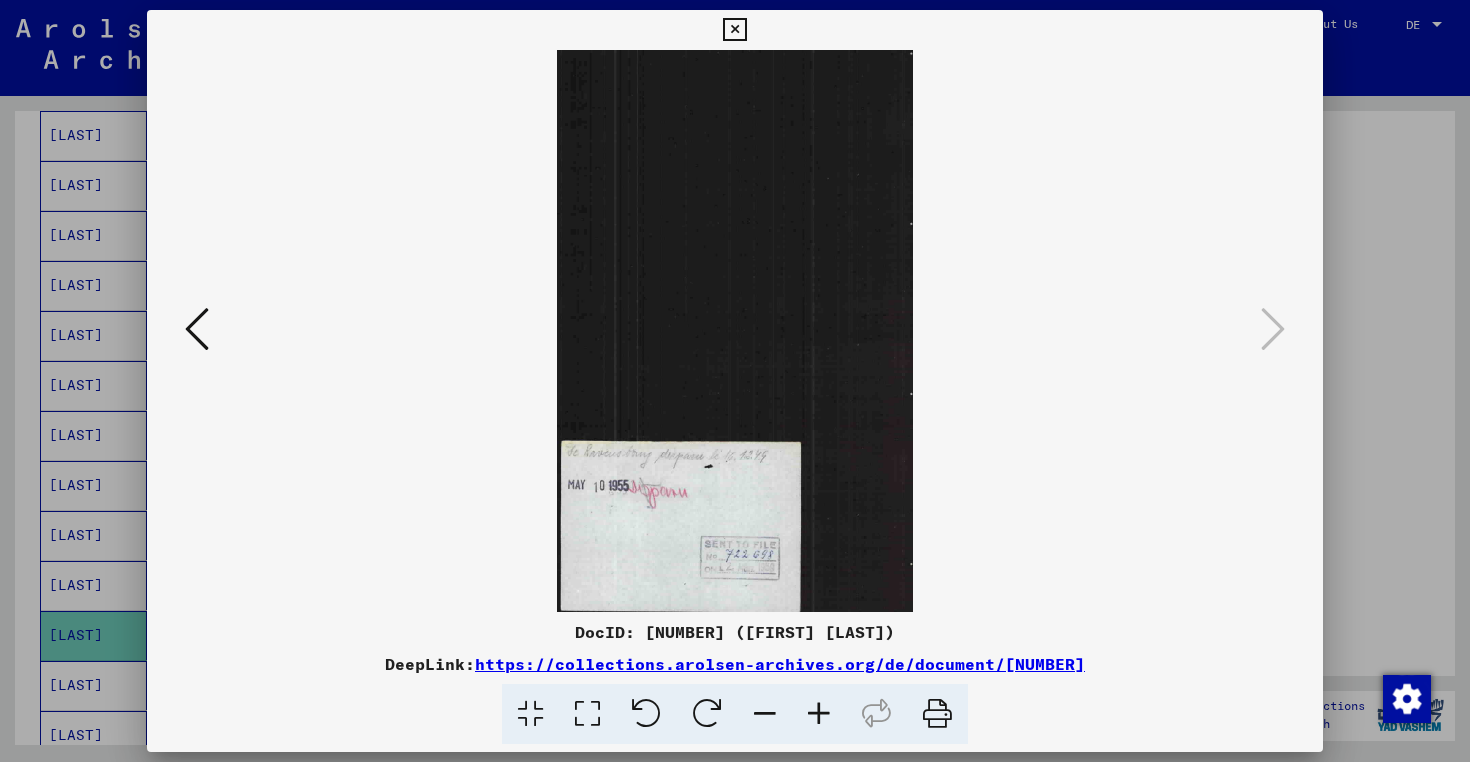click at bounding box center (735, 381) 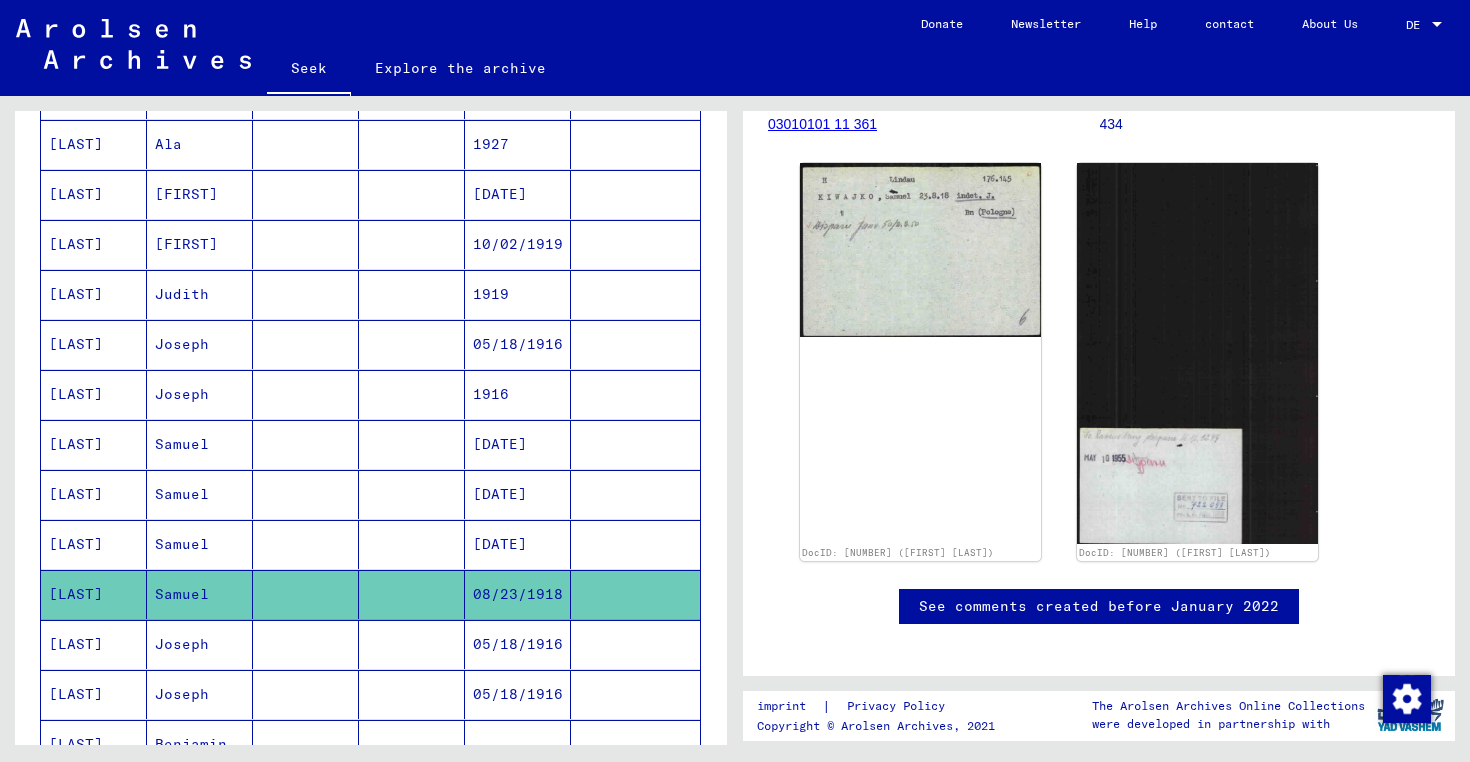 scroll, scrollTop: 762, scrollLeft: 0, axis: vertical 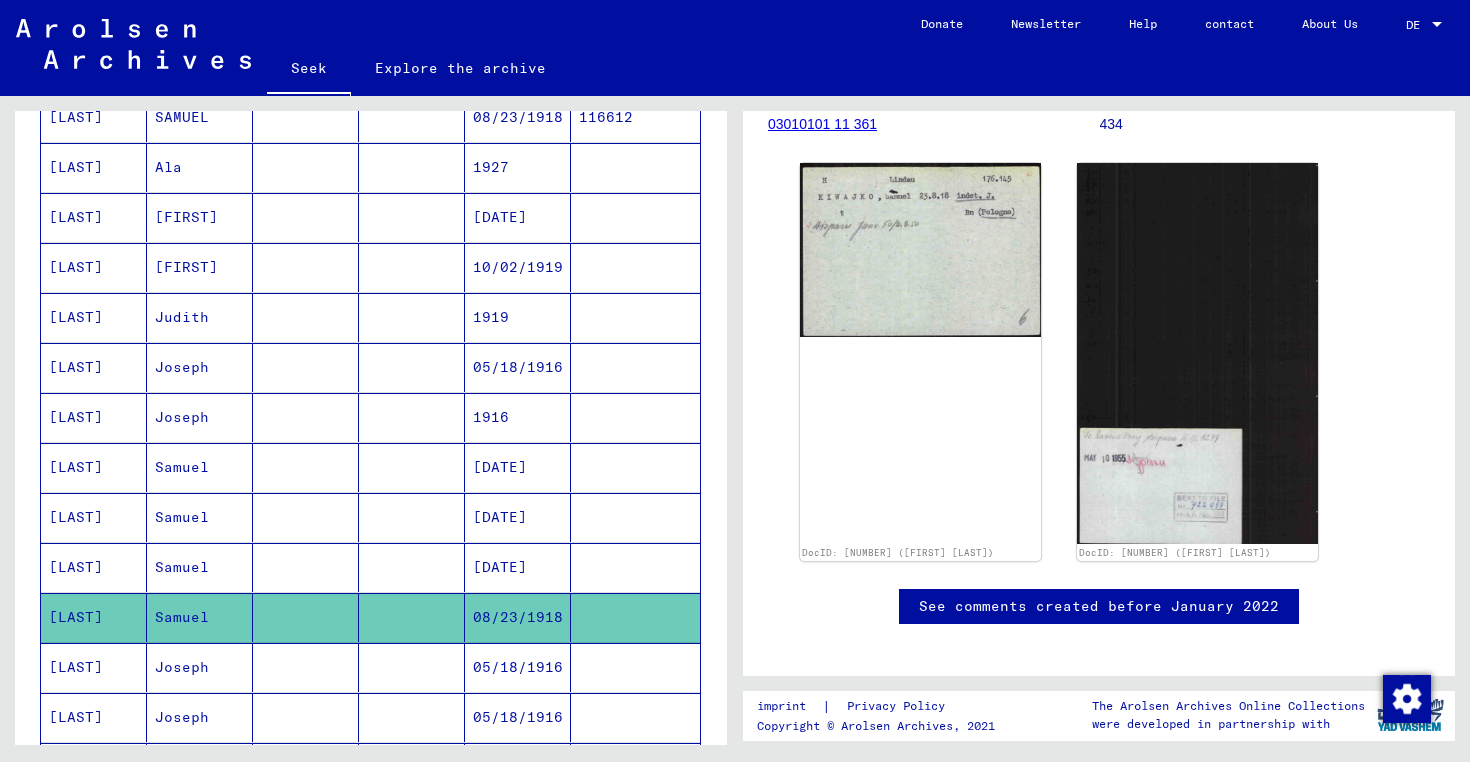 click at bounding box center [306, 417] 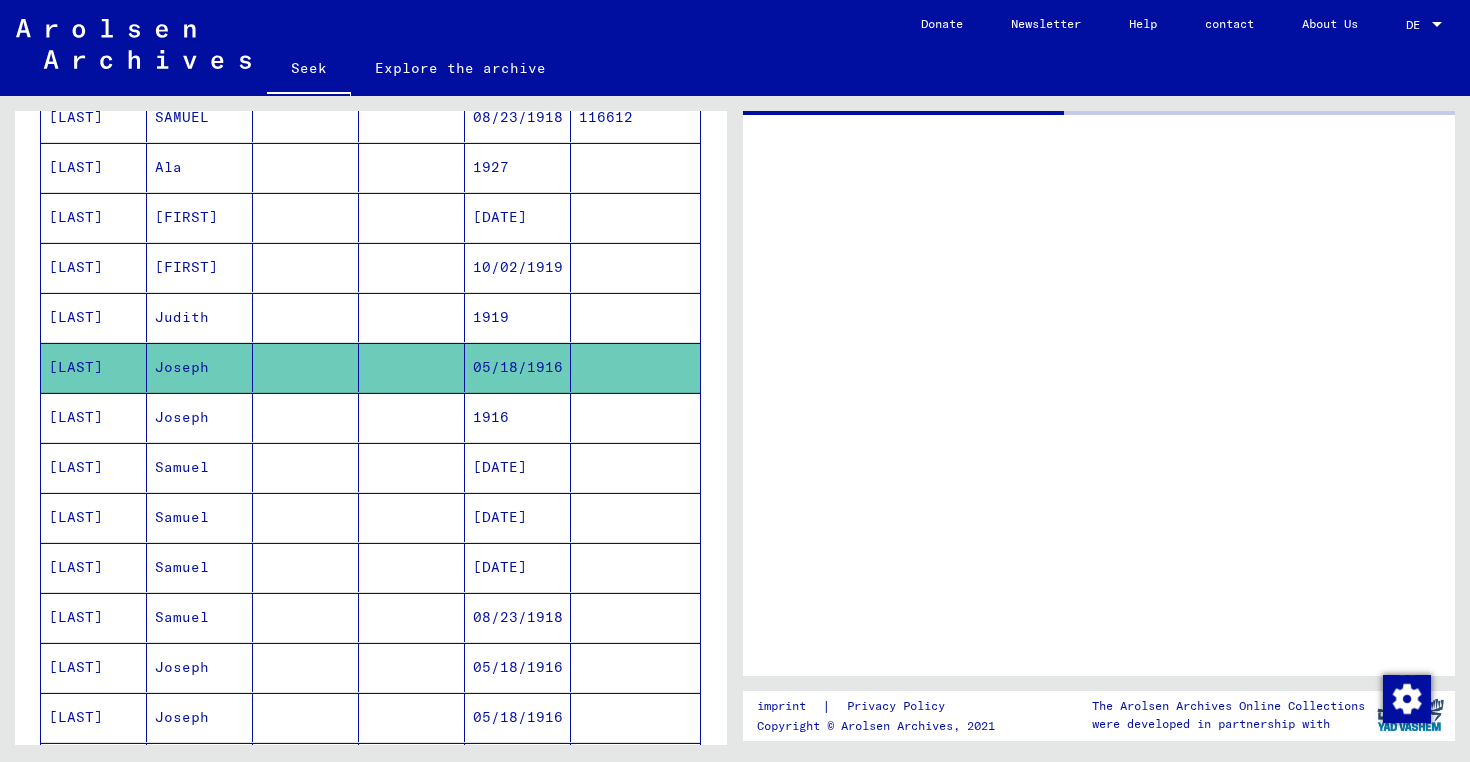 scroll, scrollTop: 0, scrollLeft: 0, axis: both 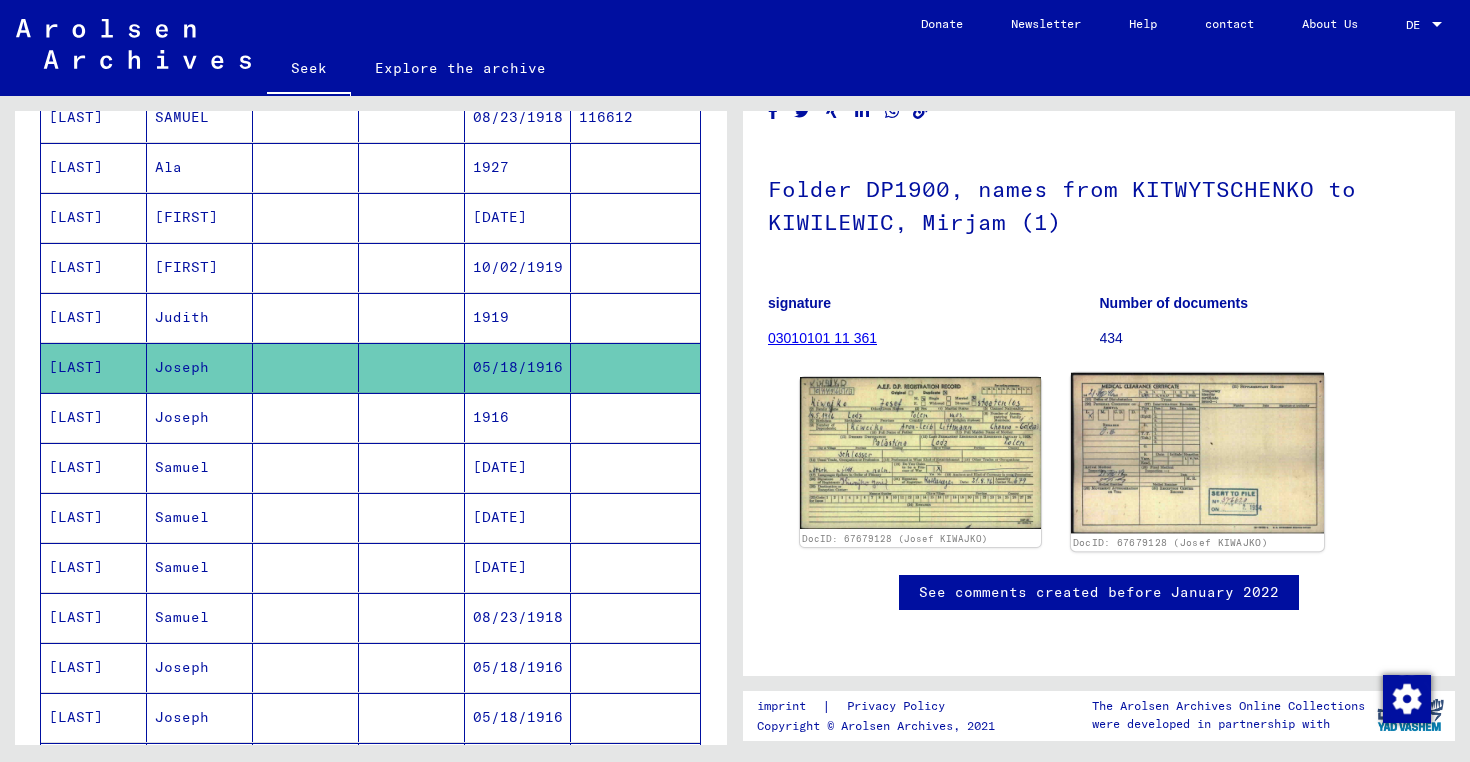 click 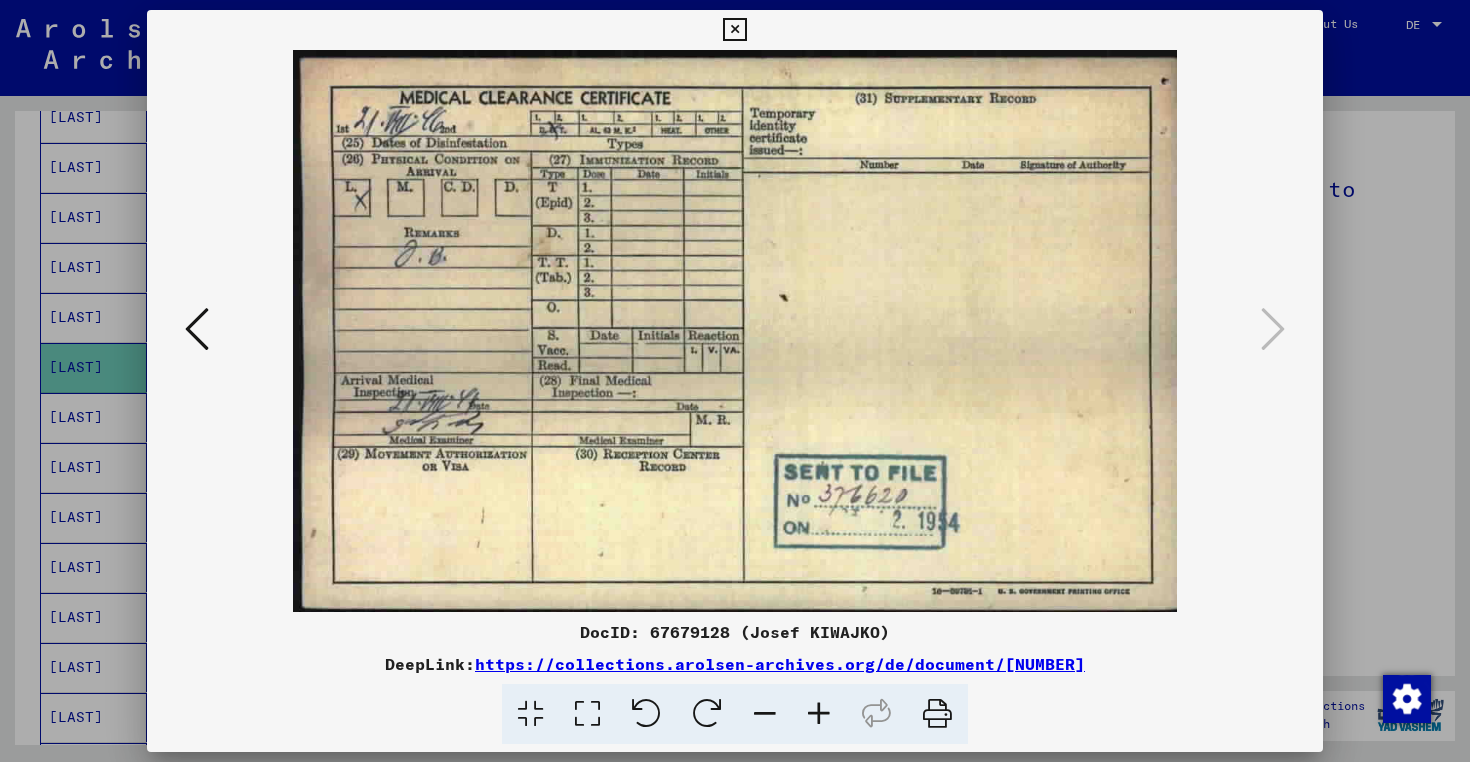 type 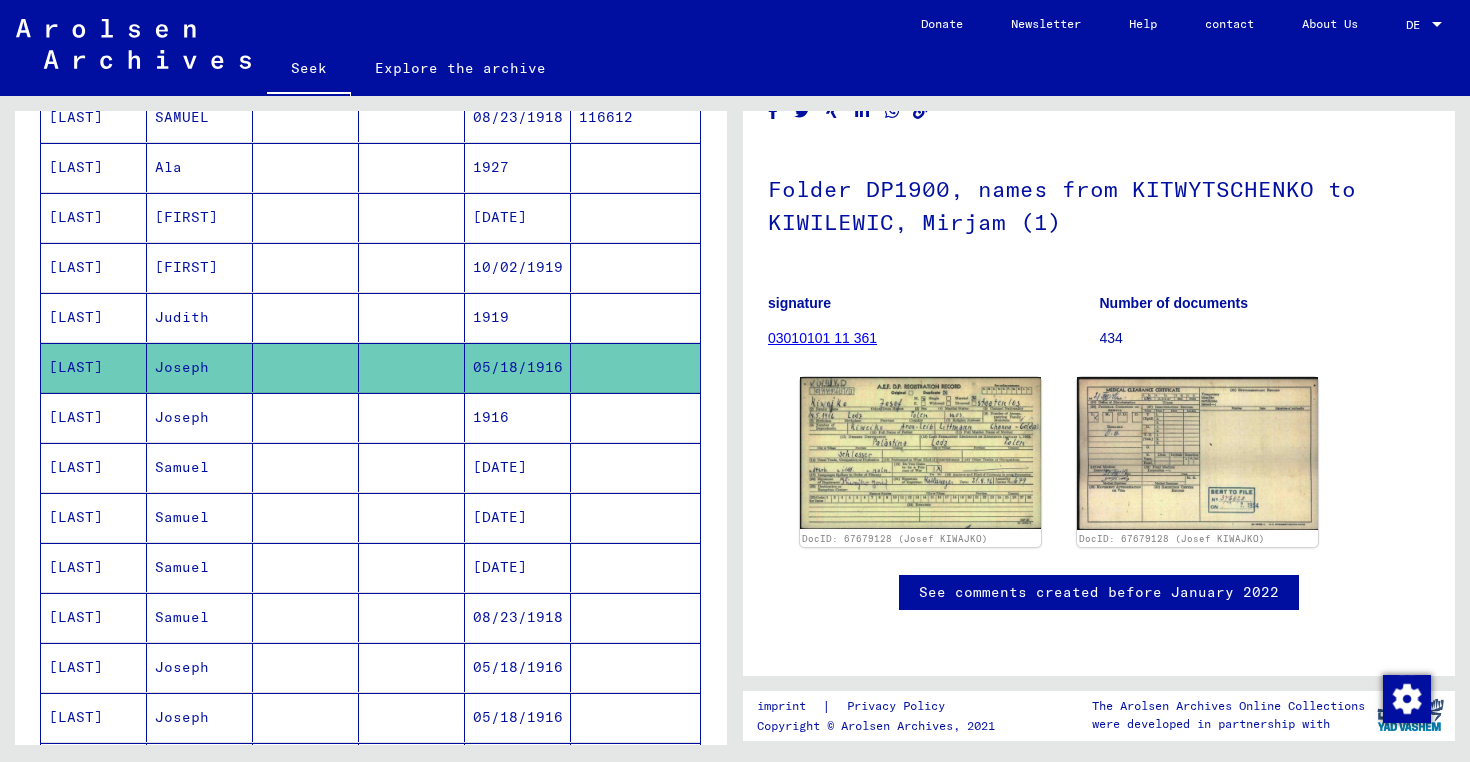 click at bounding box center (306, 517) 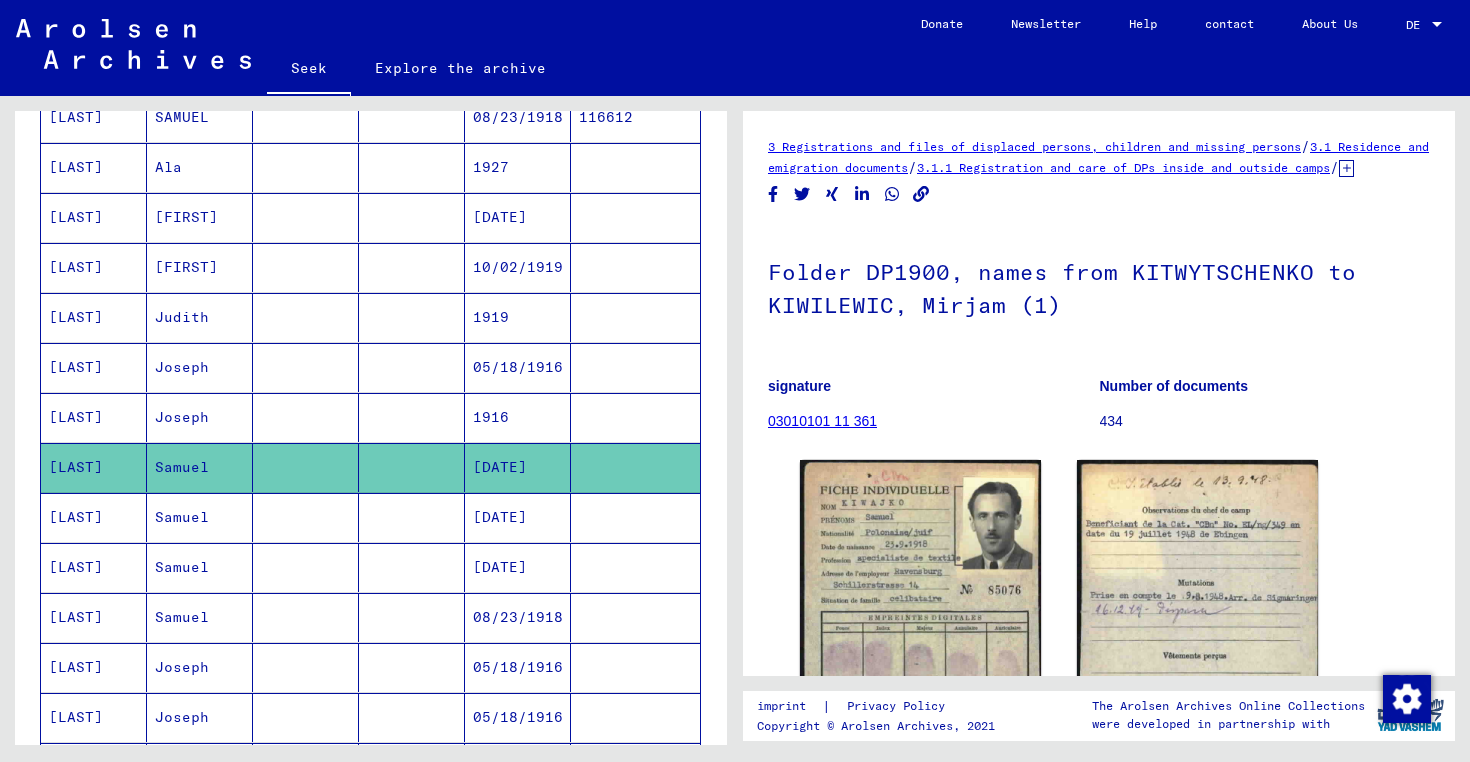 scroll, scrollTop: 0, scrollLeft: 0, axis: both 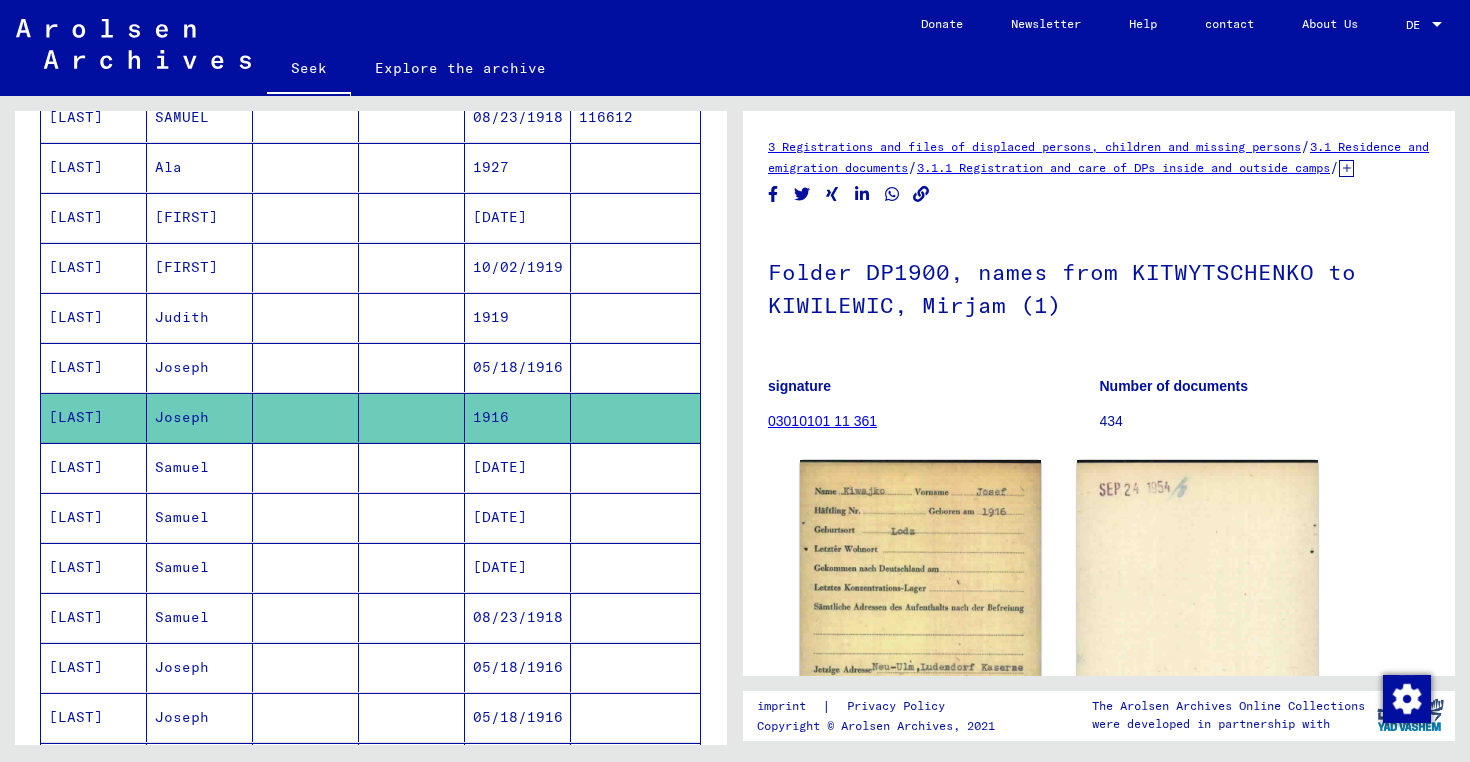 click at bounding box center (306, 417) 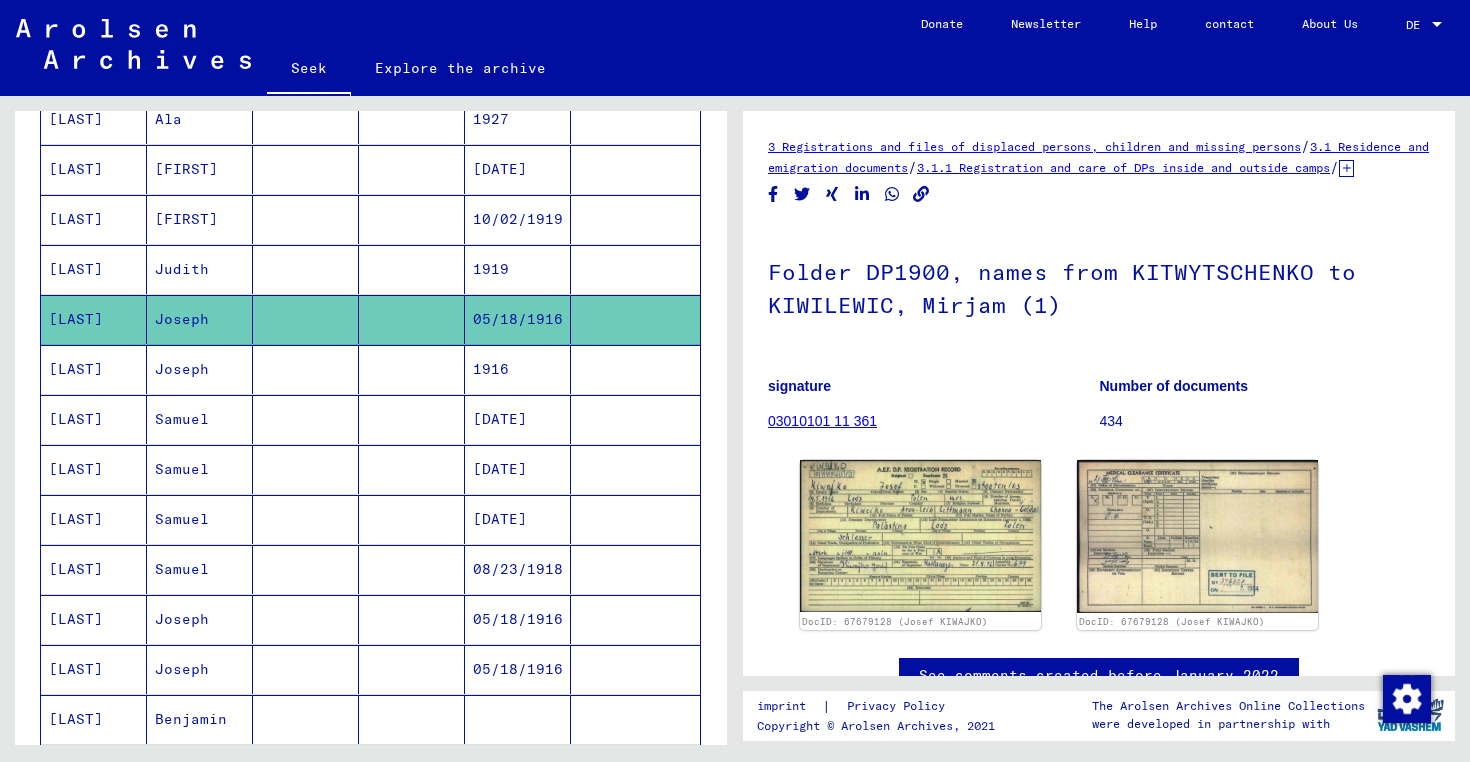 scroll, scrollTop: 835, scrollLeft: 0, axis: vertical 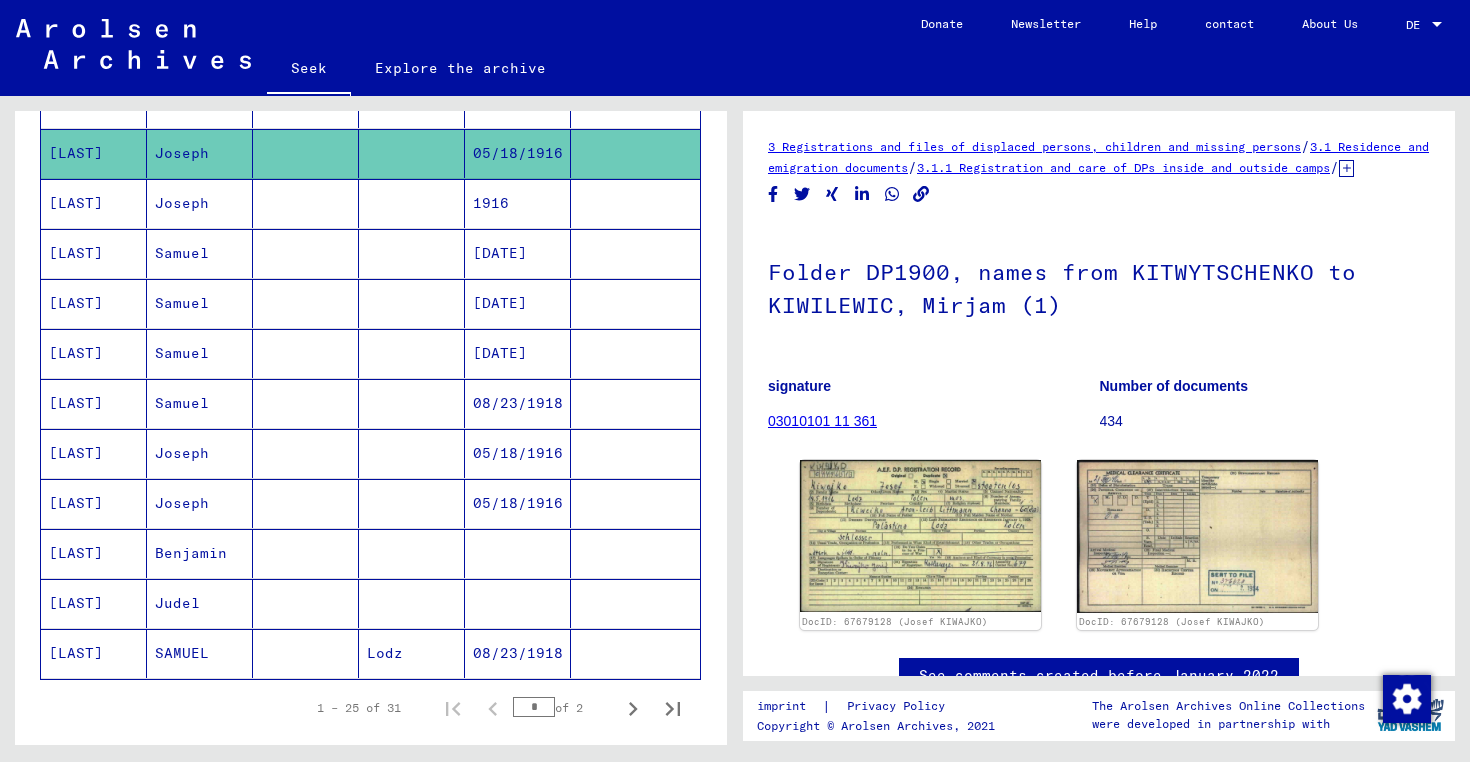 click at bounding box center [306, 503] 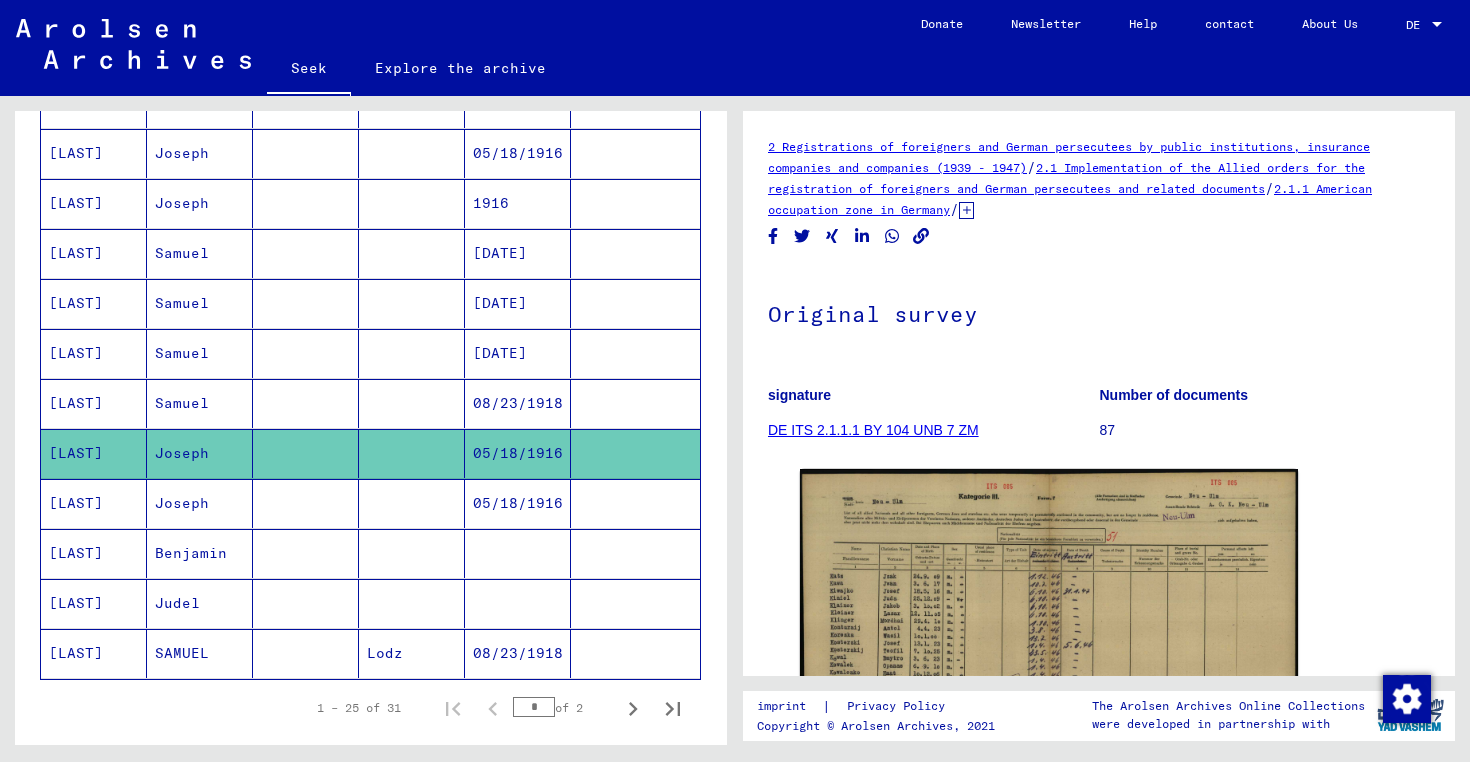 scroll, scrollTop: 0, scrollLeft: 0, axis: both 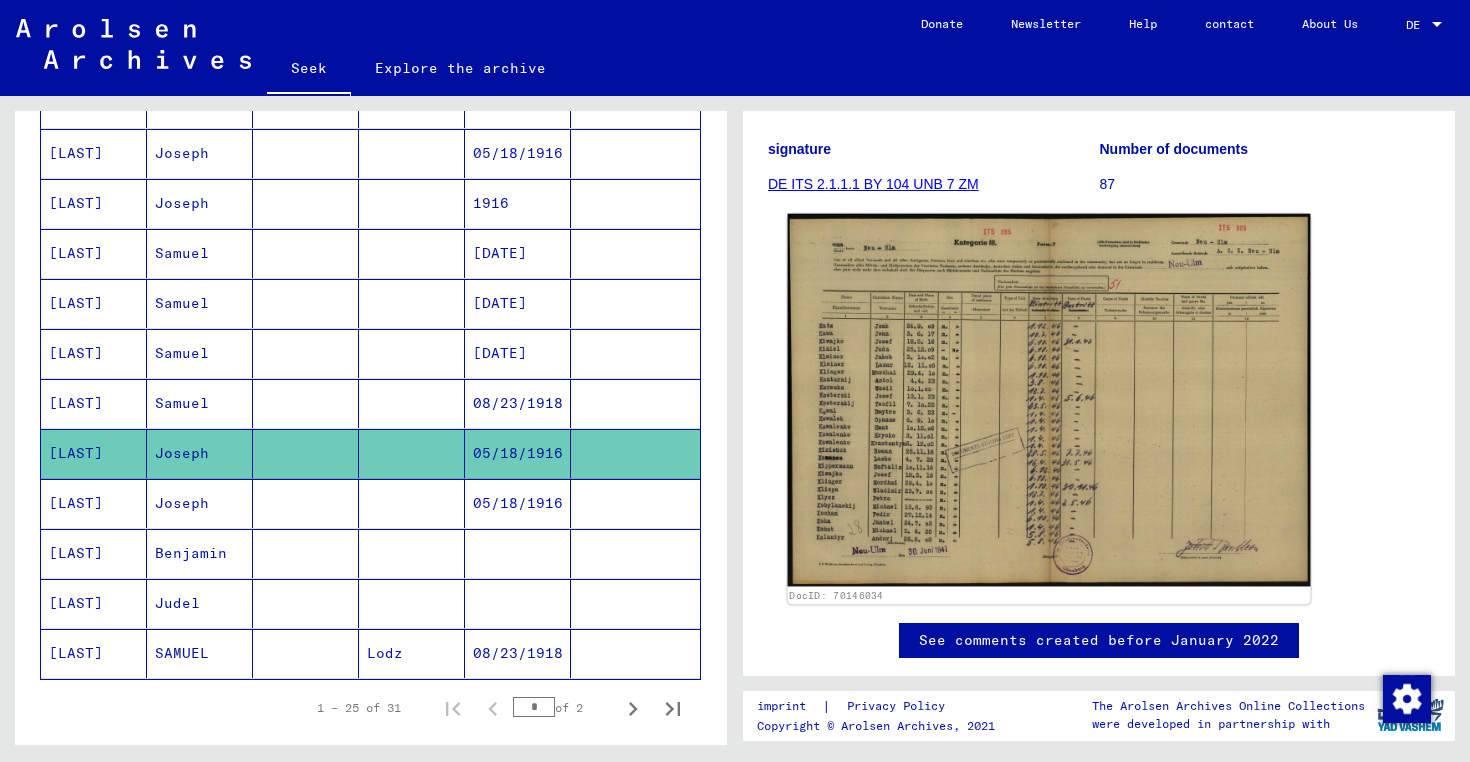 click 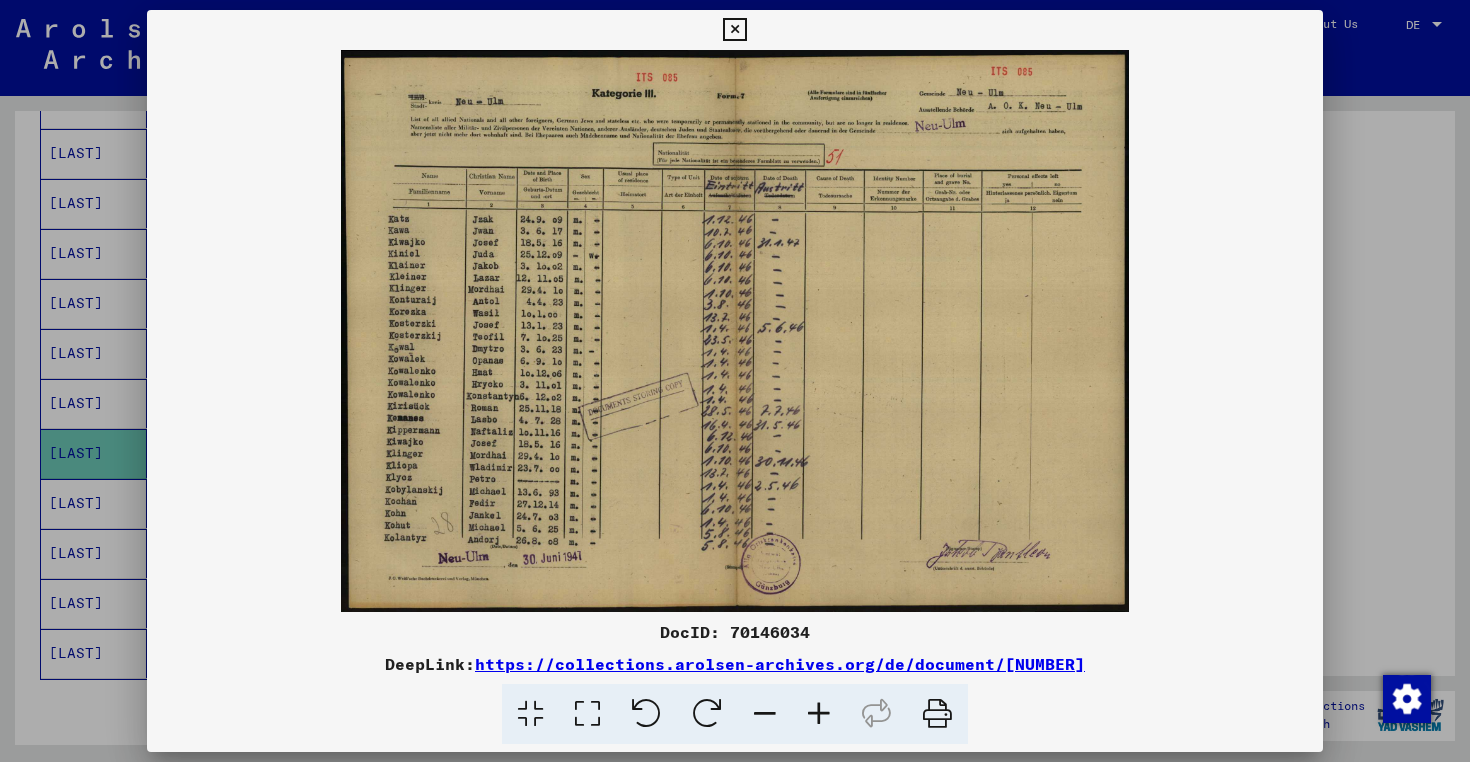 click at bounding box center [735, 331] 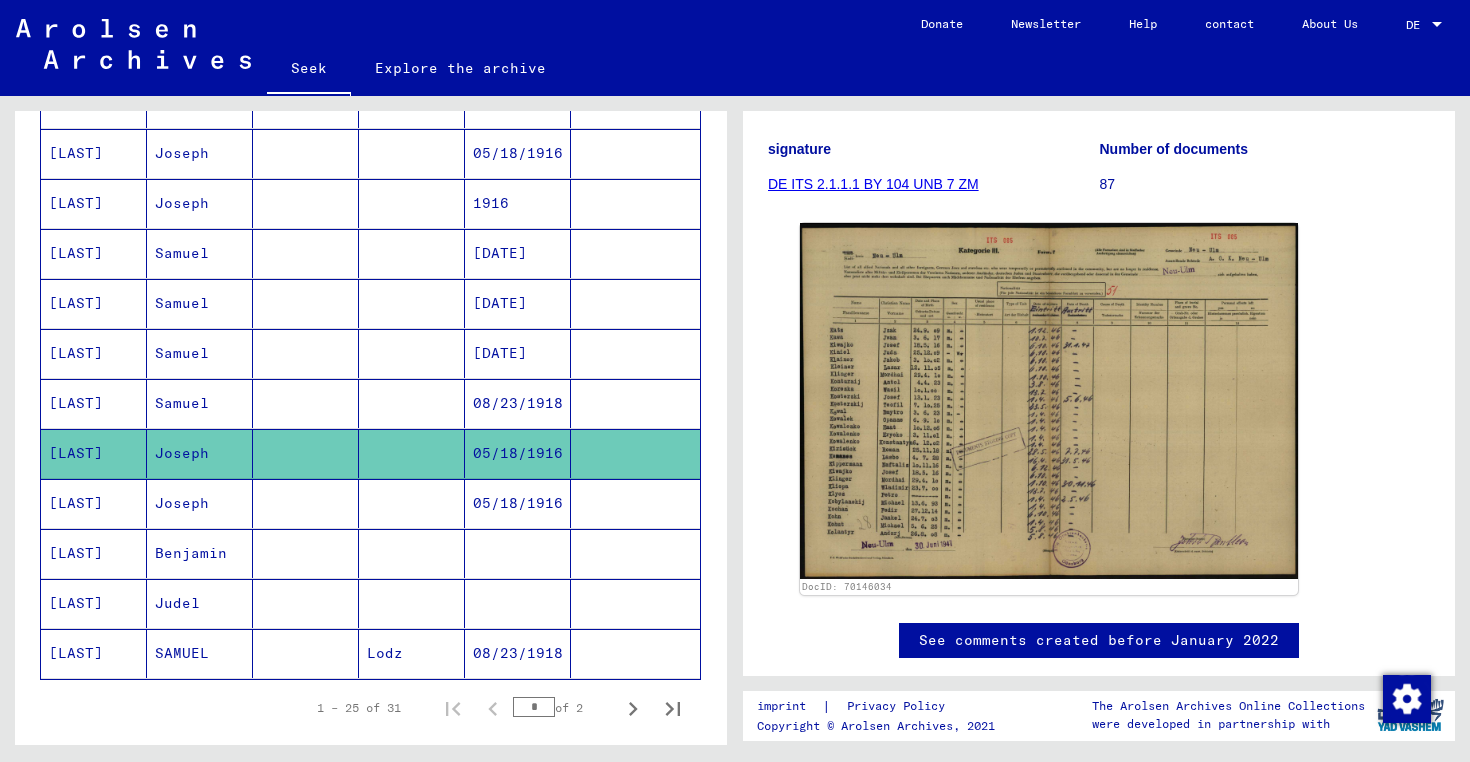 click at bounding box center [306, 553] 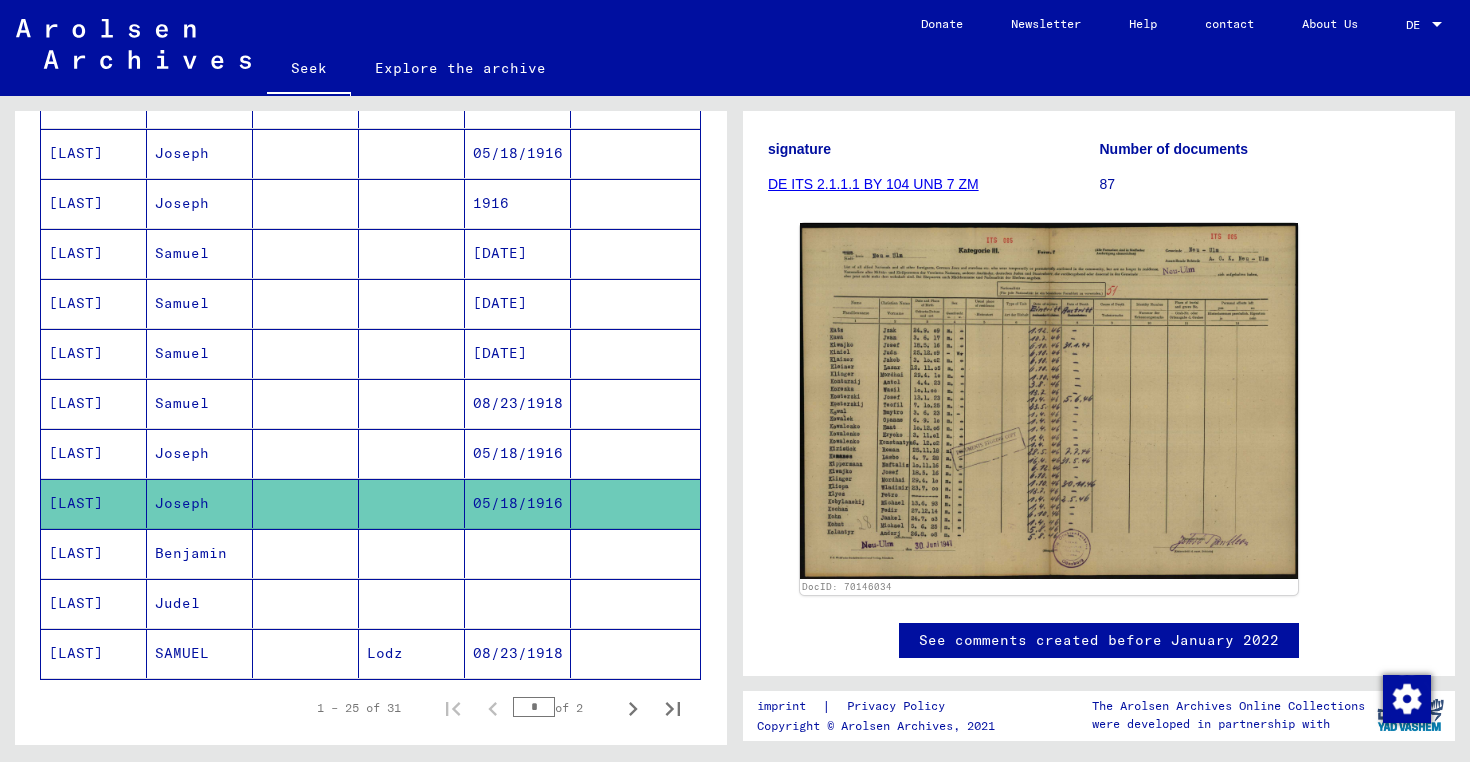 click on "05/18/1916" at bounding box center [518, 503] 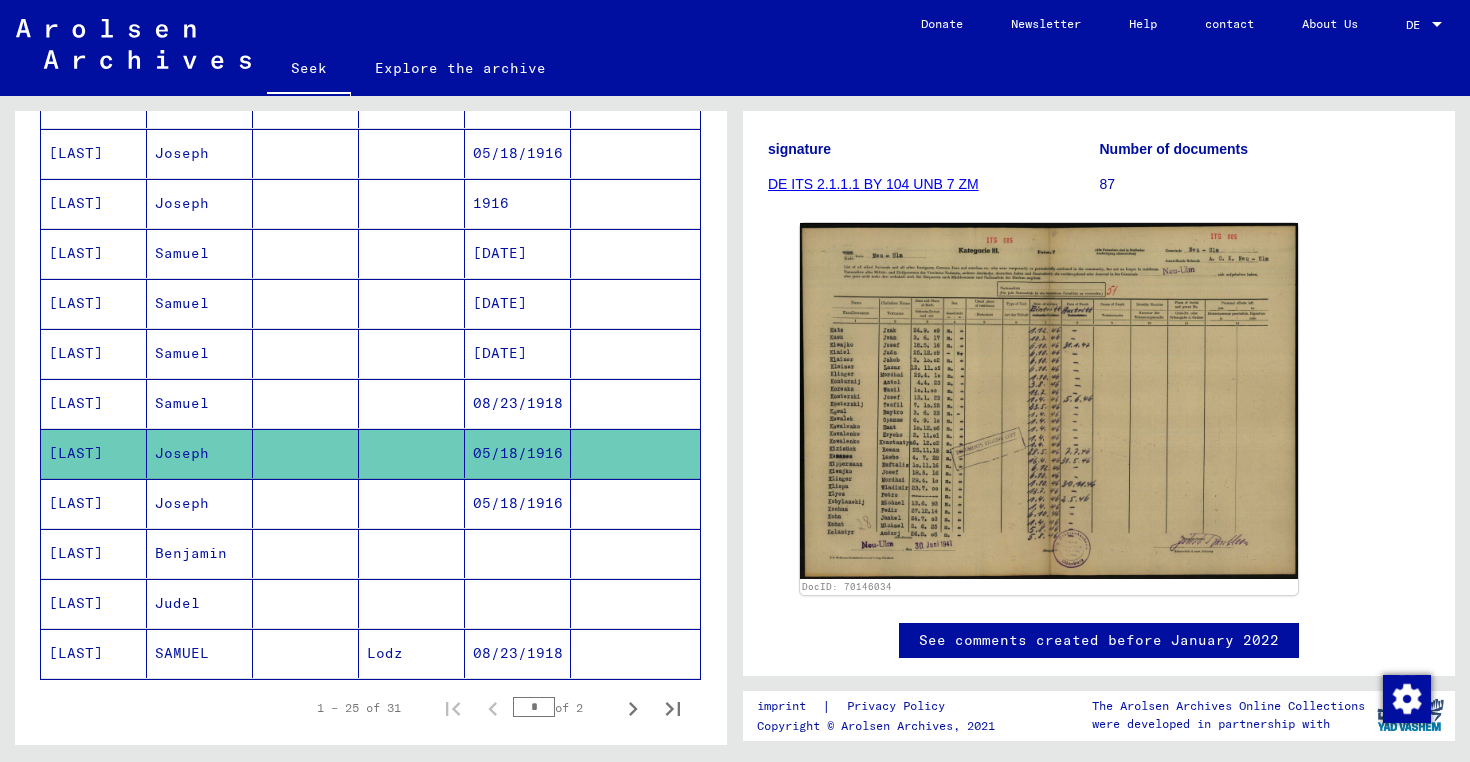 click on "05/18/1916" 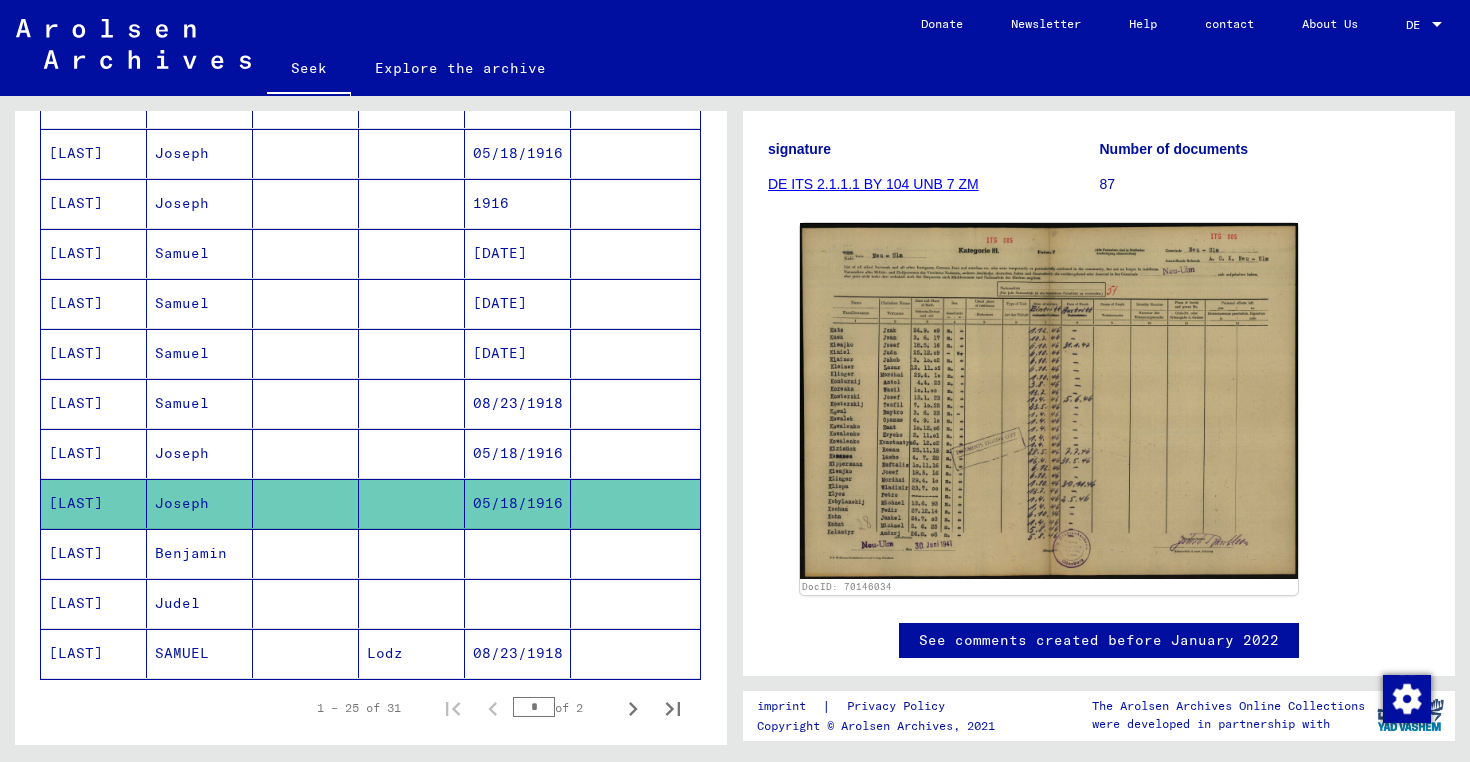 click 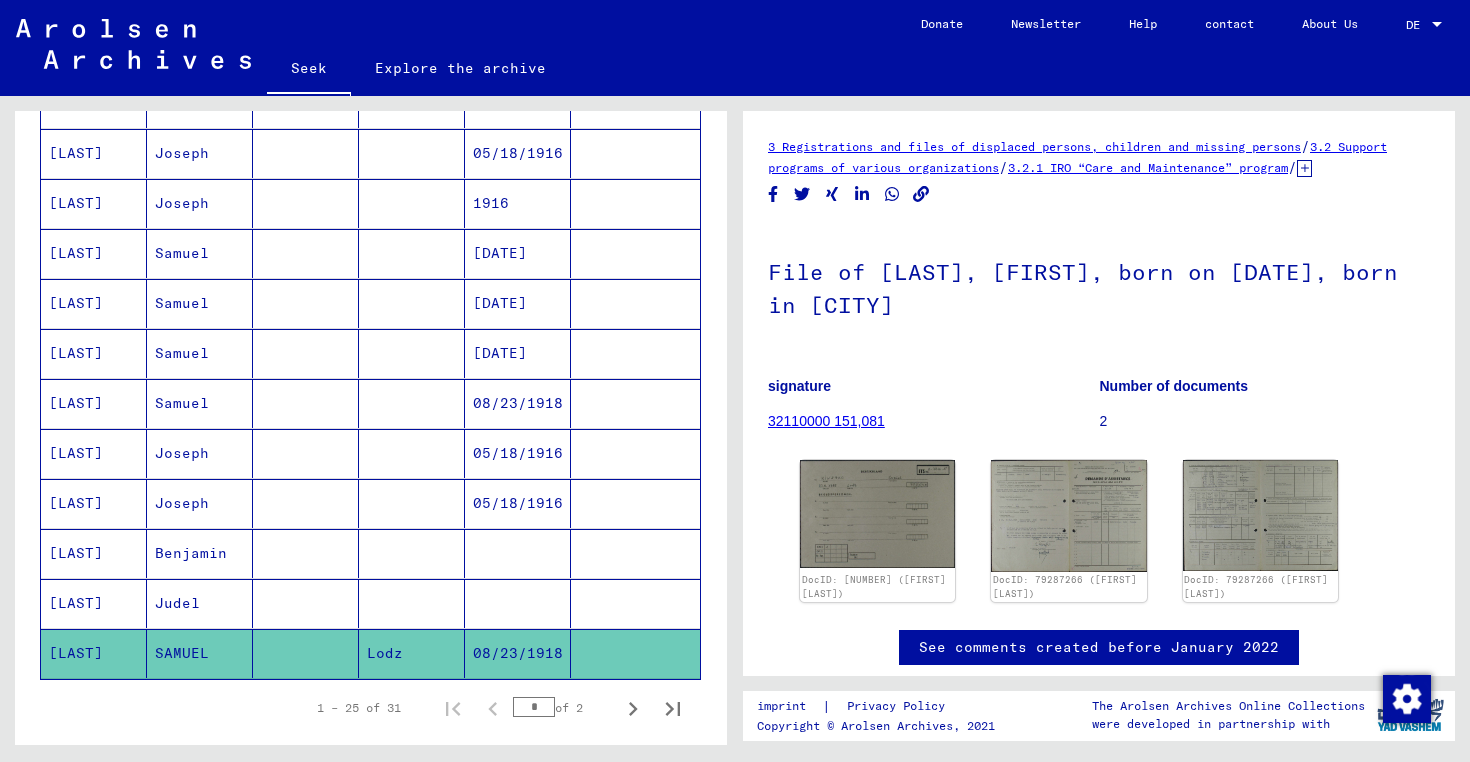 scroll, scrollTop: 0, scrollLeft: 0, axis: both 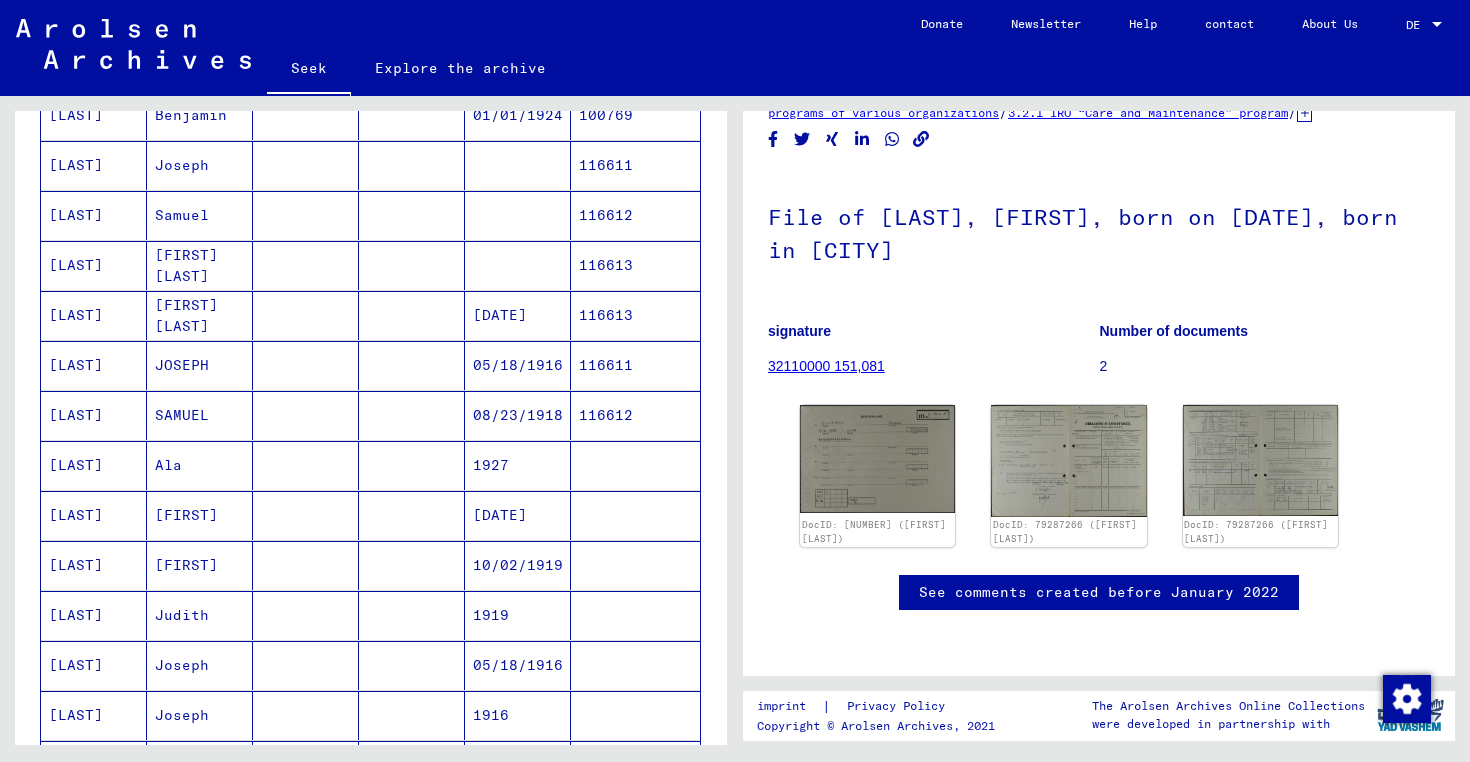 click at bounding box center (412, 415) 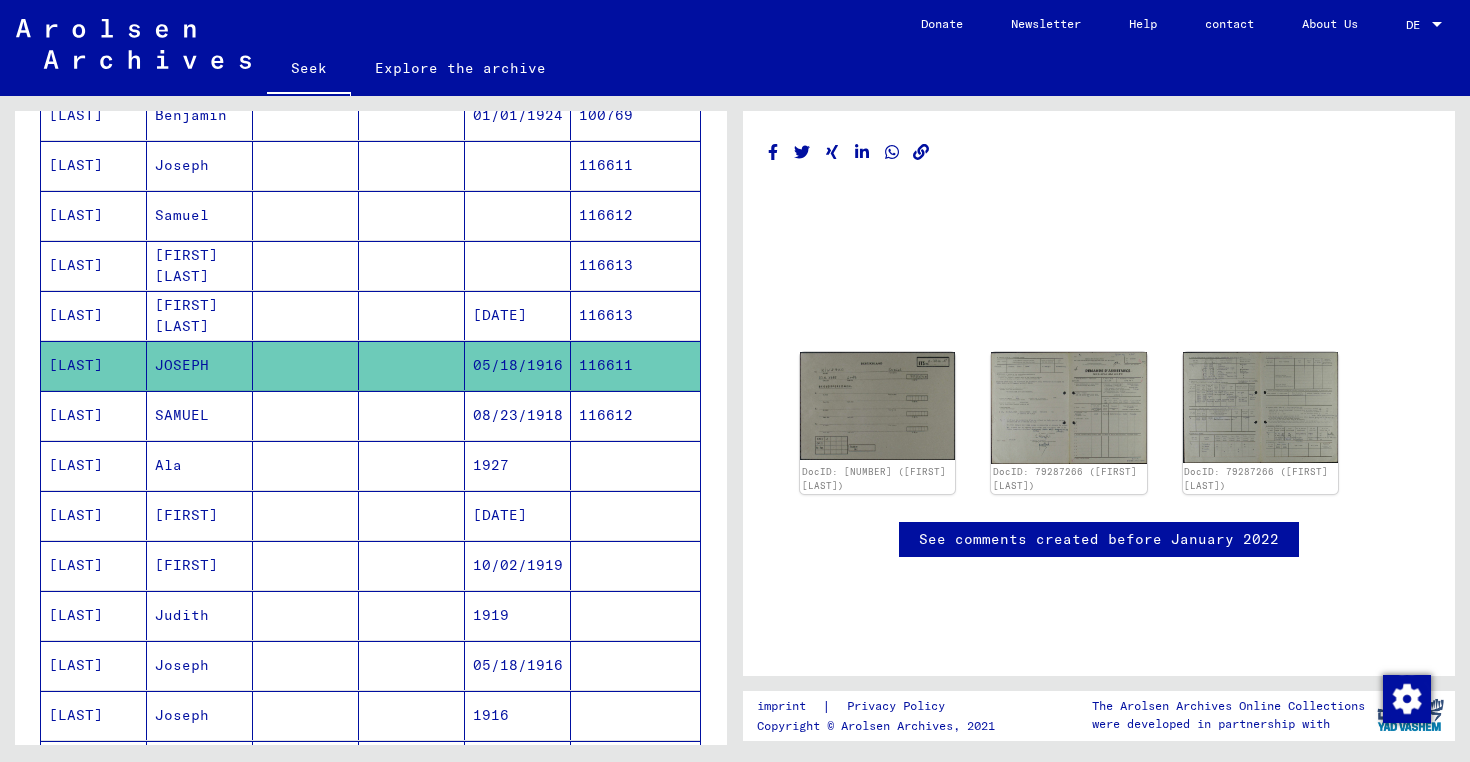 scroll, scrollTop: 57, scrollLeft: 0, axis: vertical 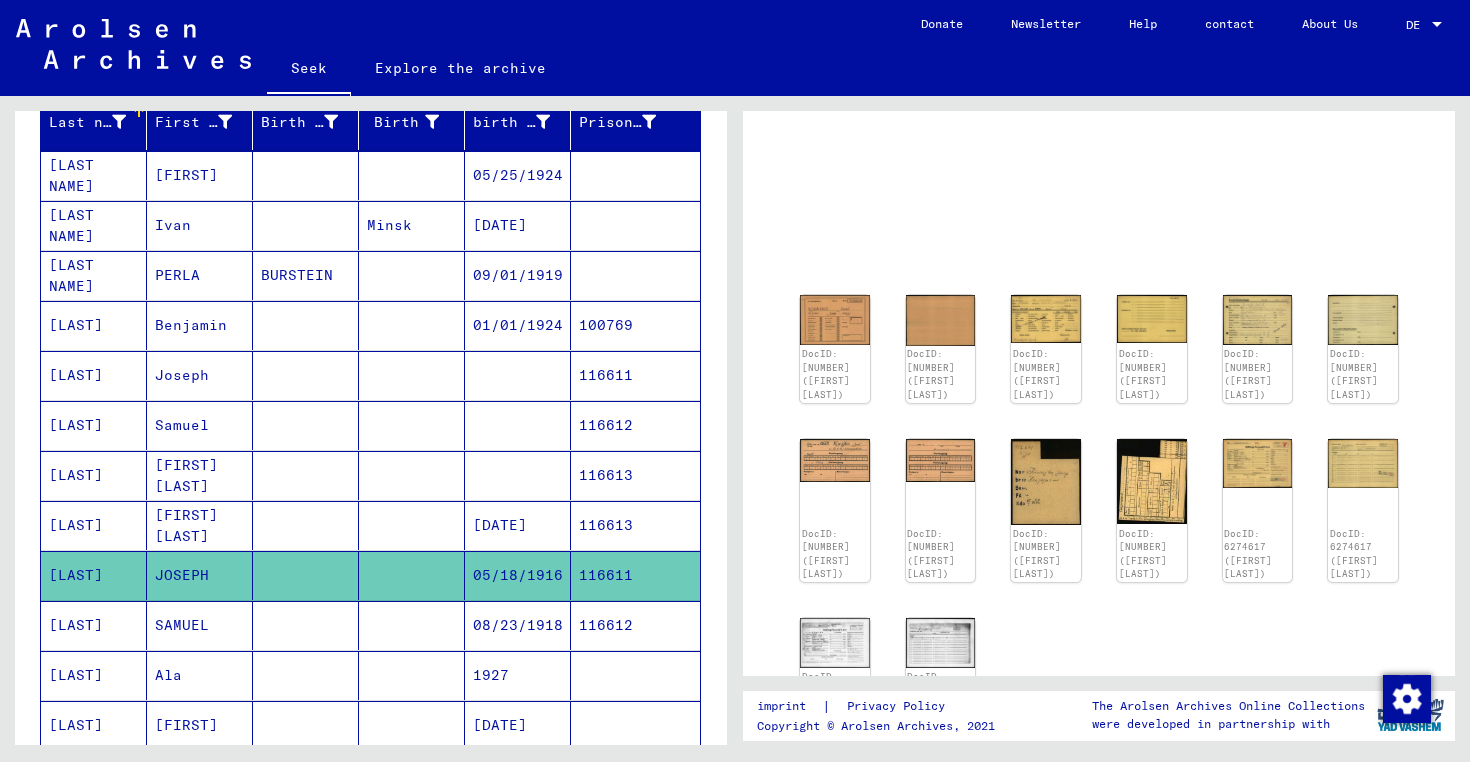click at bounding box center (306, 425) 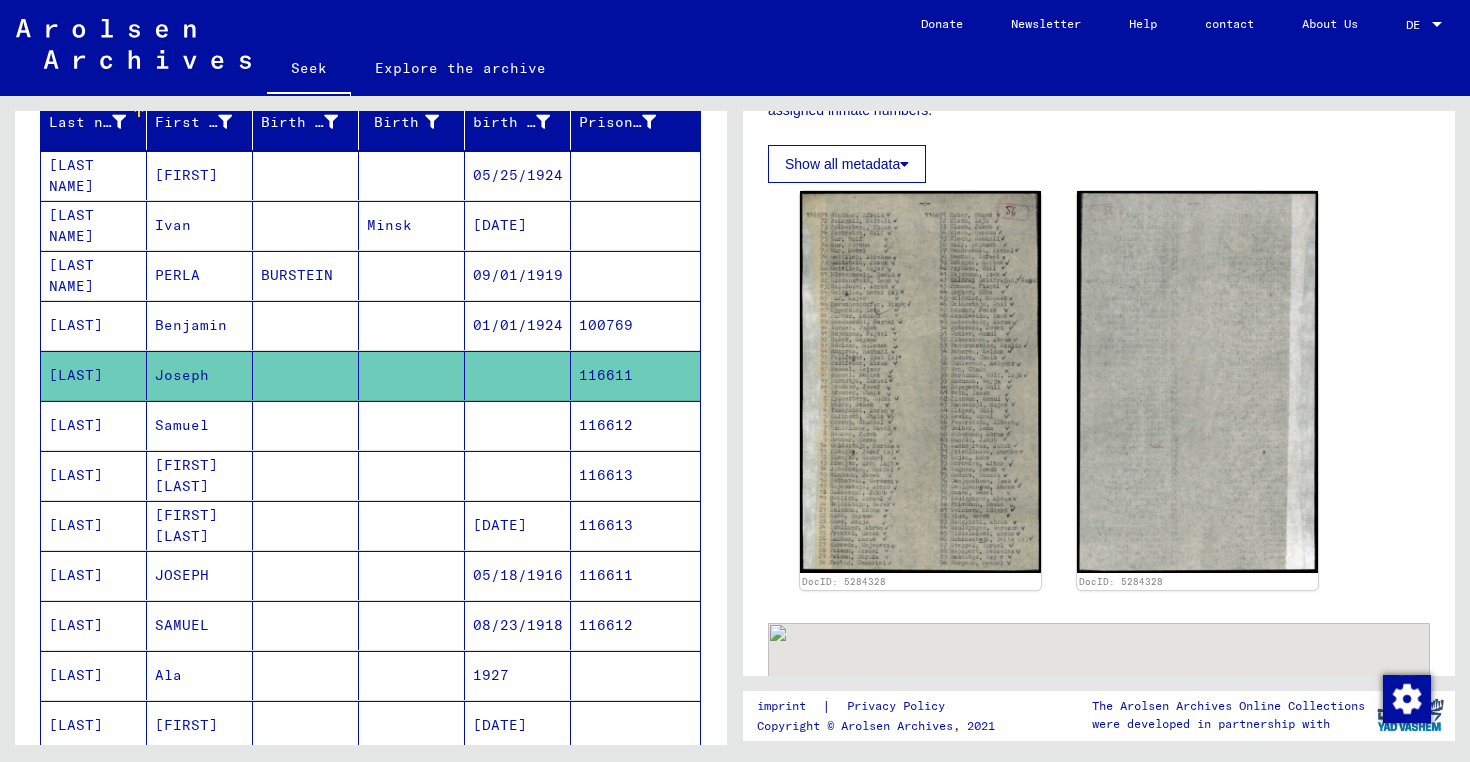 scroll, scrollTop: 442, scrollLeft: 0, axis: vertical 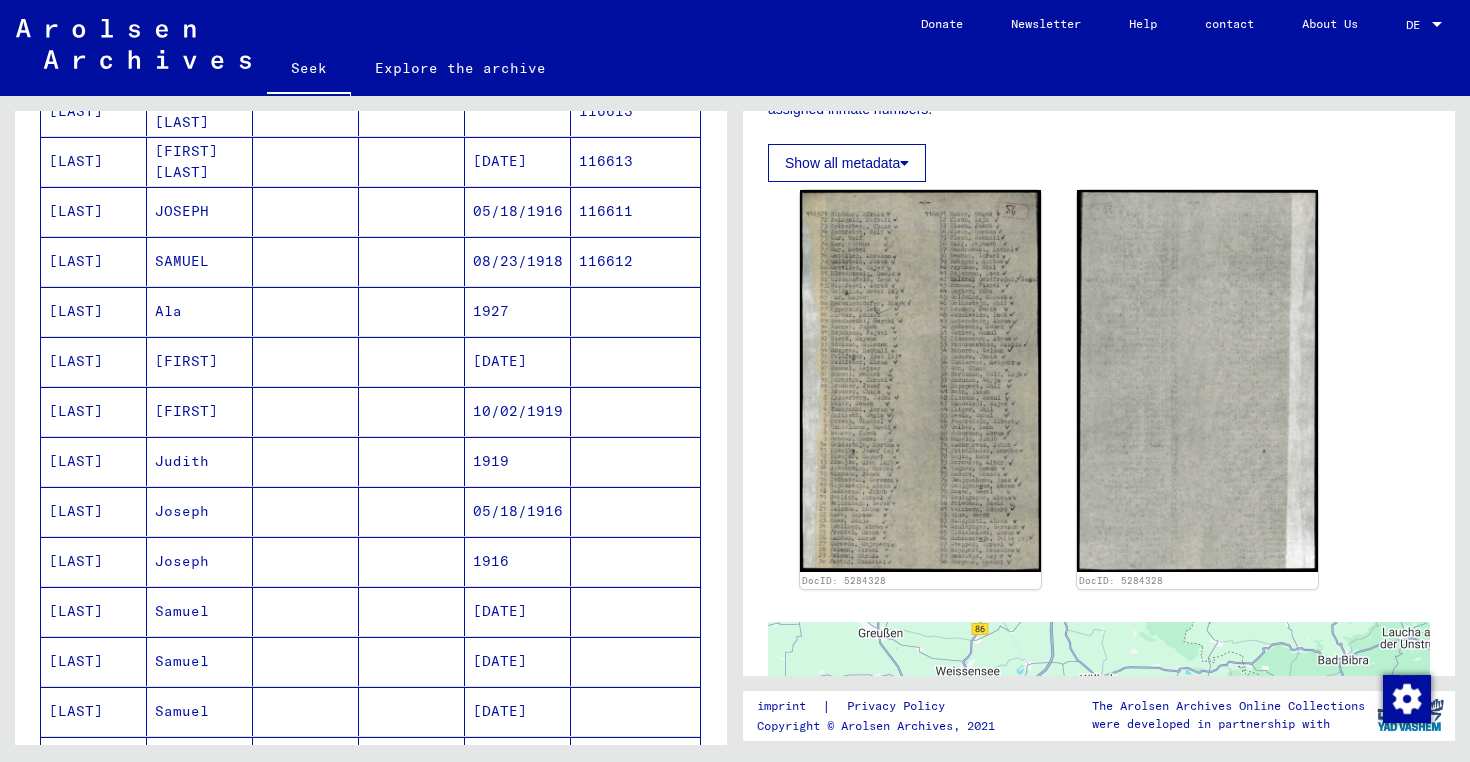 click at bounding box center (306, 561) 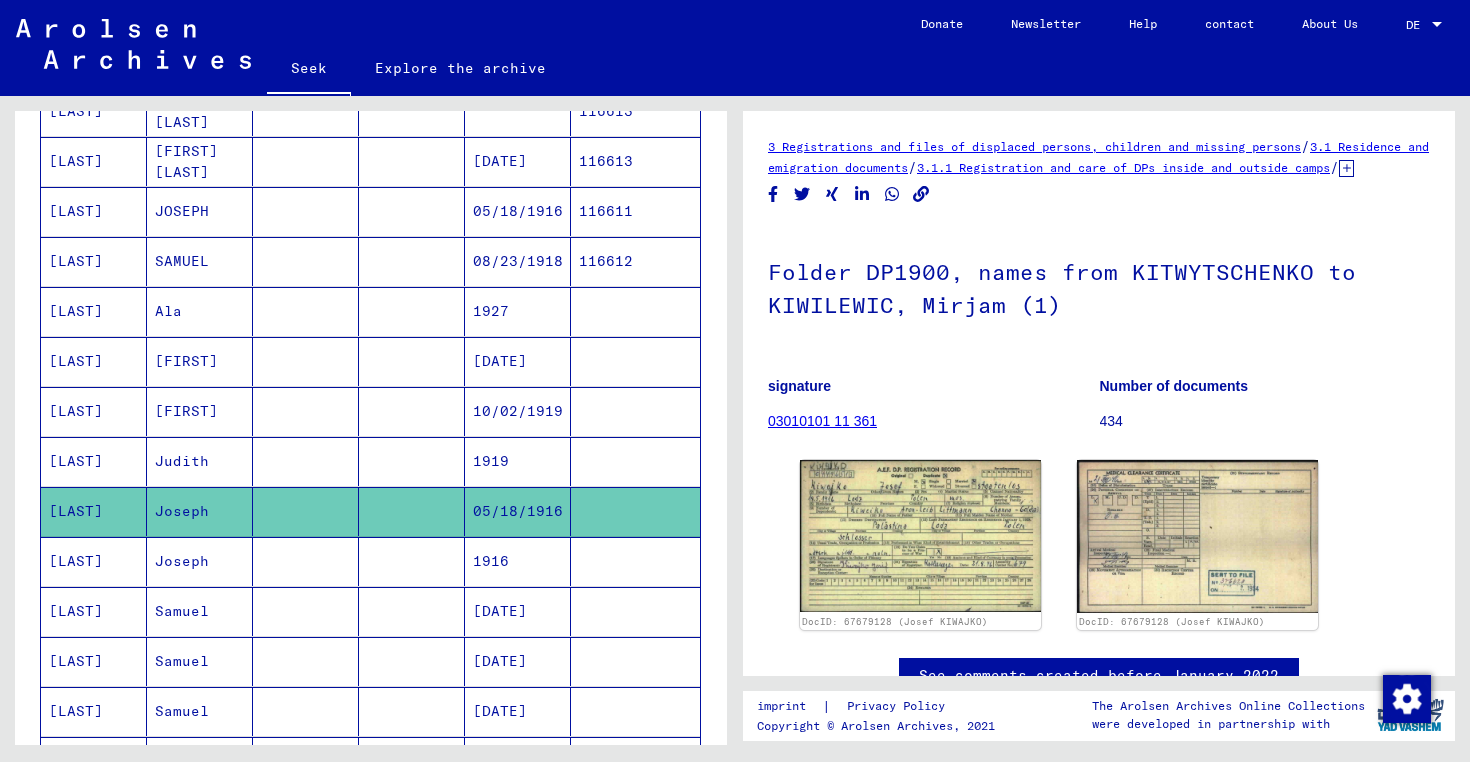 scroll, scrollTop: 0, scrollLeft: 0, axis: both 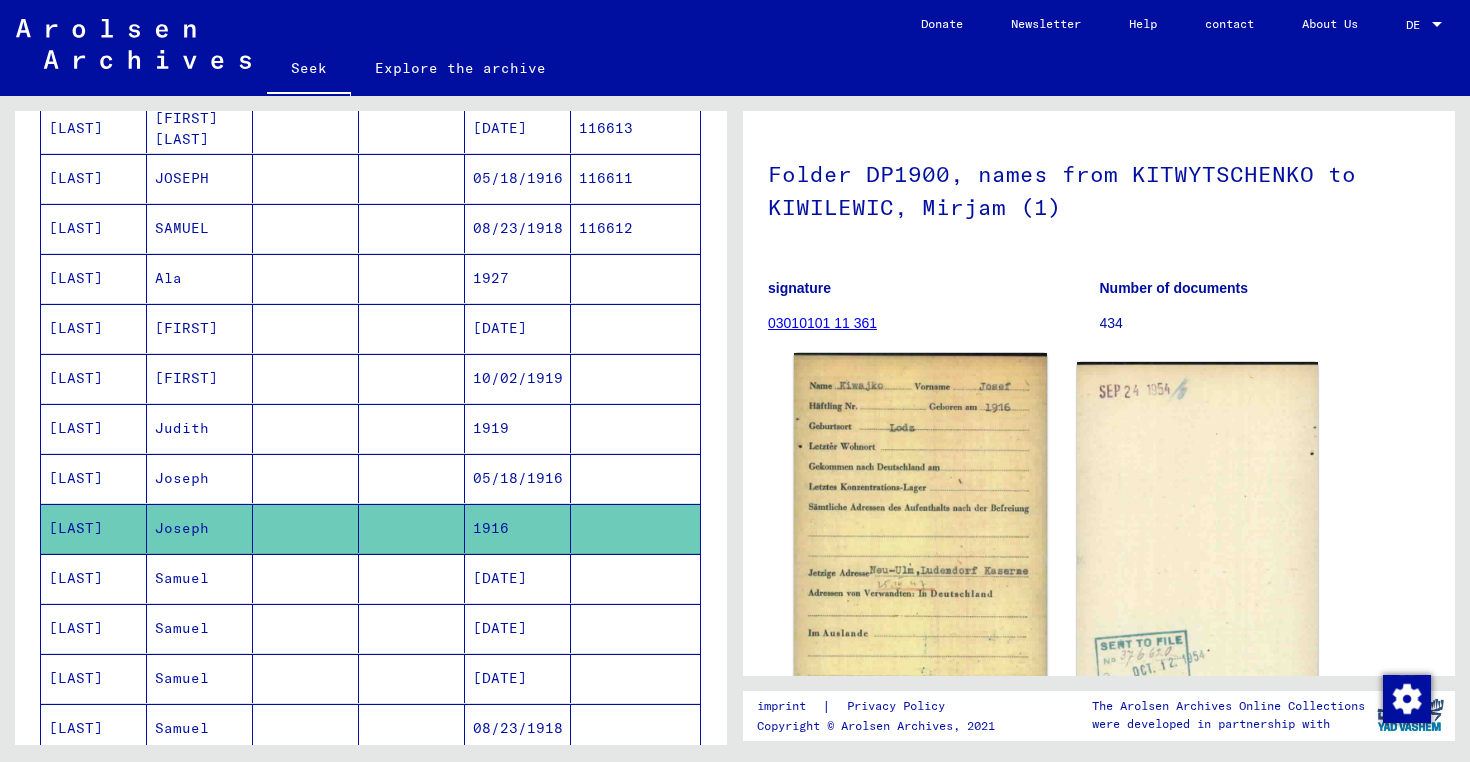 click 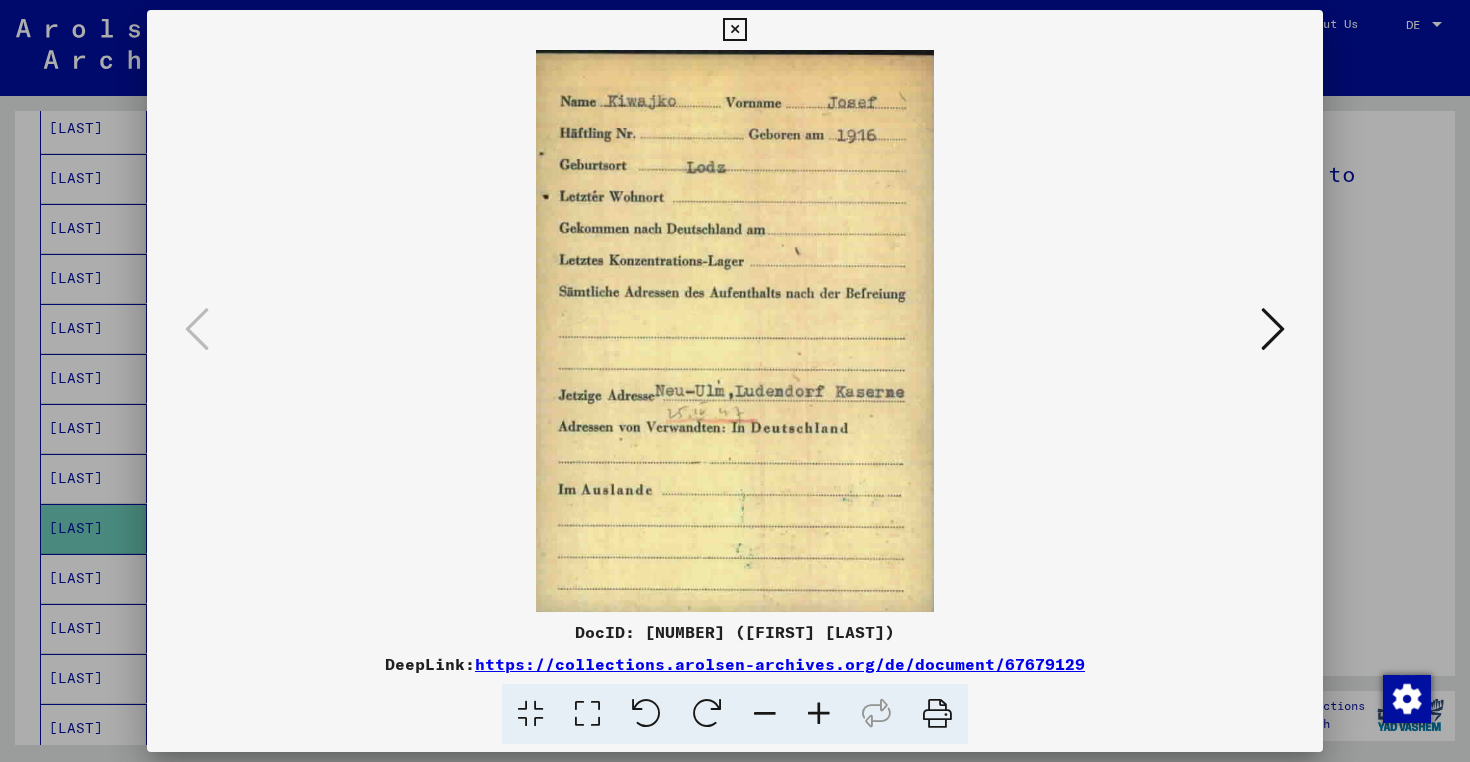 type 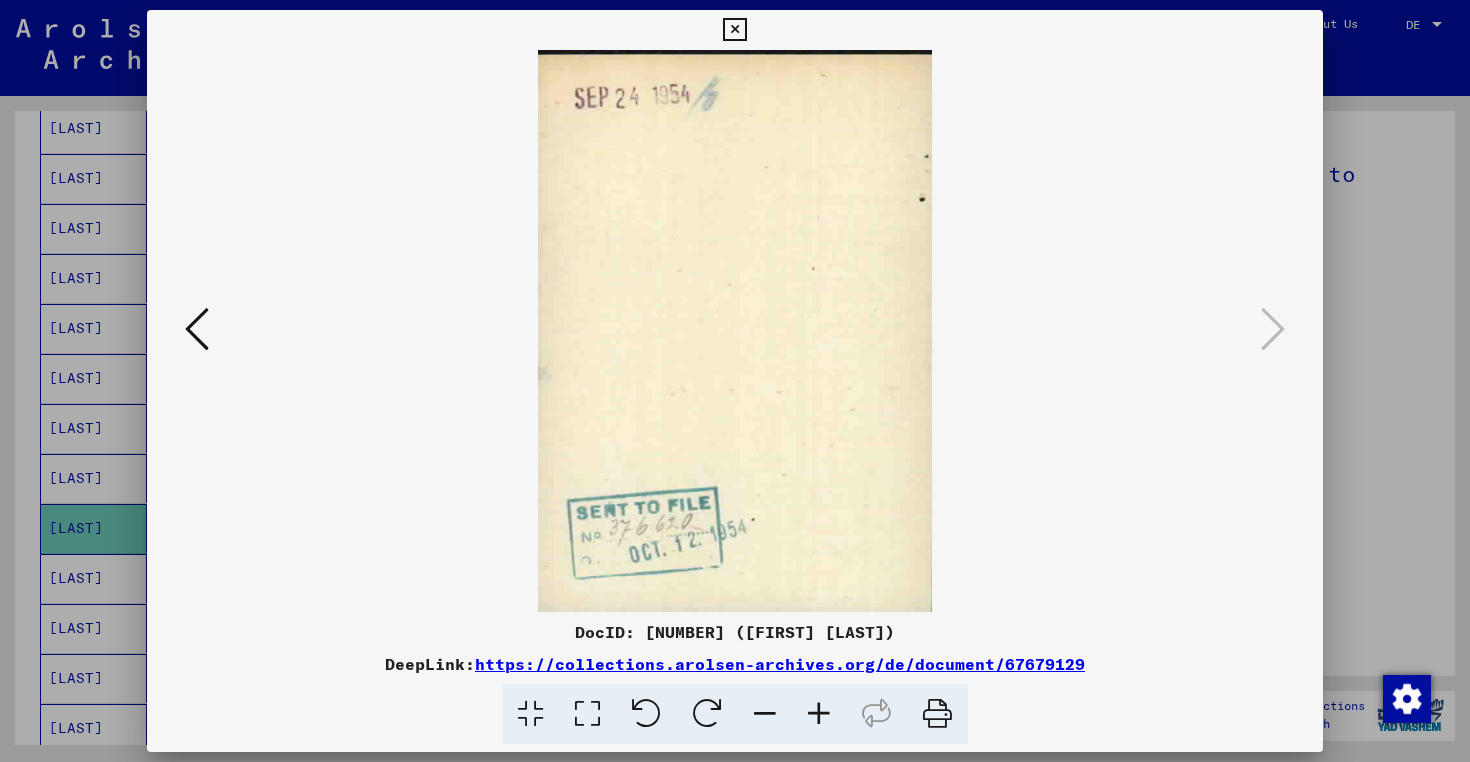 click at bounding box center (735, 331) 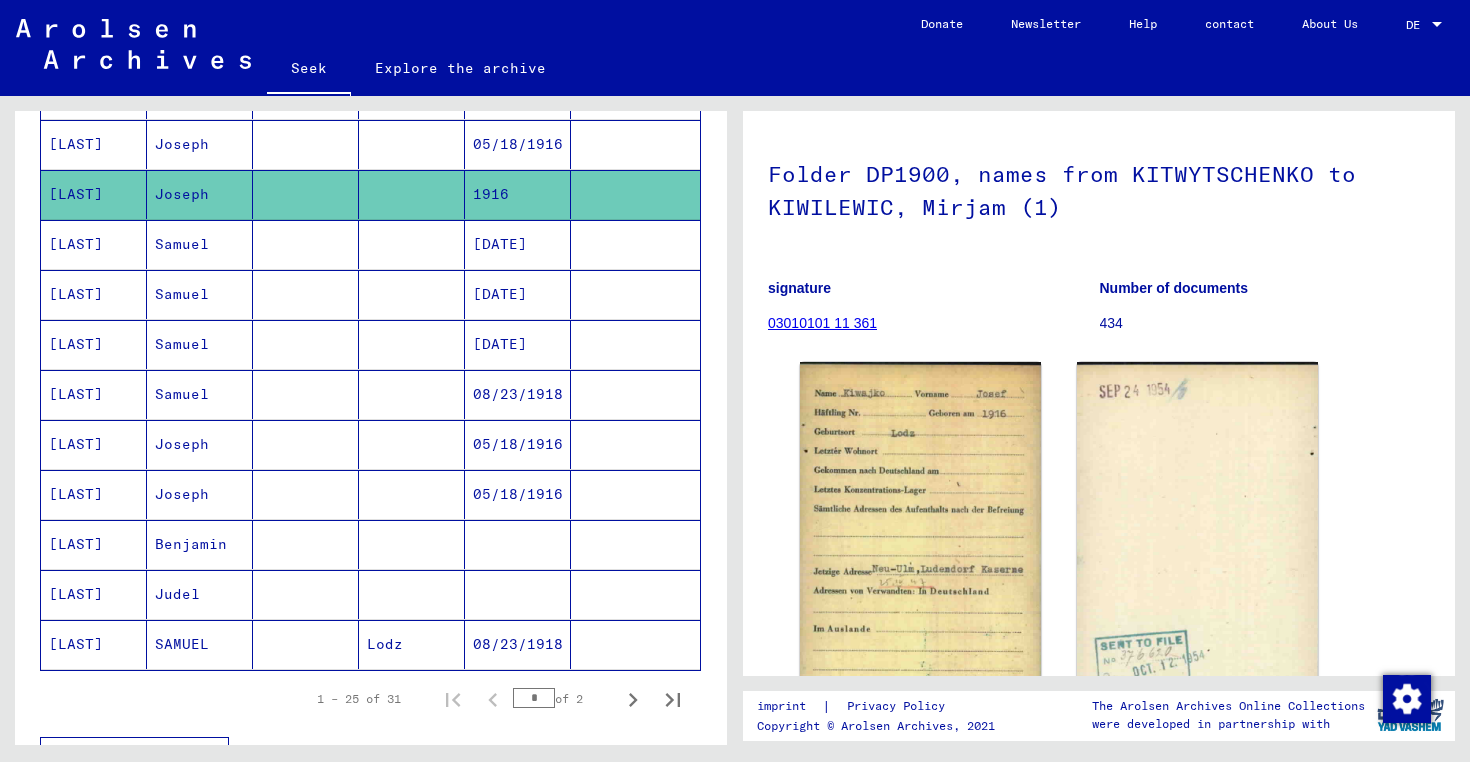 scroll, scrollTop: 989, scrollLeft: 0, axis: vertical 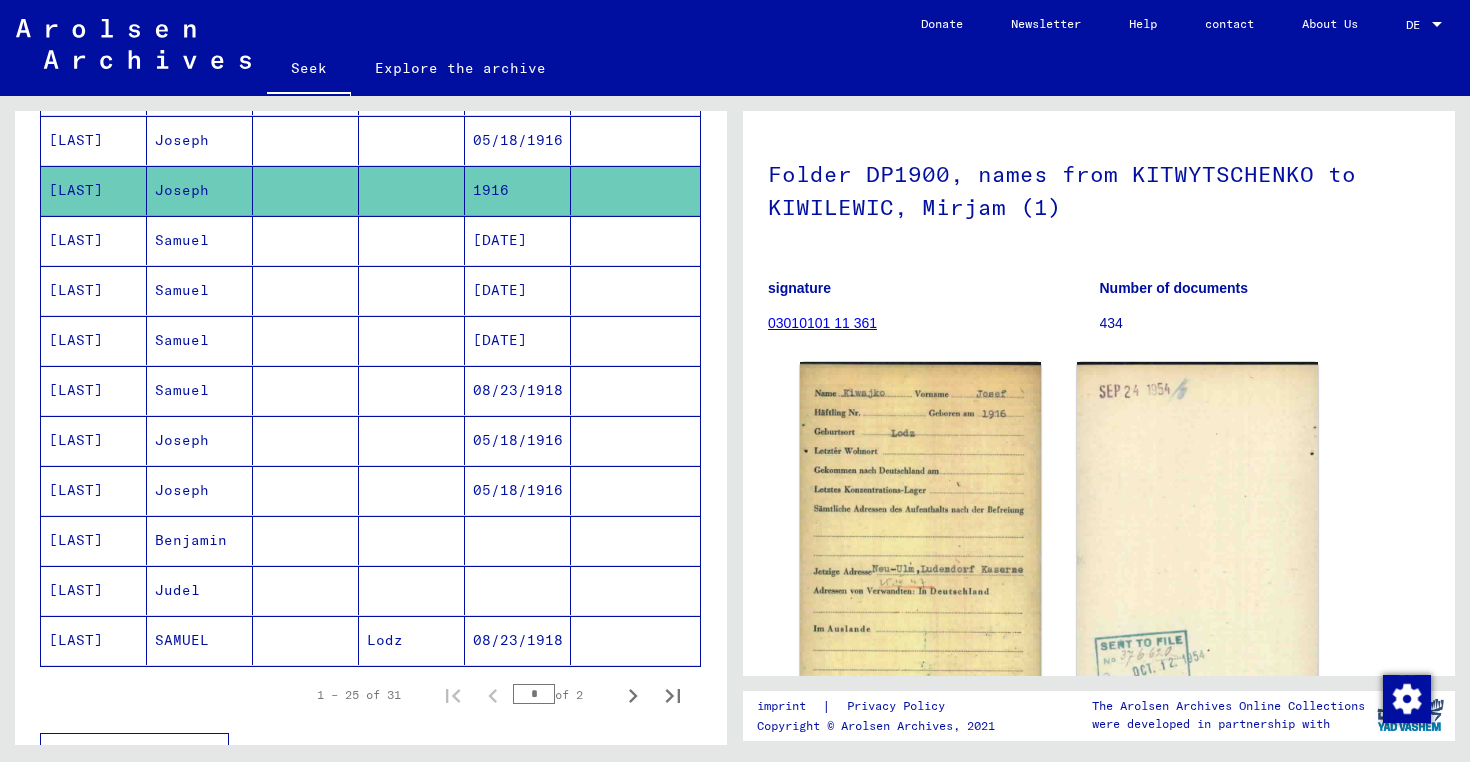 click at bounding box center [306, 540] 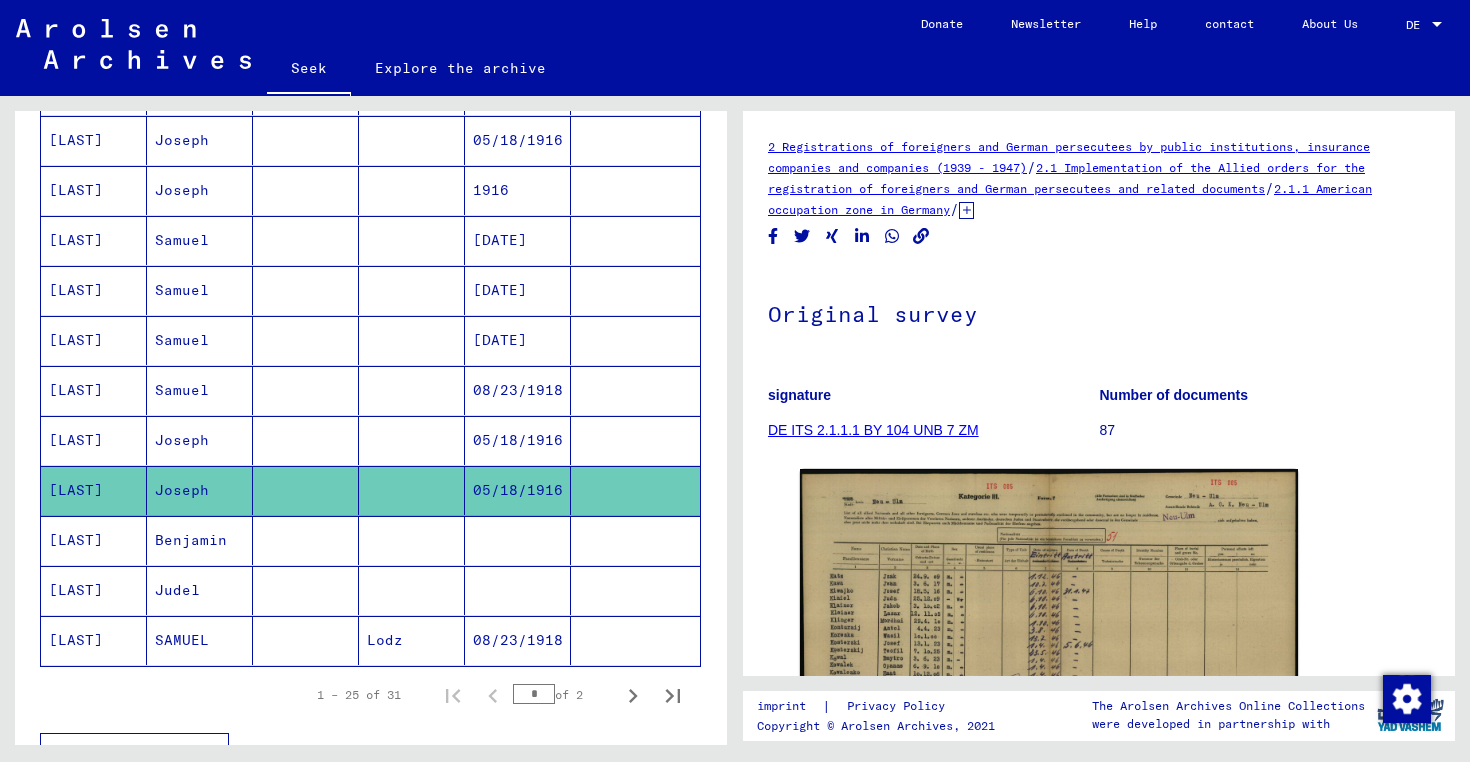 scroll, scrollTop: 276, scrollLeft: 0, axis: vertical 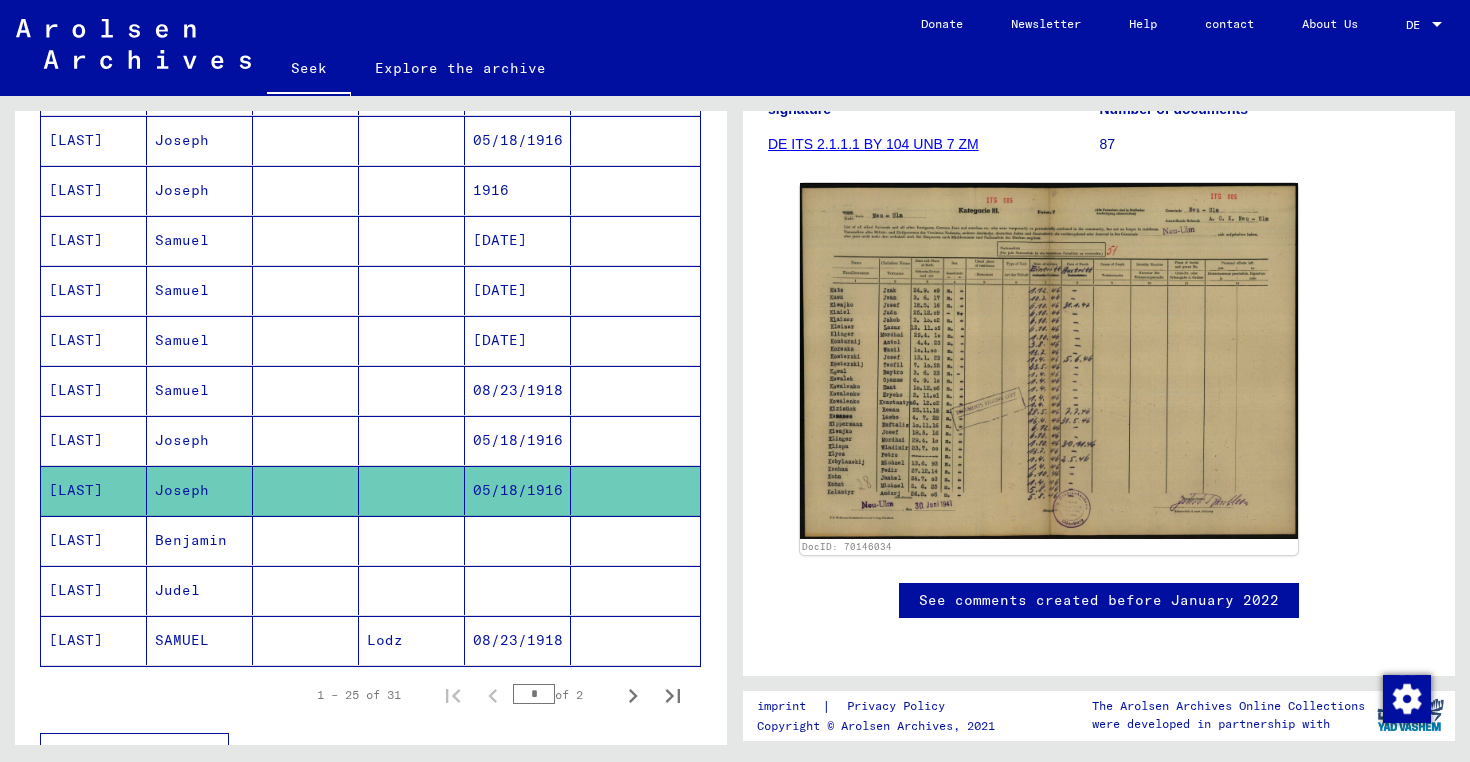 click 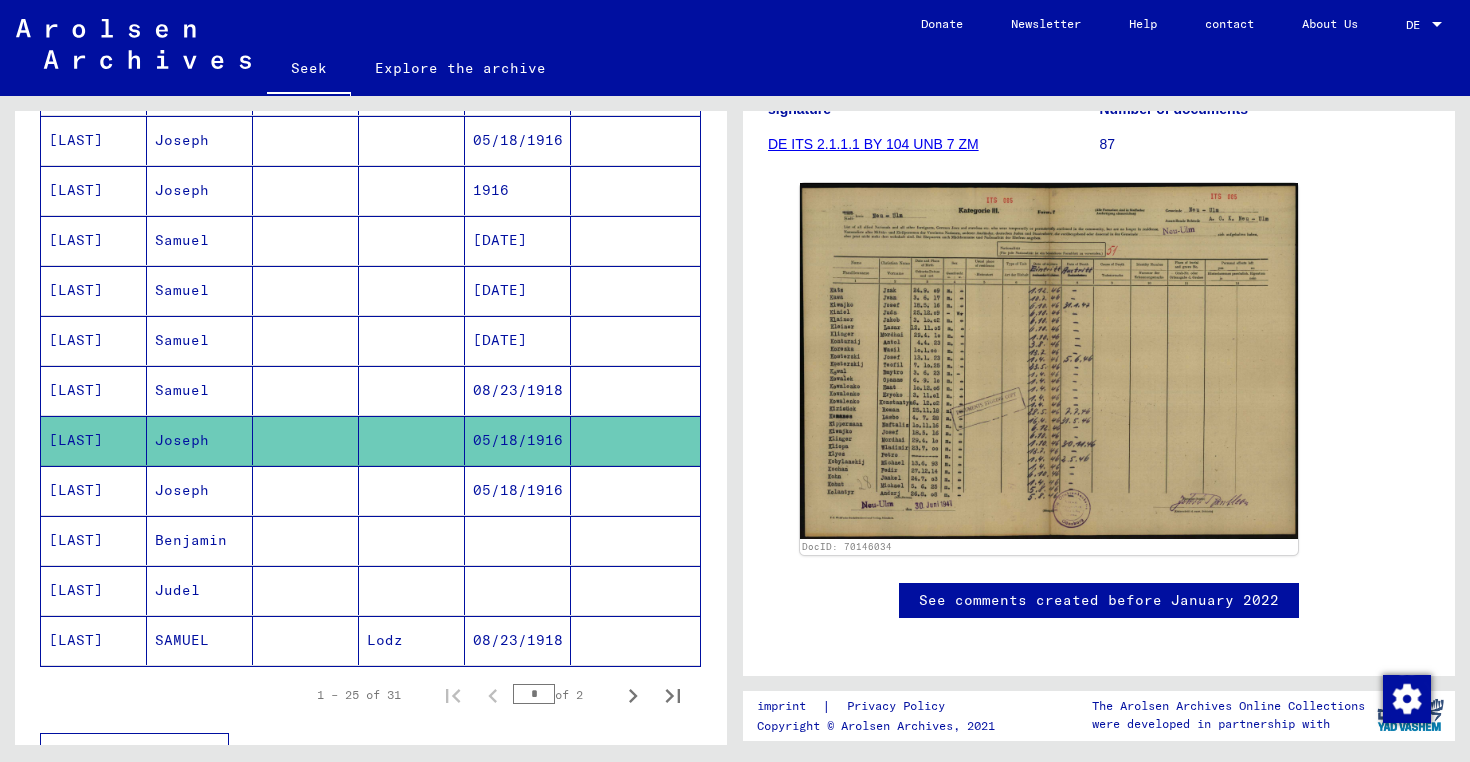 click at bounding box center [412, 540] 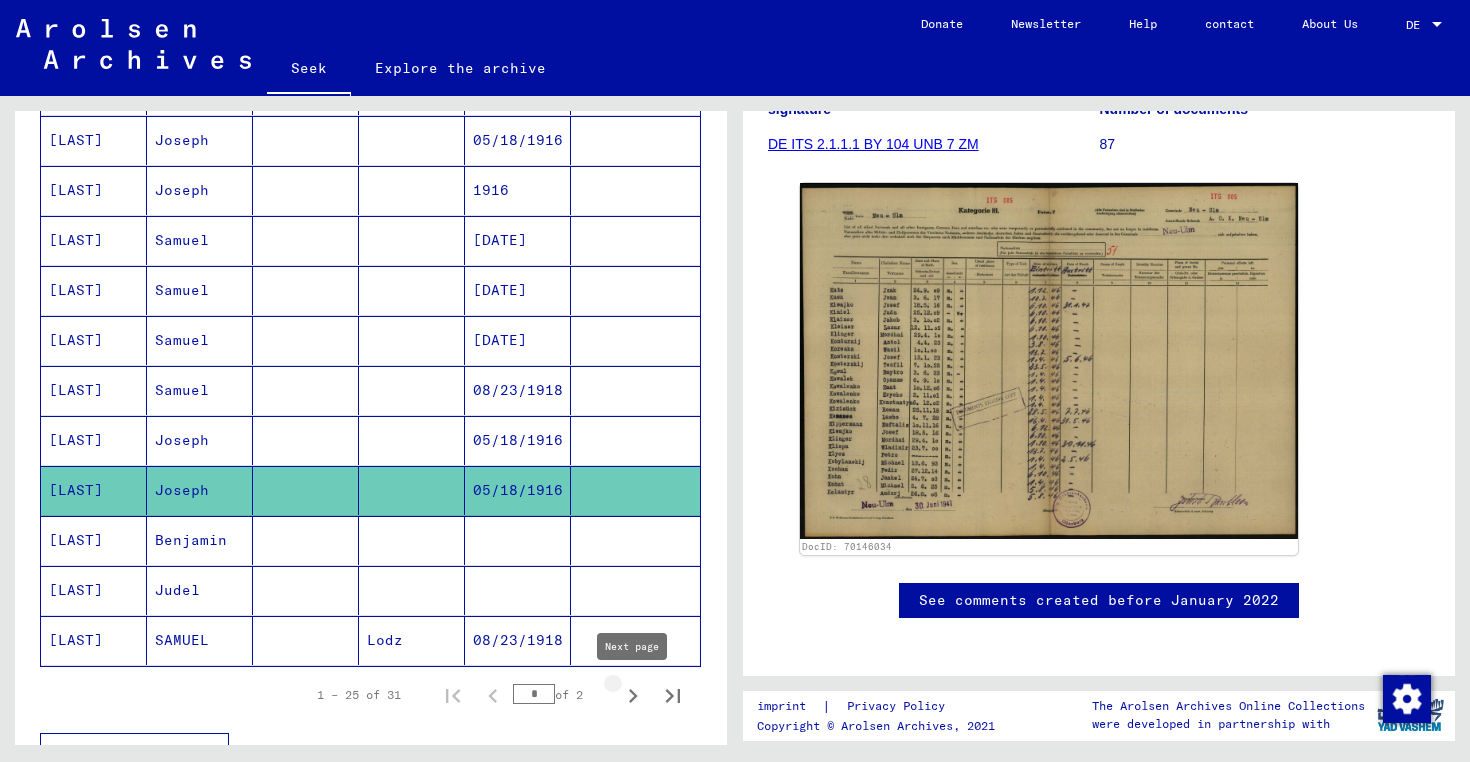 click 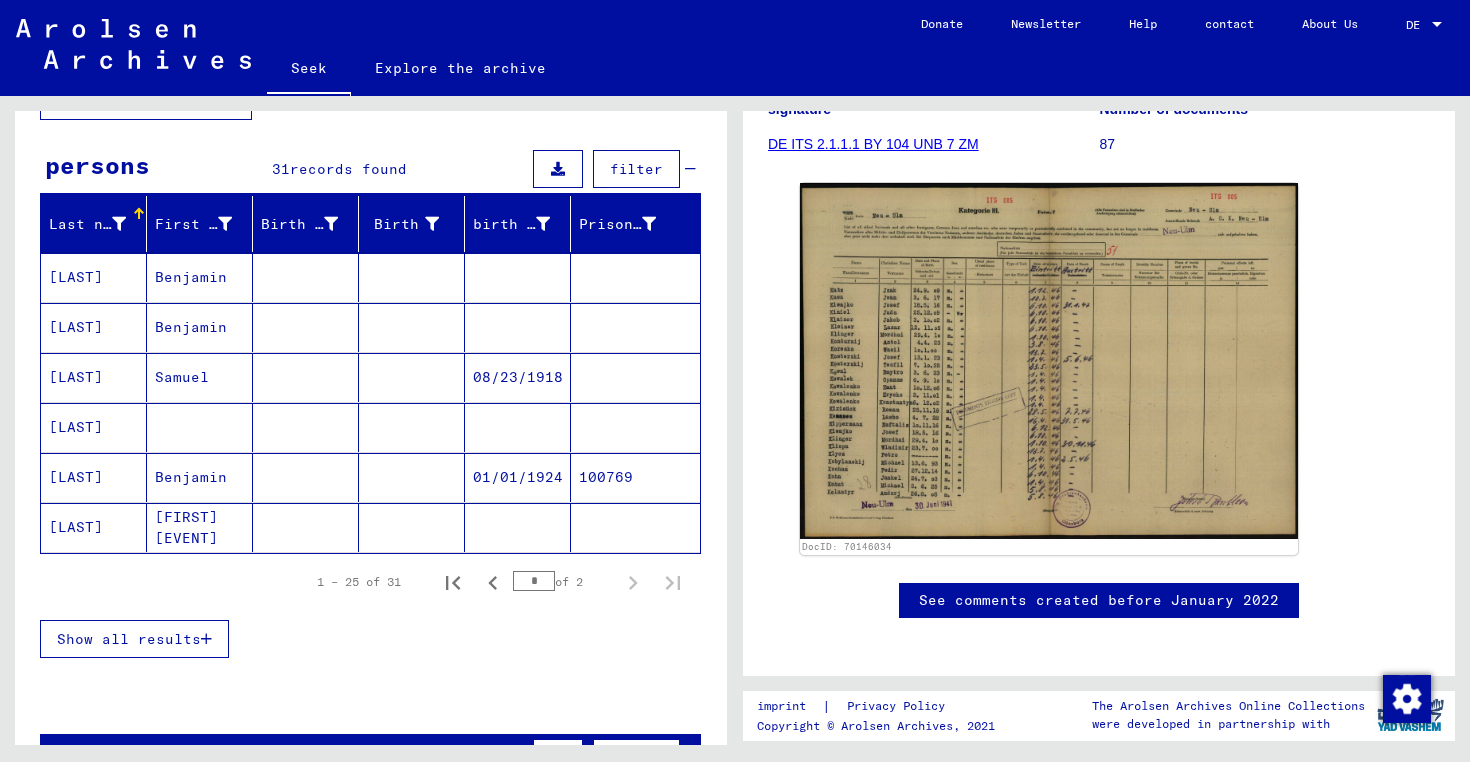 scroll, scrollTop: 144, scrollLeft: 0, axis: vertical 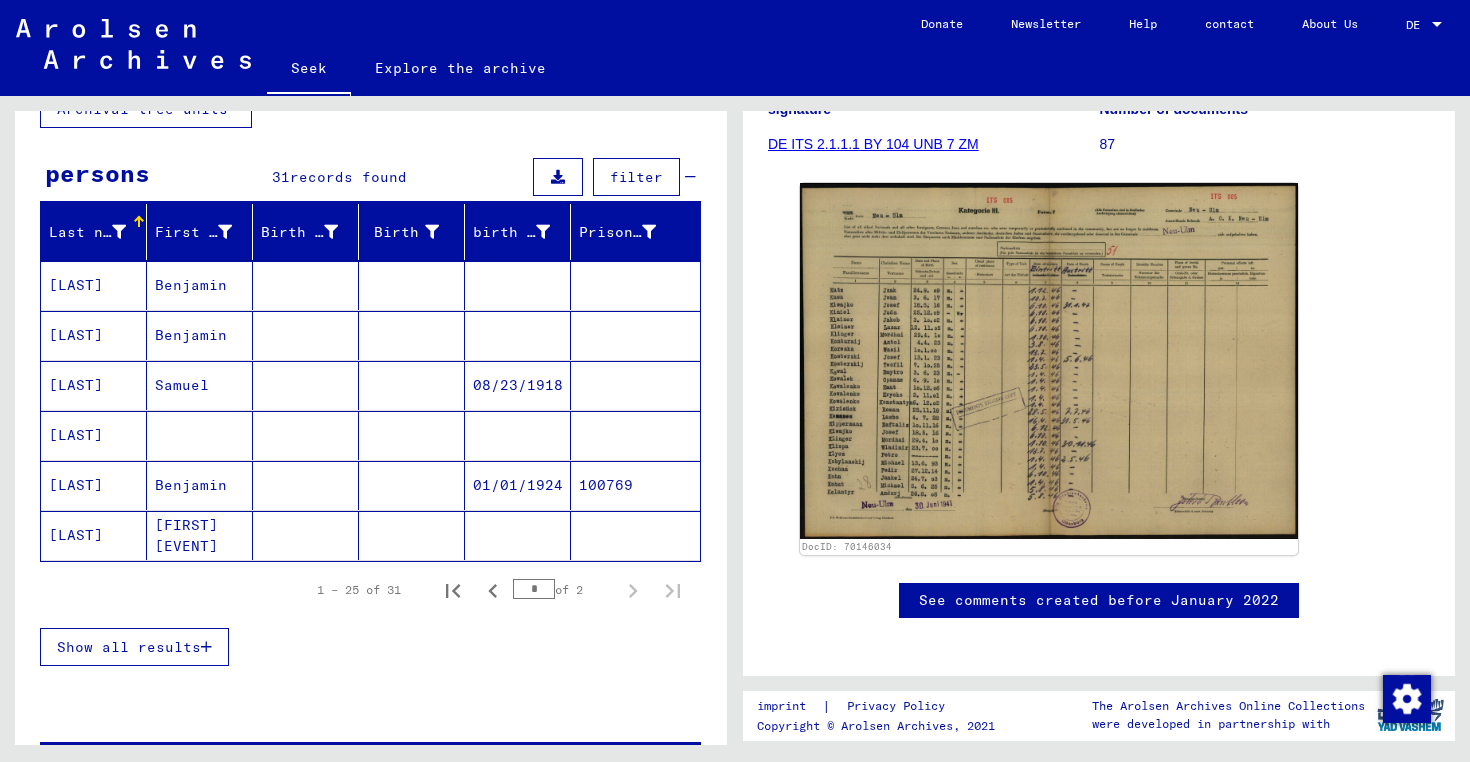 click at bounding box center [412, 435] 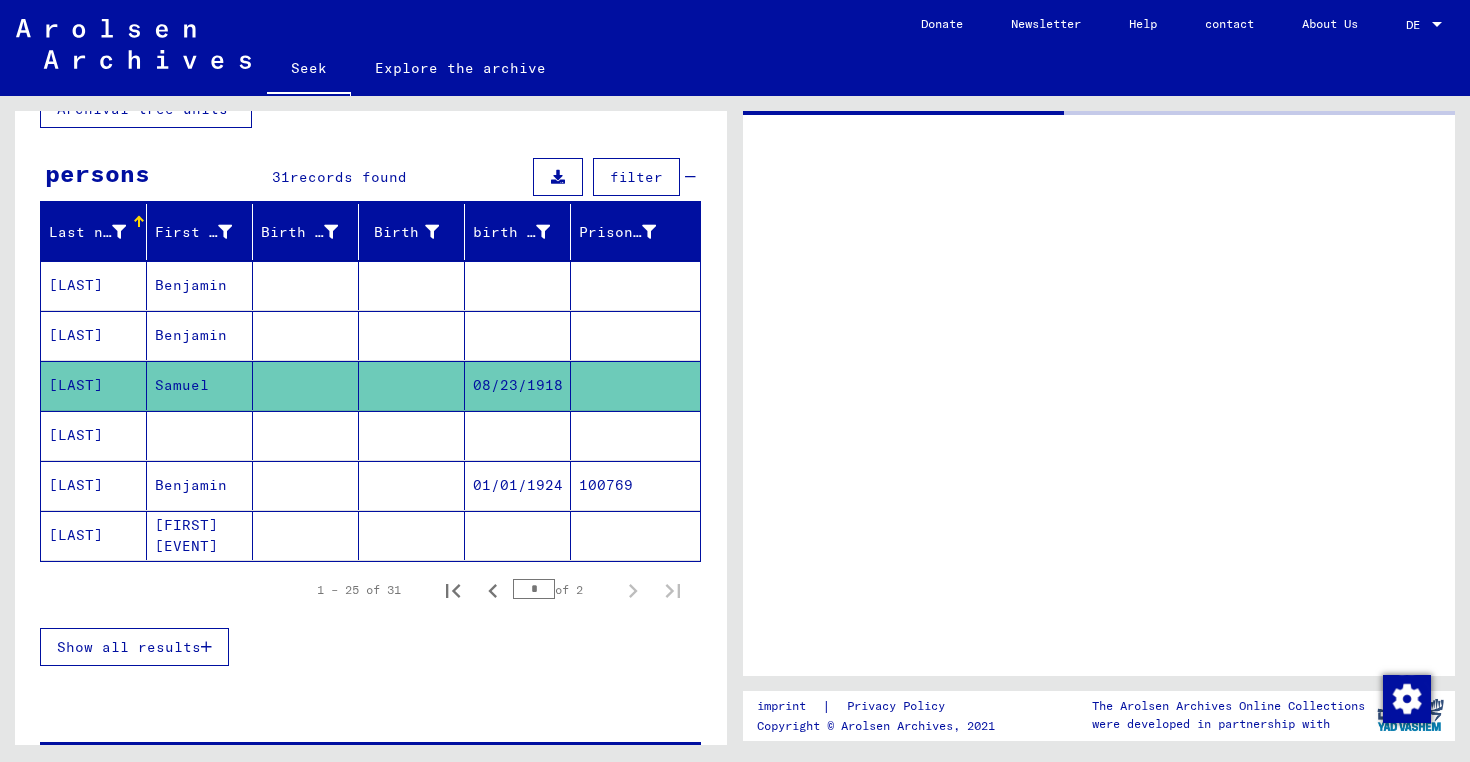 scroll, scrollTop: 0, scrollLeft: 0, axis: both 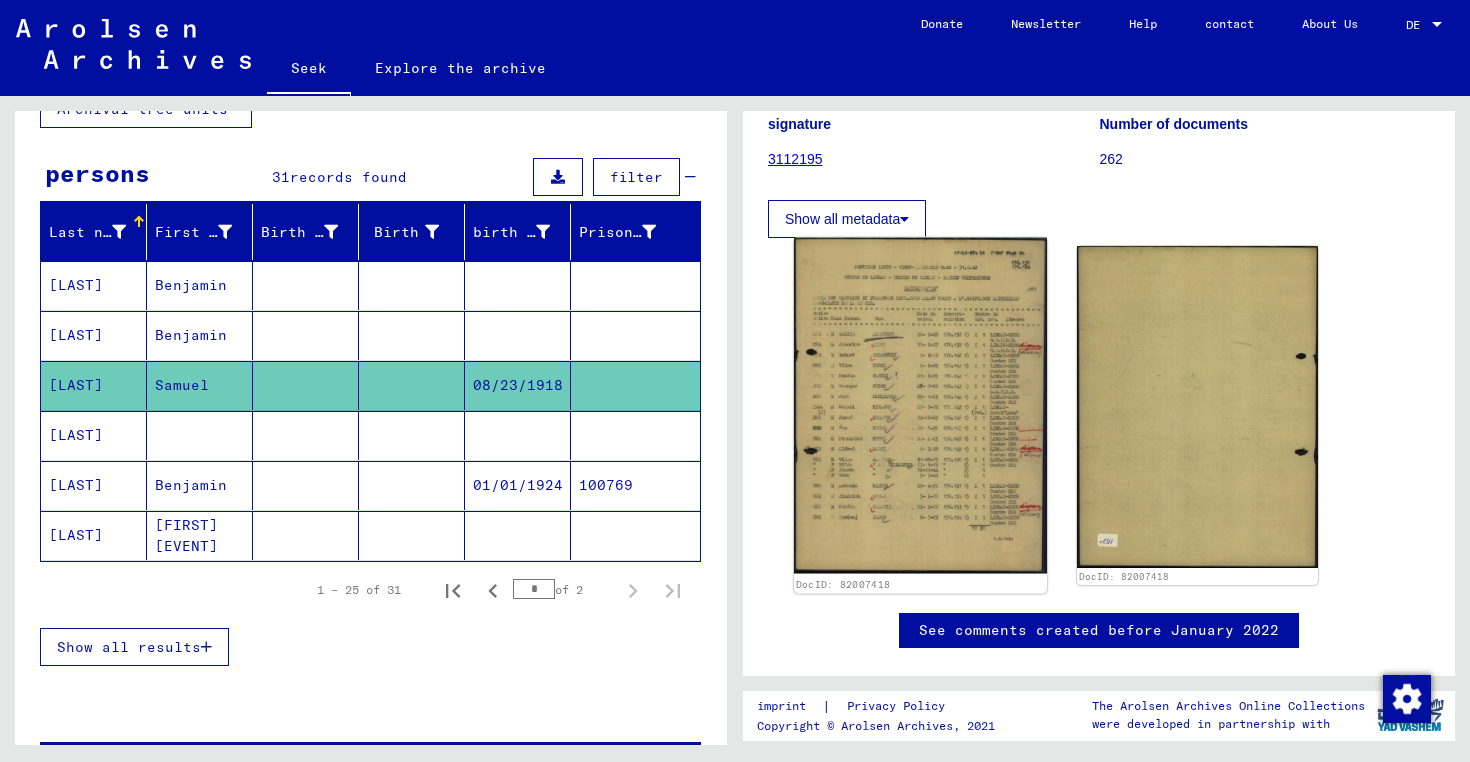 click 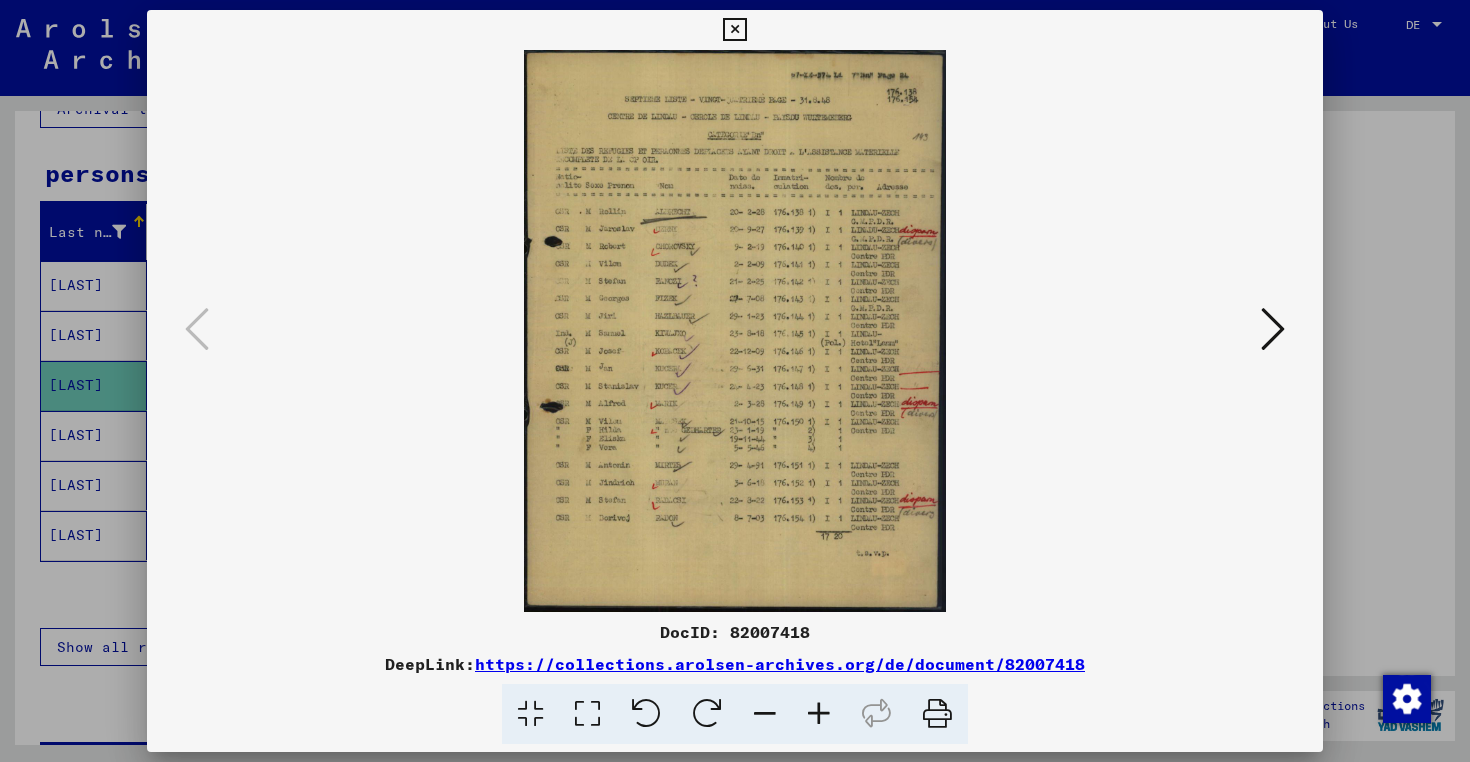 type 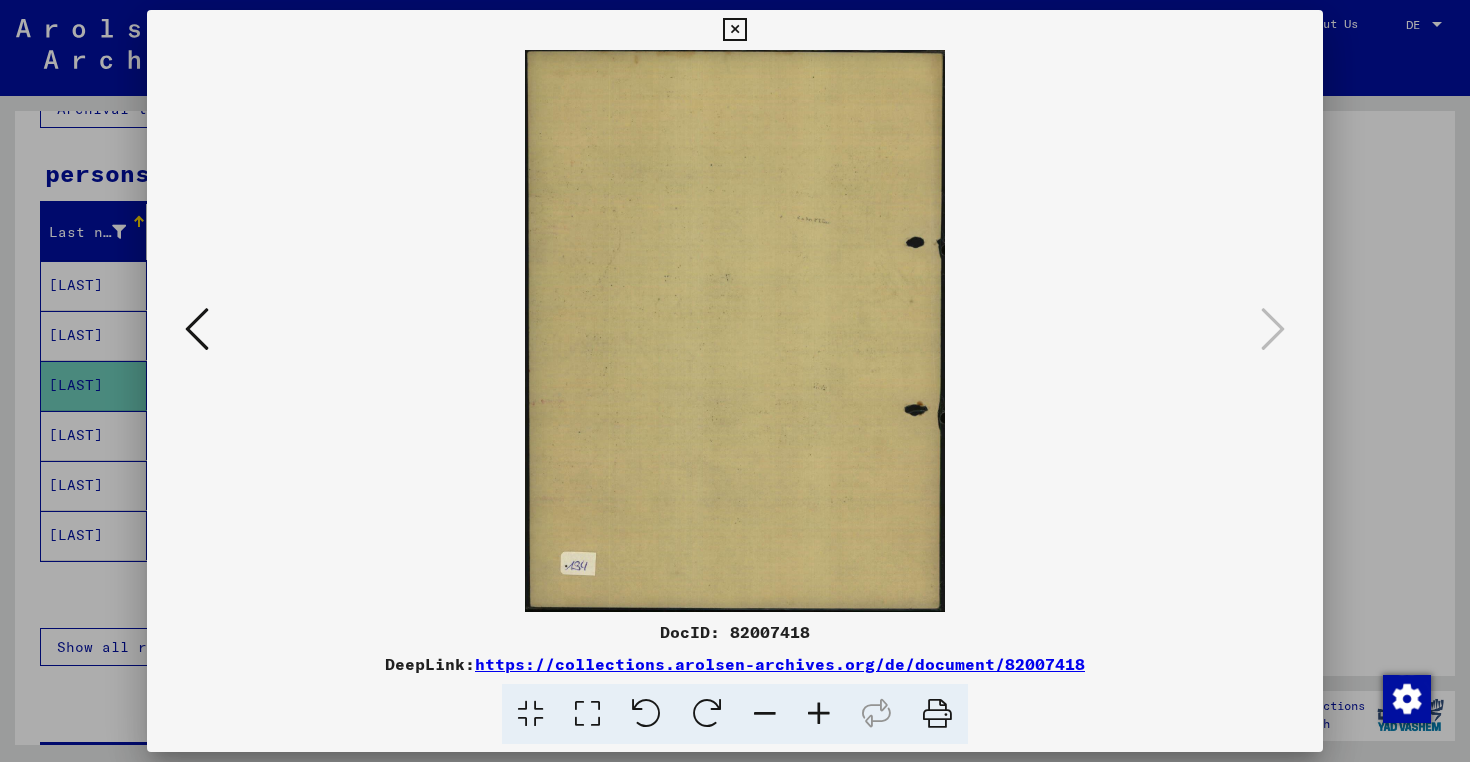 click at bounding box center [735, 381] 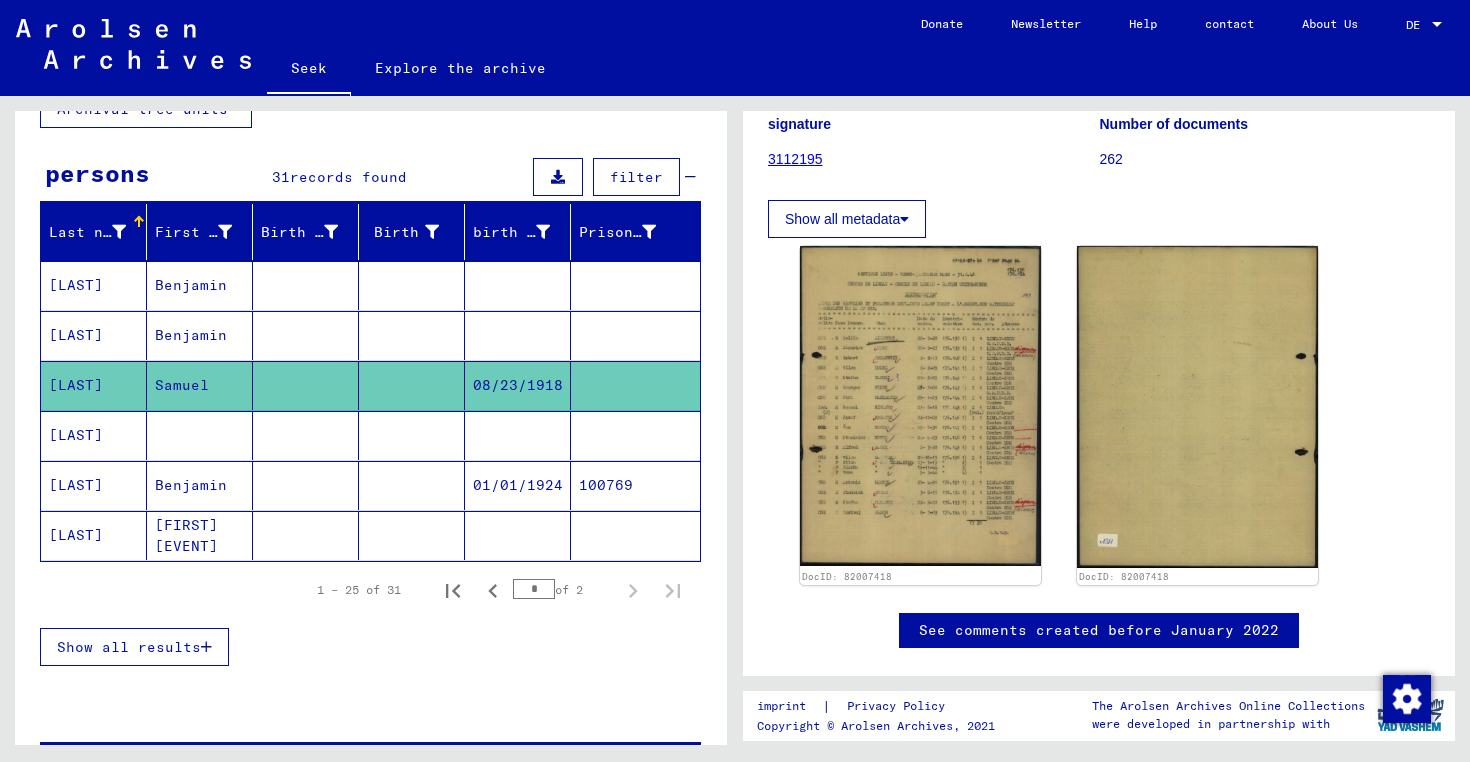 click at bounding box center [200, 485] 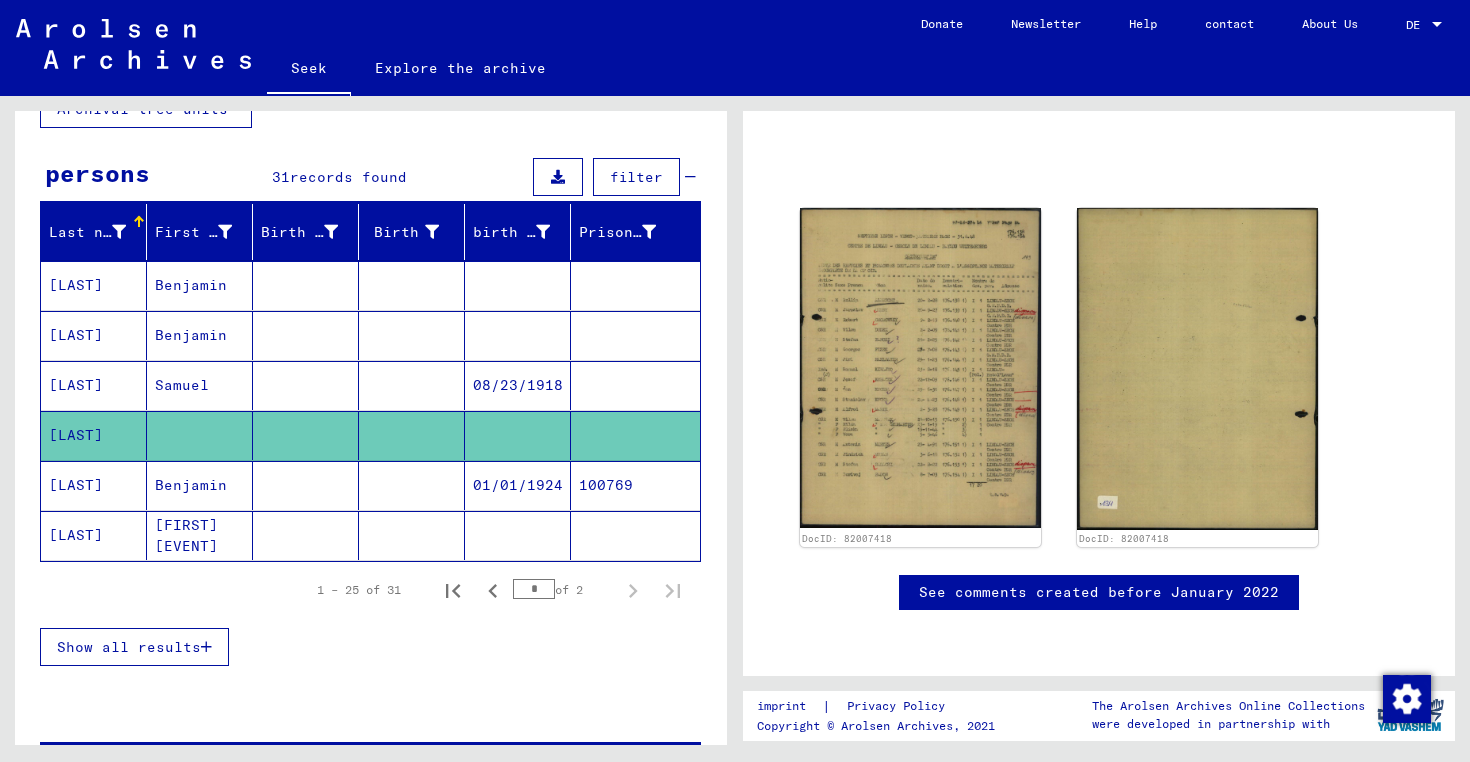scroll, scrollTop: 133, scrollLeft: 0, axis: vertical 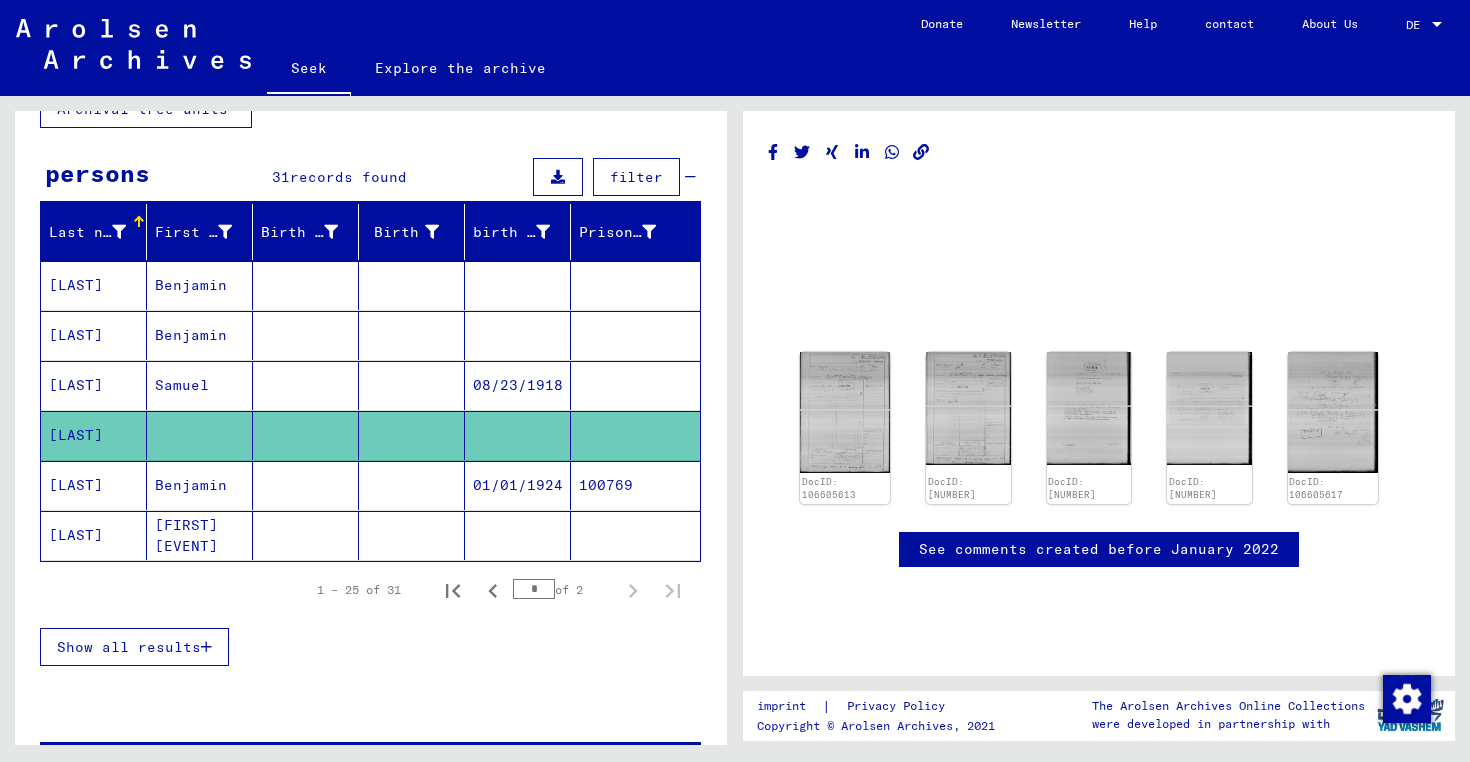 click on "Benjamin" at bounding box center (200, 535) 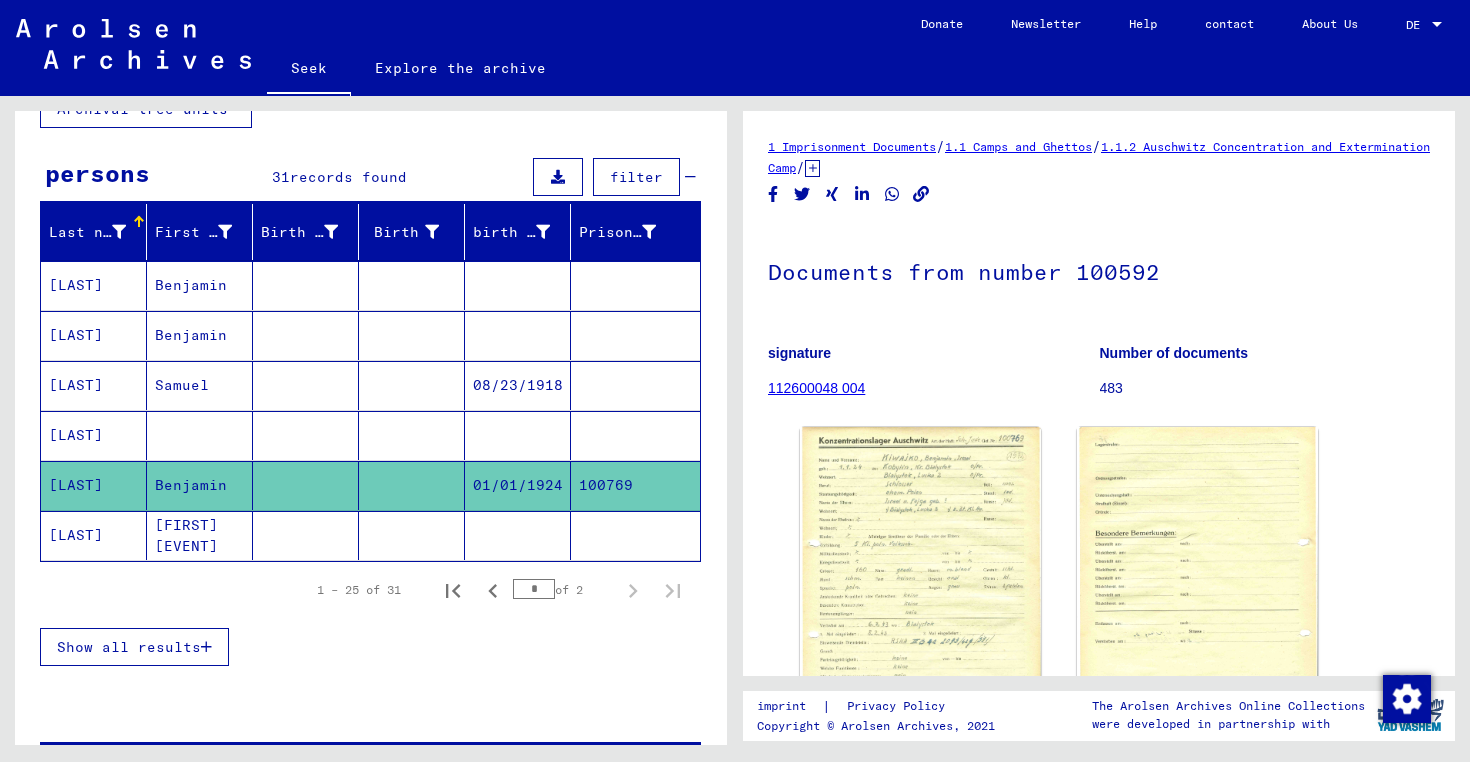 scroll, scrollTop: 0, scrollLeft: 0, axis: both 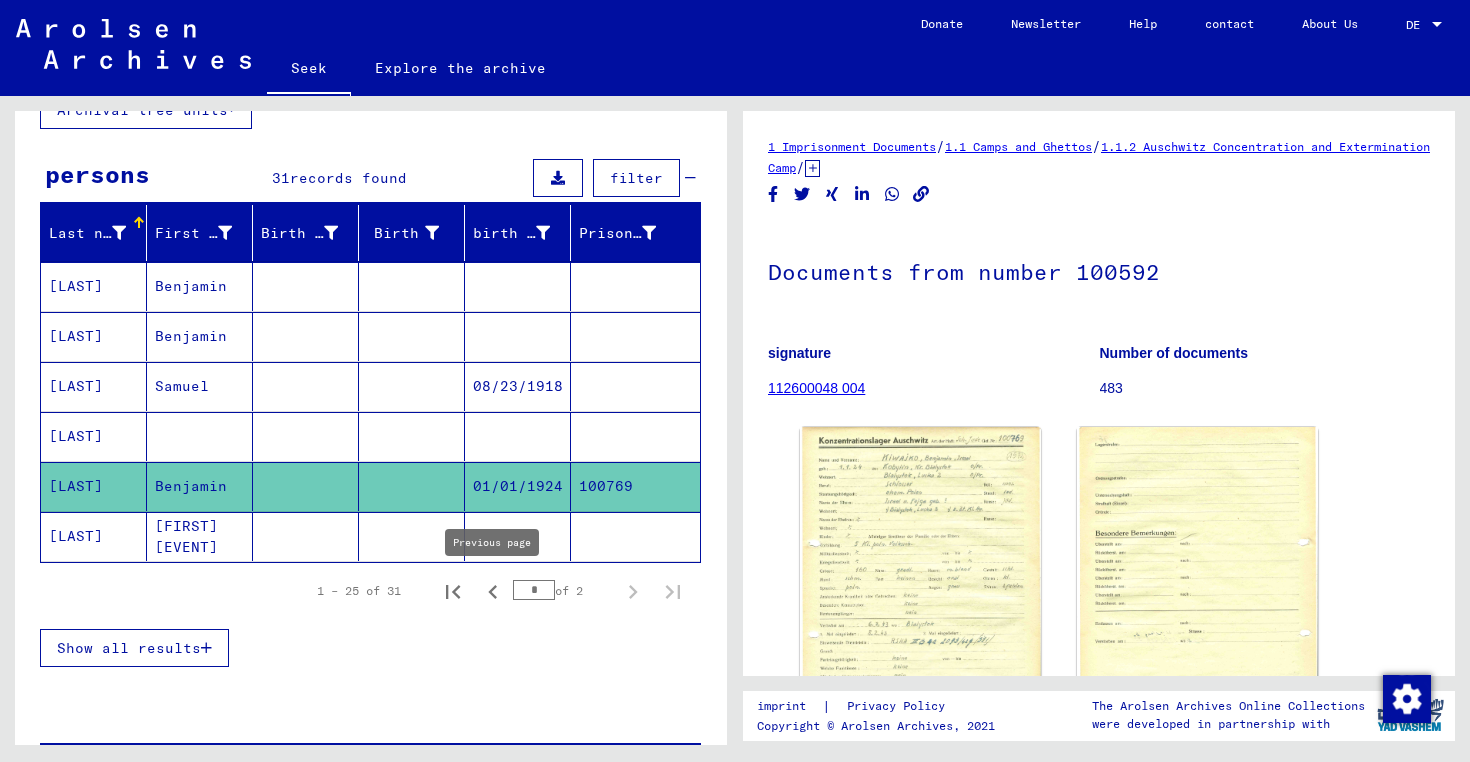 click 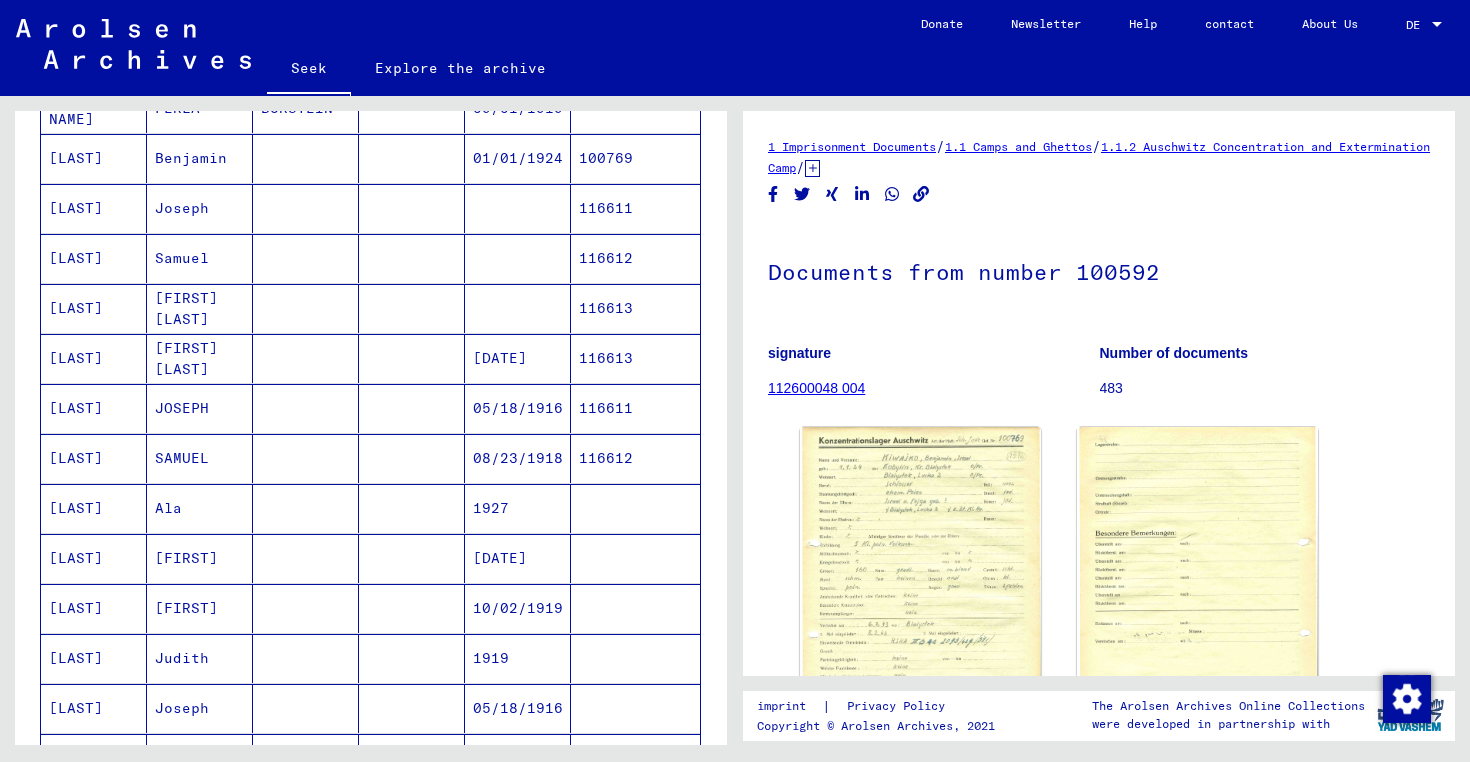 scroll, scrollTop: 436, scrollLeft: 0, axis: vertical 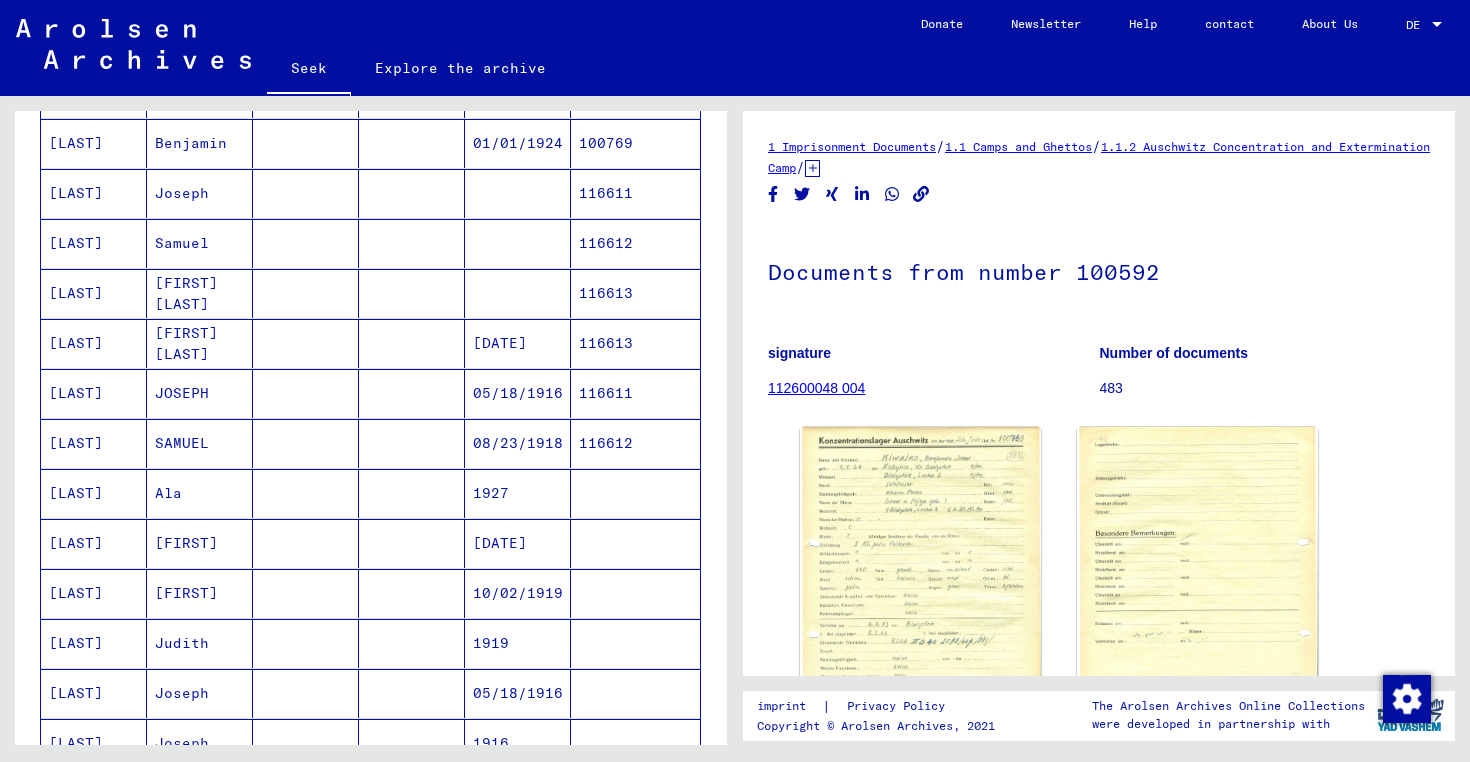 click at bounding box center [412, 543] 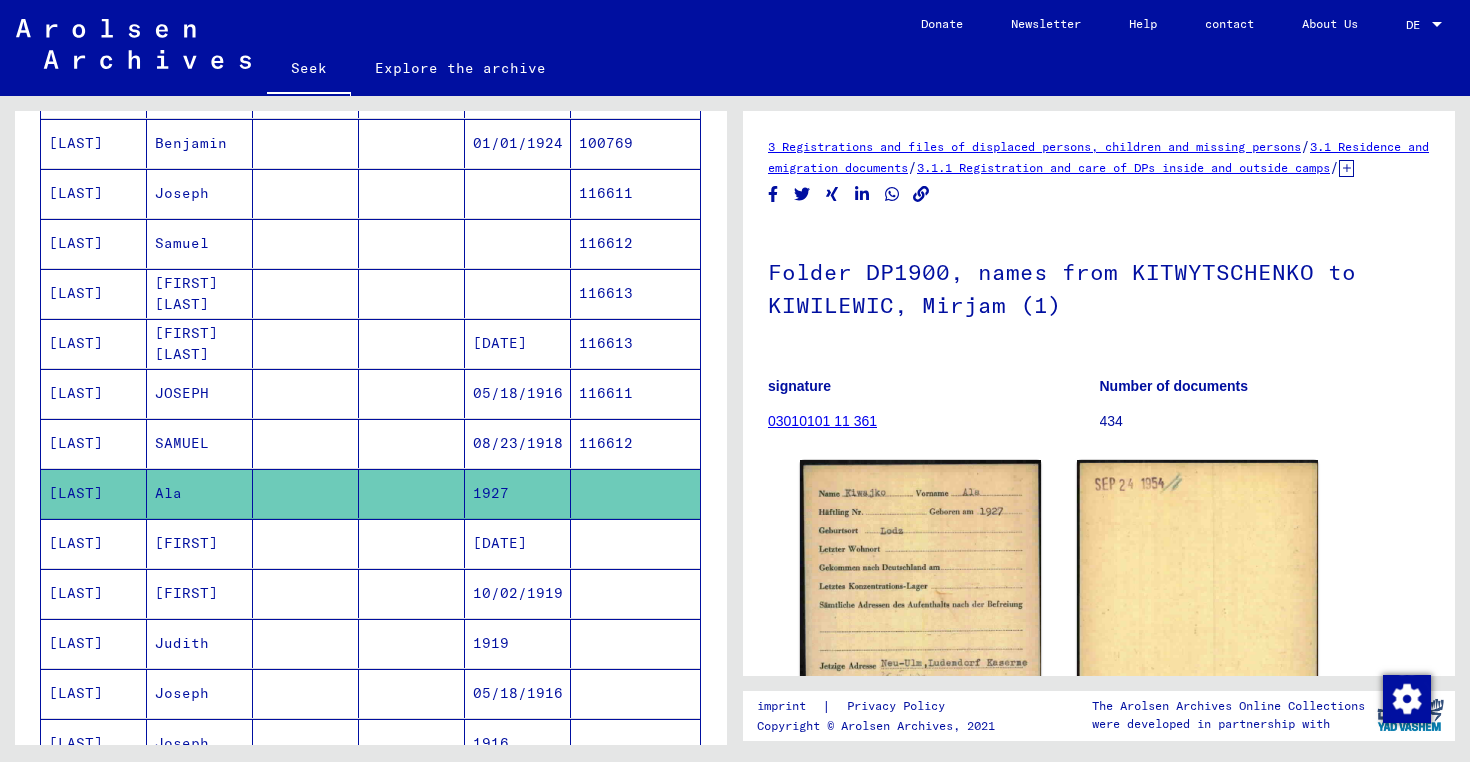 scroll, scrollTop: 0, scrollLeft: 0, axis: both 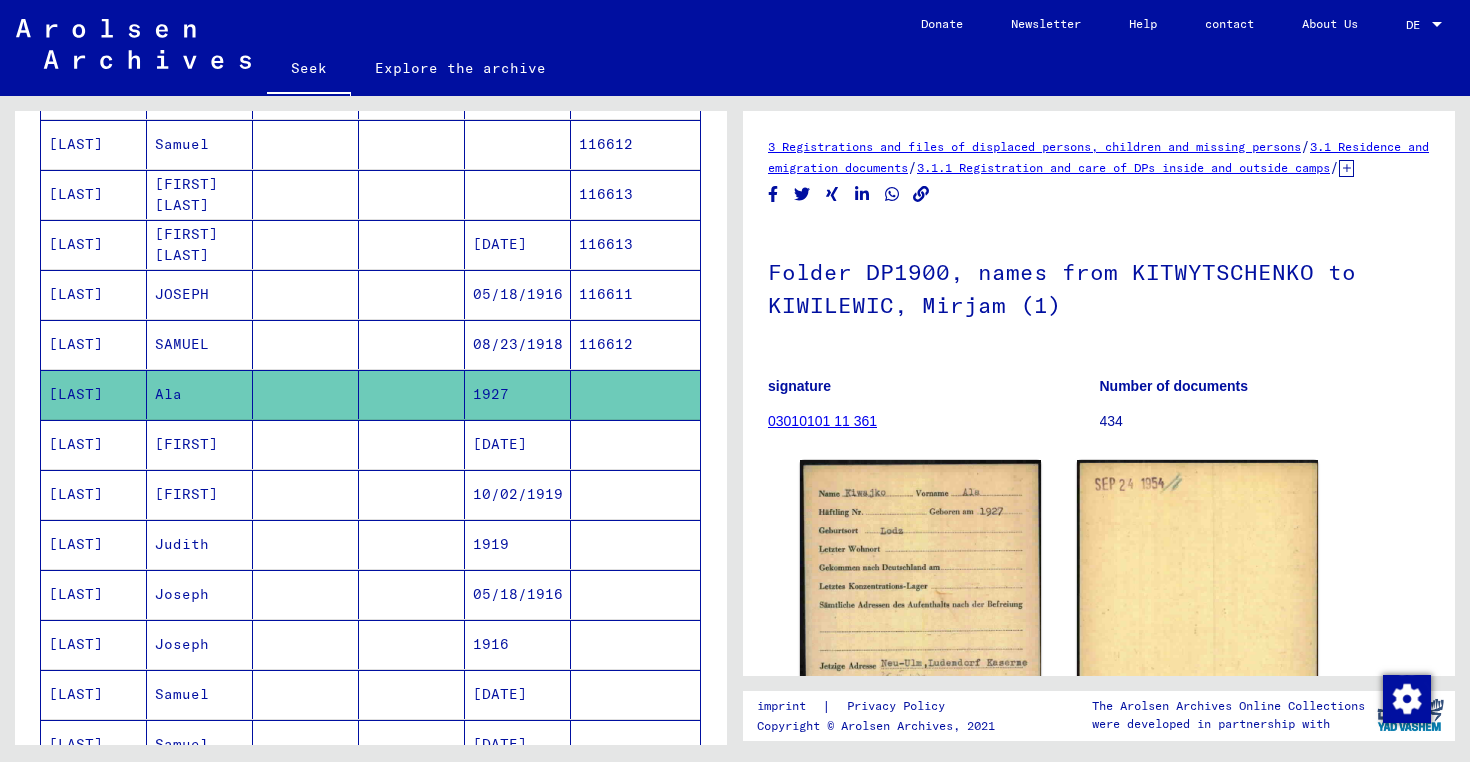 click at bounding box center (306, 494) 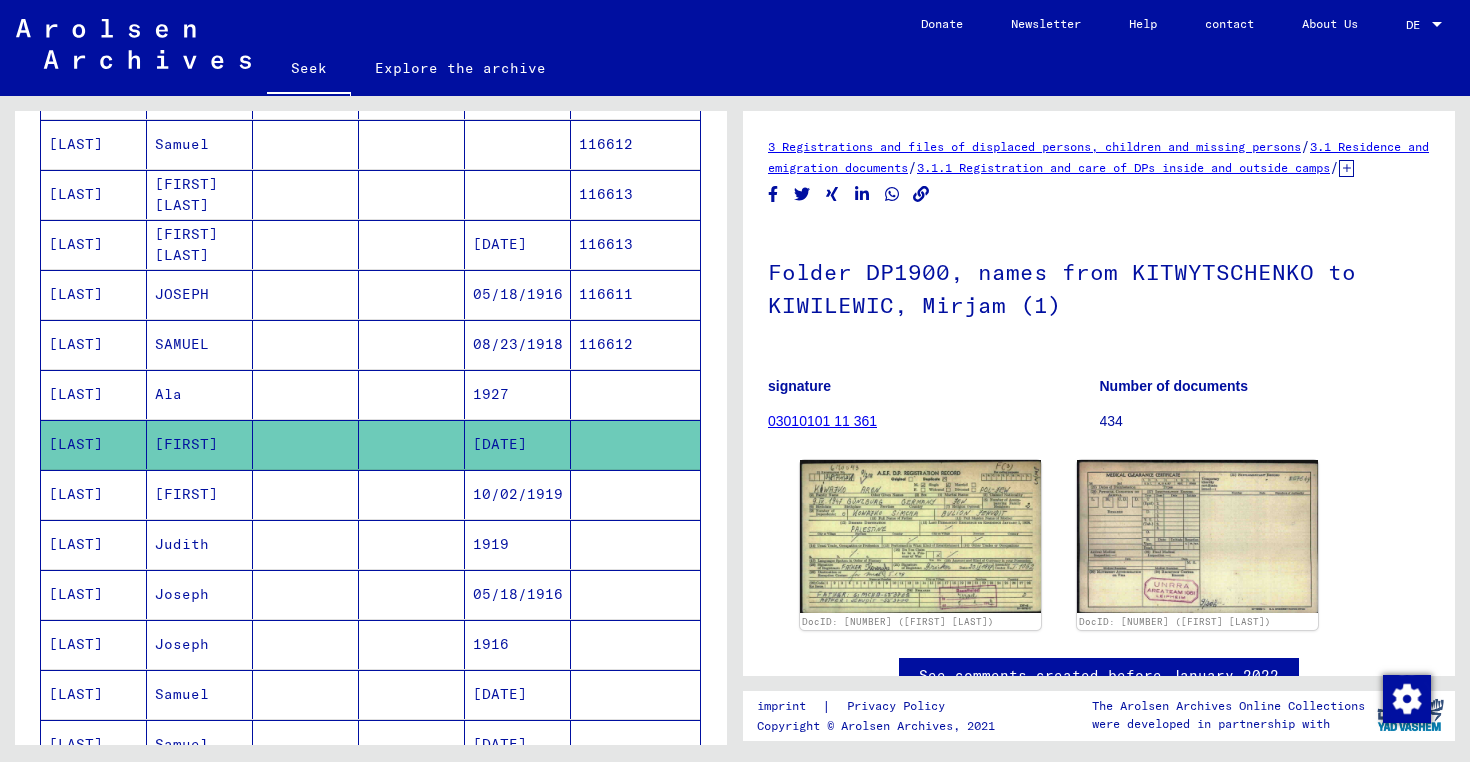 scroll, scrollTop: 0, scrollLeft: 0, axis: both 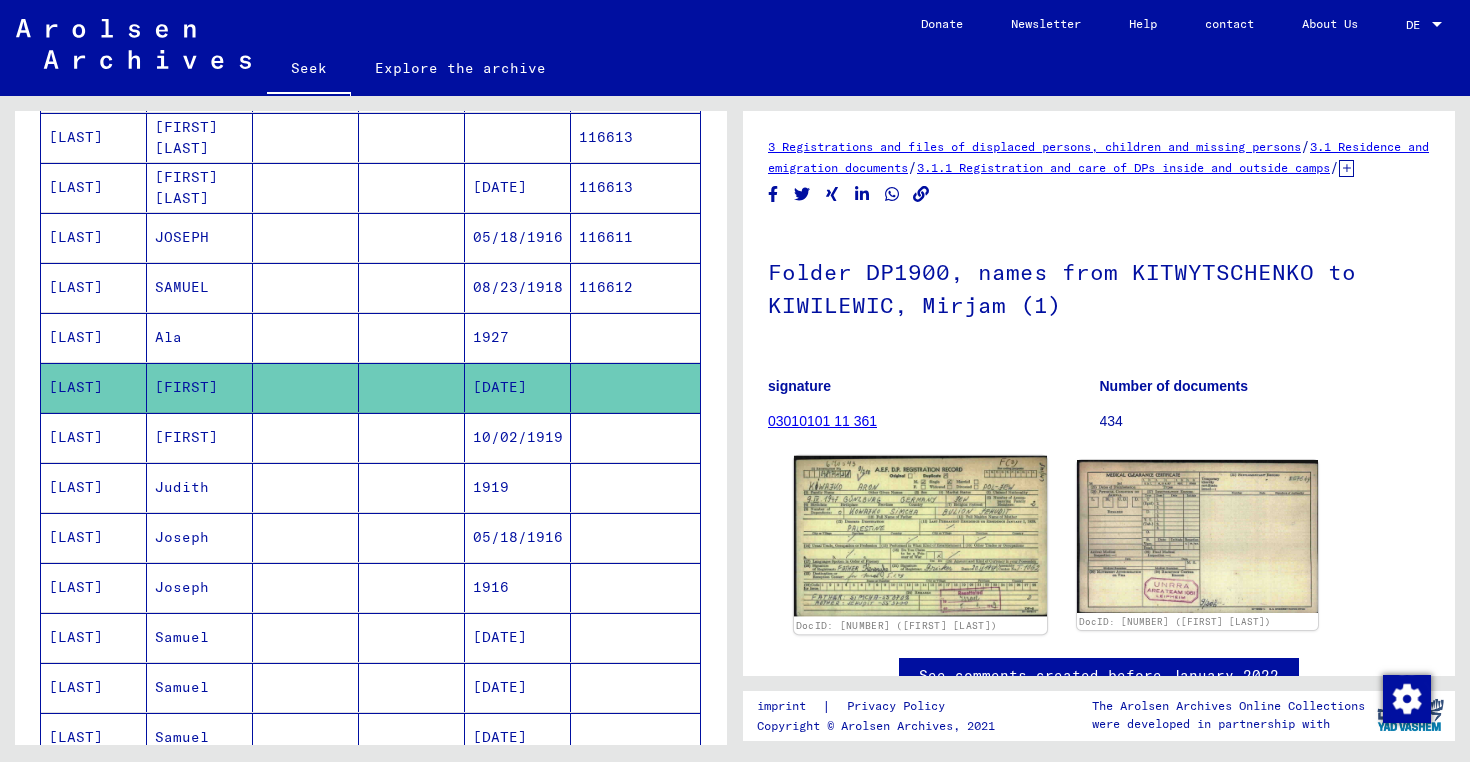 click 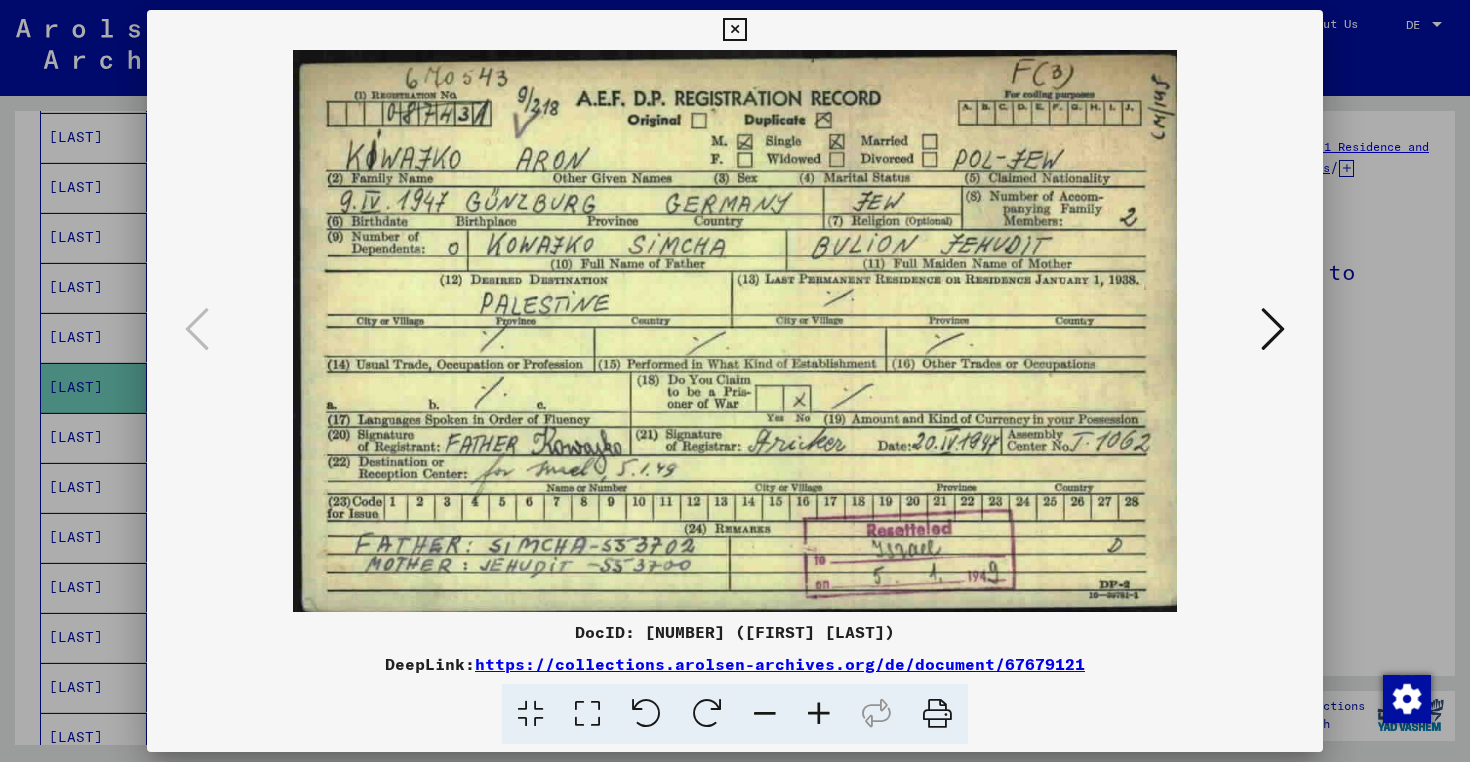 click at bounding box center [735, 381] 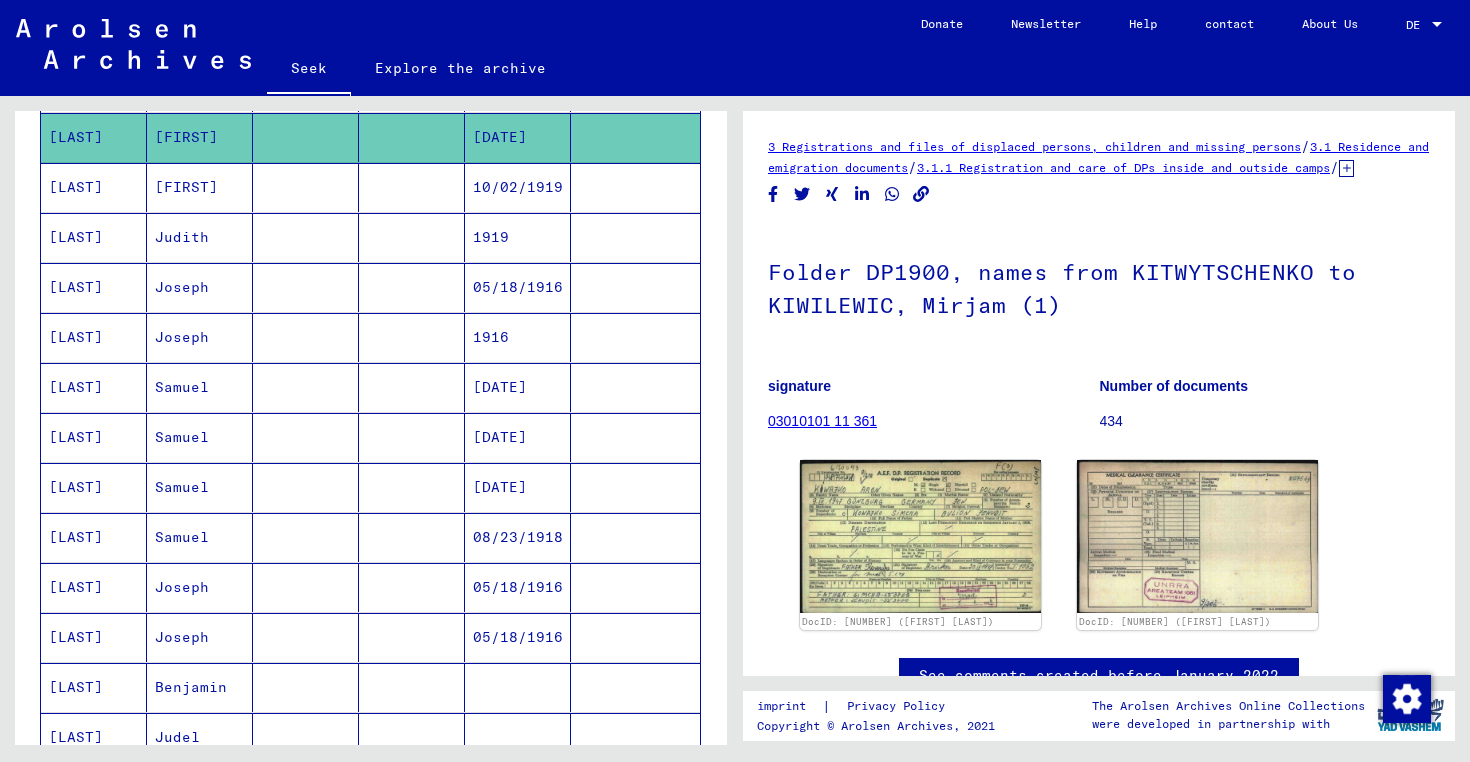 scroll, scrollTop: 851, scrollLeft: 0, axis: vertical 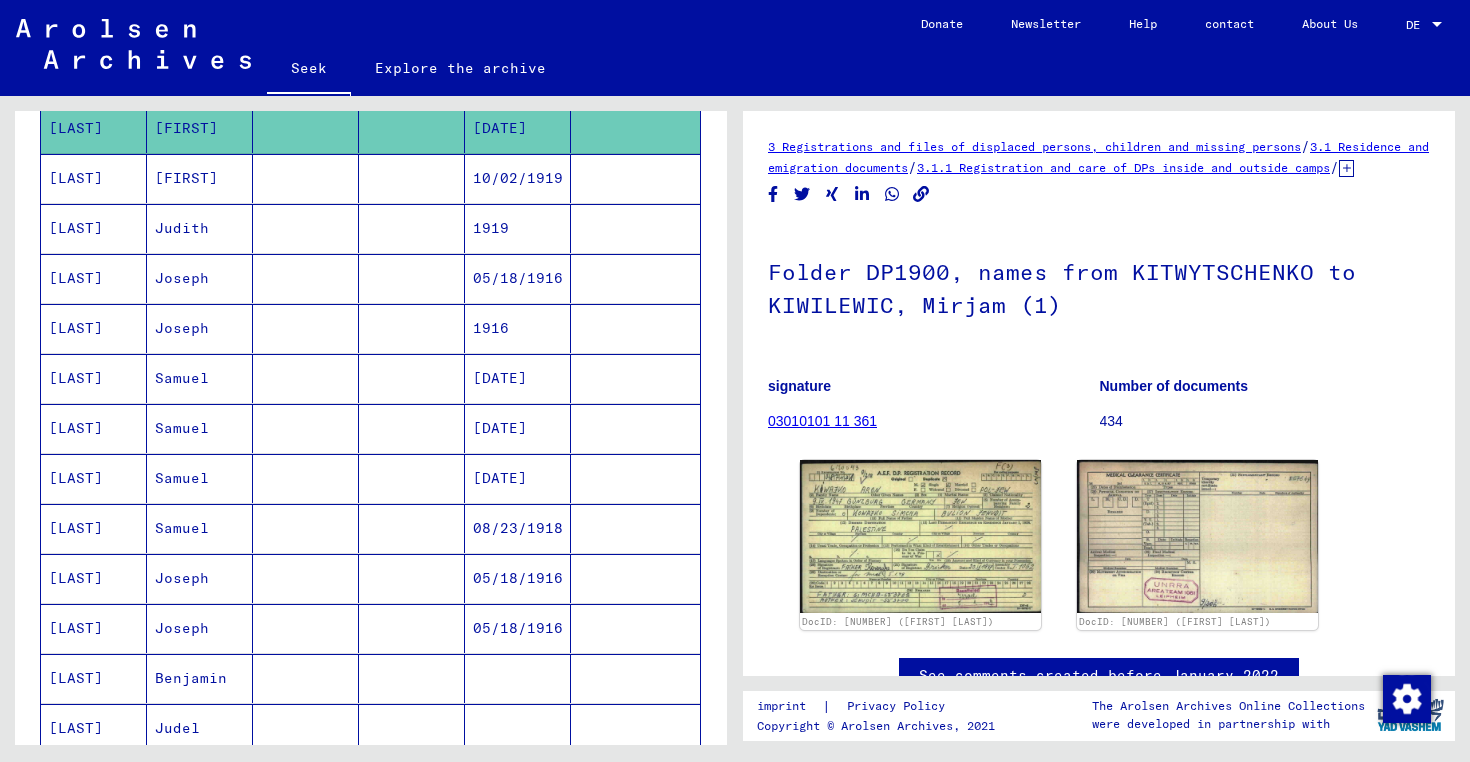click at bounding box center [412, 628] 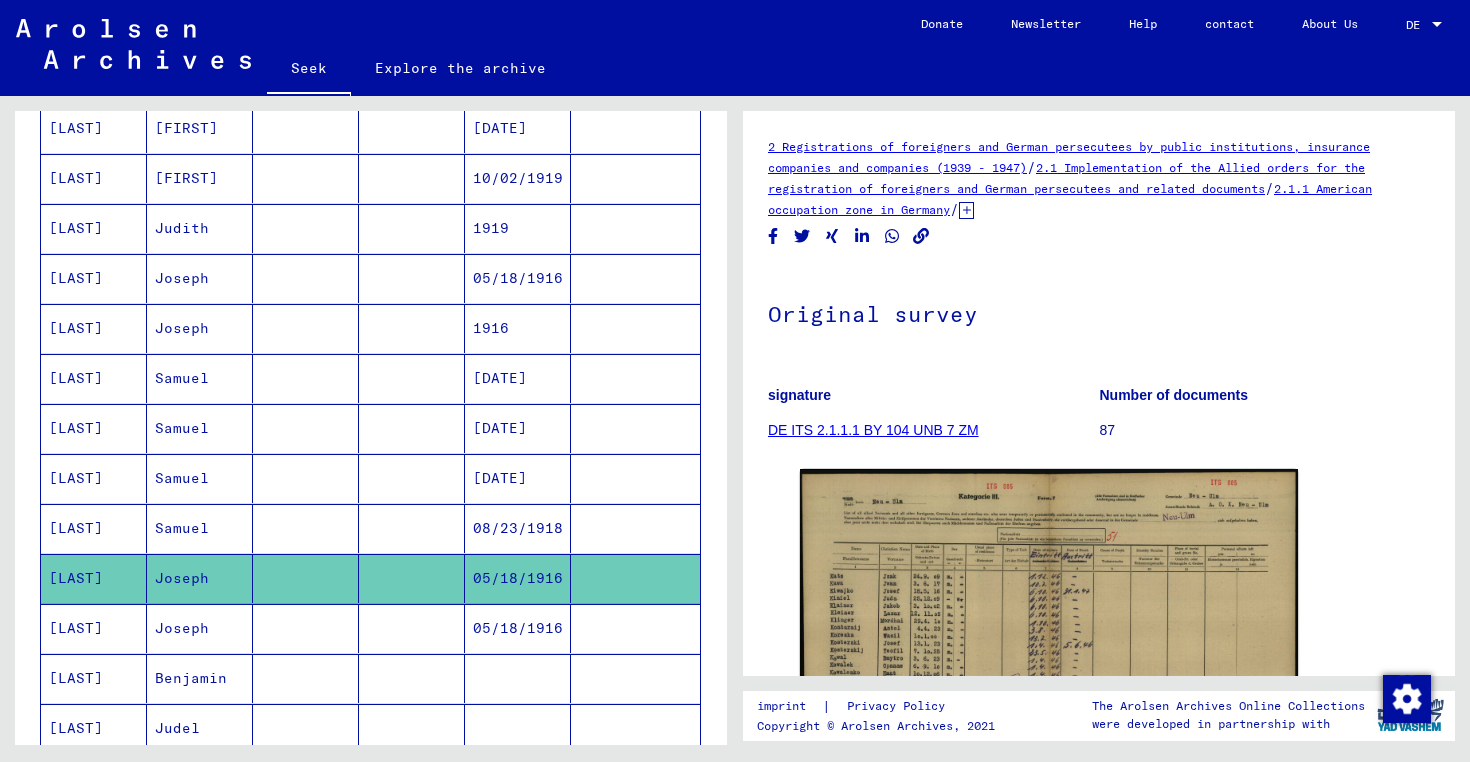 click at bounding box center [412, 678] 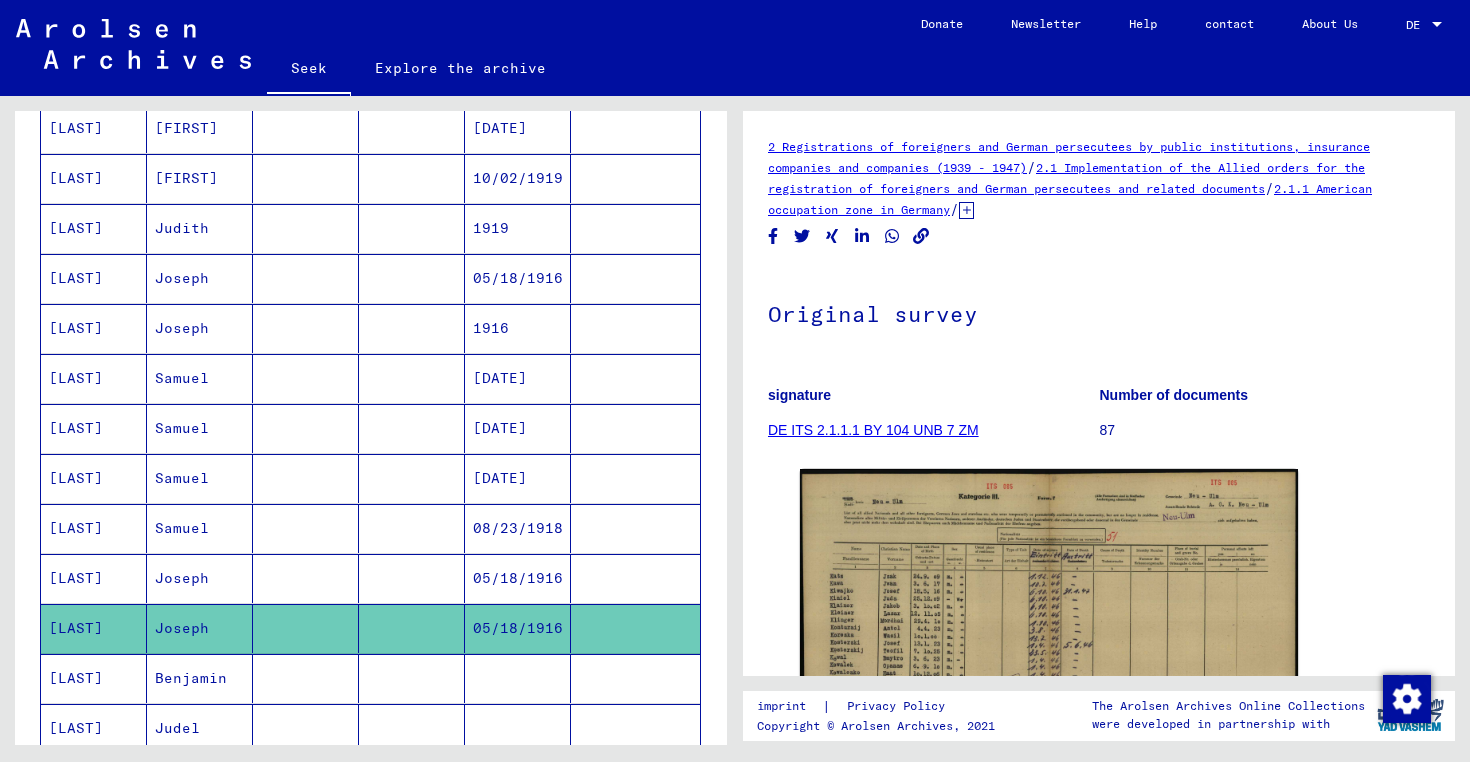 scroll, scrollTop: 0, scrollLeft: 0, axis: both 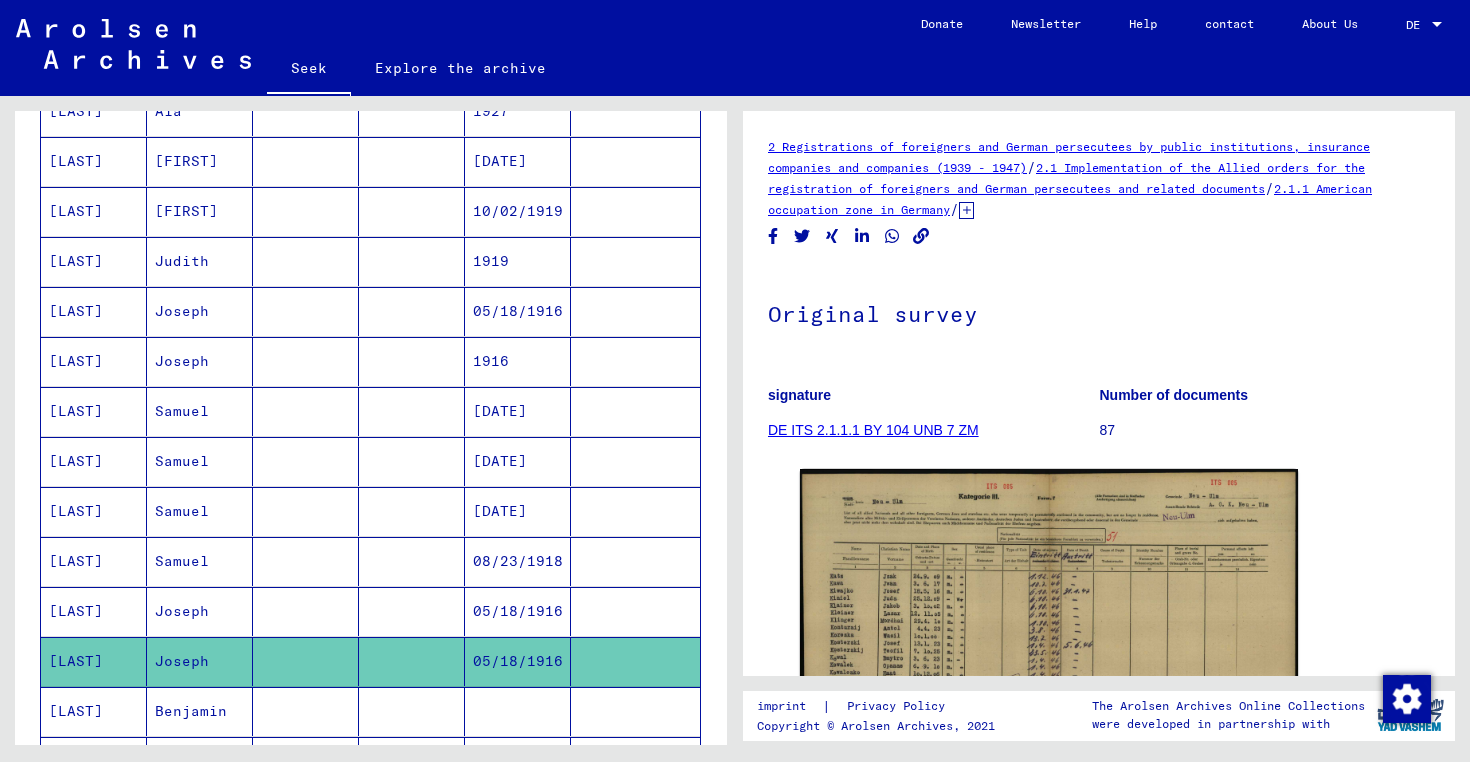 click at bounding box center [306, 611] 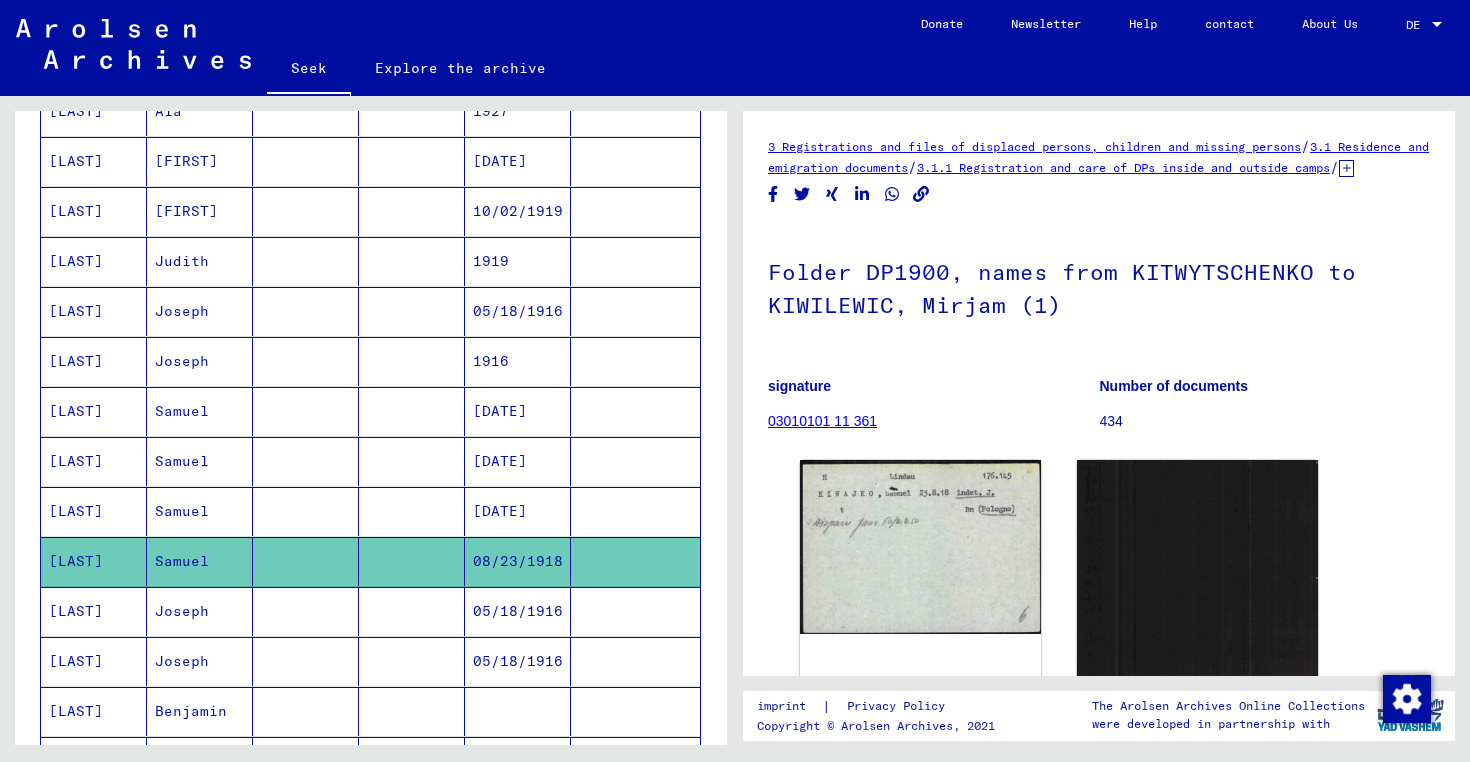 scroll, scrollTop: 0, scrollLeft: 0, axis: both 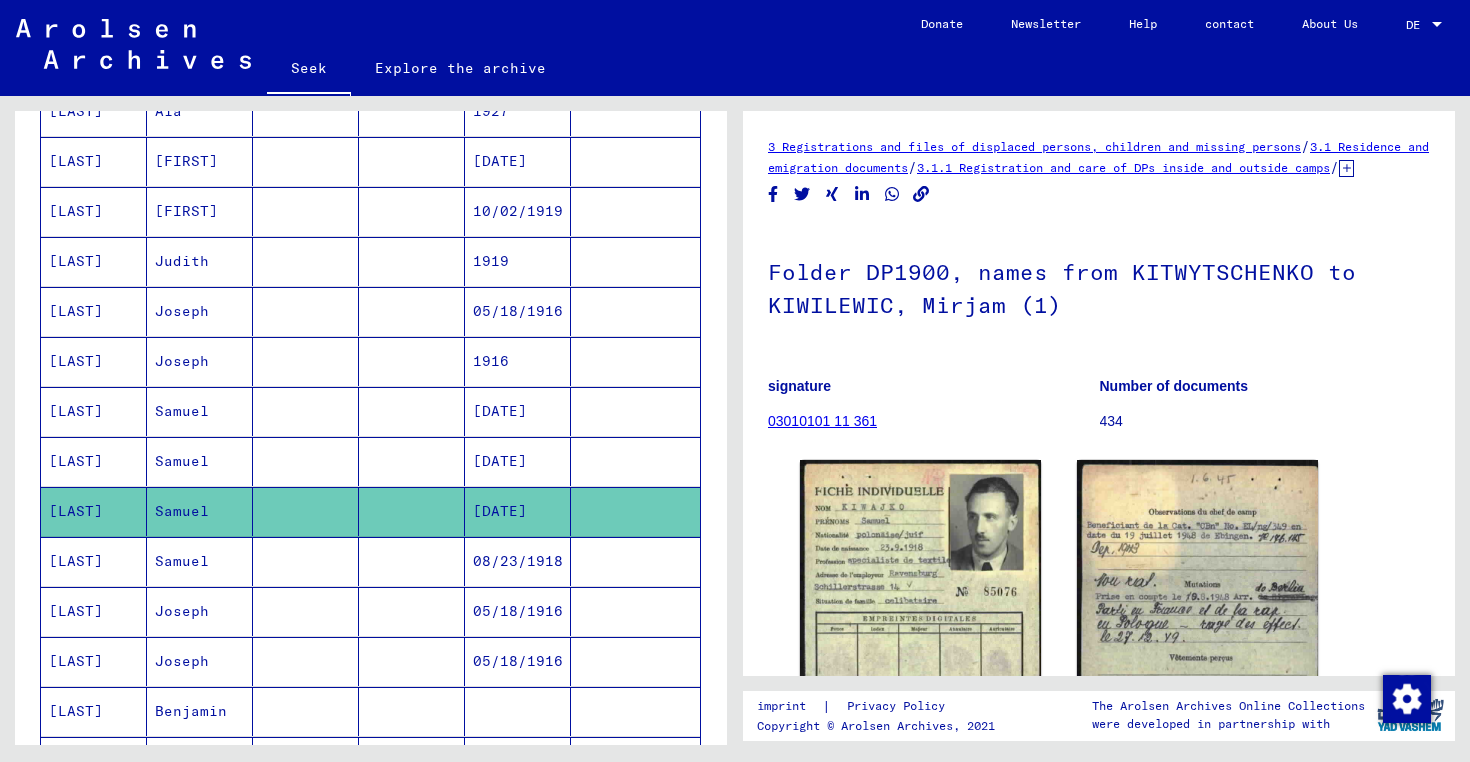 click at bounding box center [306, 511] 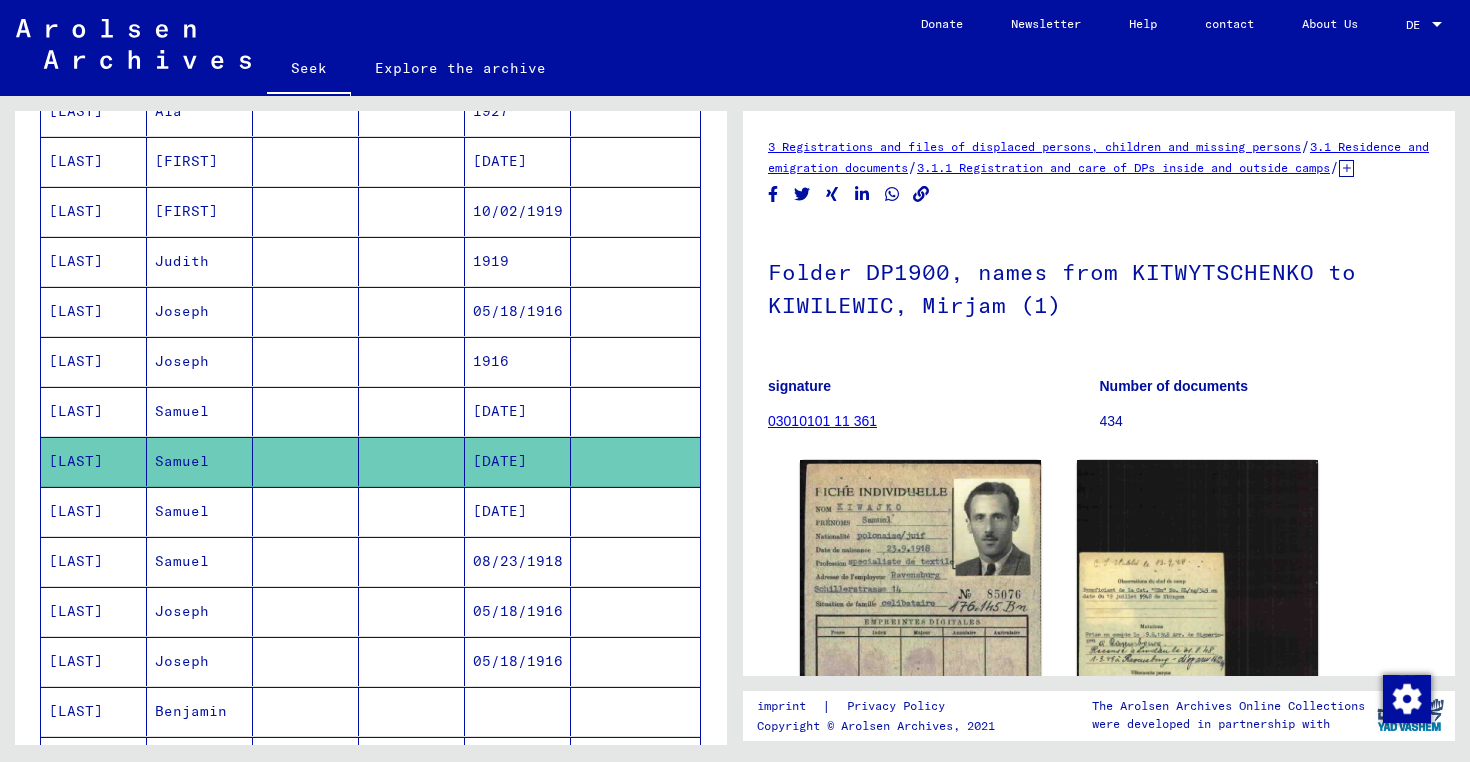 scroll, scrollTop: 0, scrollLeft: 0, axis: both 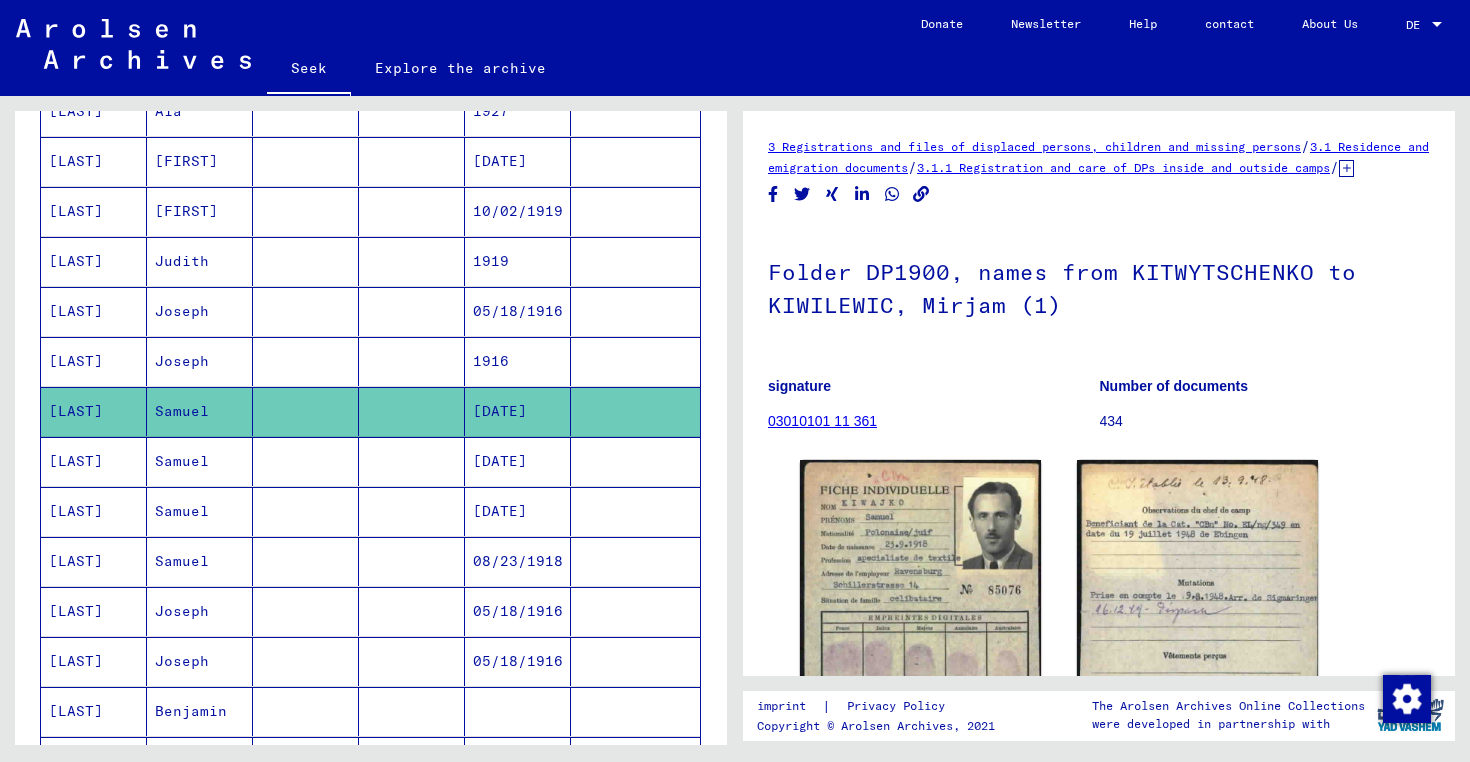 click at bounding box center (306, 511) 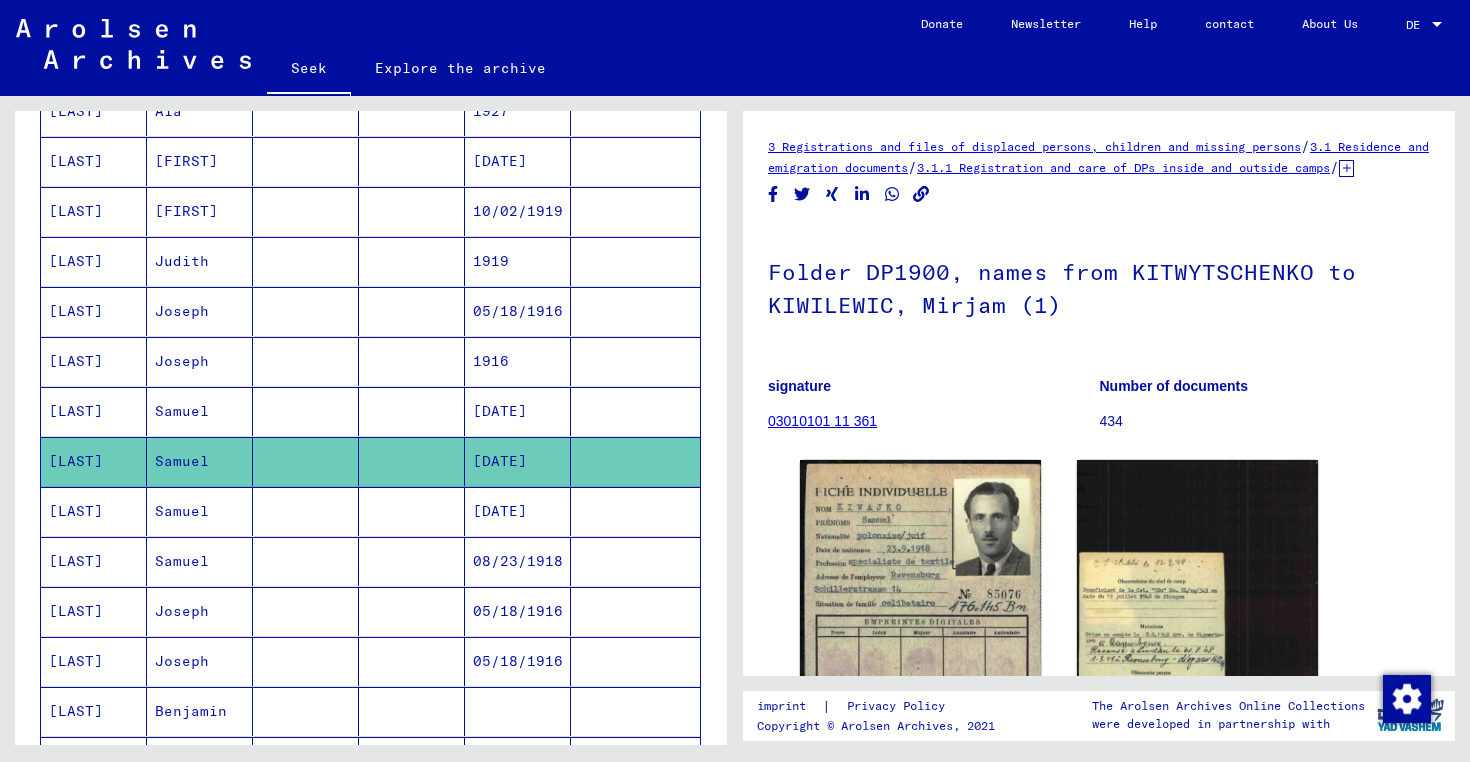 click at bounding box center [306, 561] 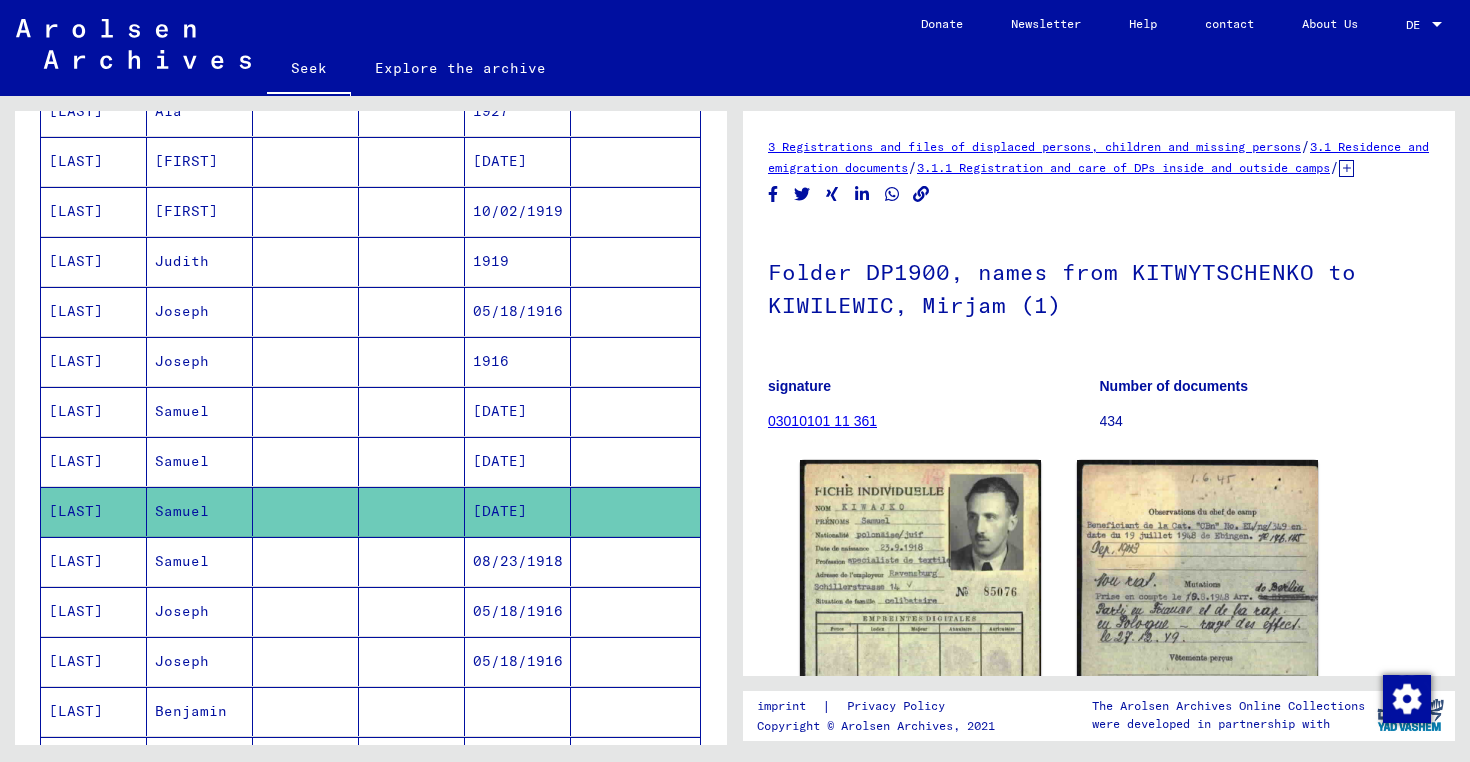 scroll, scrollTop: 0, scrollLeft: 0, axis: both 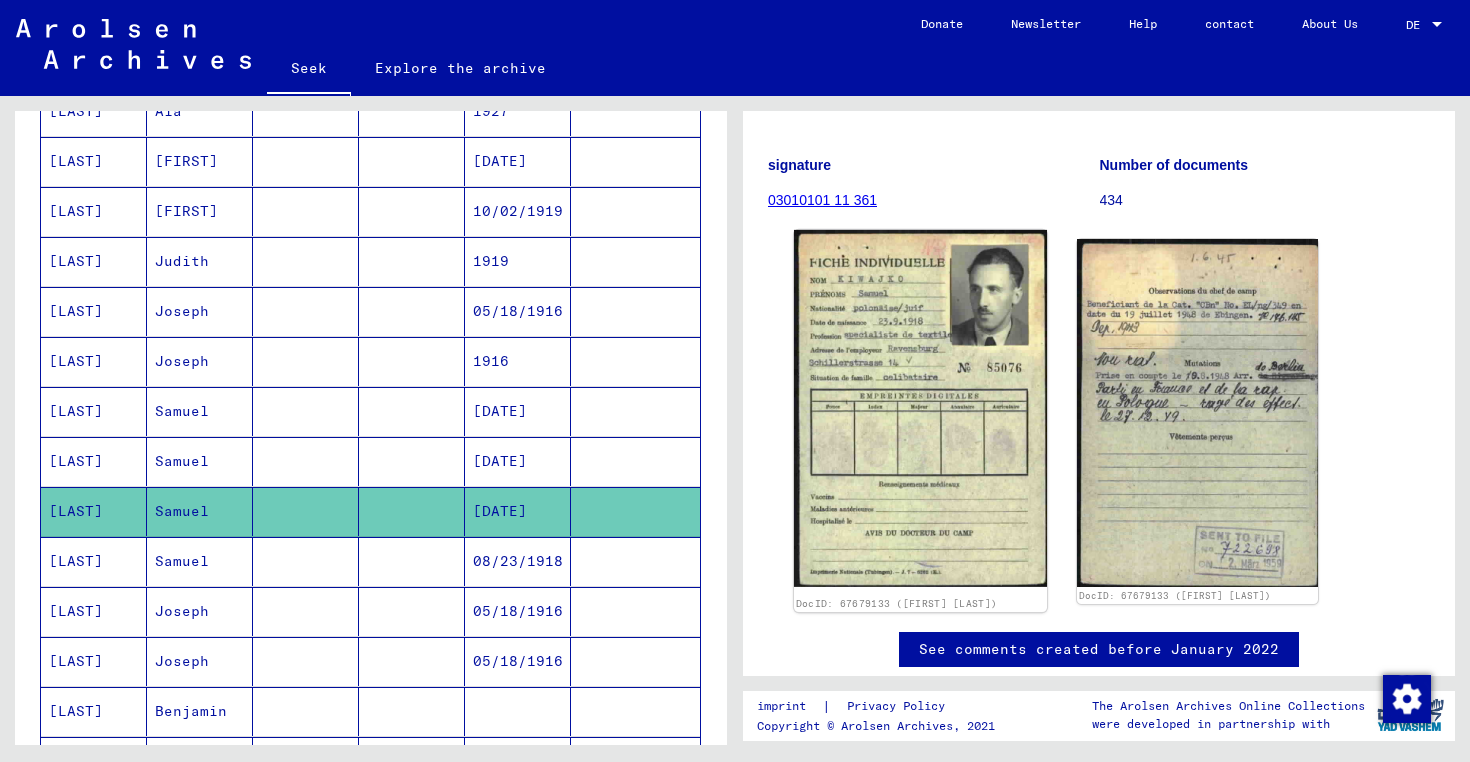 drag, startPoint x: 979, startPoint y: 415, endPoint x: 1040, endPoint y: 444, distance: 67.54258 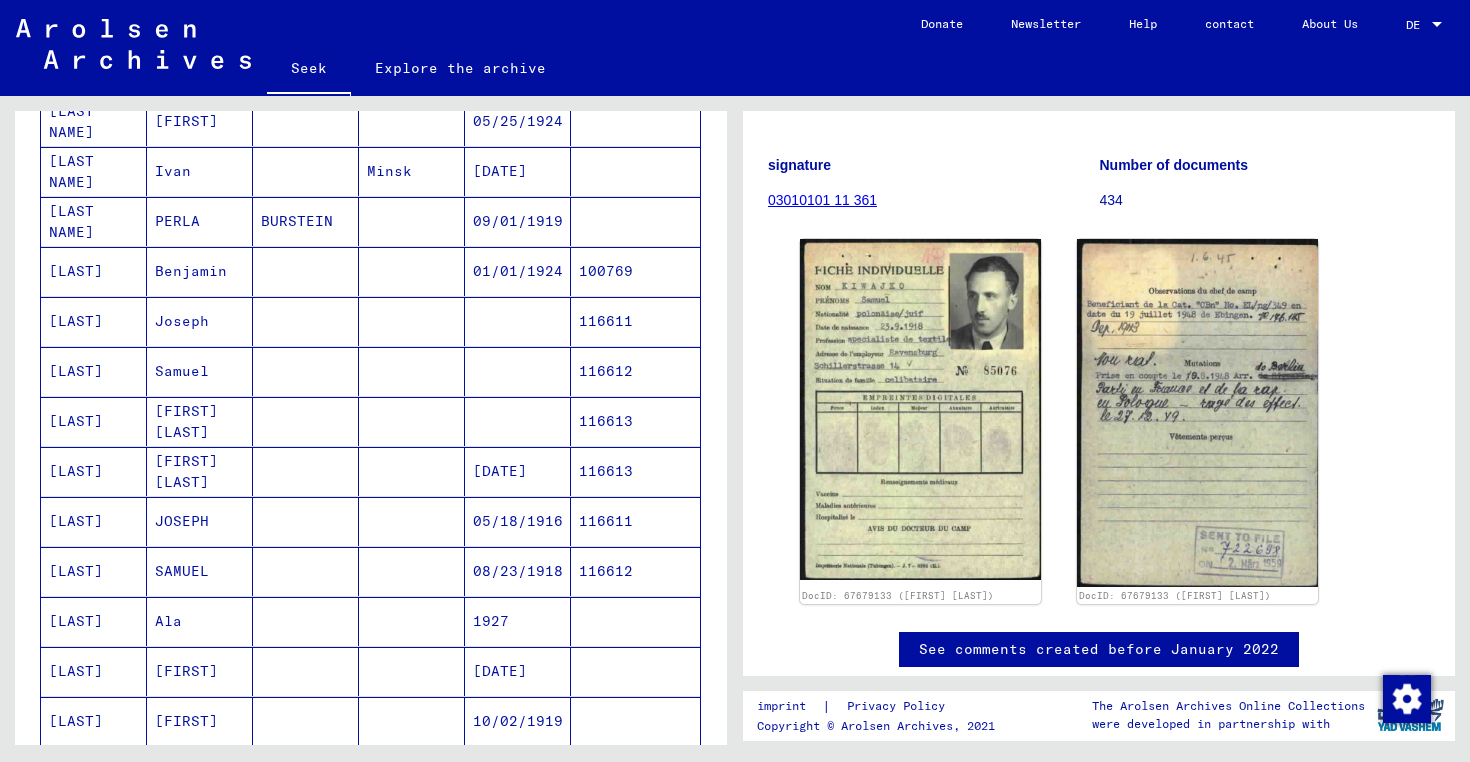 scroll, scrollTop: 310, scrollLeft: 0, axis: vertical 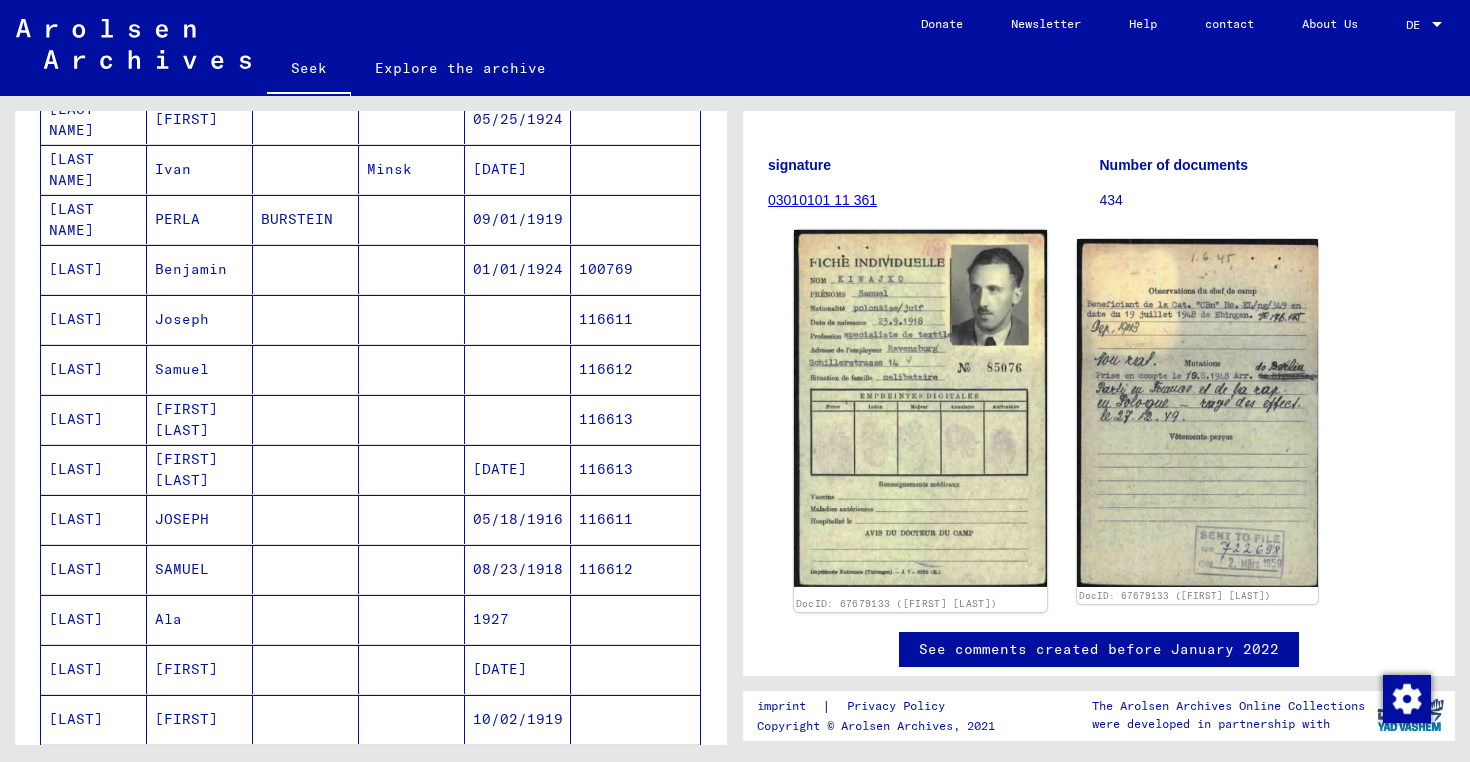click 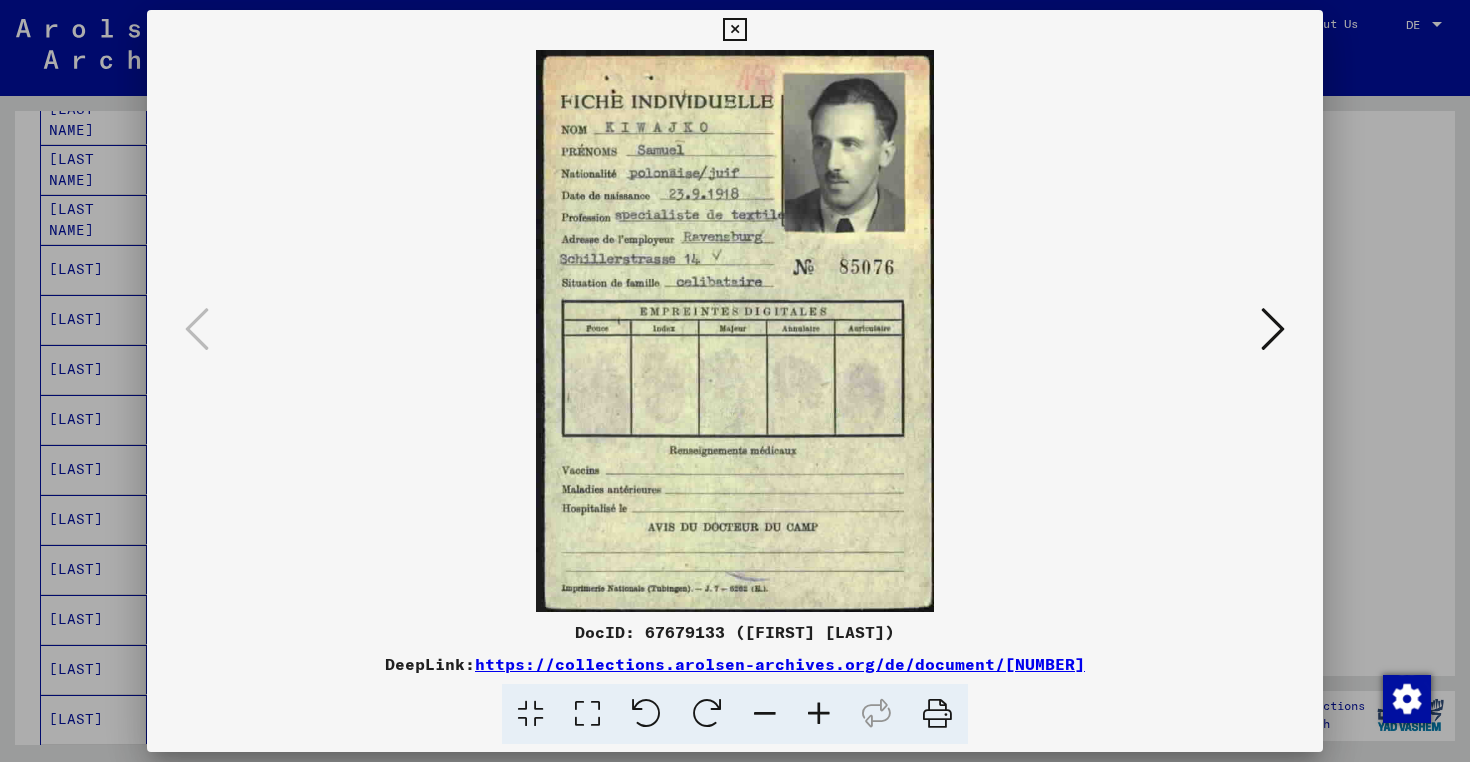 click at bounding box center (1273, 329) 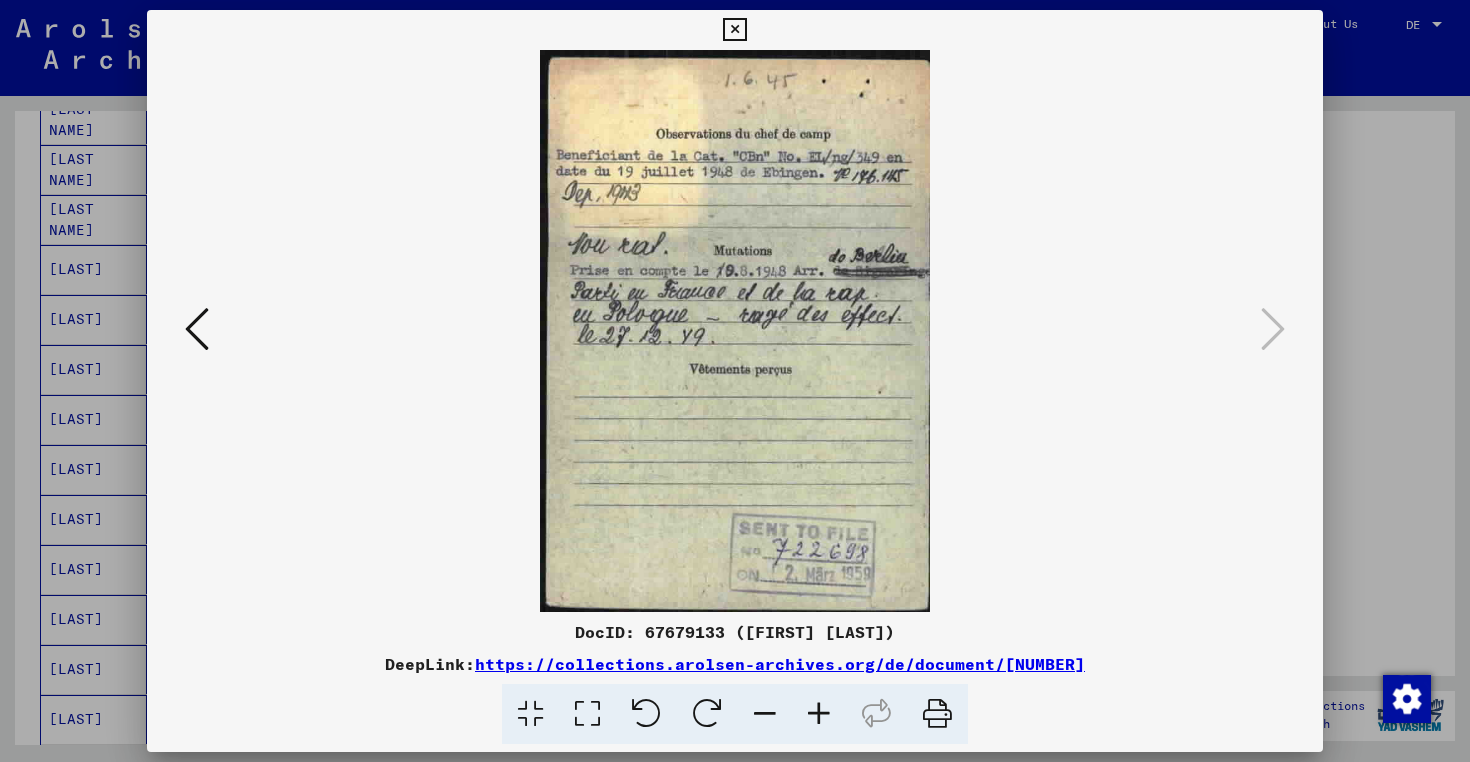 click at bounding box center [735, 381] 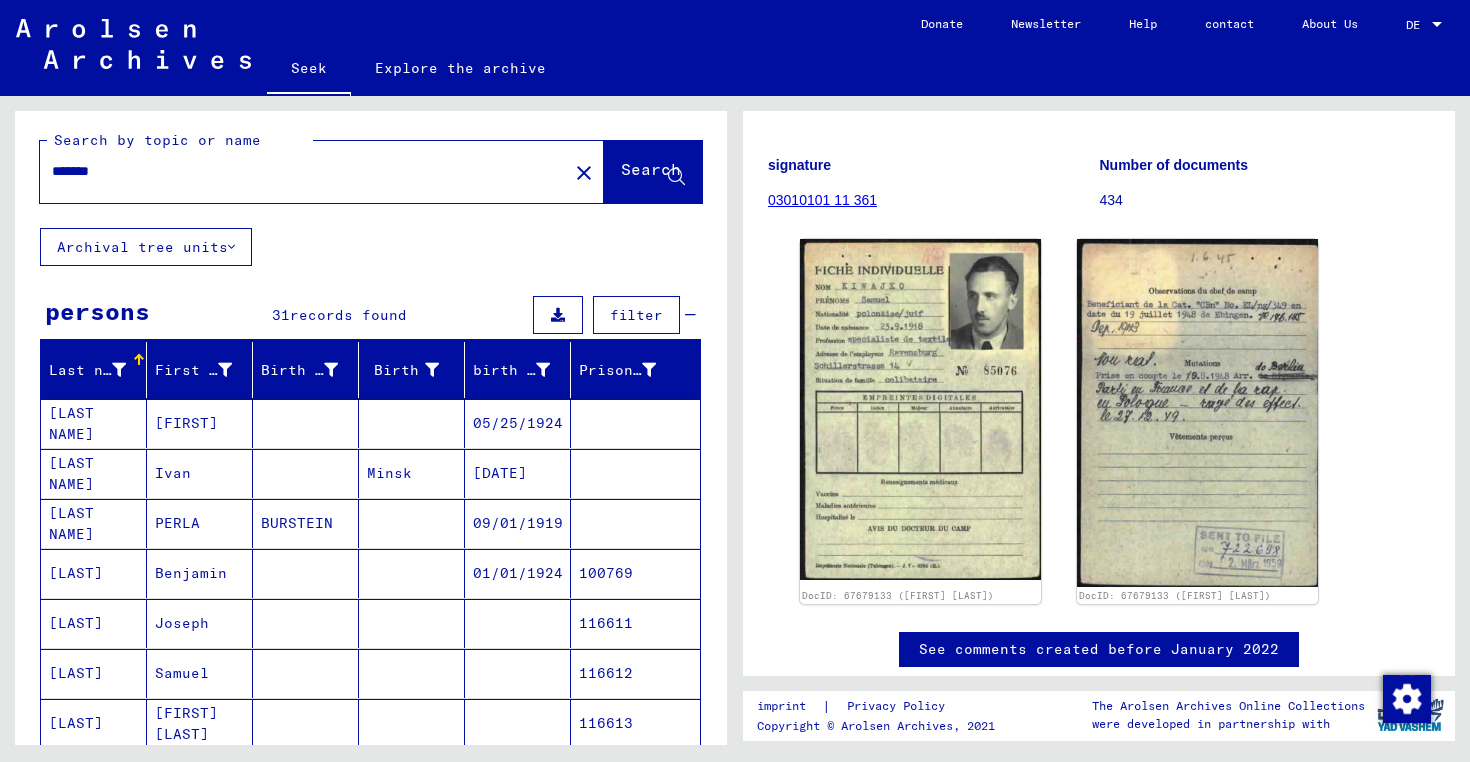 scroll, scrollTop: 0, scrollLeft: 0, axis: both 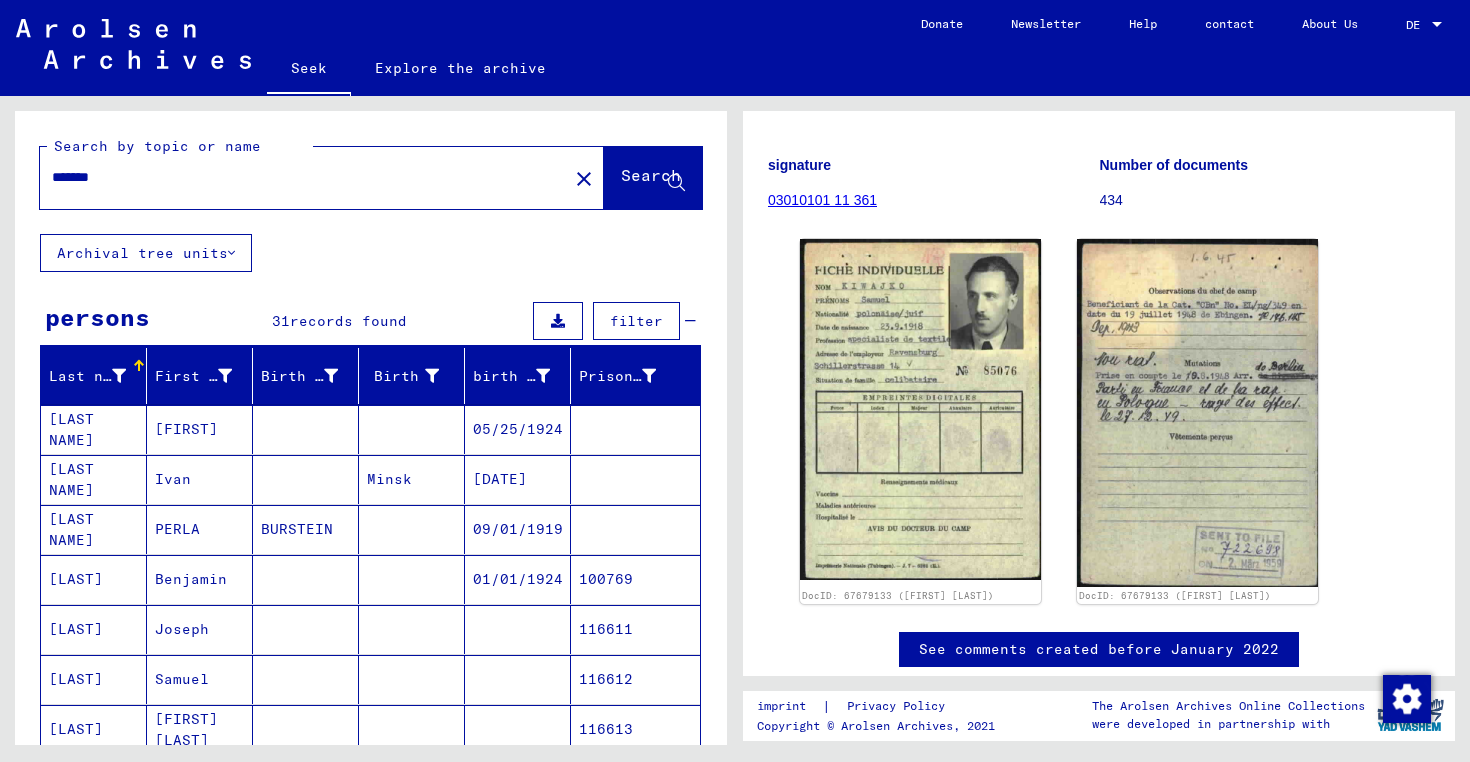 click on "*******" at bounding box center [304, 177] 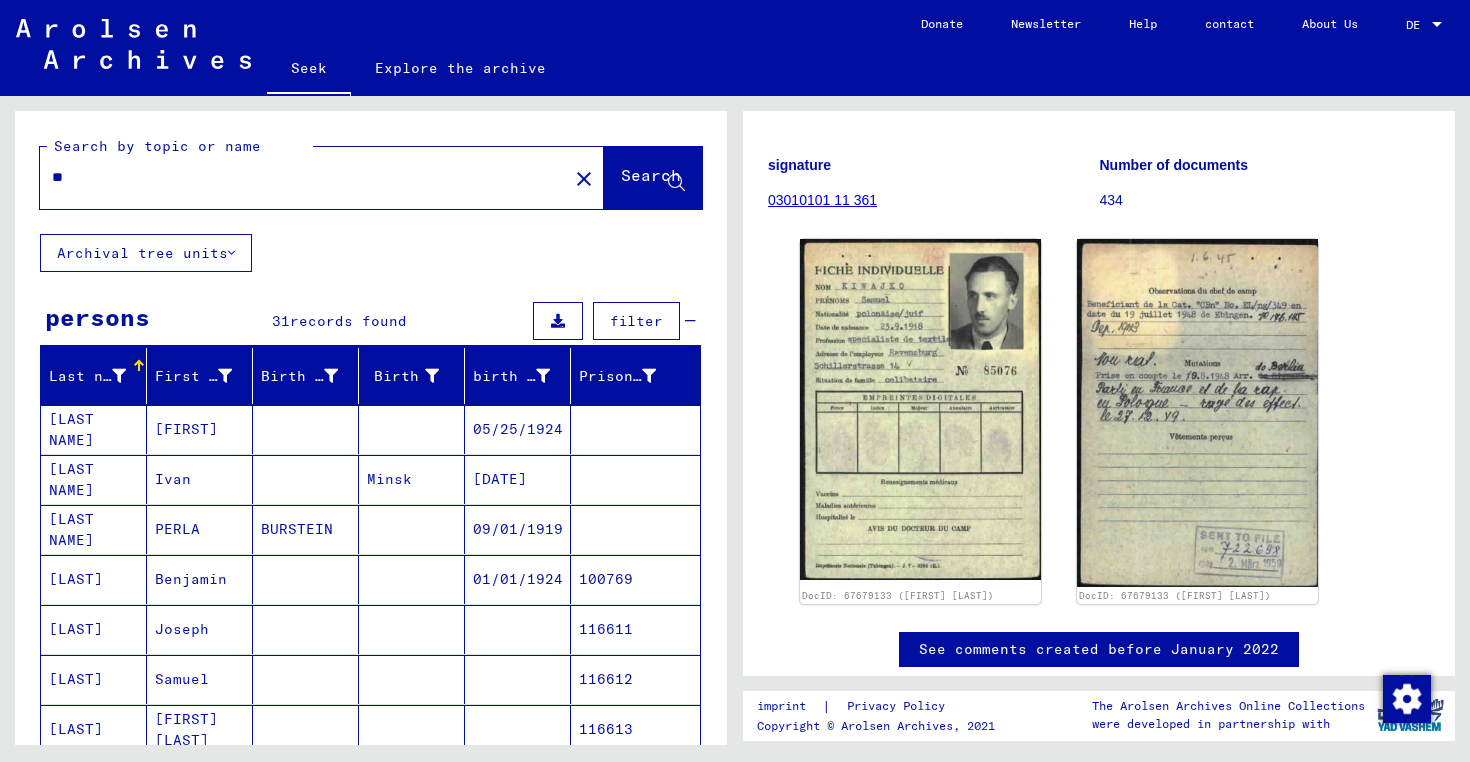 type on "*" 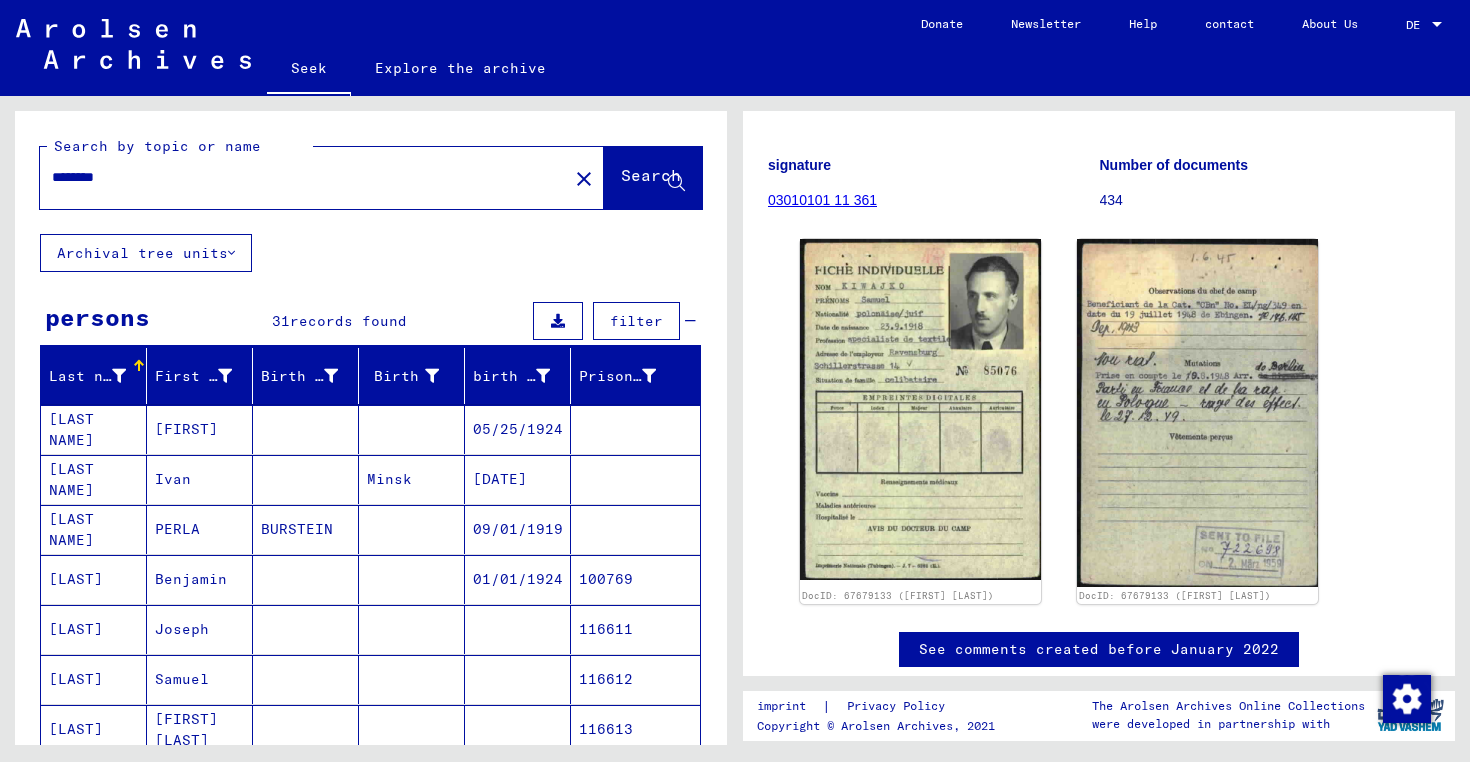 type on "********" 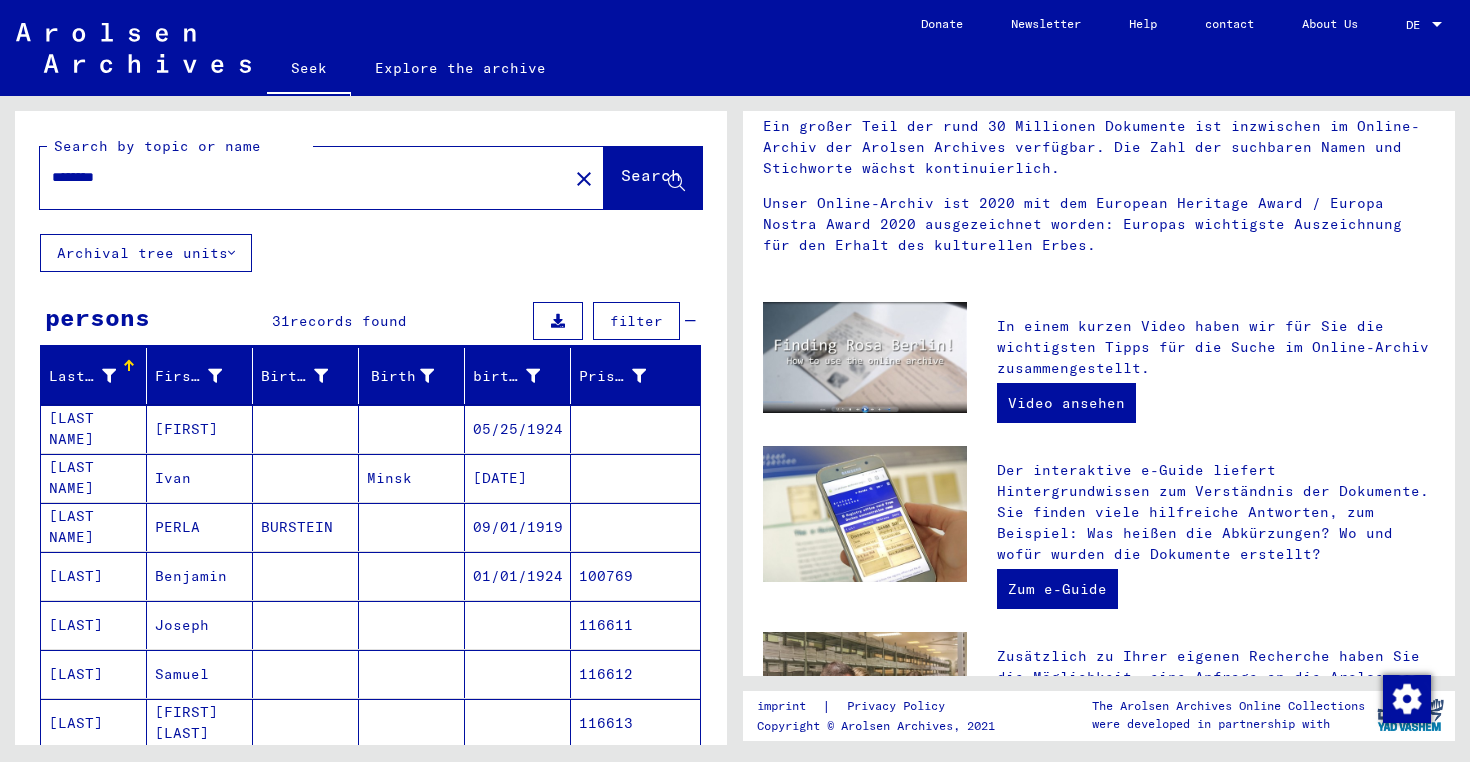 scroll, scrollTop: 0, scrollLeft: 0, axis: both 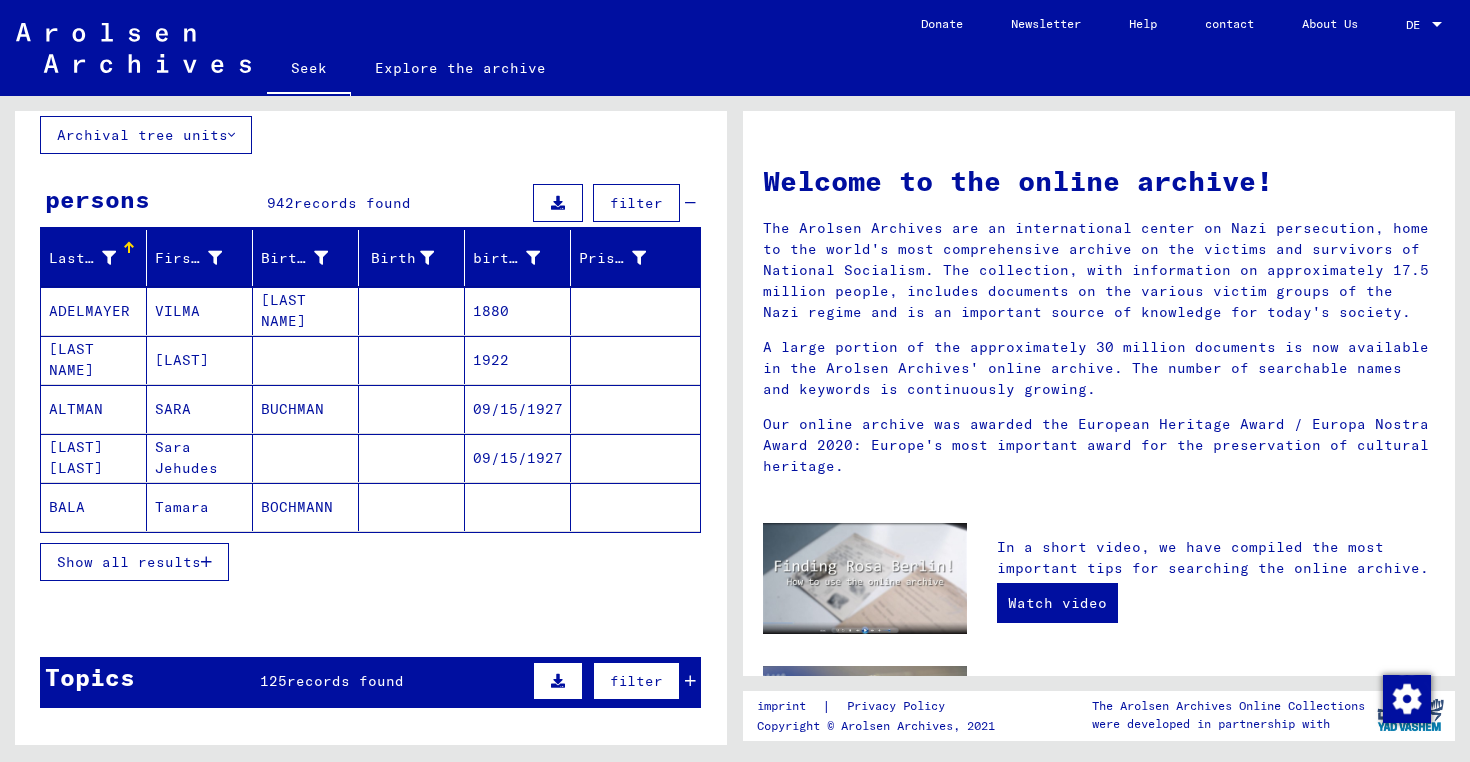 click on "Show all results" at bounding box center (129, 562) 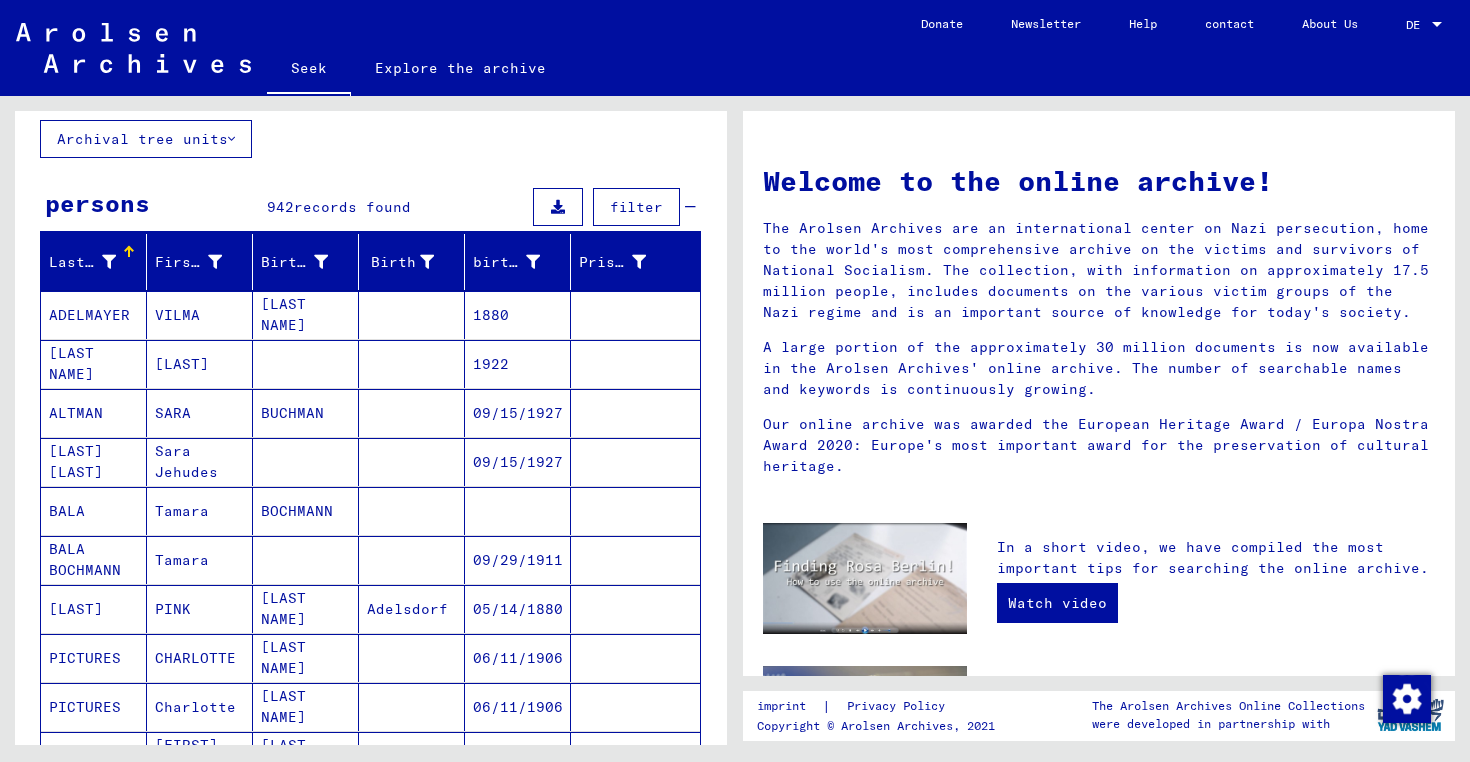 scroll, scrollTop: 113, scrollLeft: 0, axis: vertical 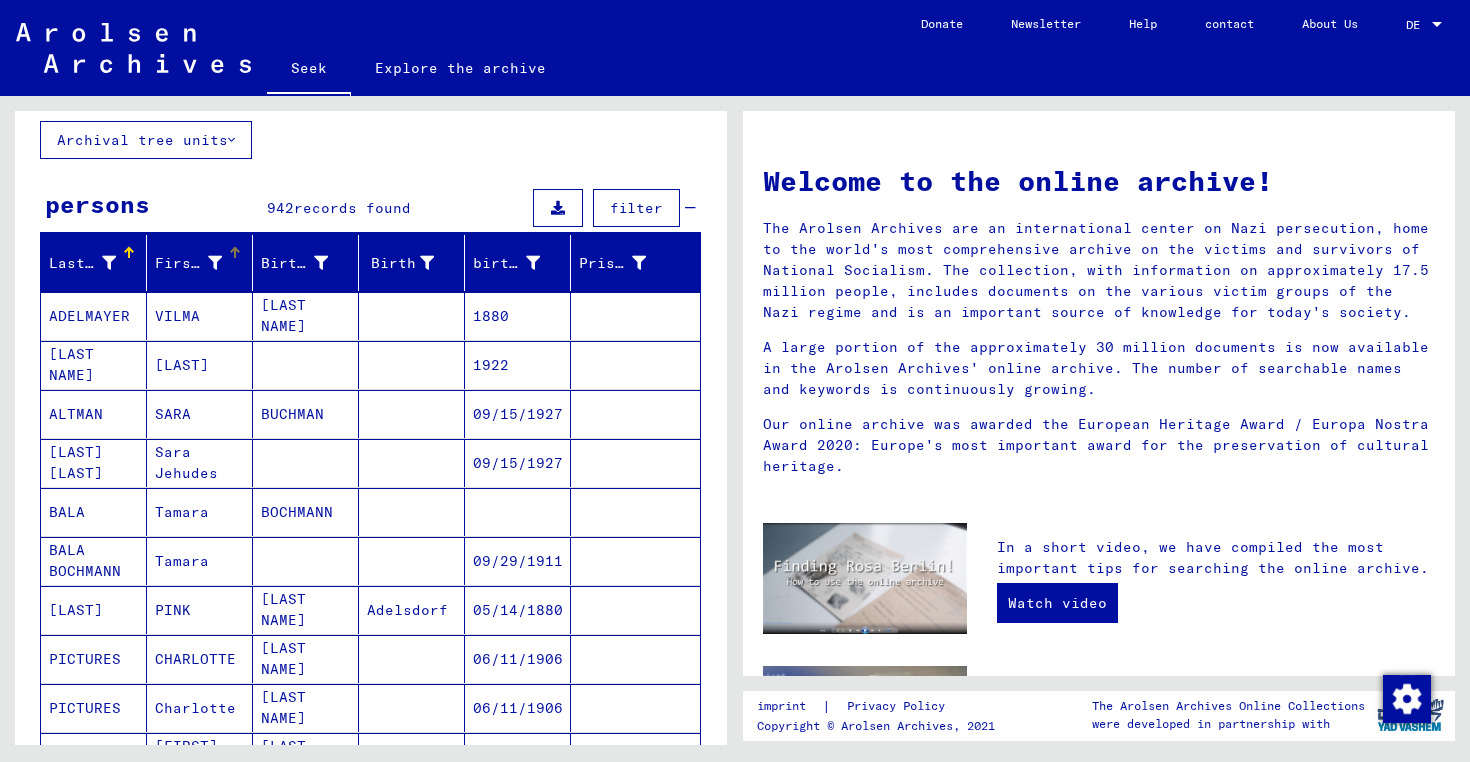 click on "First name" at bounding box center [200, 263] 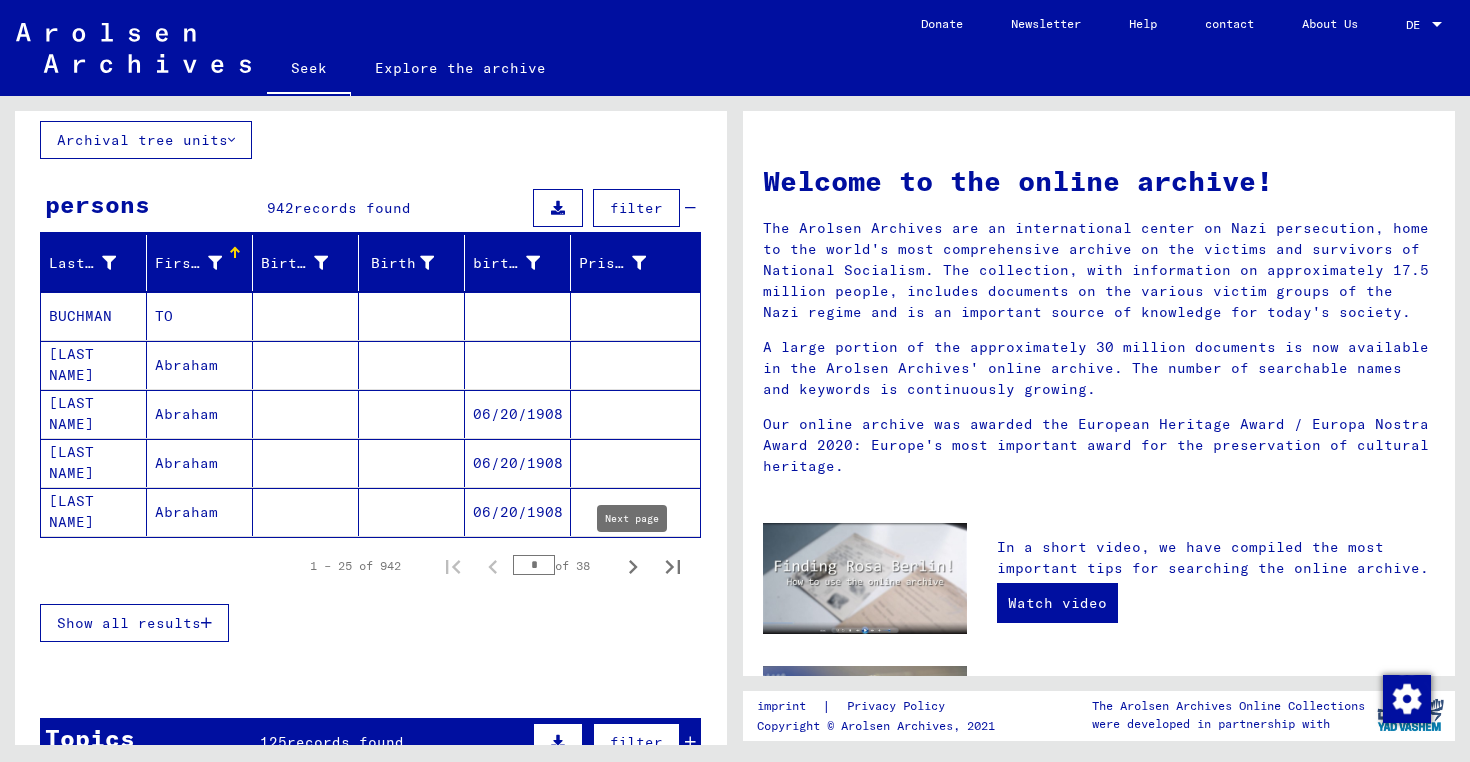 click 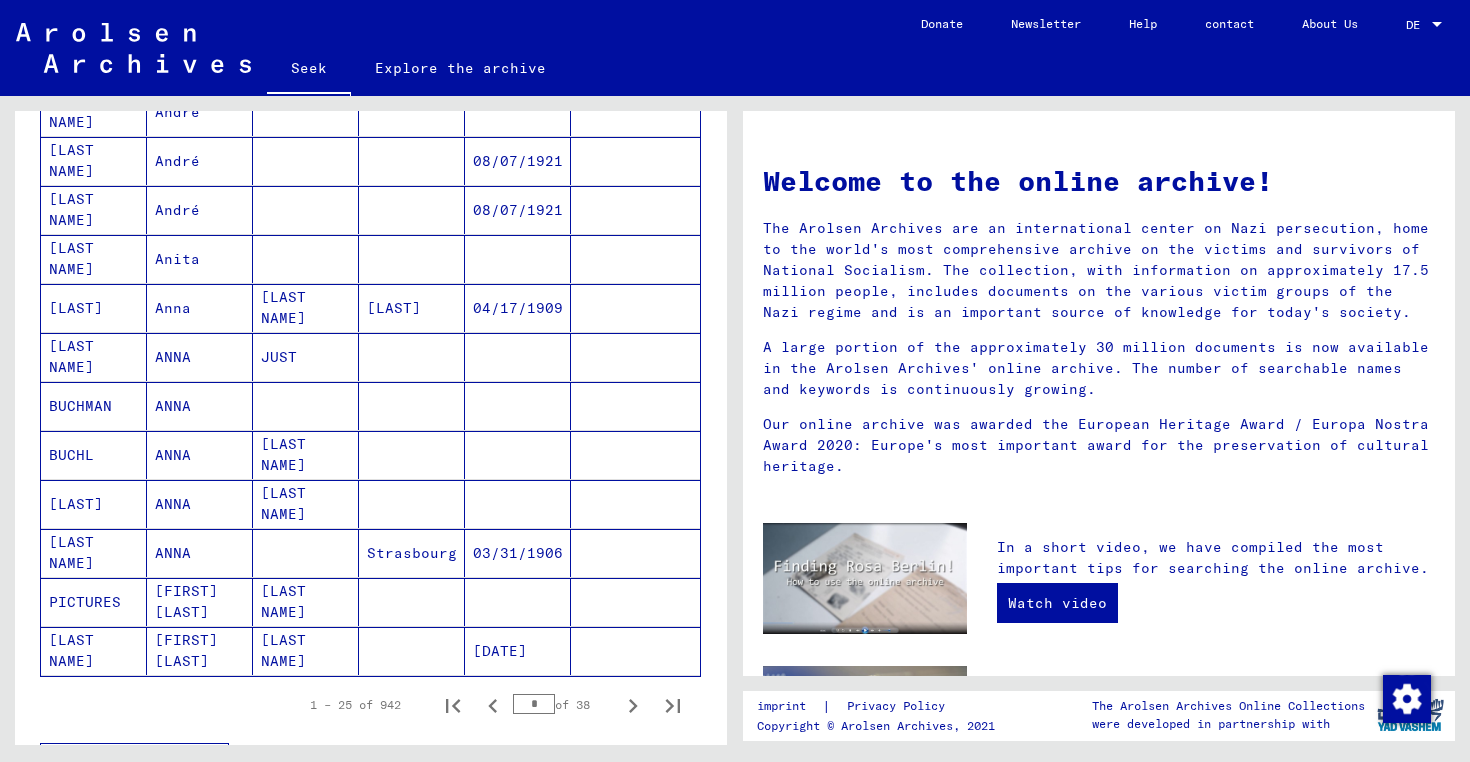 scroll, scrollTop: 979, scrollLeft: 0, axis: vertical 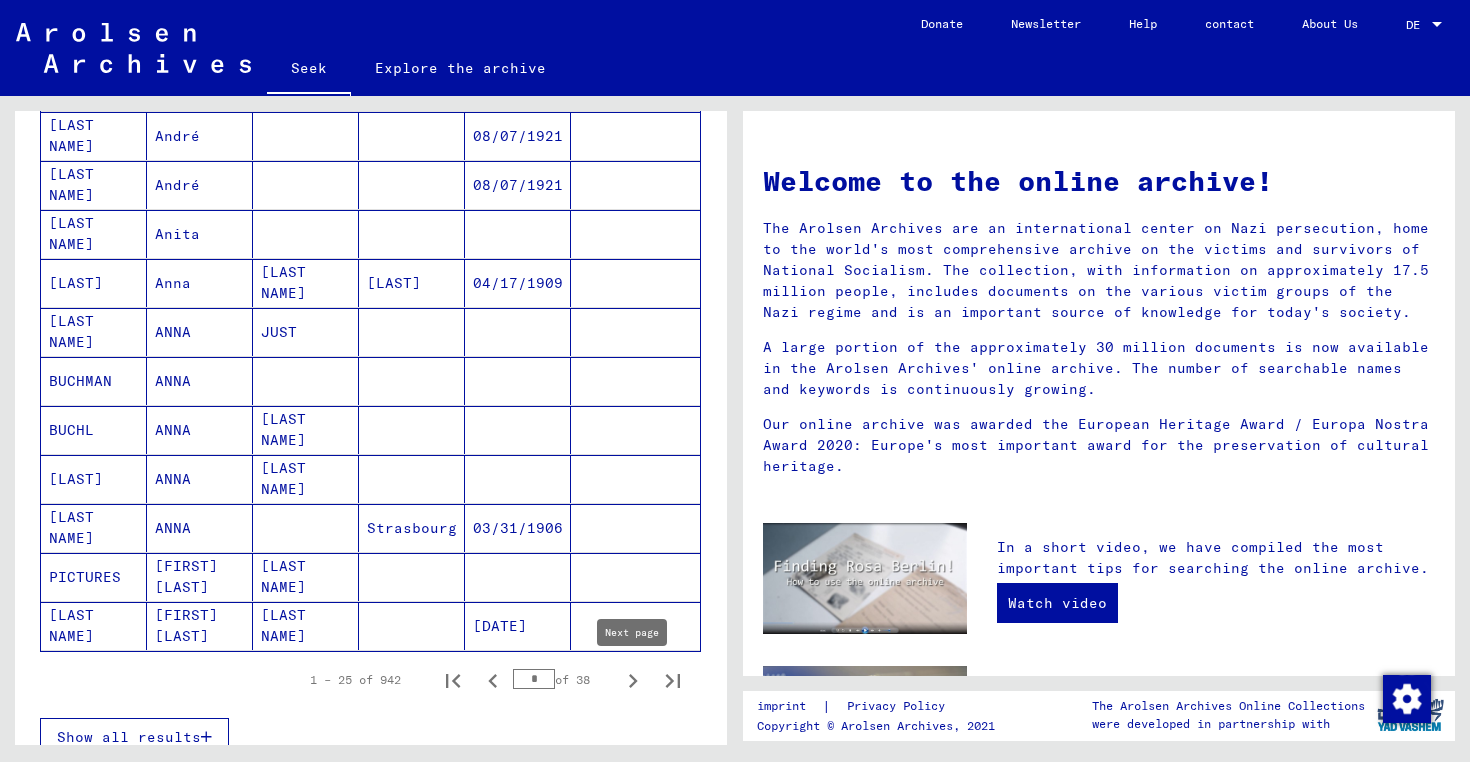 click 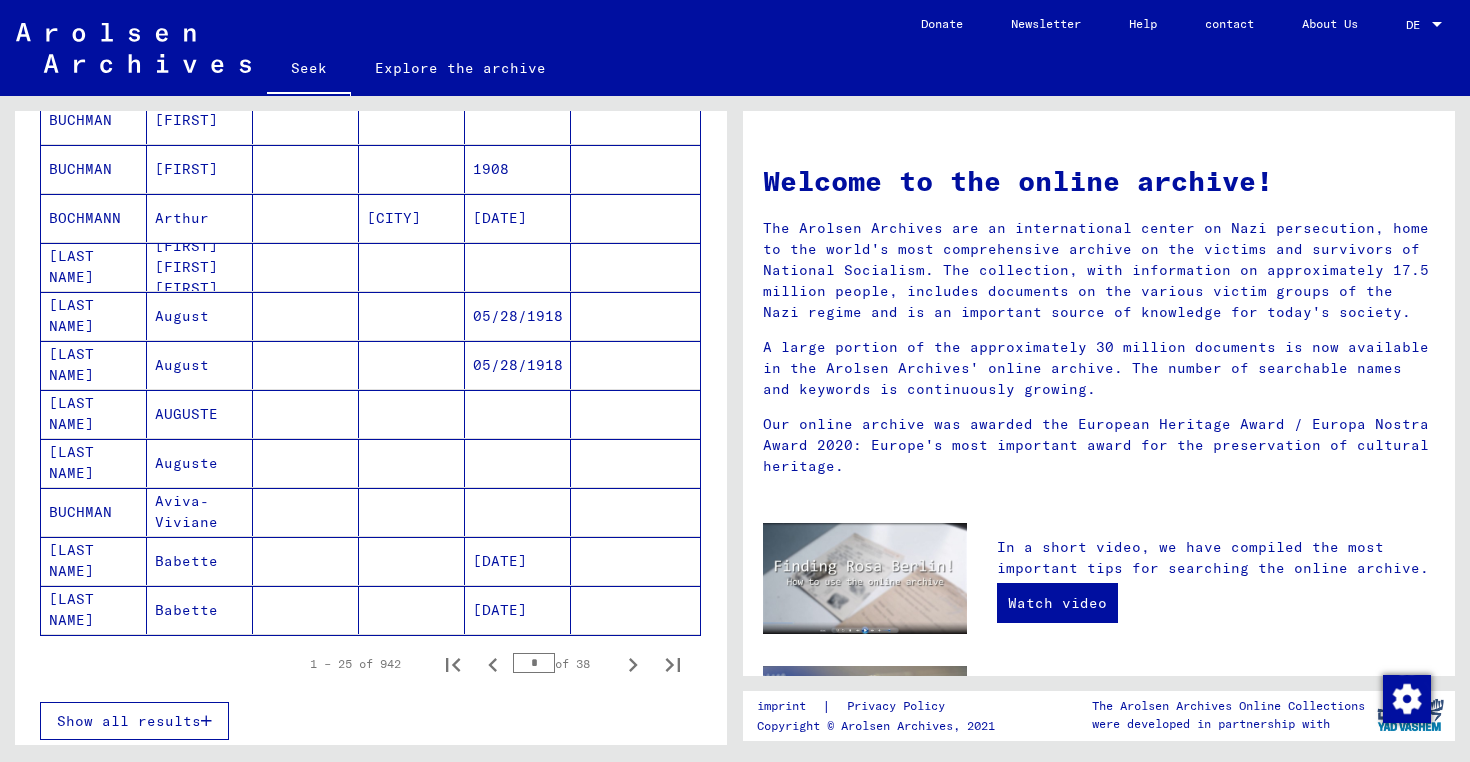 scroll, scrollTop: 1066, scrollLeft: 0, axis: vertical 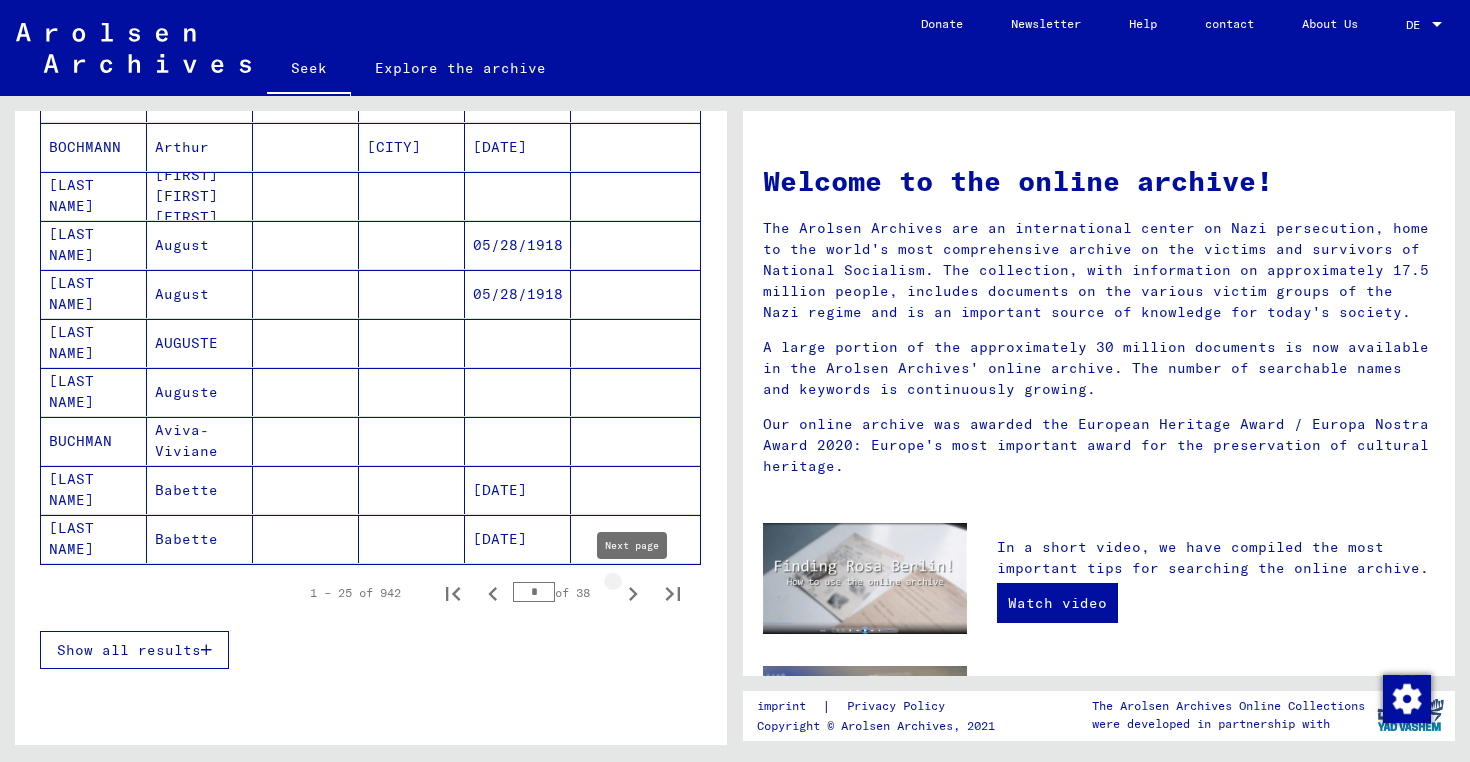 click 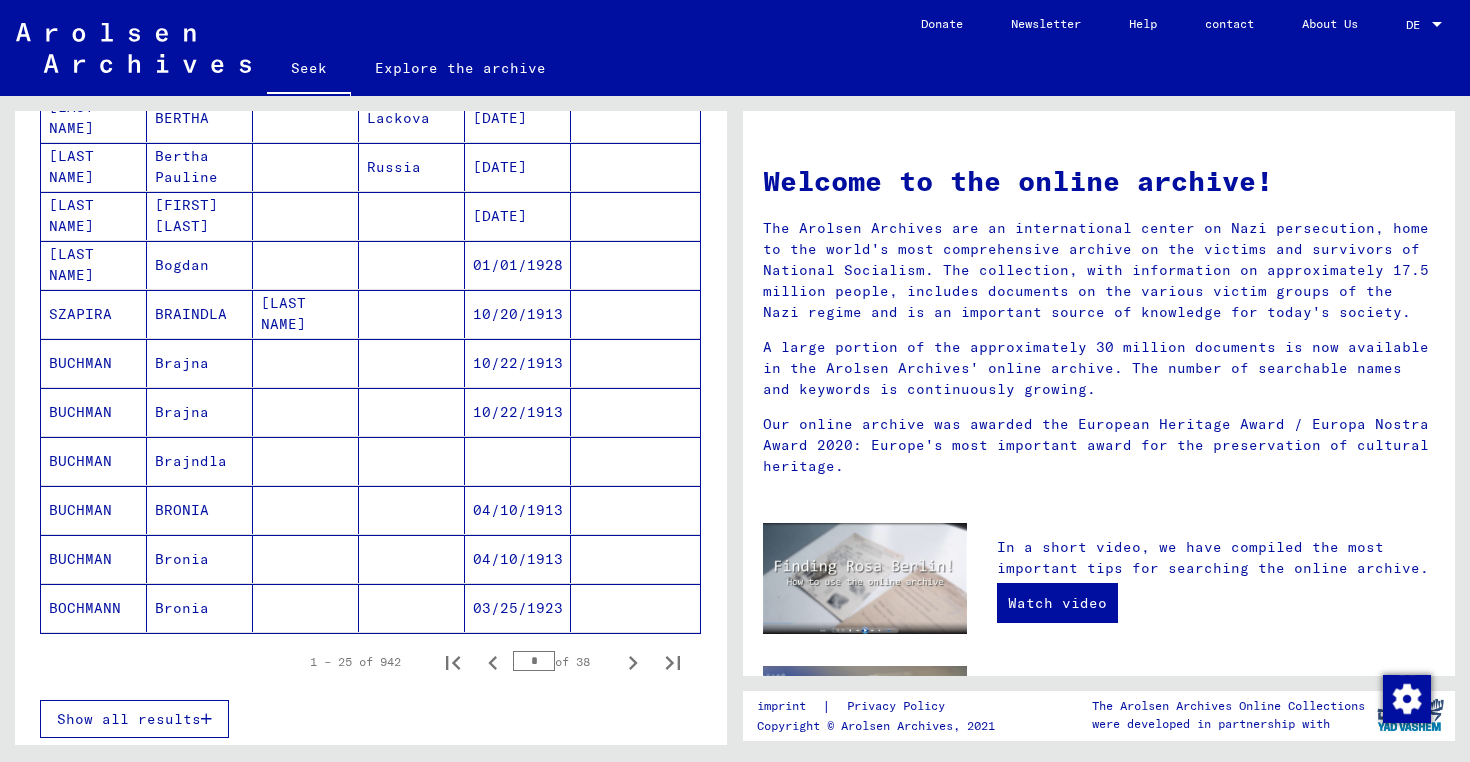 scroll, scrollTop: 1007, scrollLeft: 0, axis: vertical 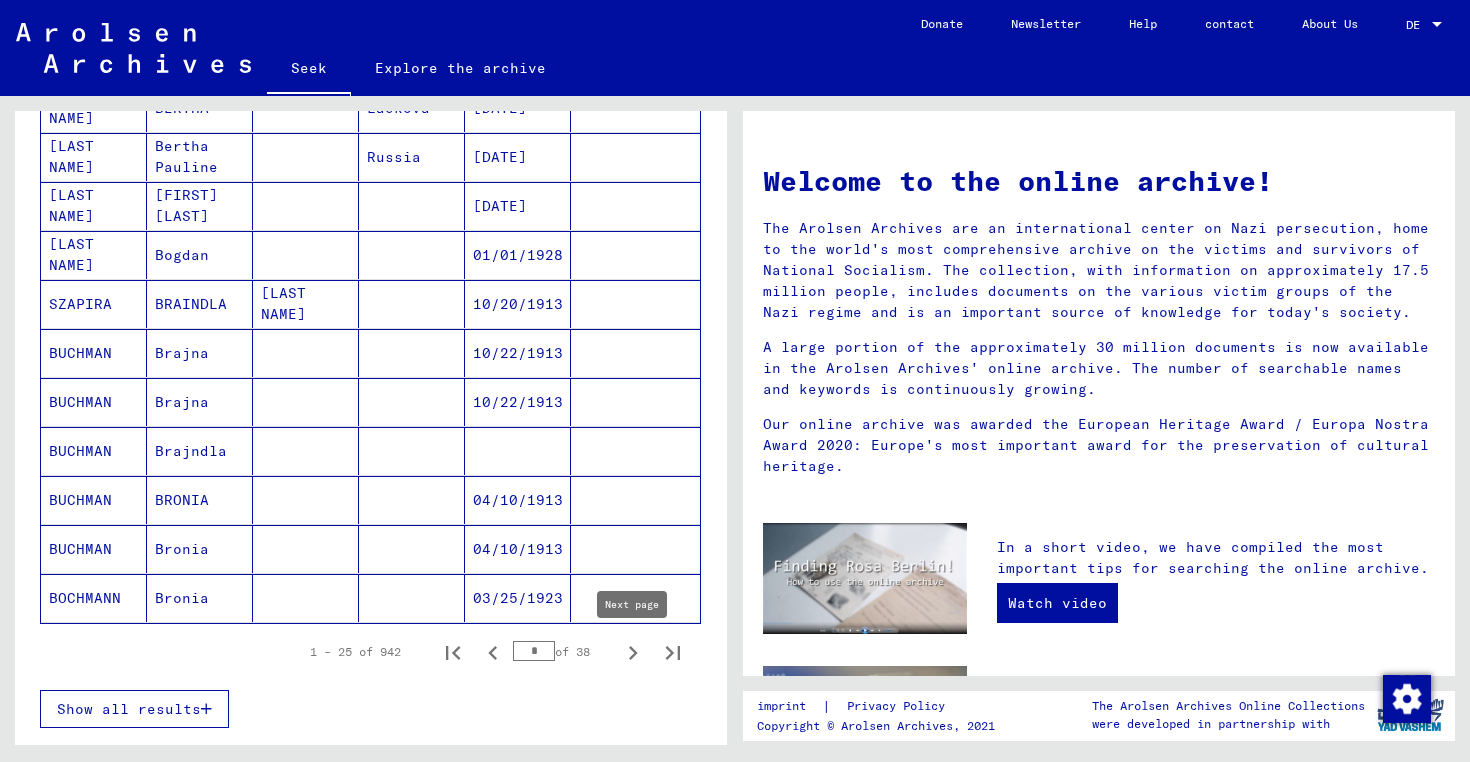 click 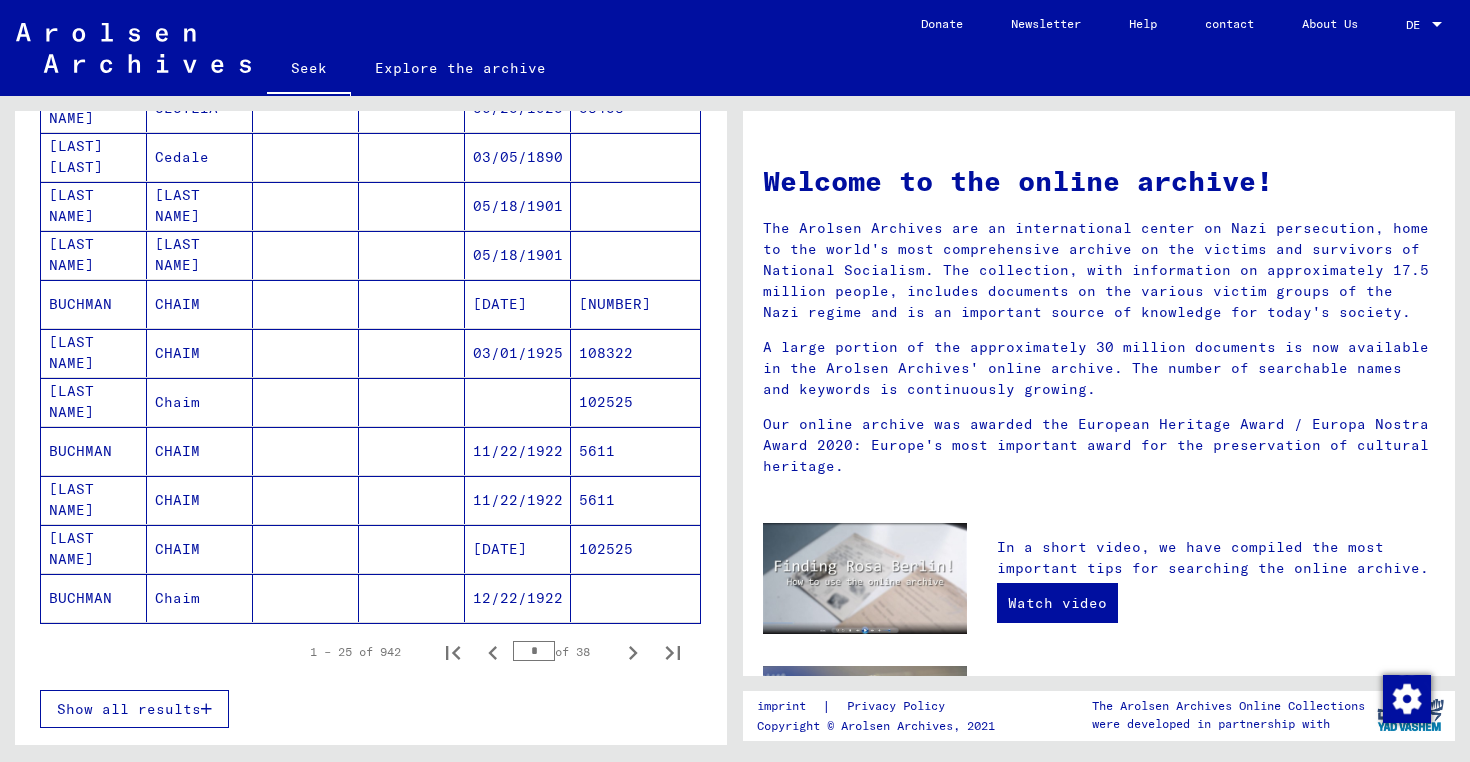 click 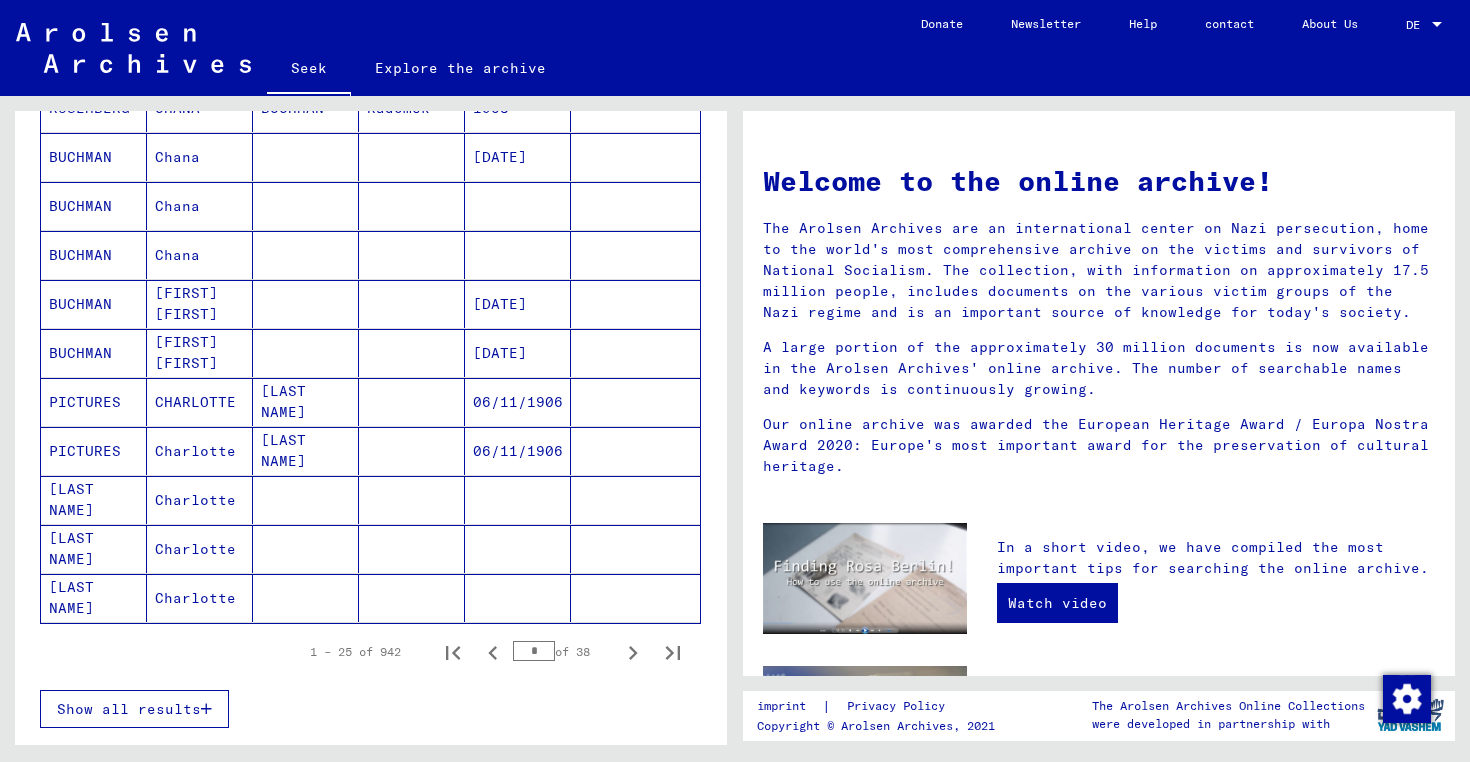 click 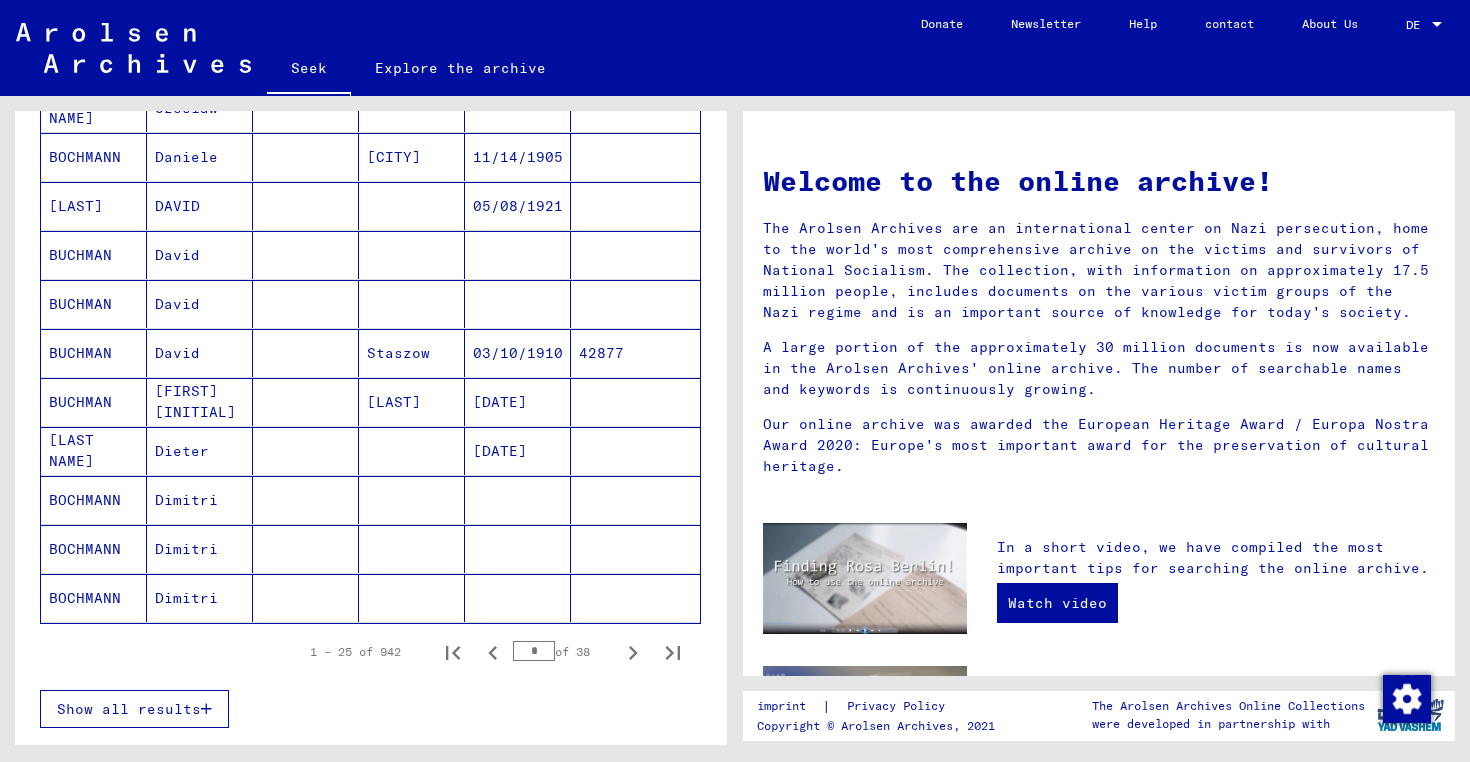 click 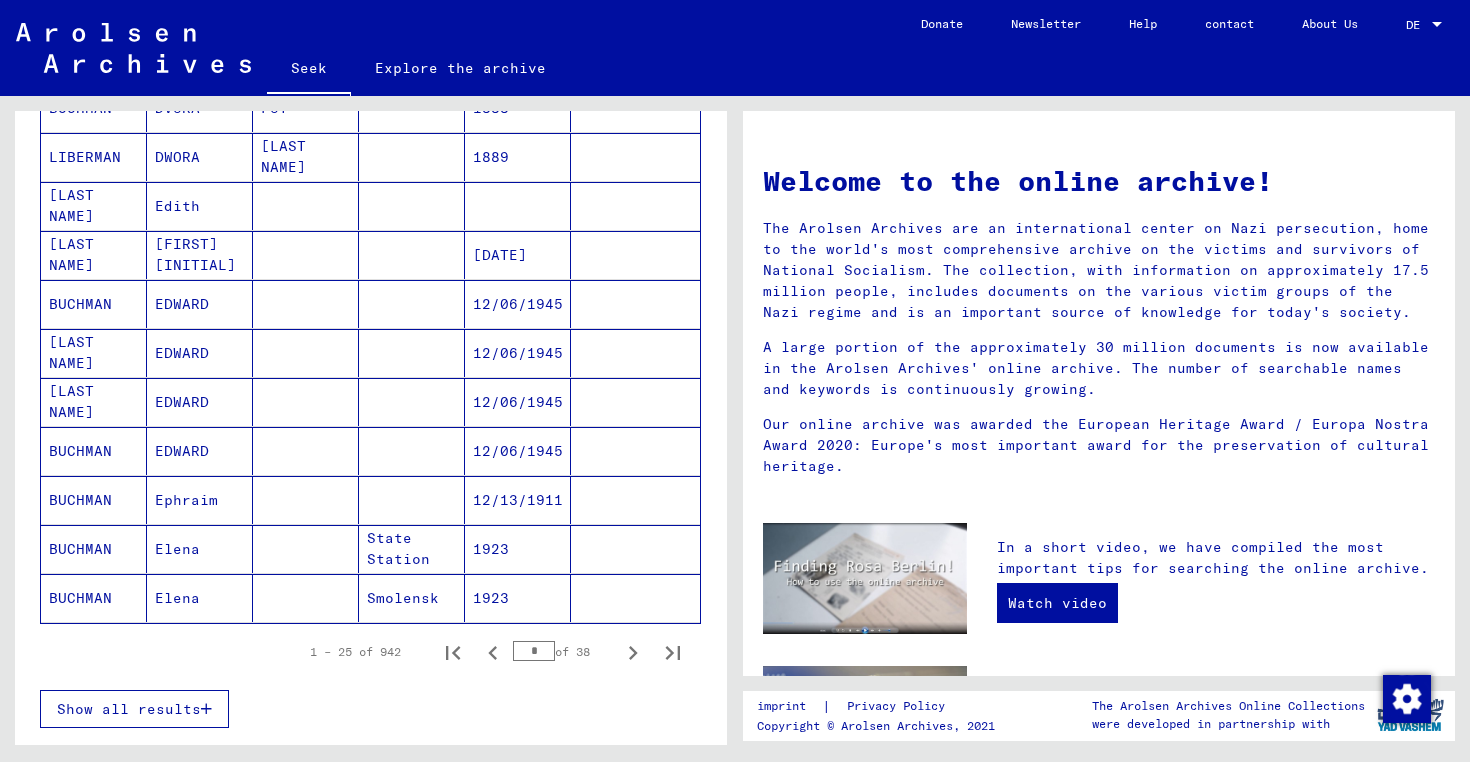 click 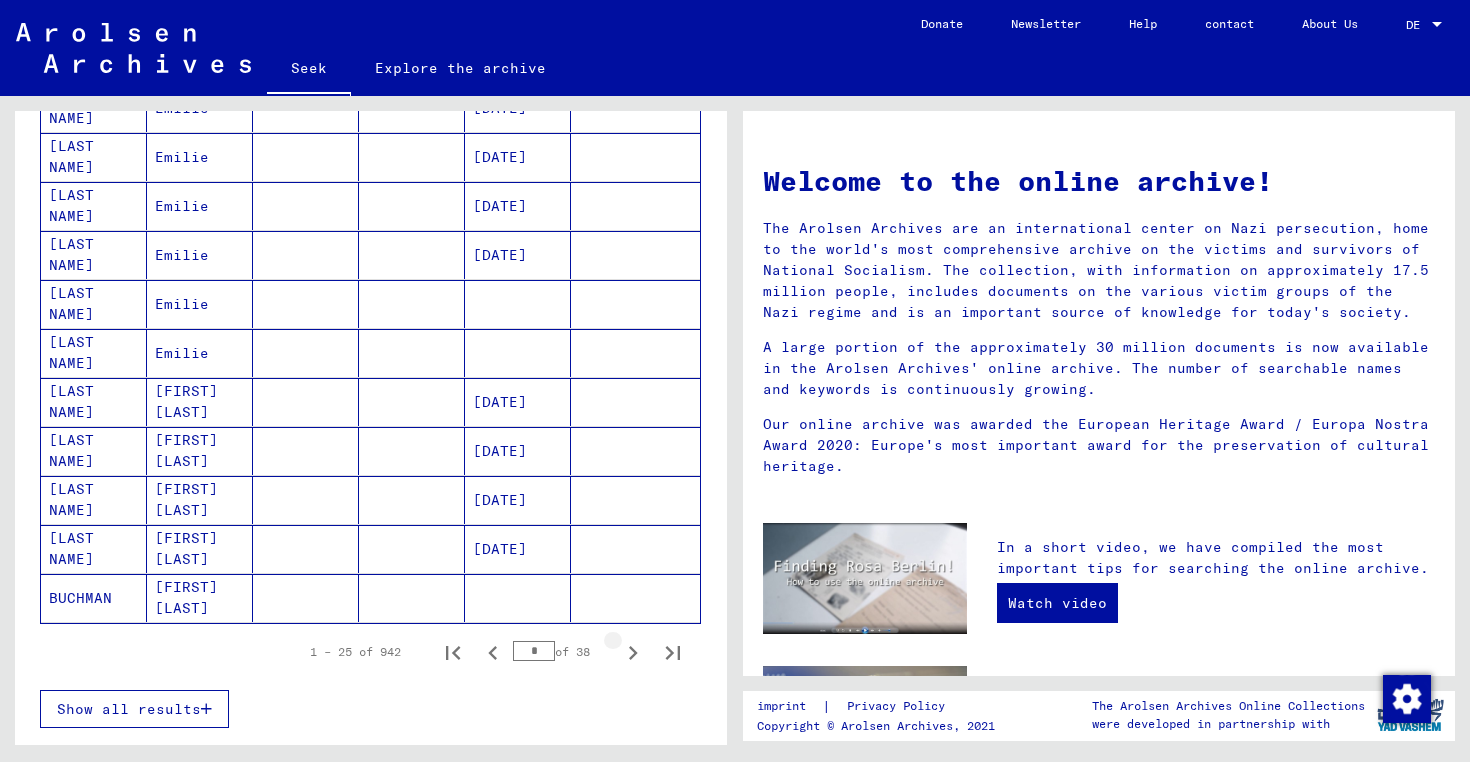 click 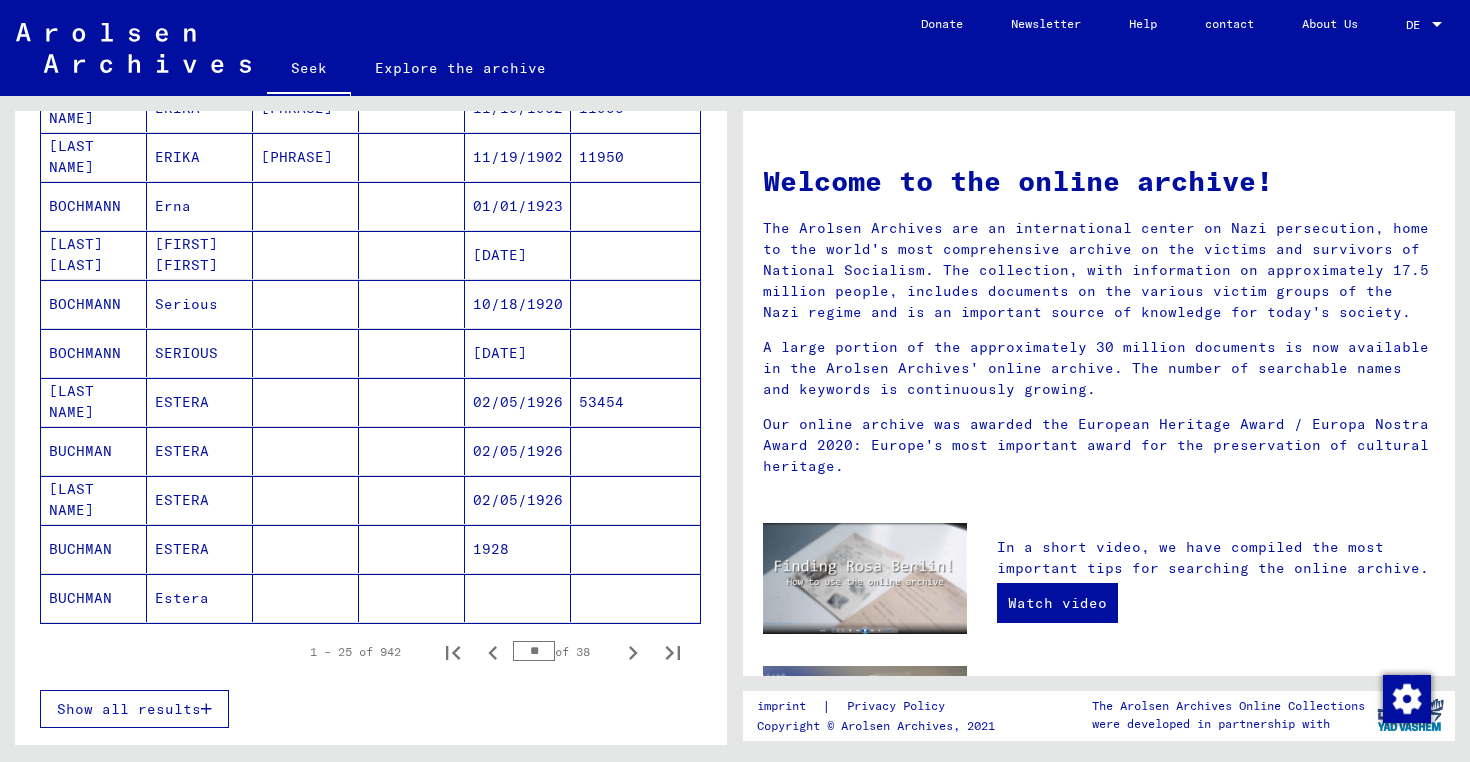 click 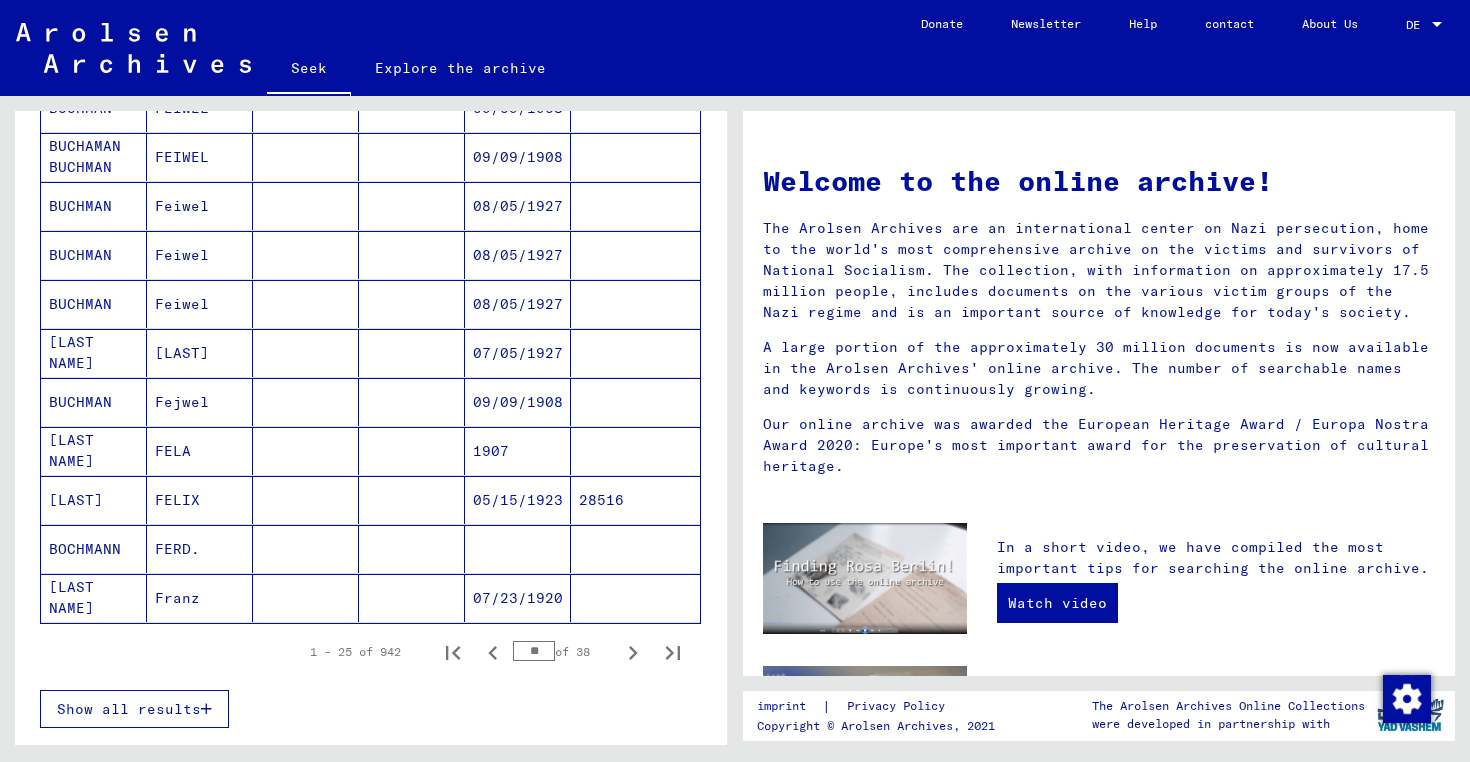 click 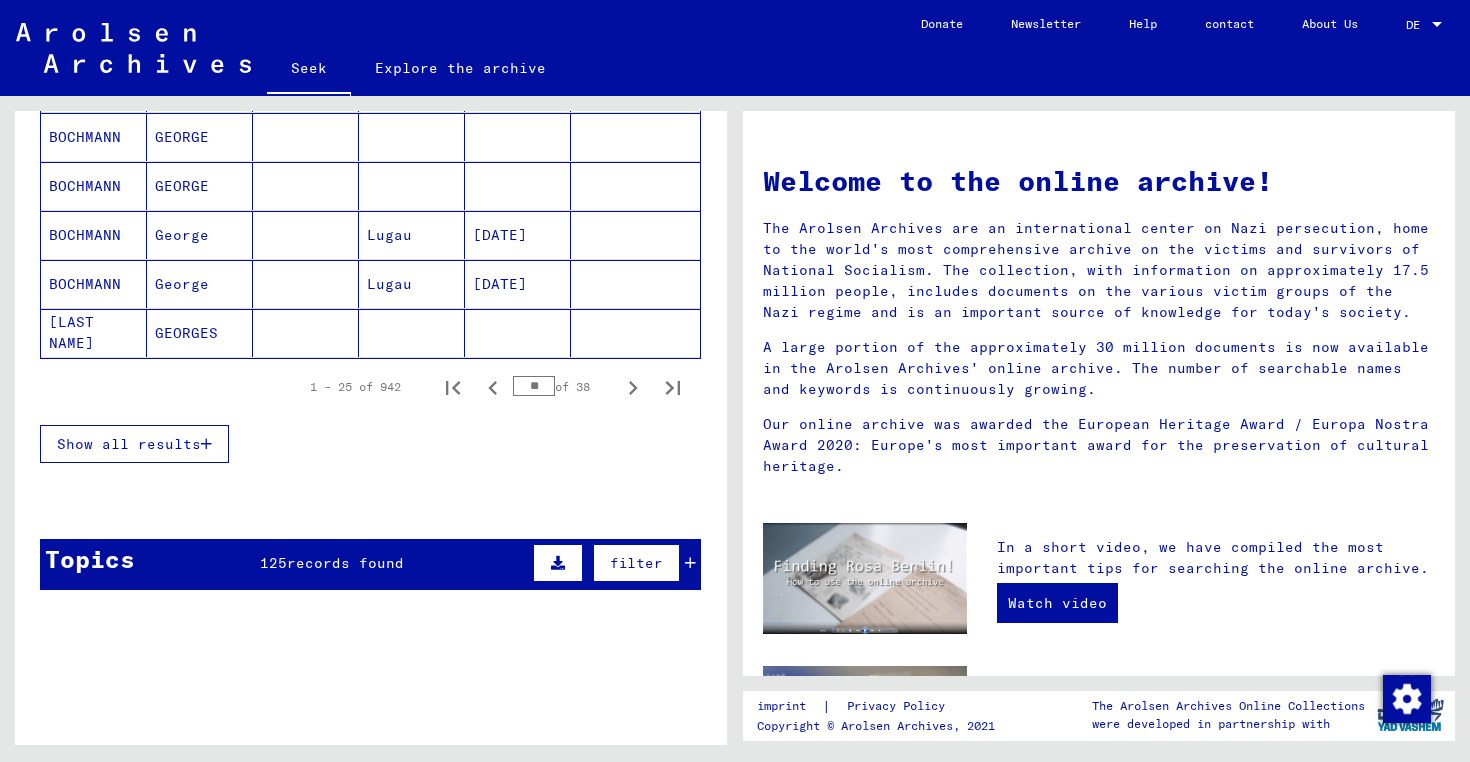 scroll, scrollTop: 1104, scrollLeft: 0, axis: vertical 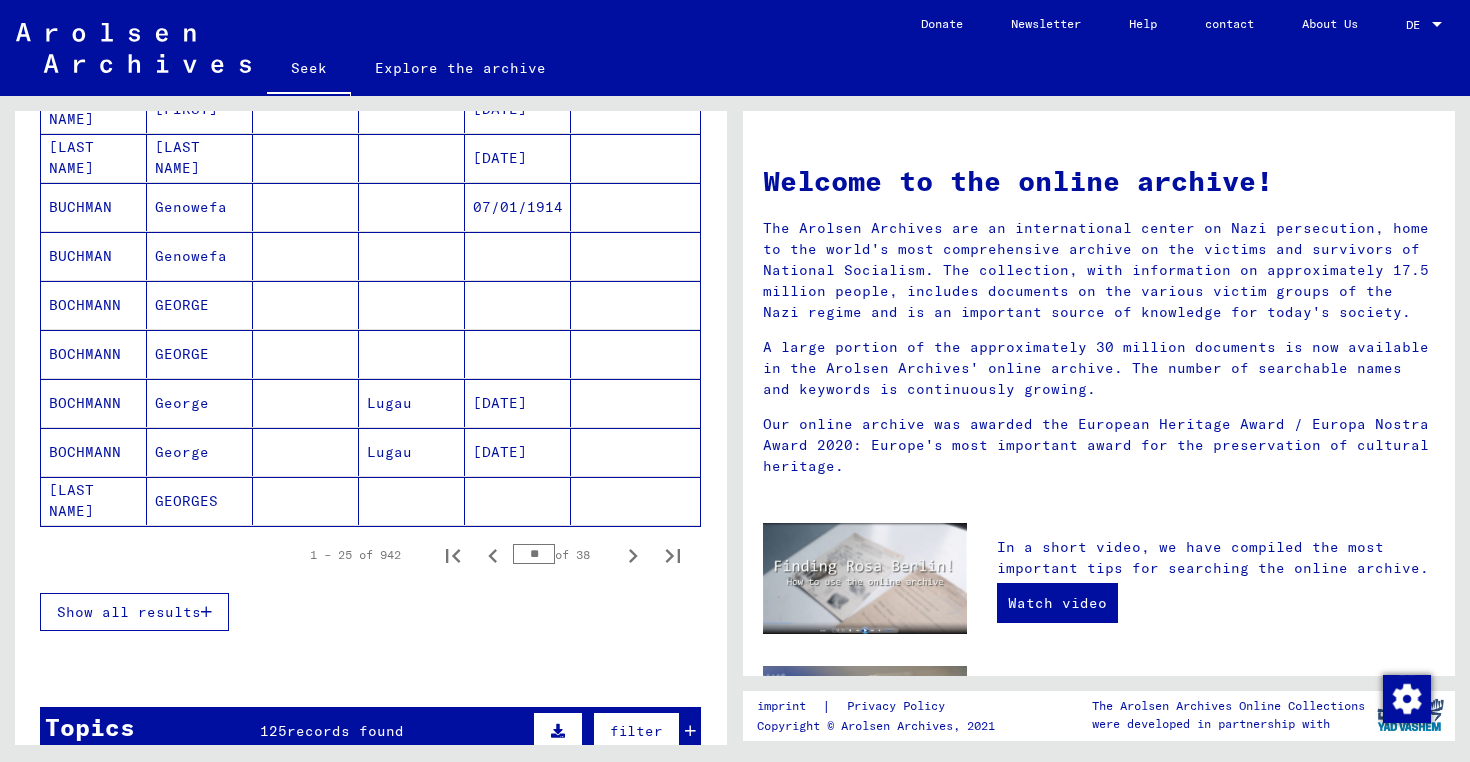 click 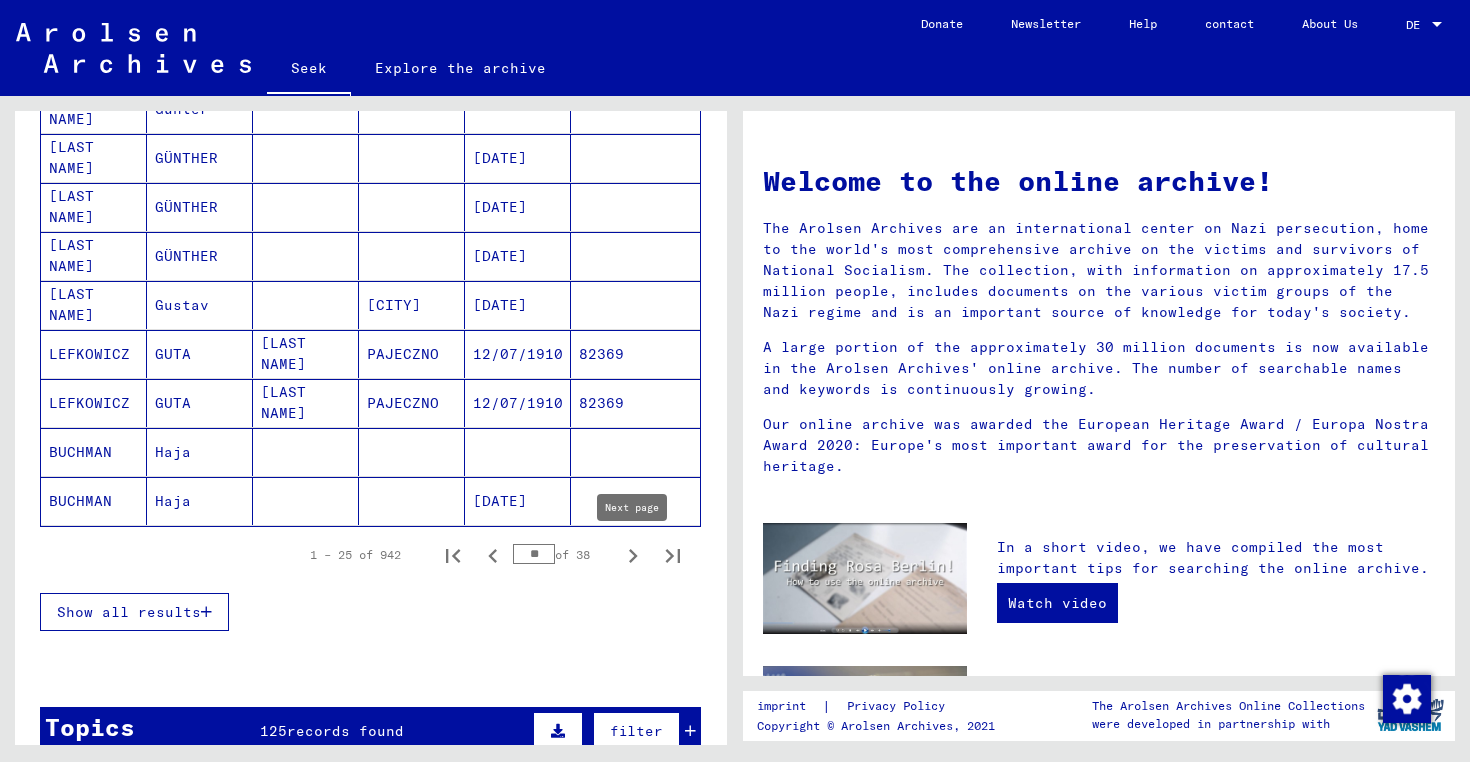 click 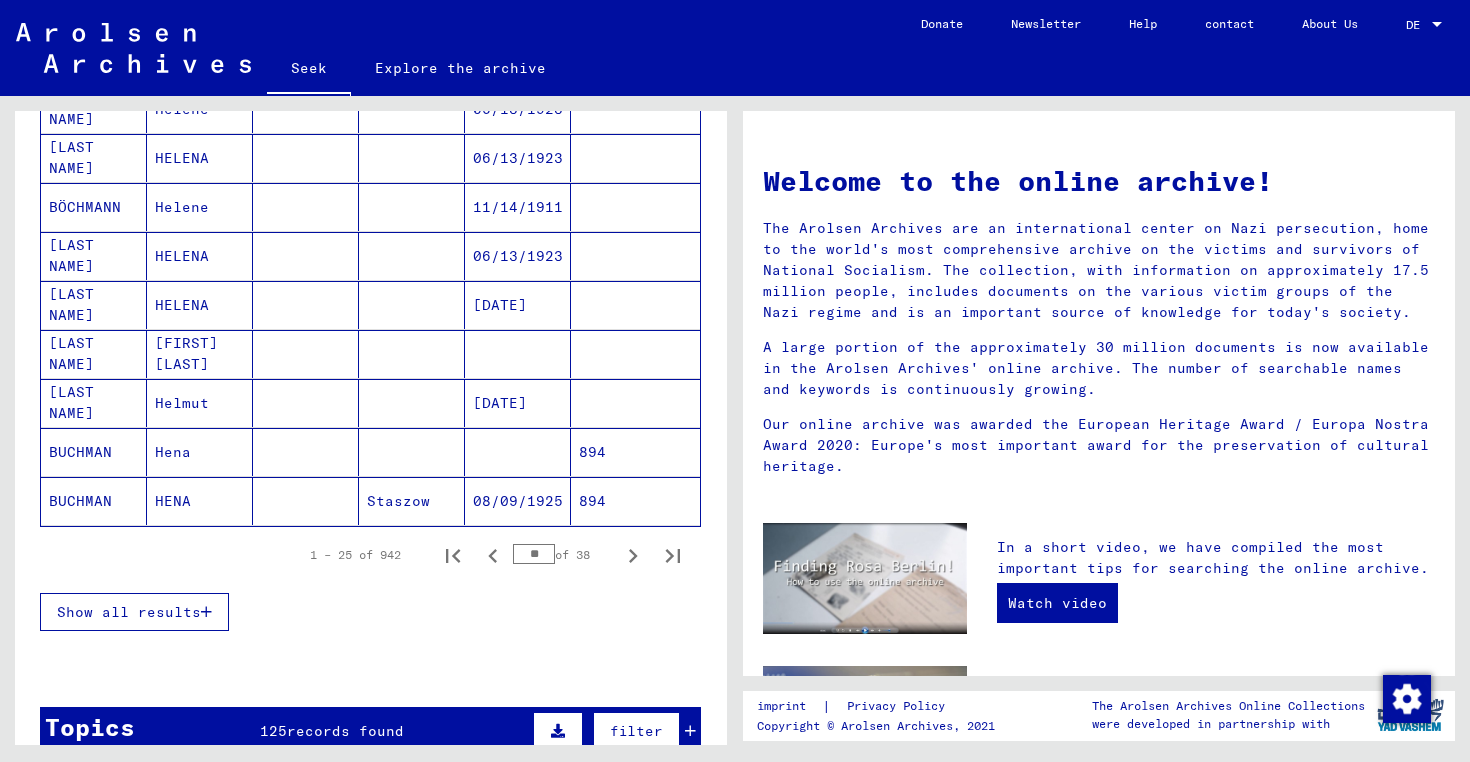 click 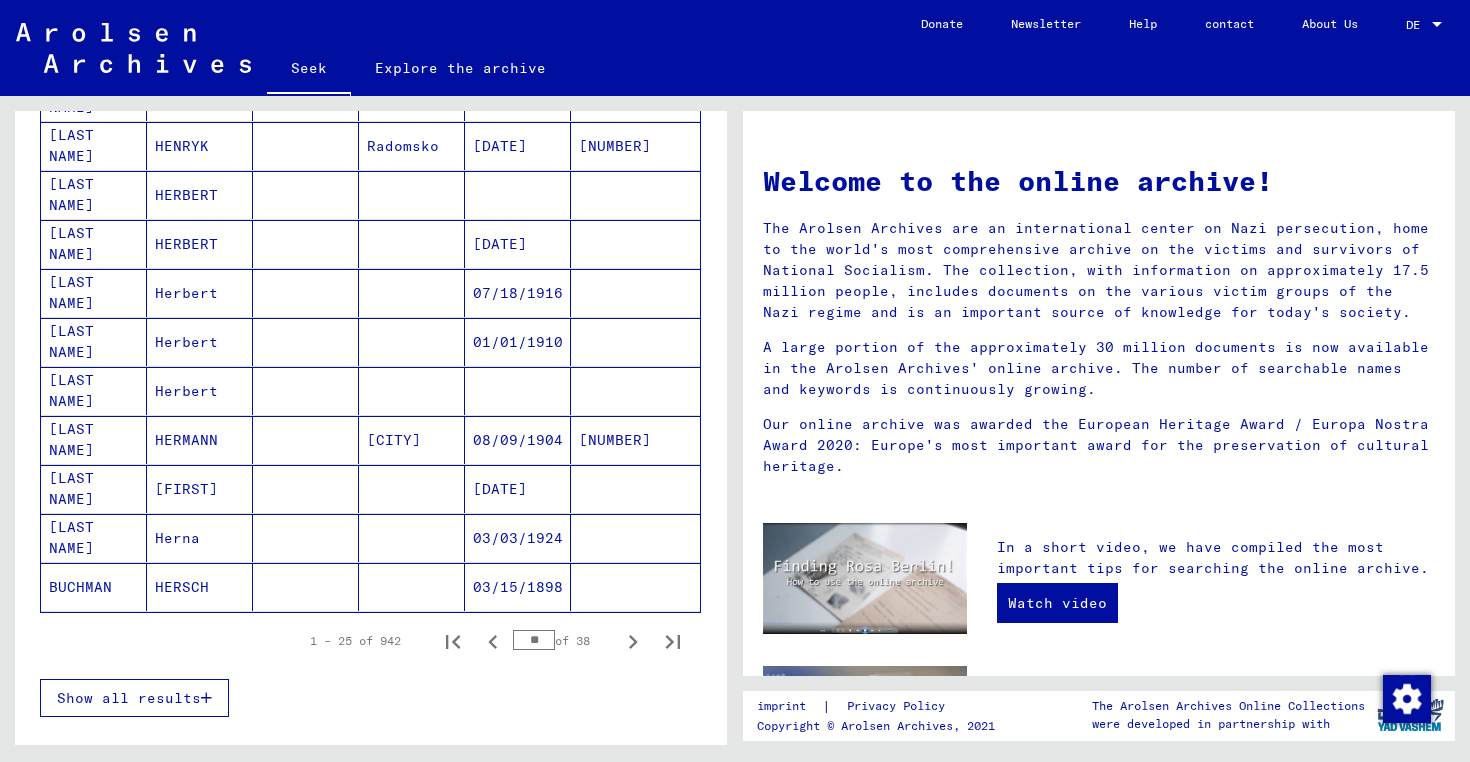 scroll, scrollTop: 1092, scrollLeft: 0, axis: vertical 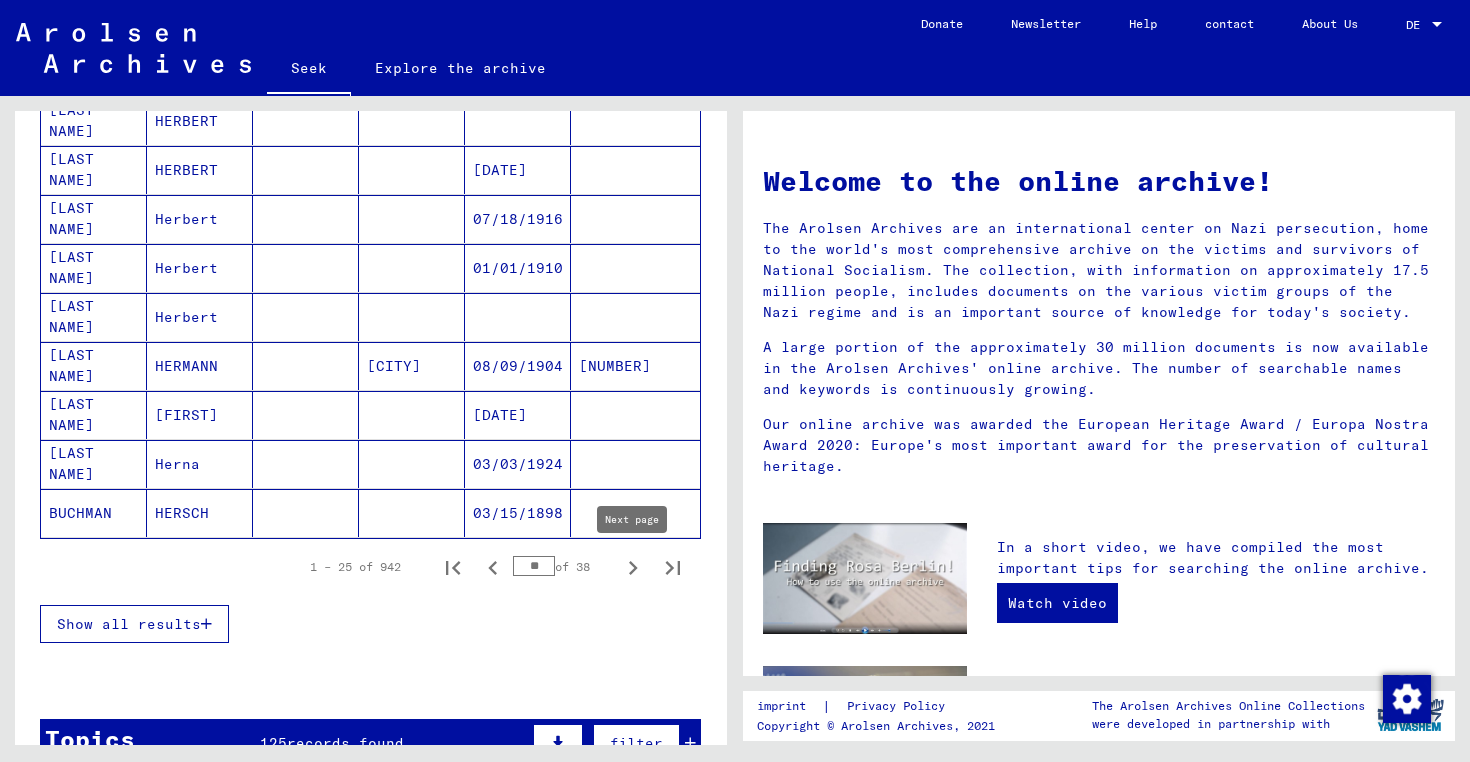 click 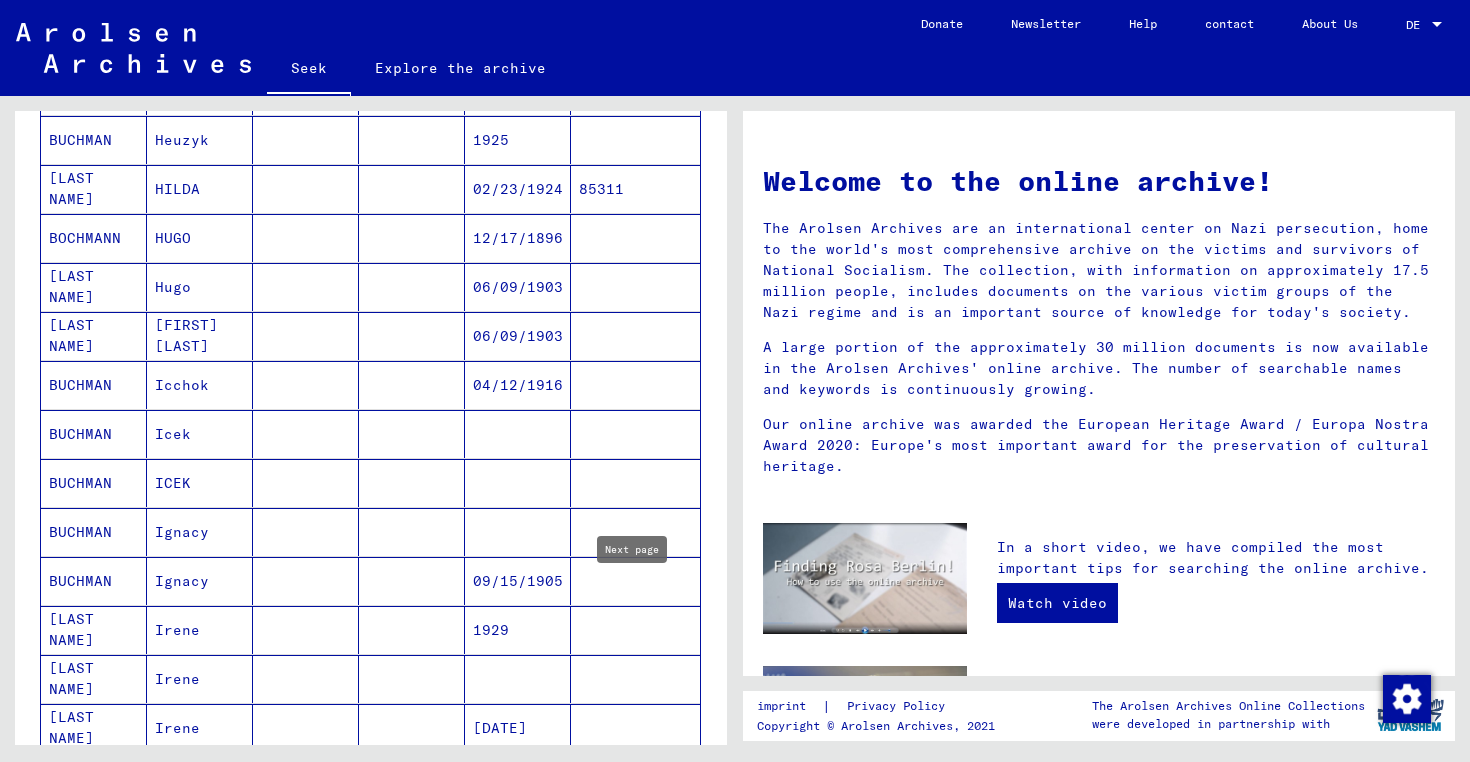 click 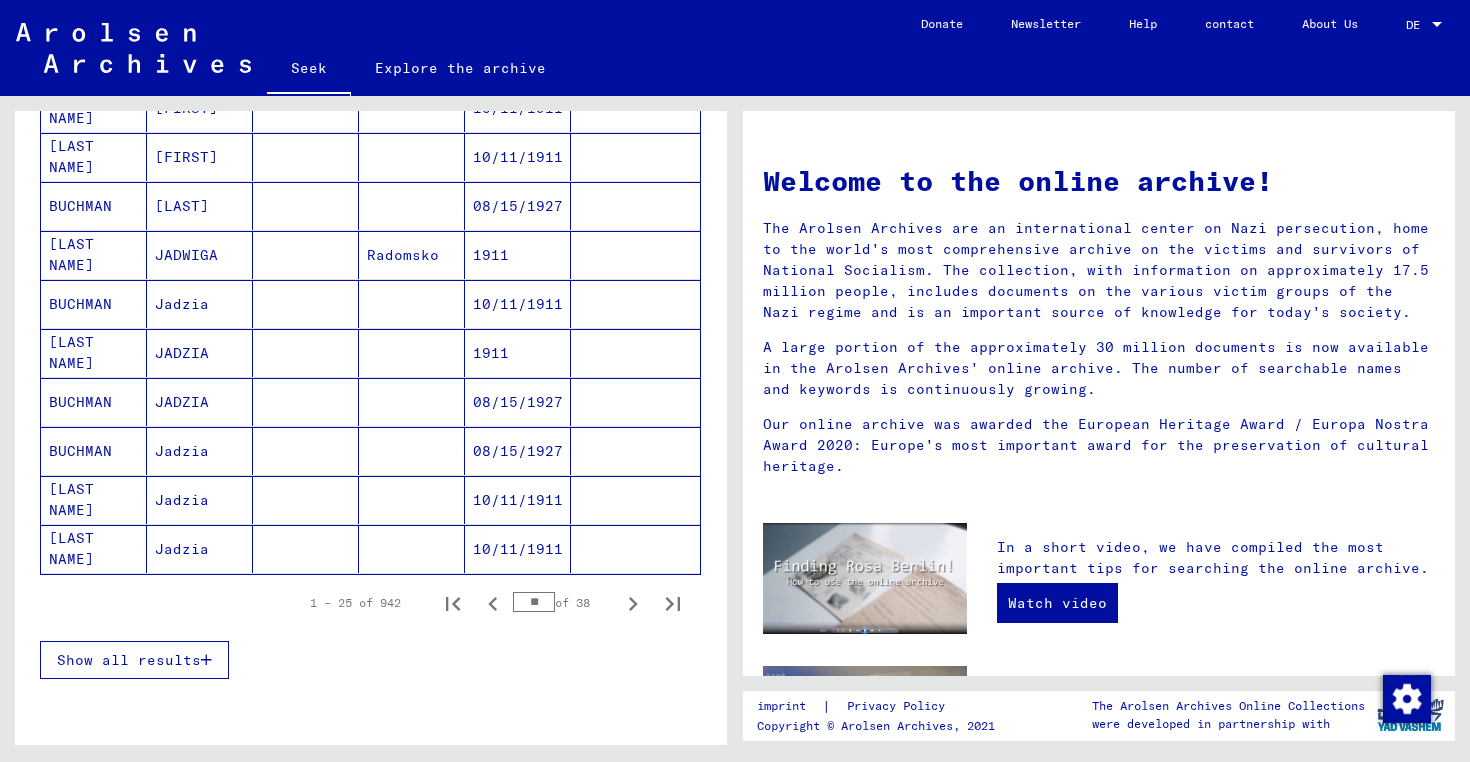 scroll, scrollTop: 1066, scrollLeft: 0, axis: vertical 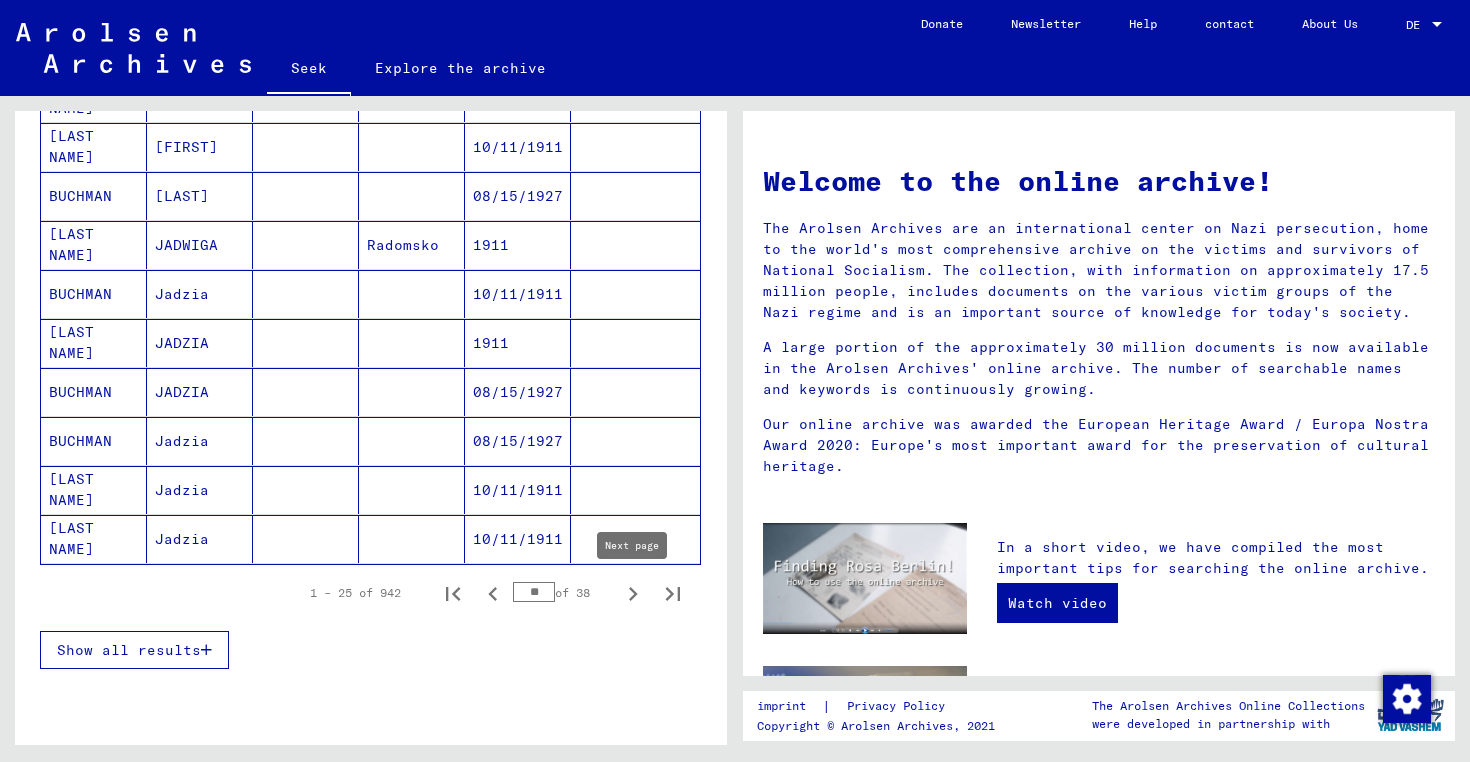 click 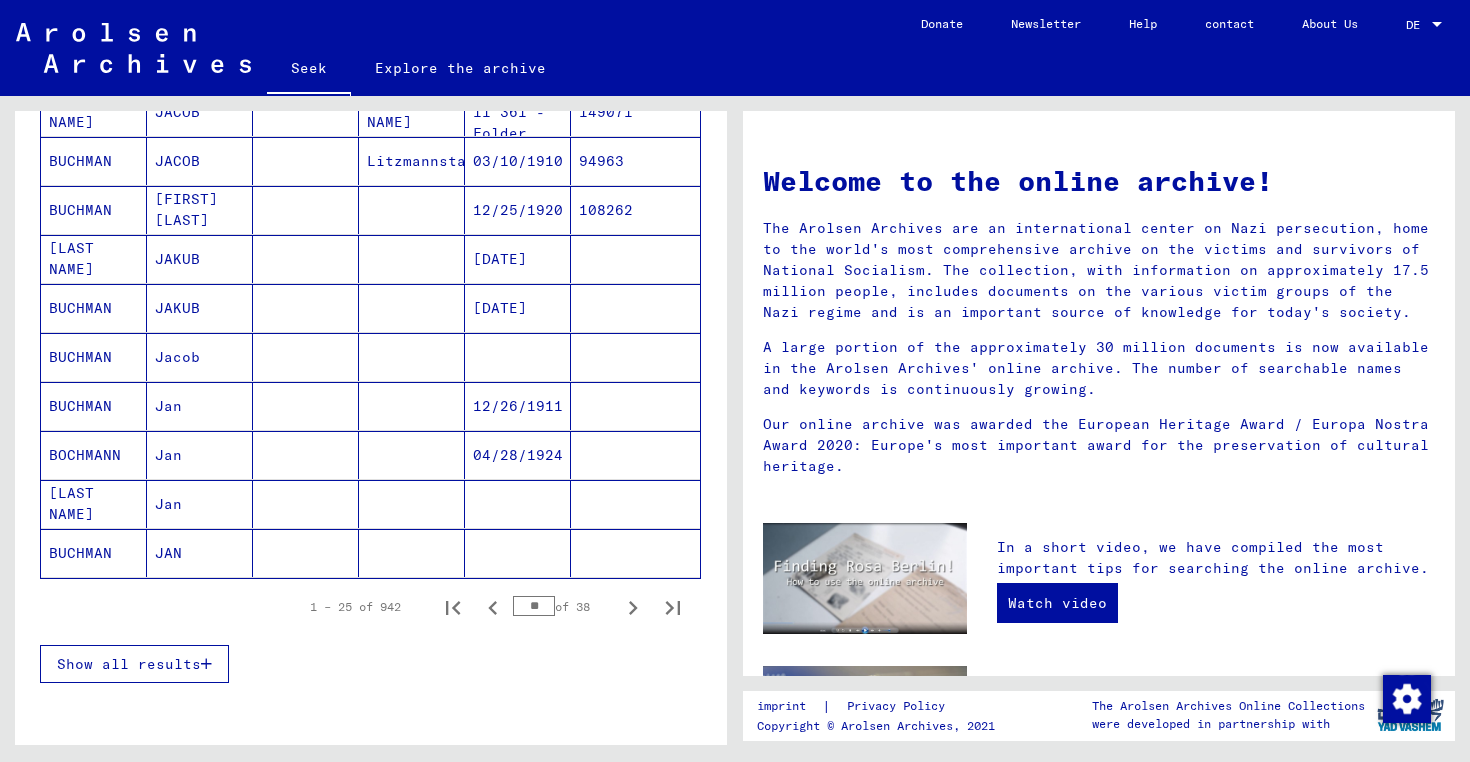 scroll, scrollTop: 1092, scrollLeft: 0, axis: vertical 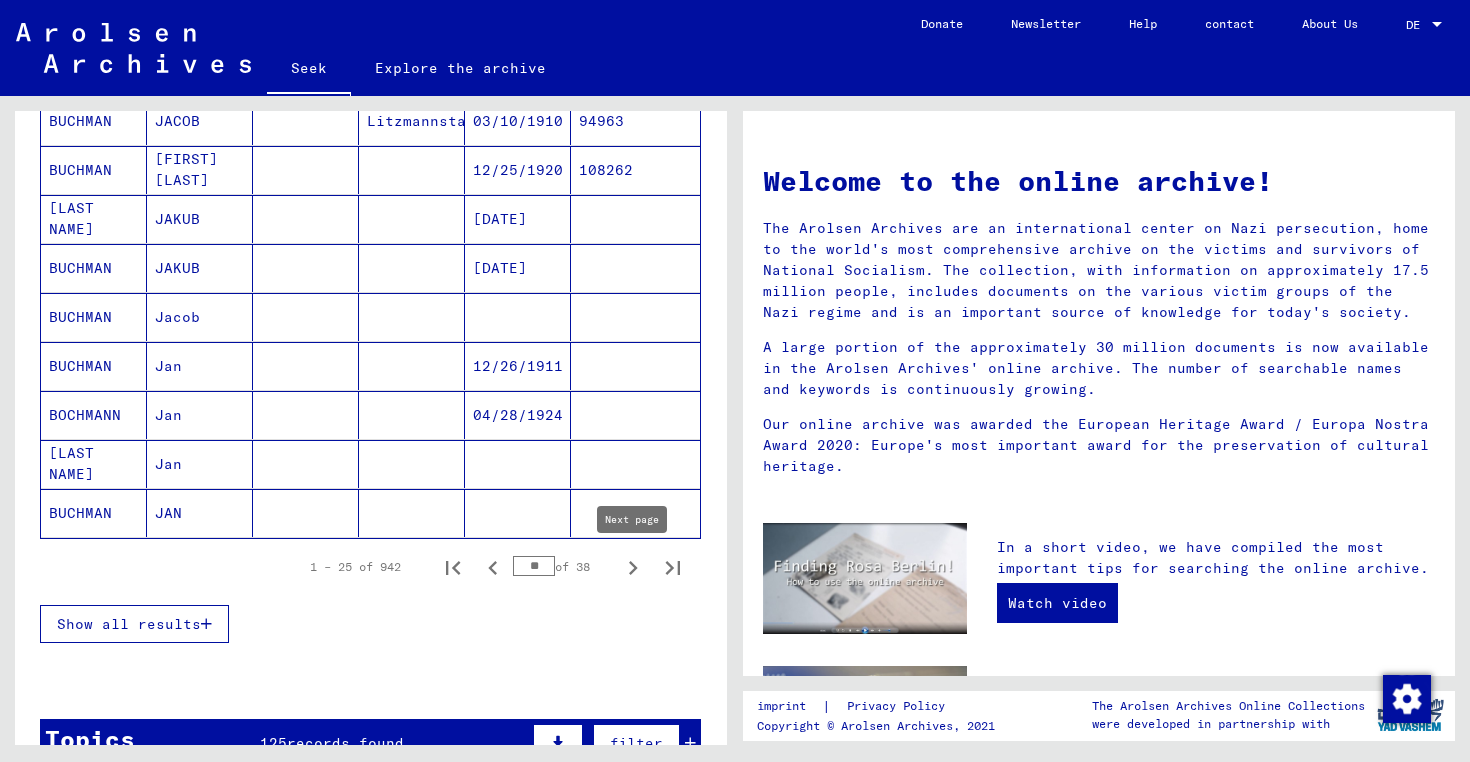 click 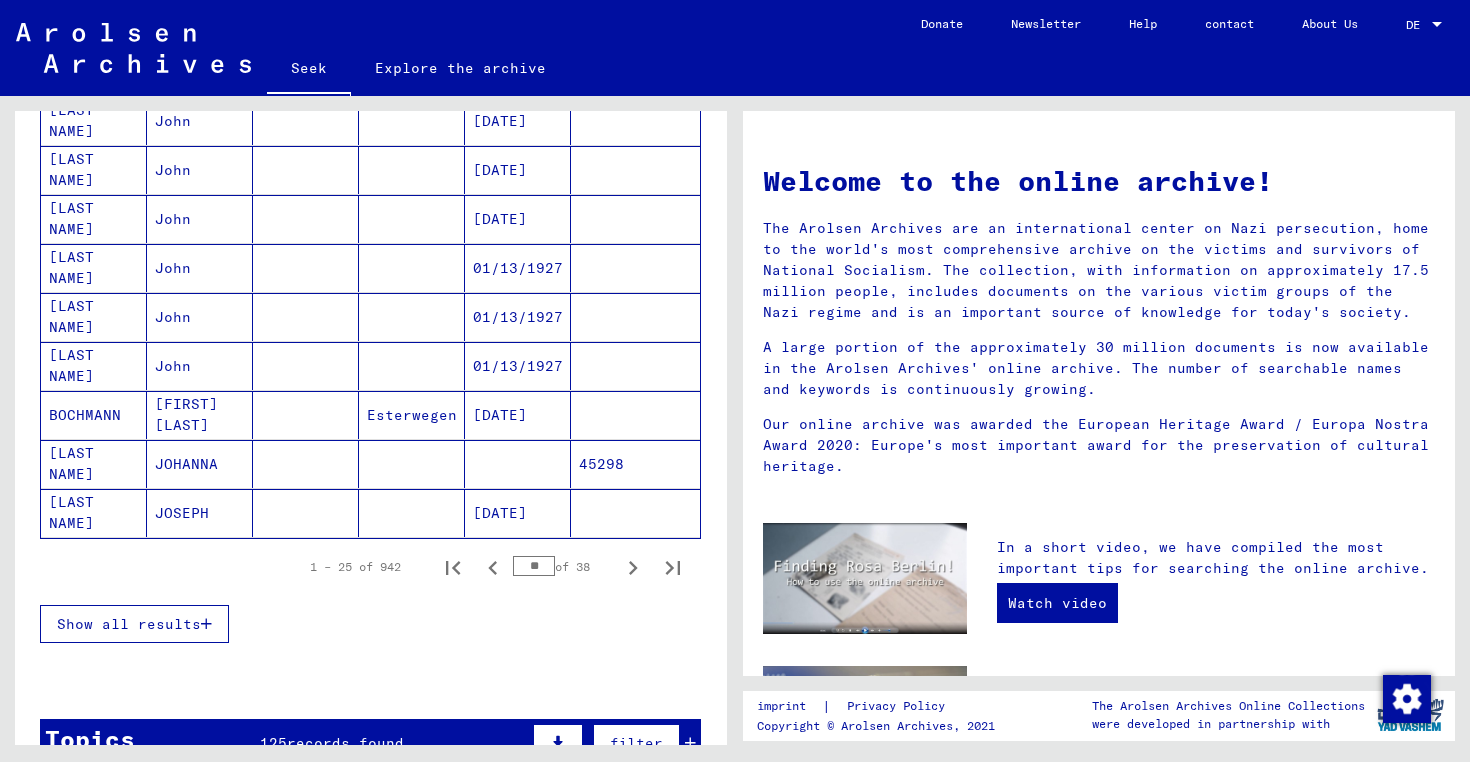 click on "JOSEPH" 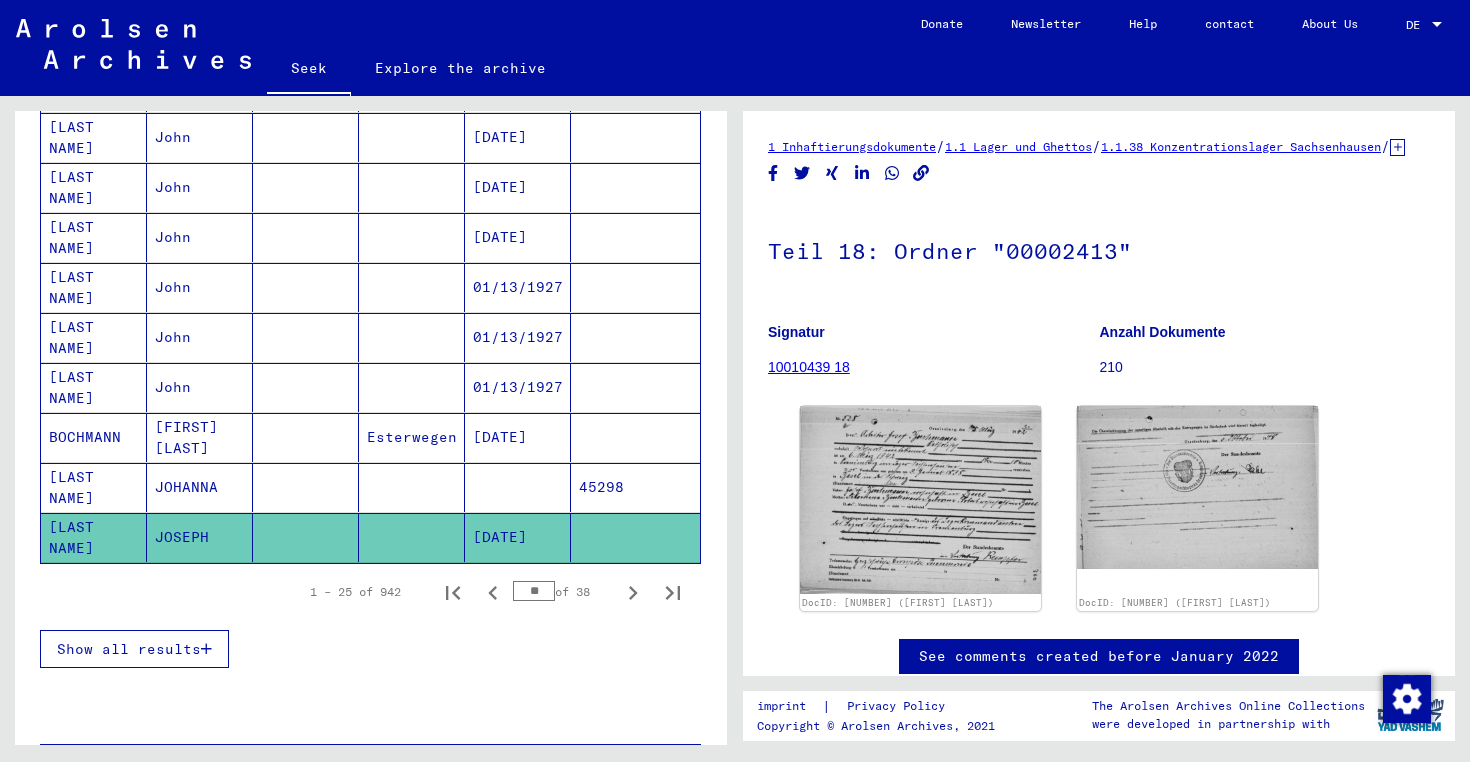scroll, scrollTop: 1108, scrollLeft: 0, axis: vertical 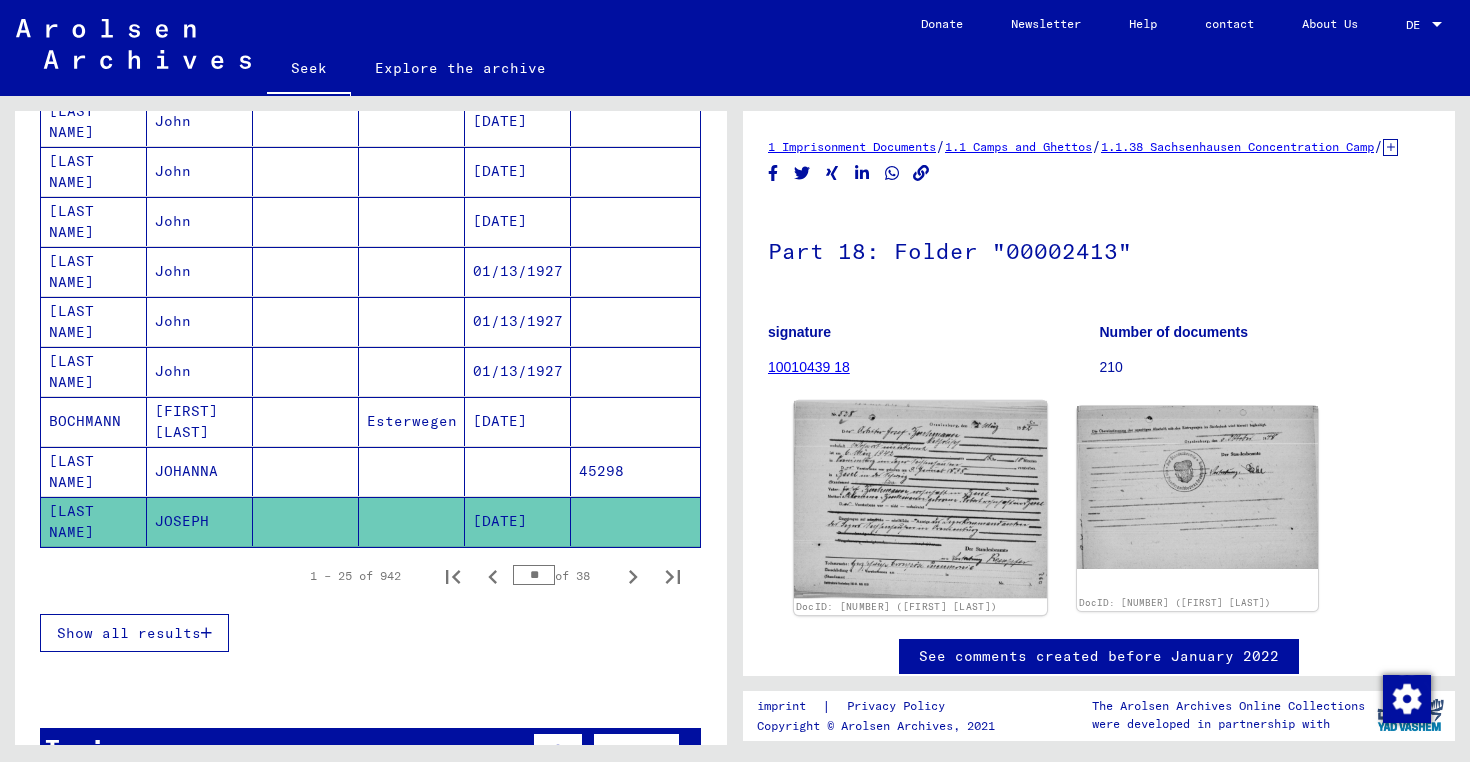 click 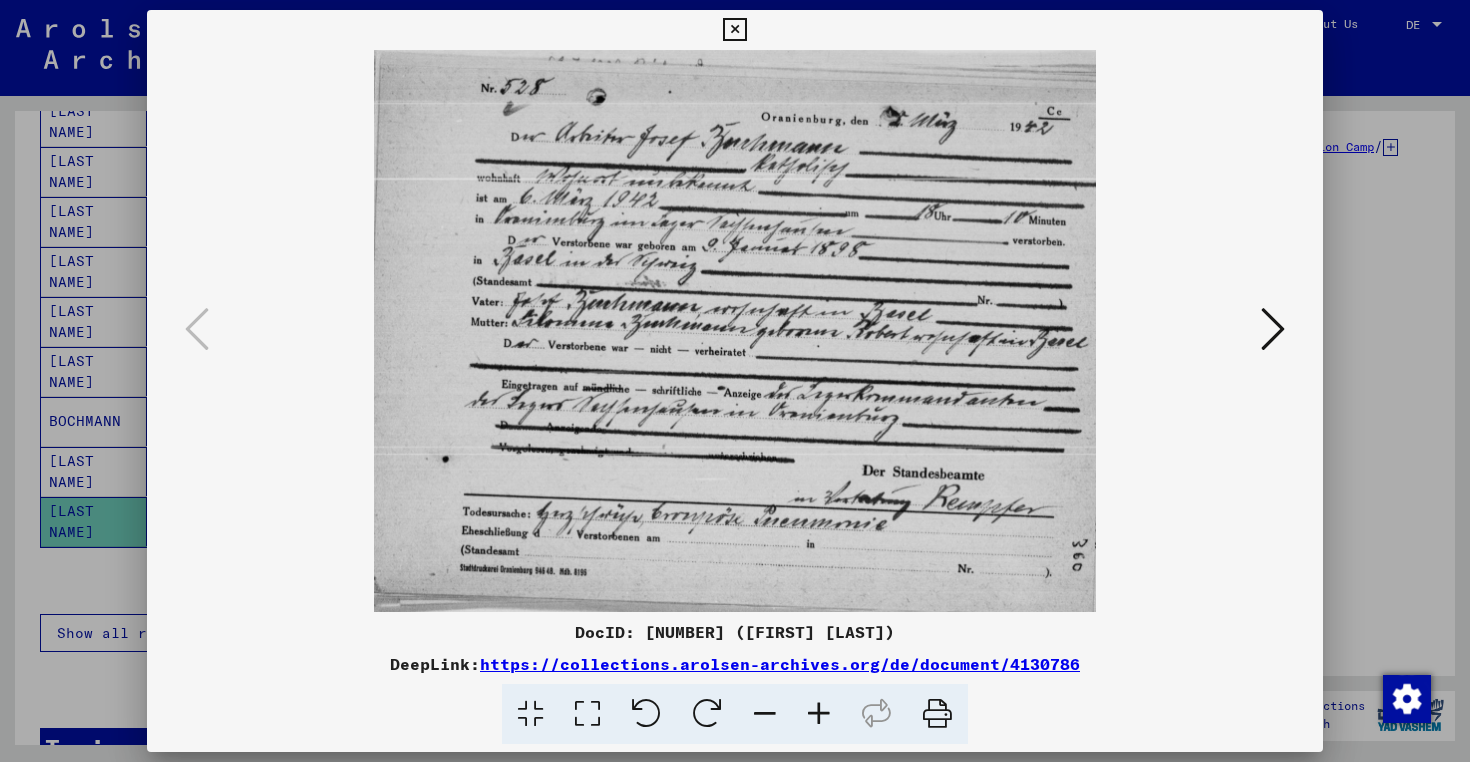 click at bounding box center (735, 381) 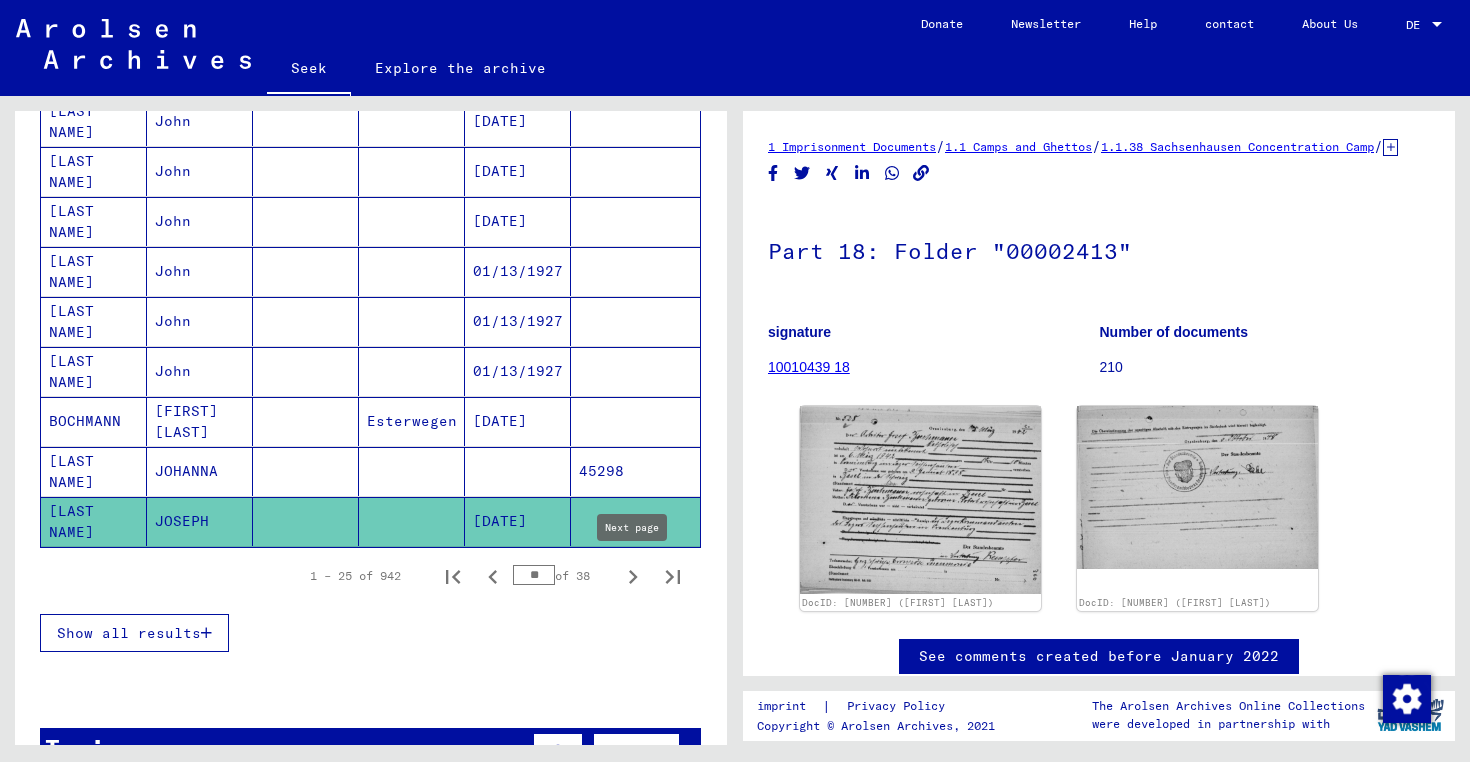 click 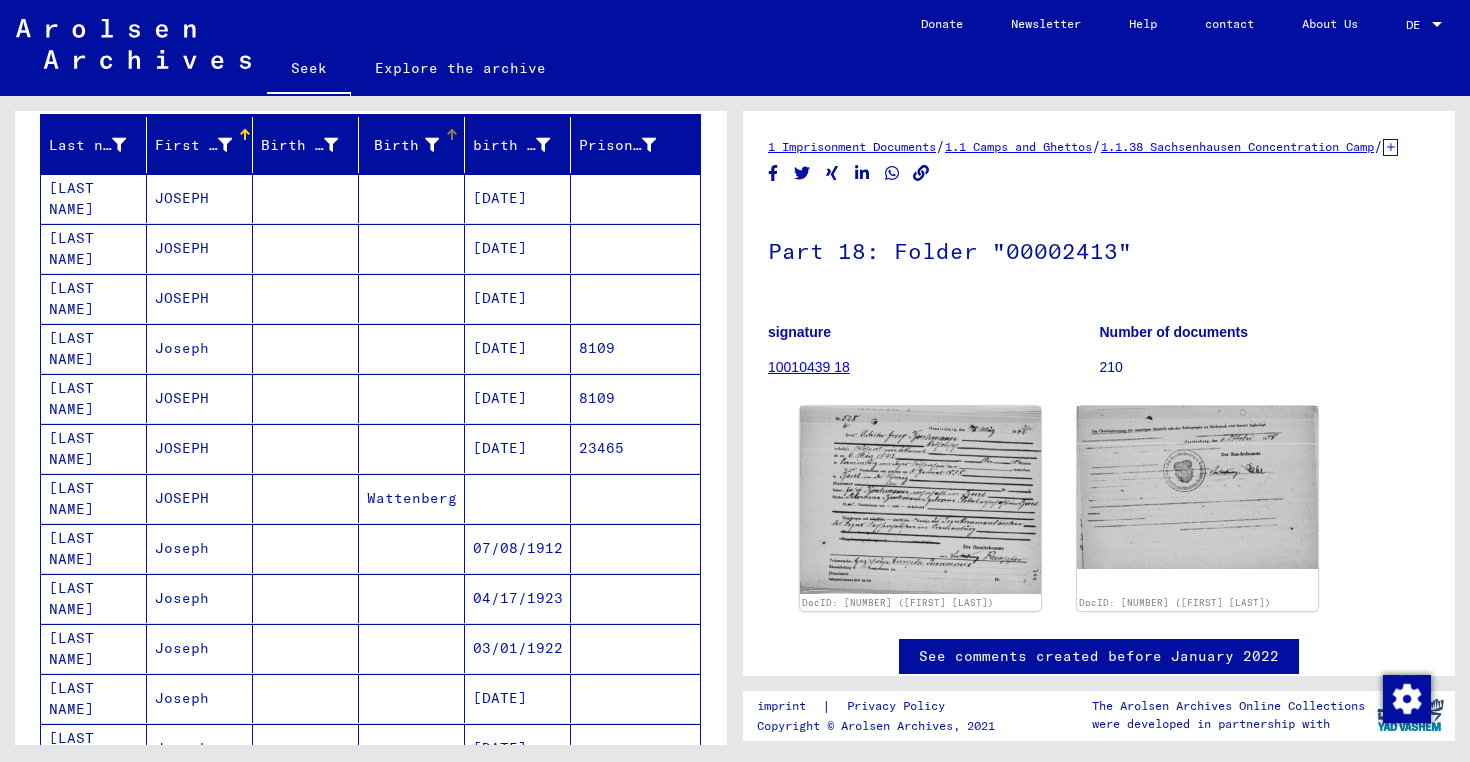 scroll, scrollTop: 242, scrollLeft: 0, axis: vertical 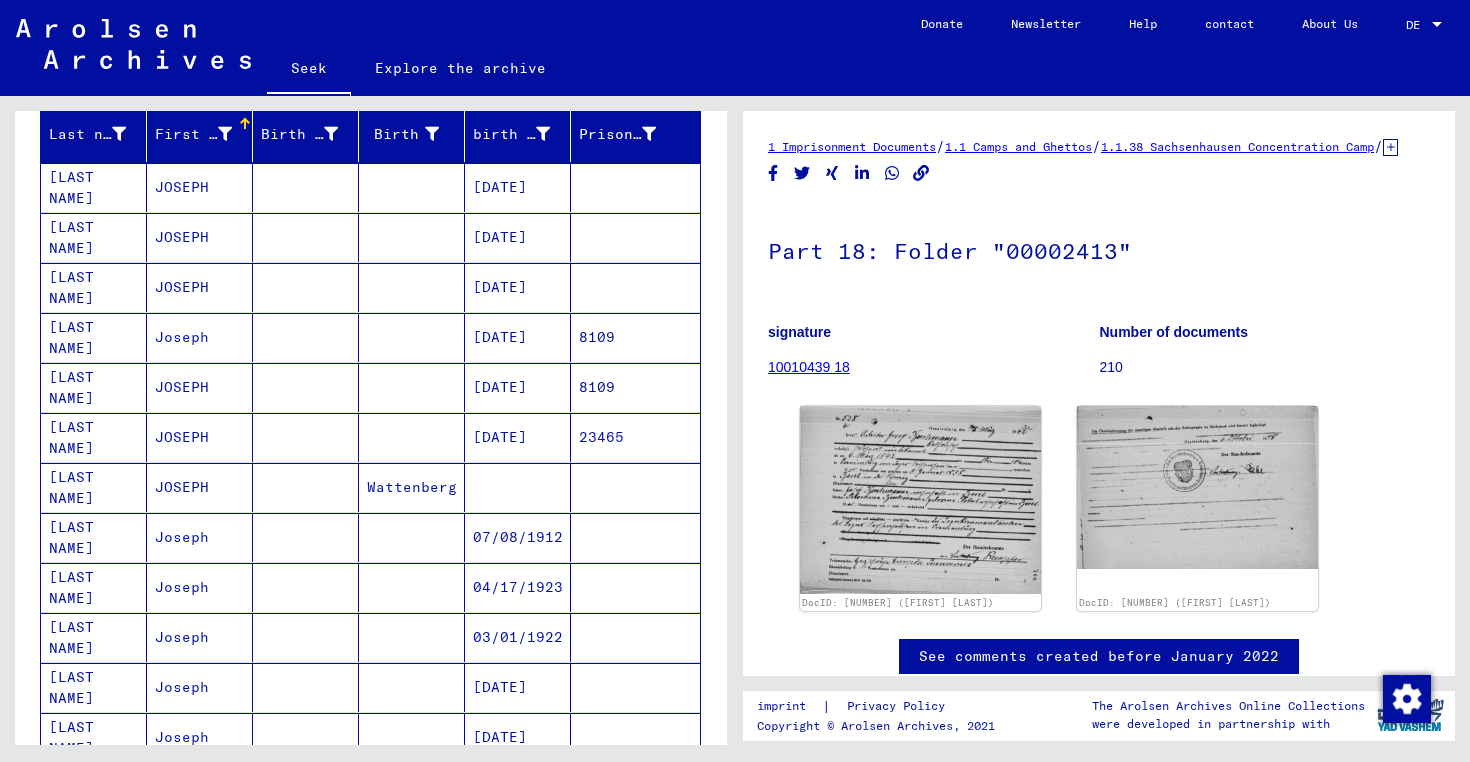 click at bounding box center [306, 637] 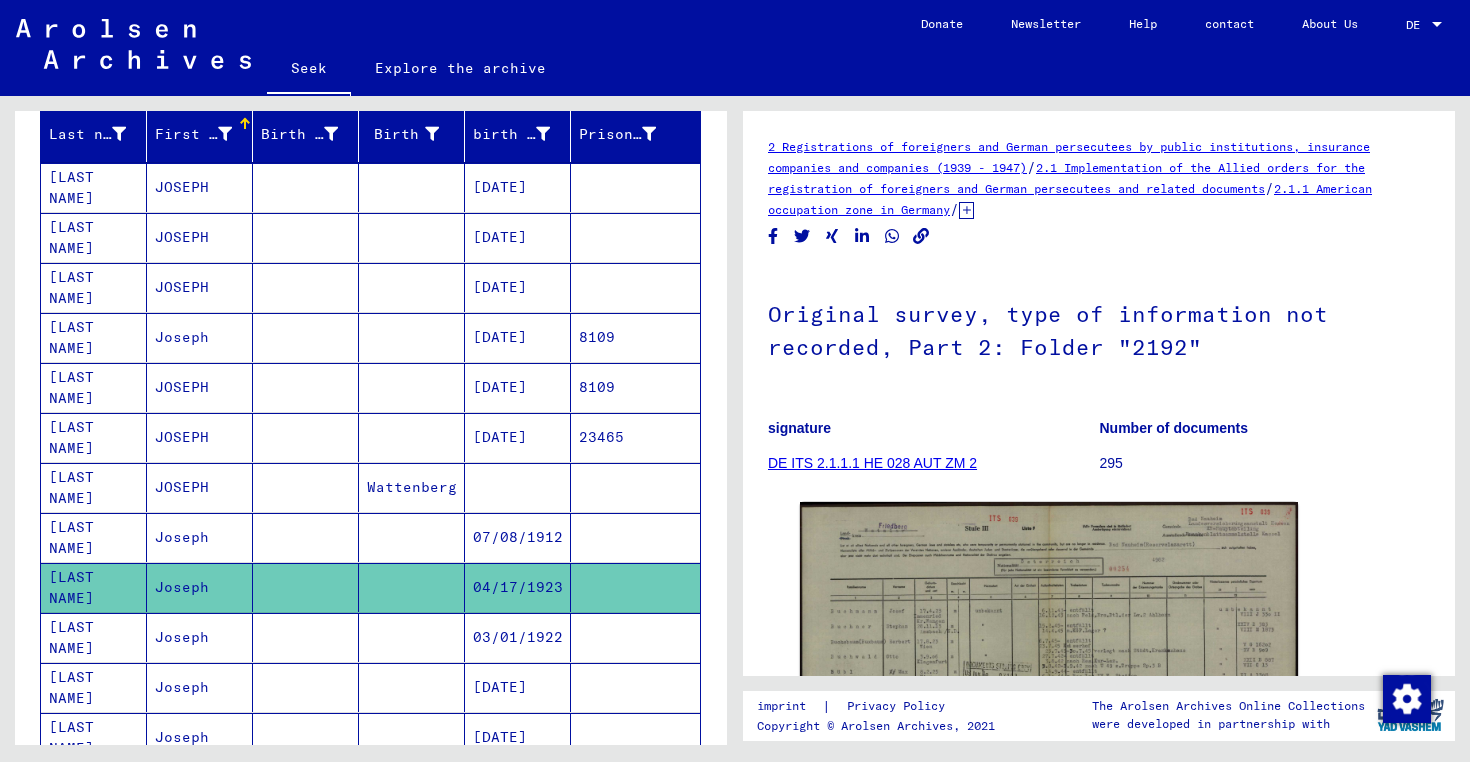scroll, scrollTop: 0, scrollLeft: 0, axis: both 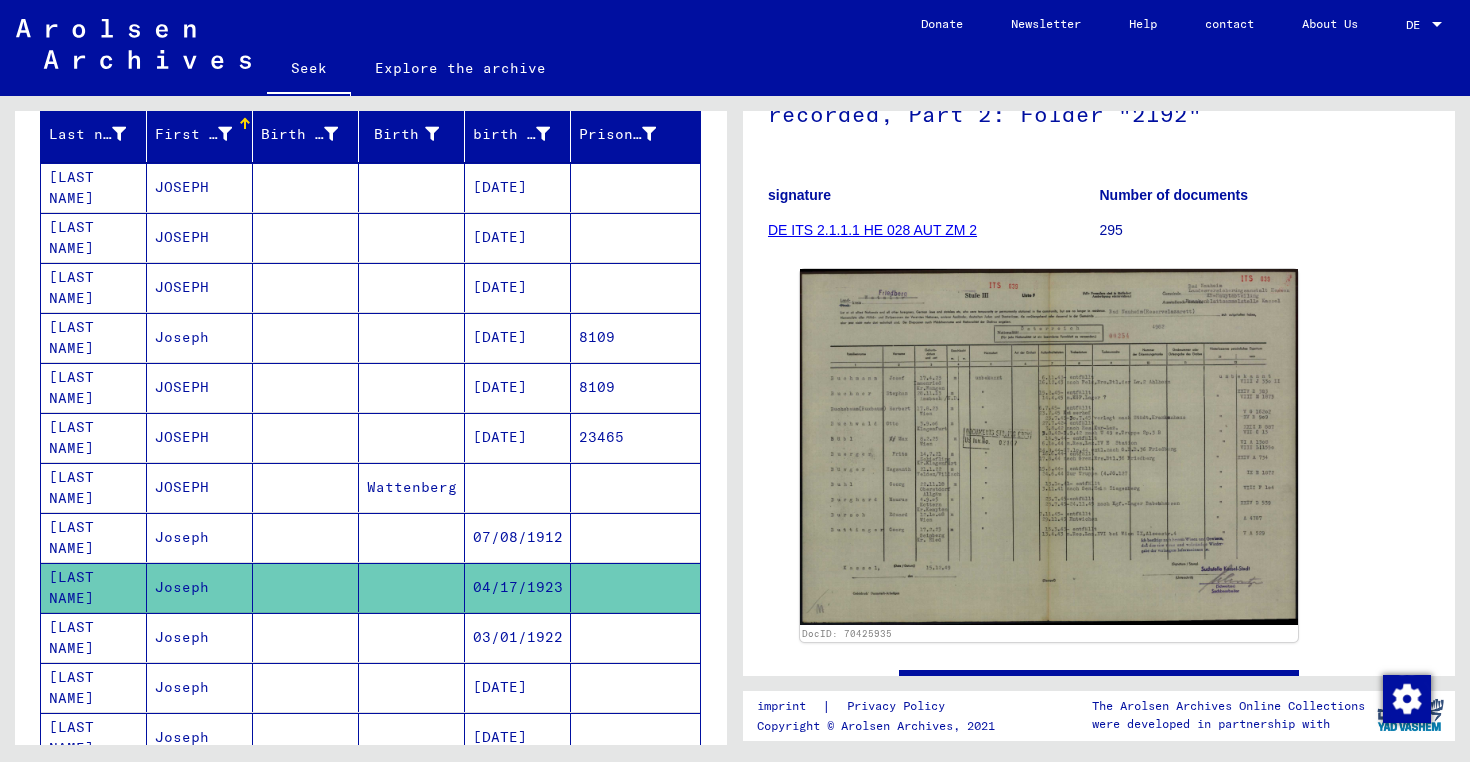 click on "03/01/1922" at bounding box center [500, 687] 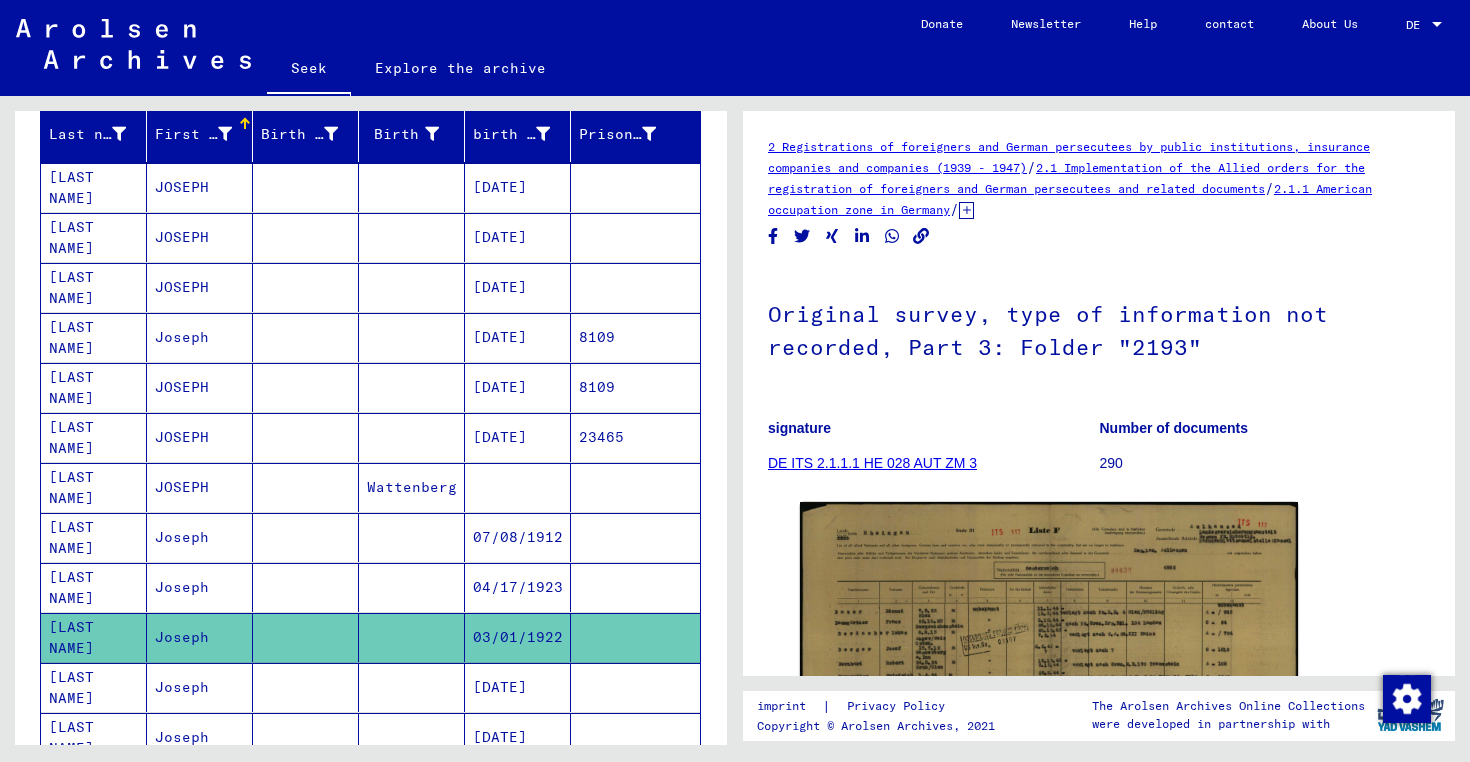 scroll, scrollTop: 0, scrollLeft: 0, axis: both 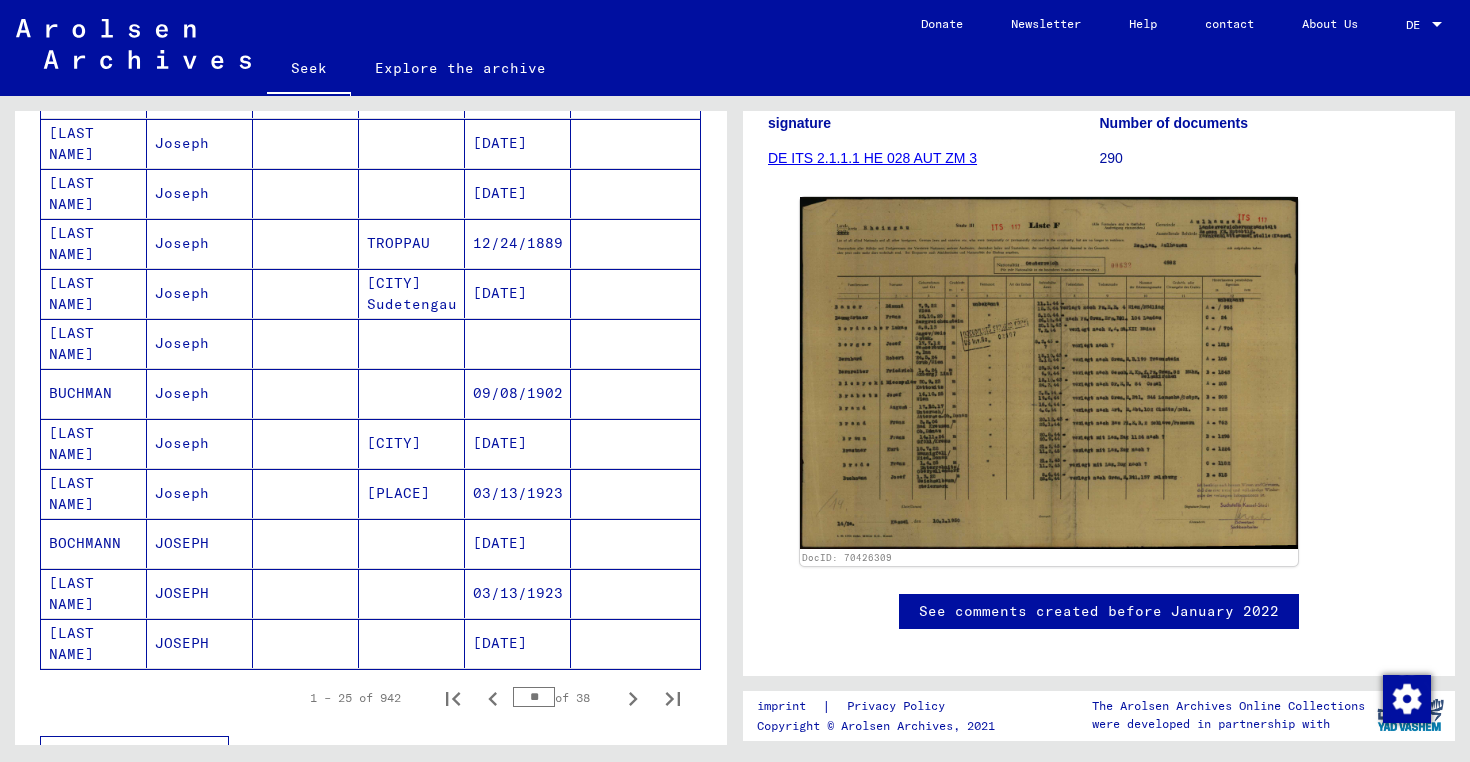click 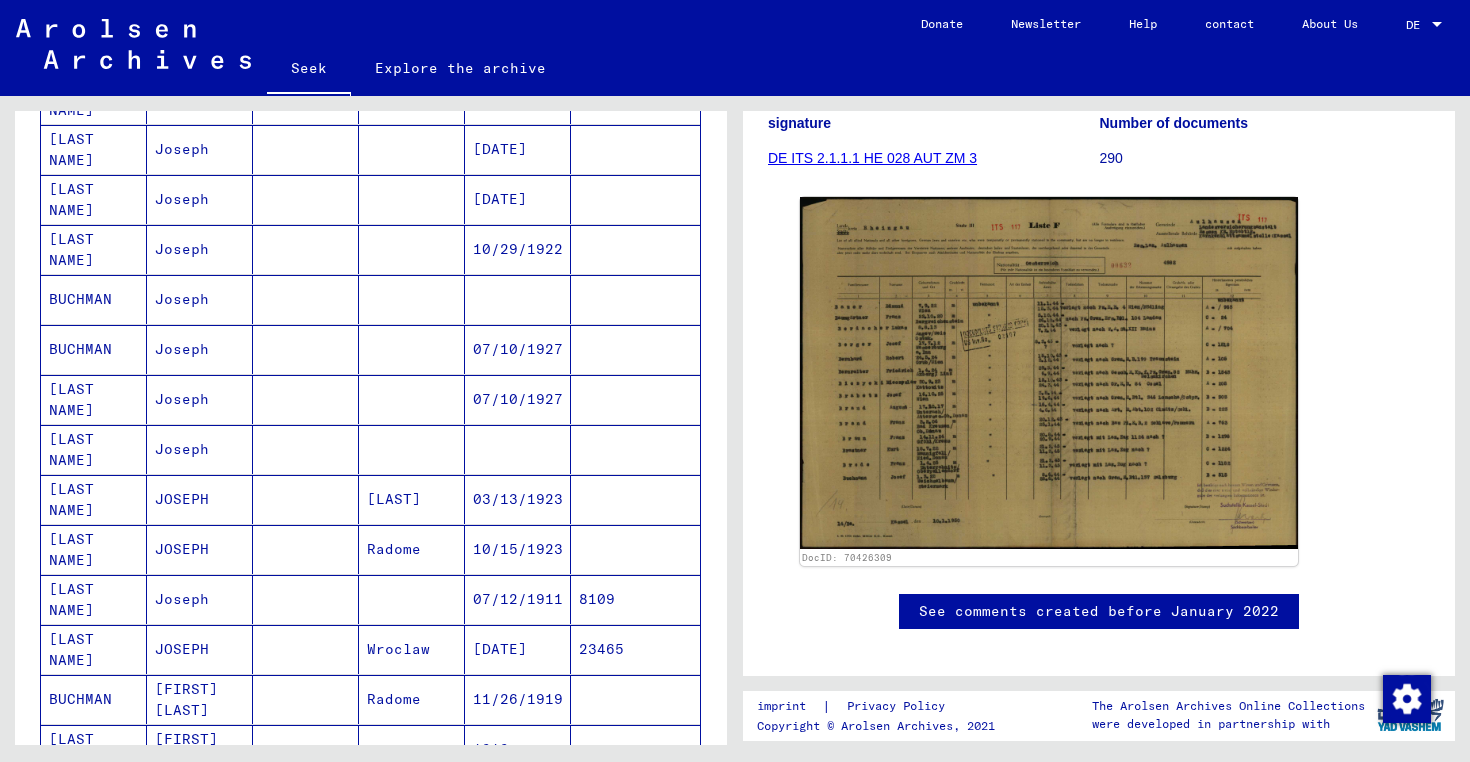 scroll, scrollTop: 327, scrollLeft: 0, axis: vertical 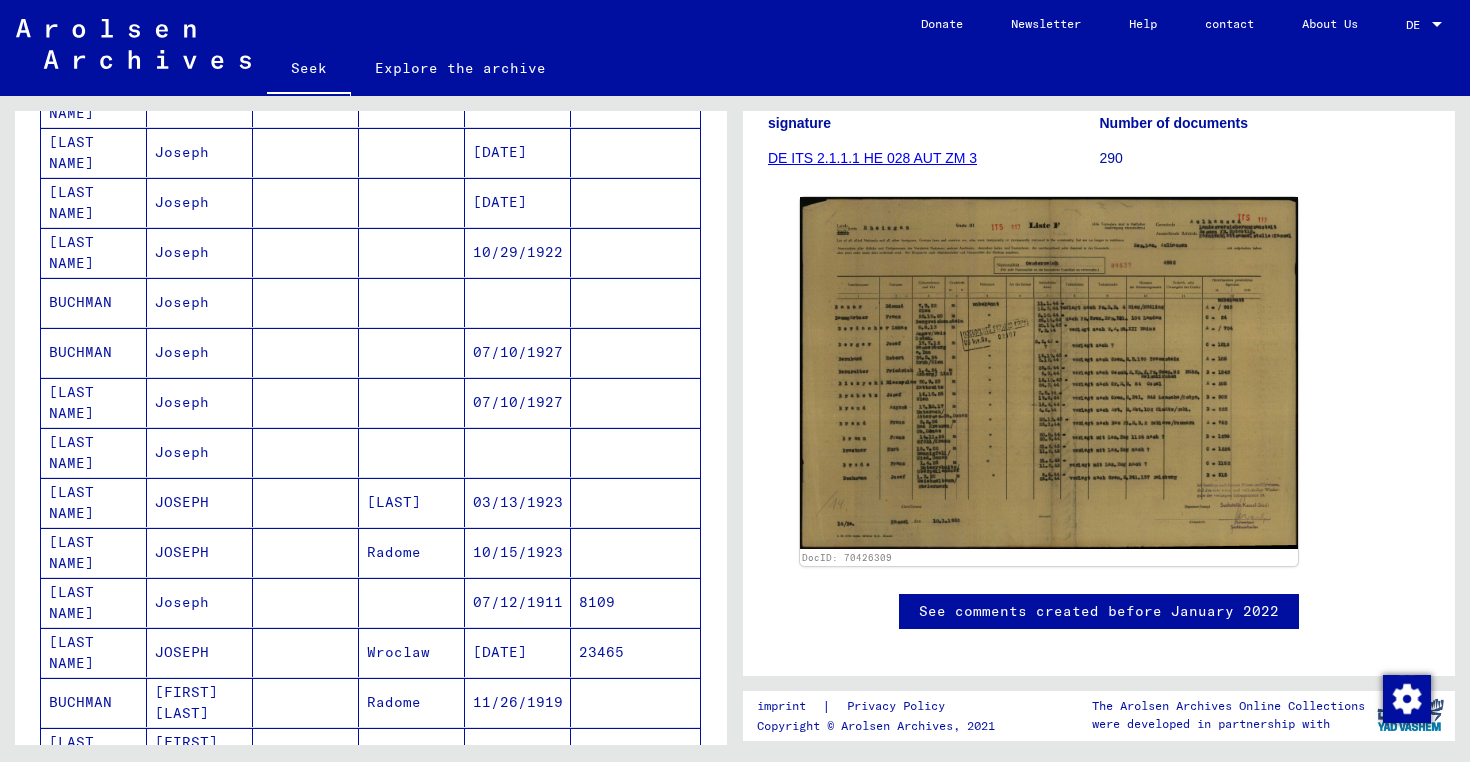 click on "Joseph" at bounding box center [182, 402] 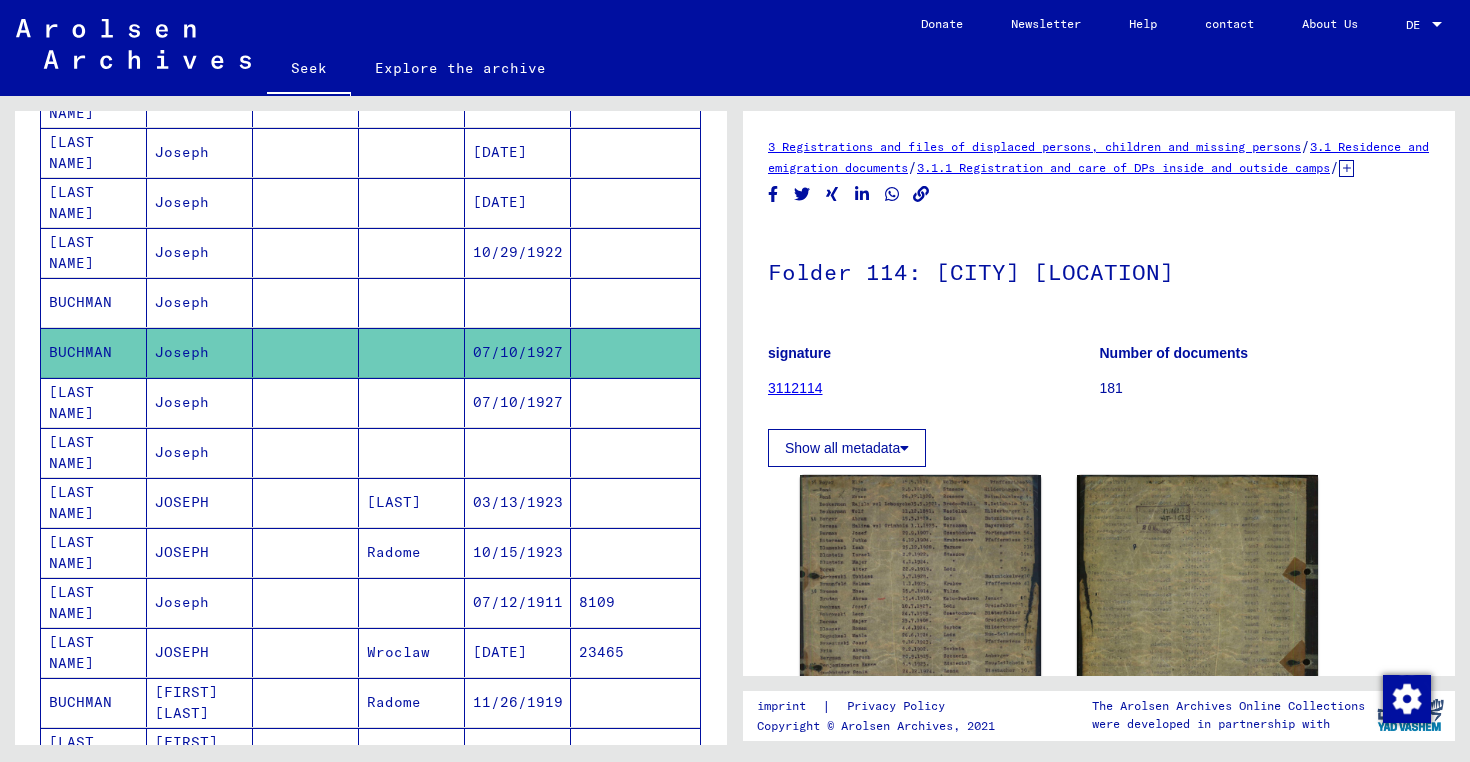click on "Joseph" at bounding box center [200, 252] 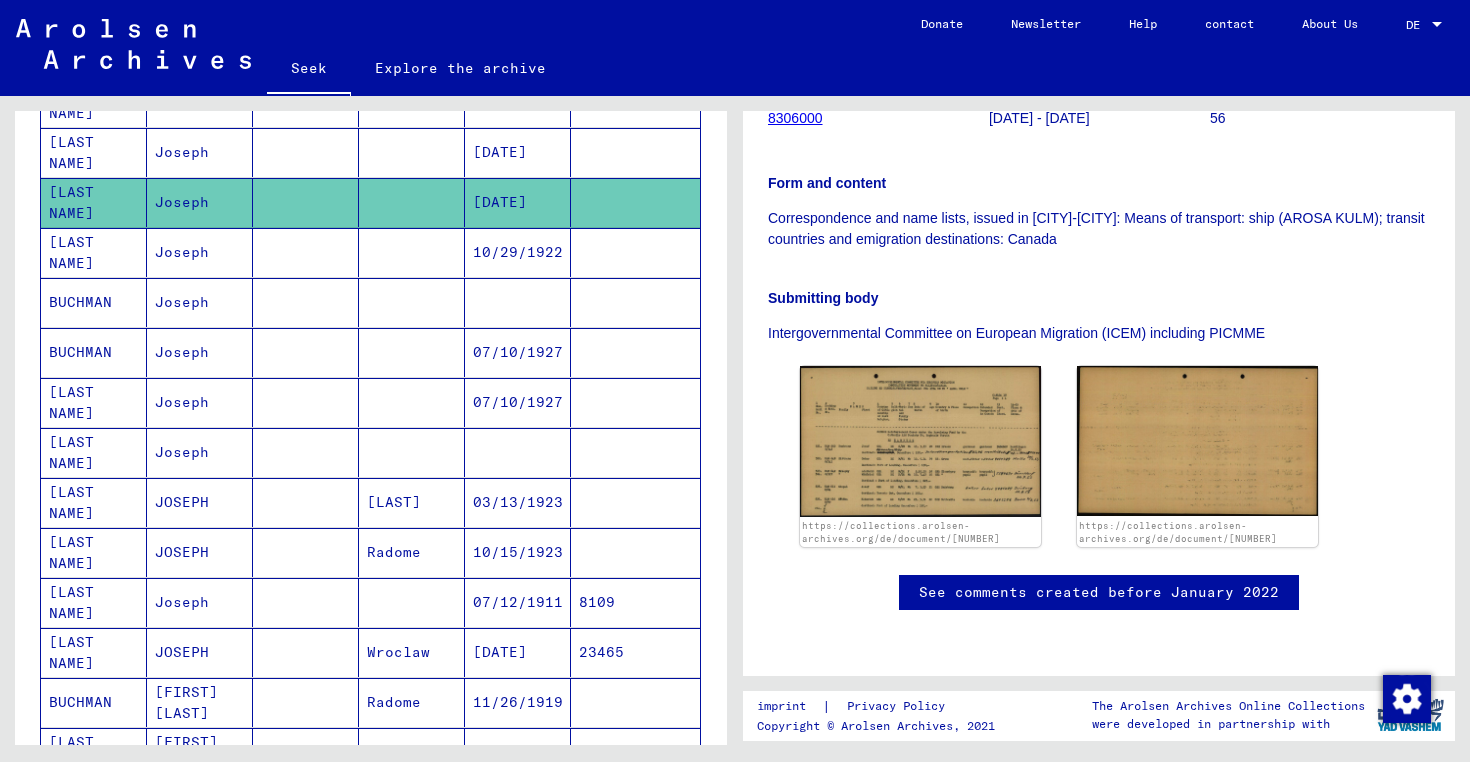 scroll, scrollTop: 277, scrollLeft: 0, axis: vertical 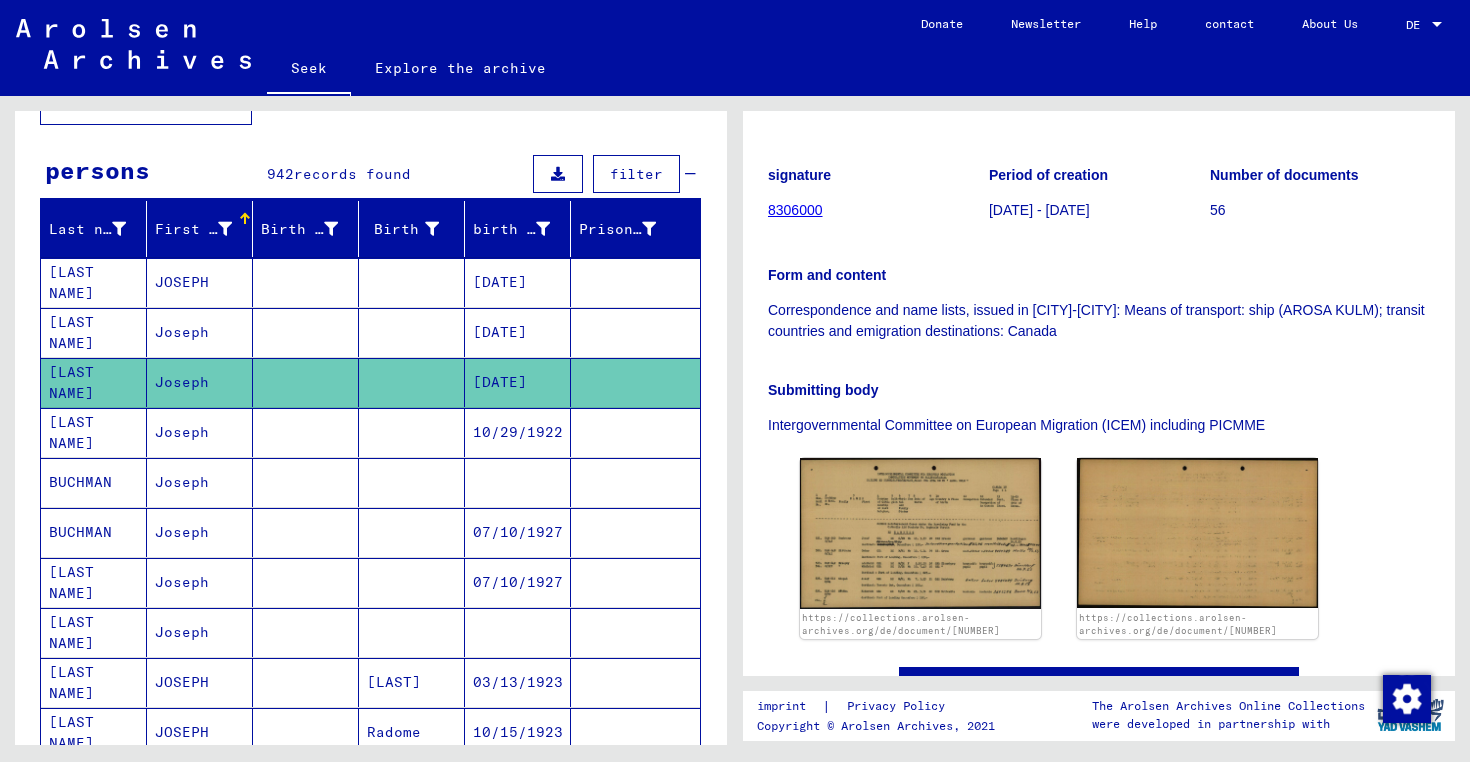 click at bounding box center (412, 382) 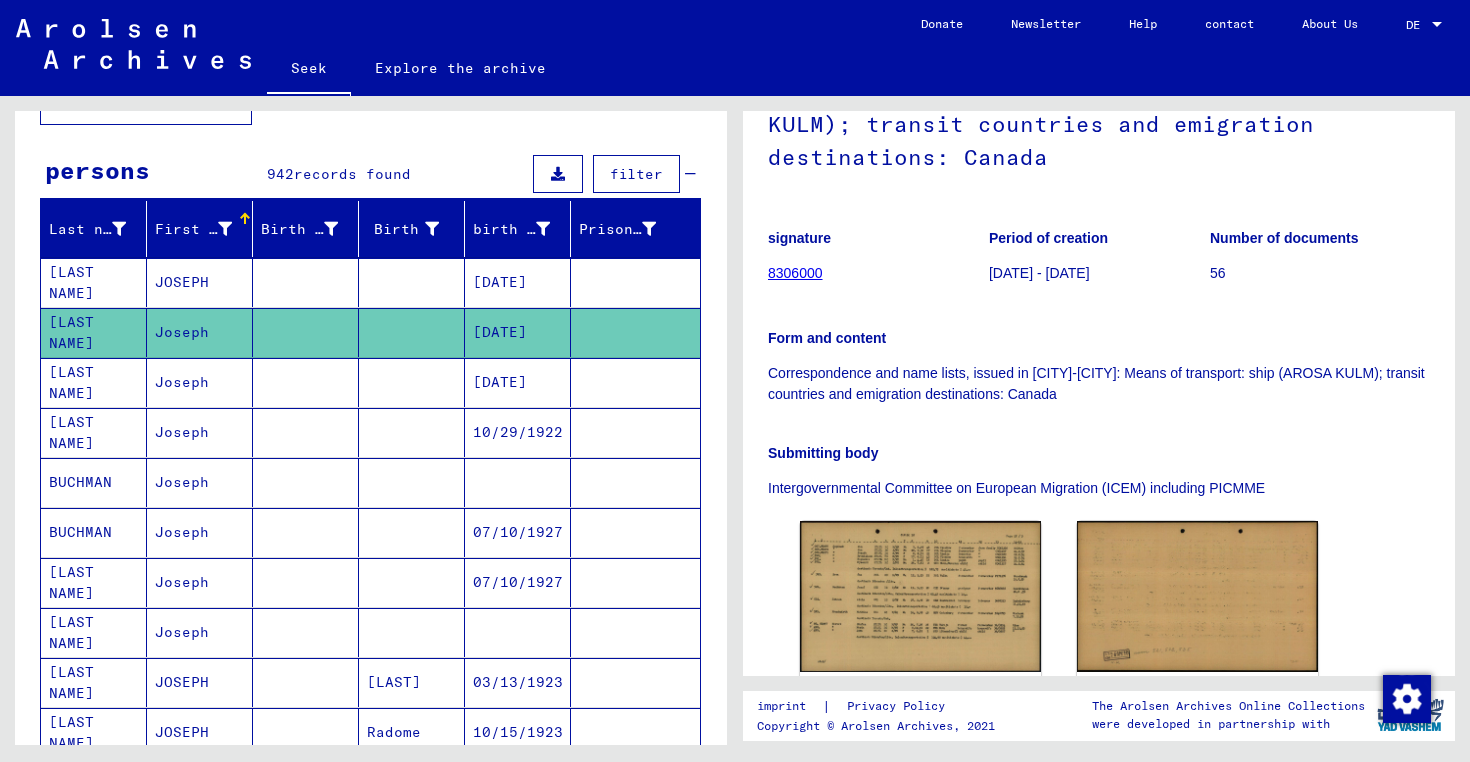 scroll, scrollTop: 389, scrollLeft: 0, axis: vertical 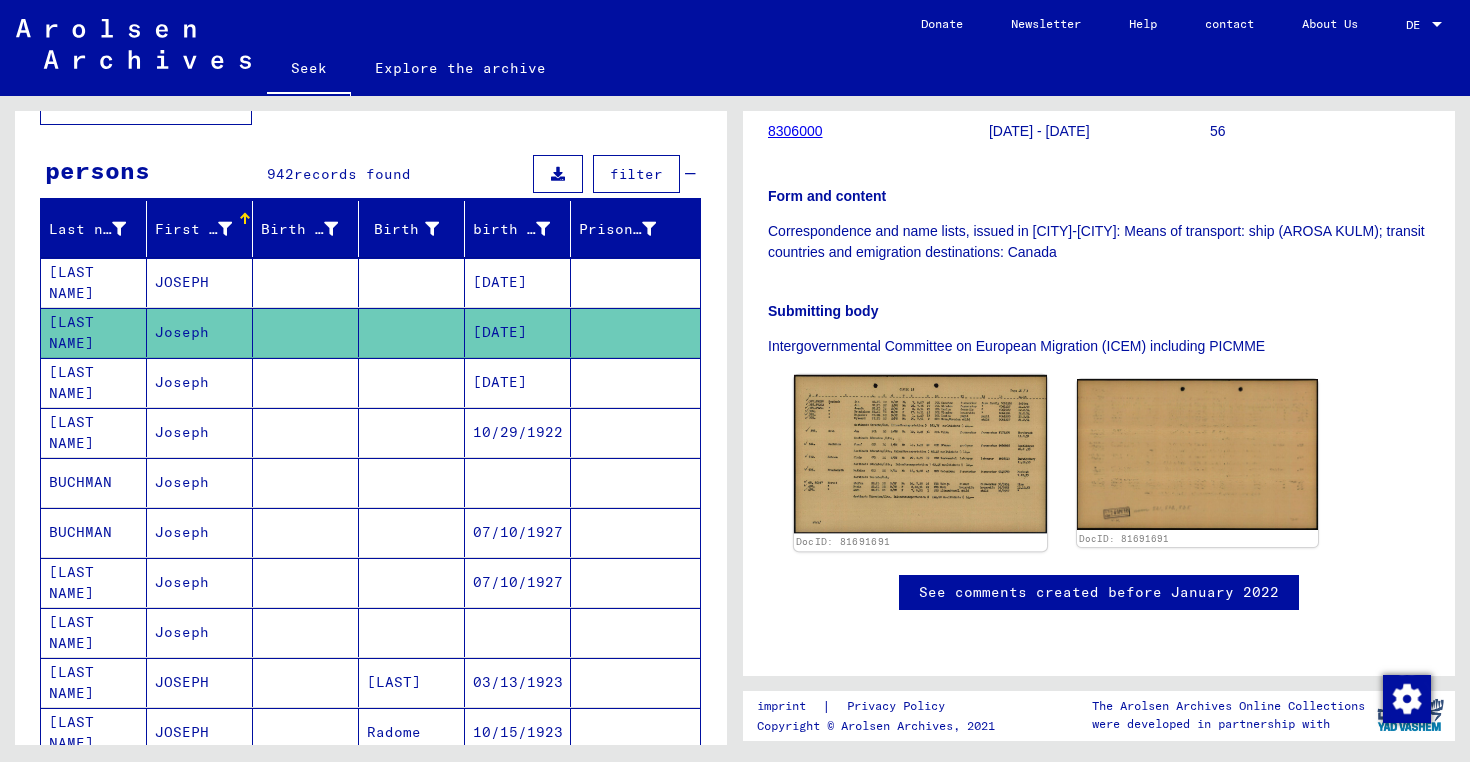 click 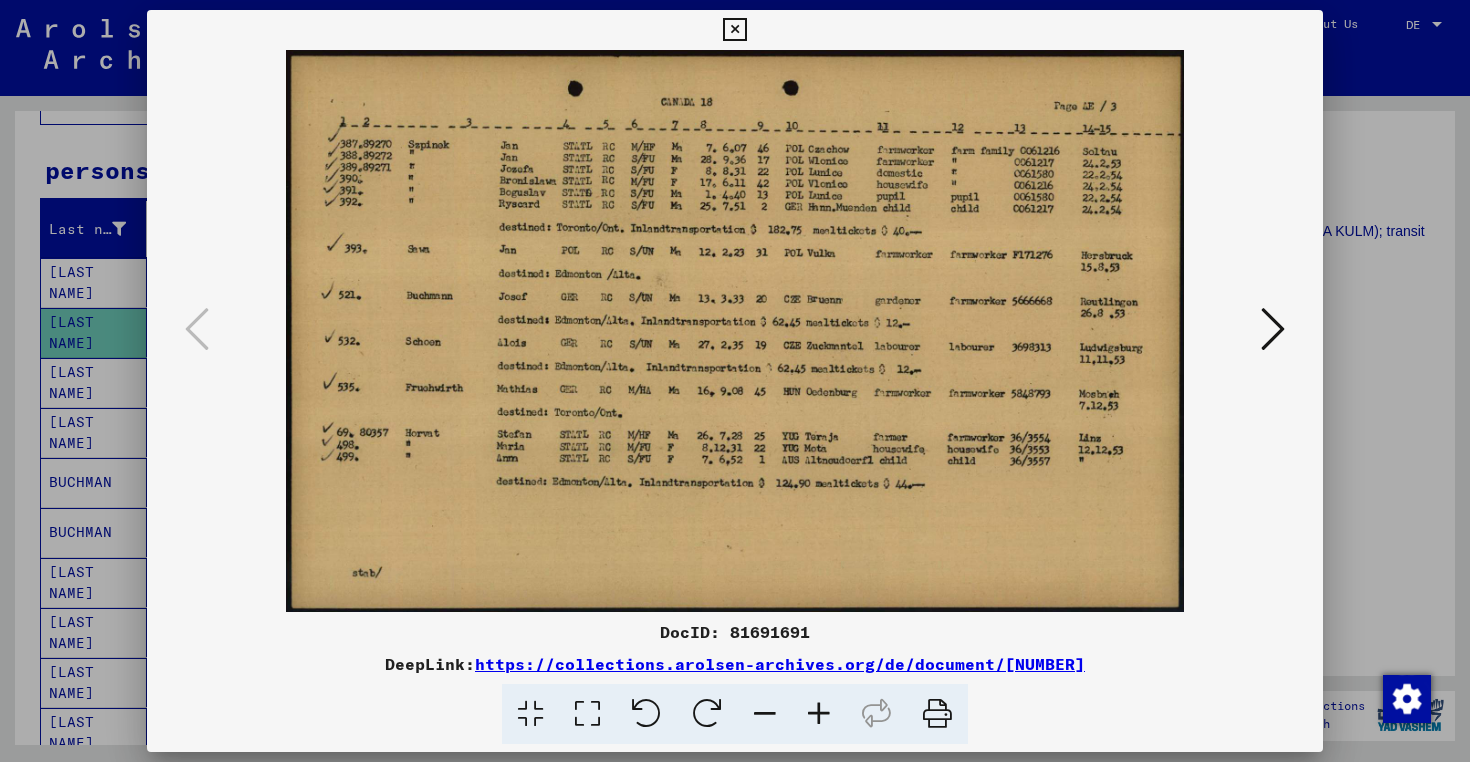 click at bounding box center (1273, 329) 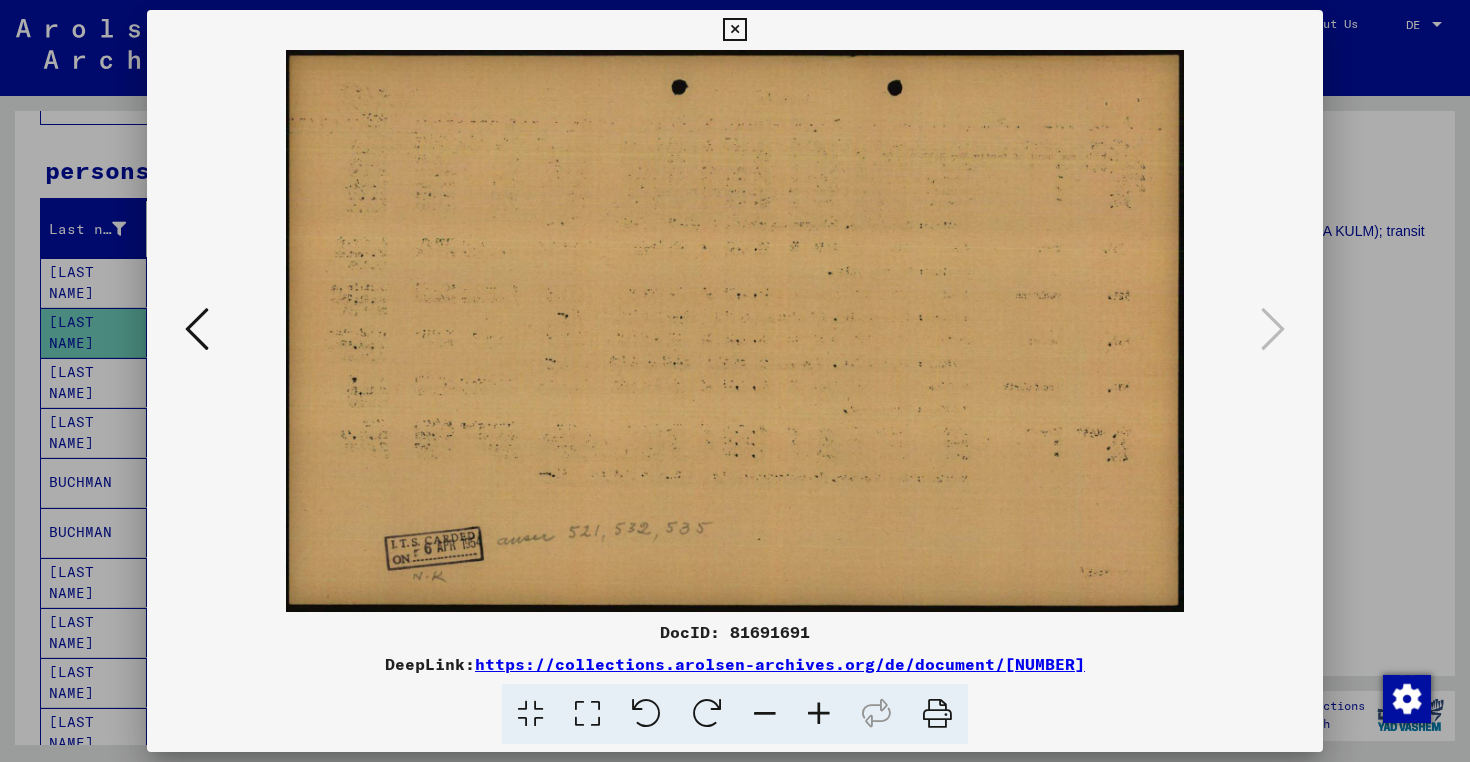 click at bounding box center (735, 381) 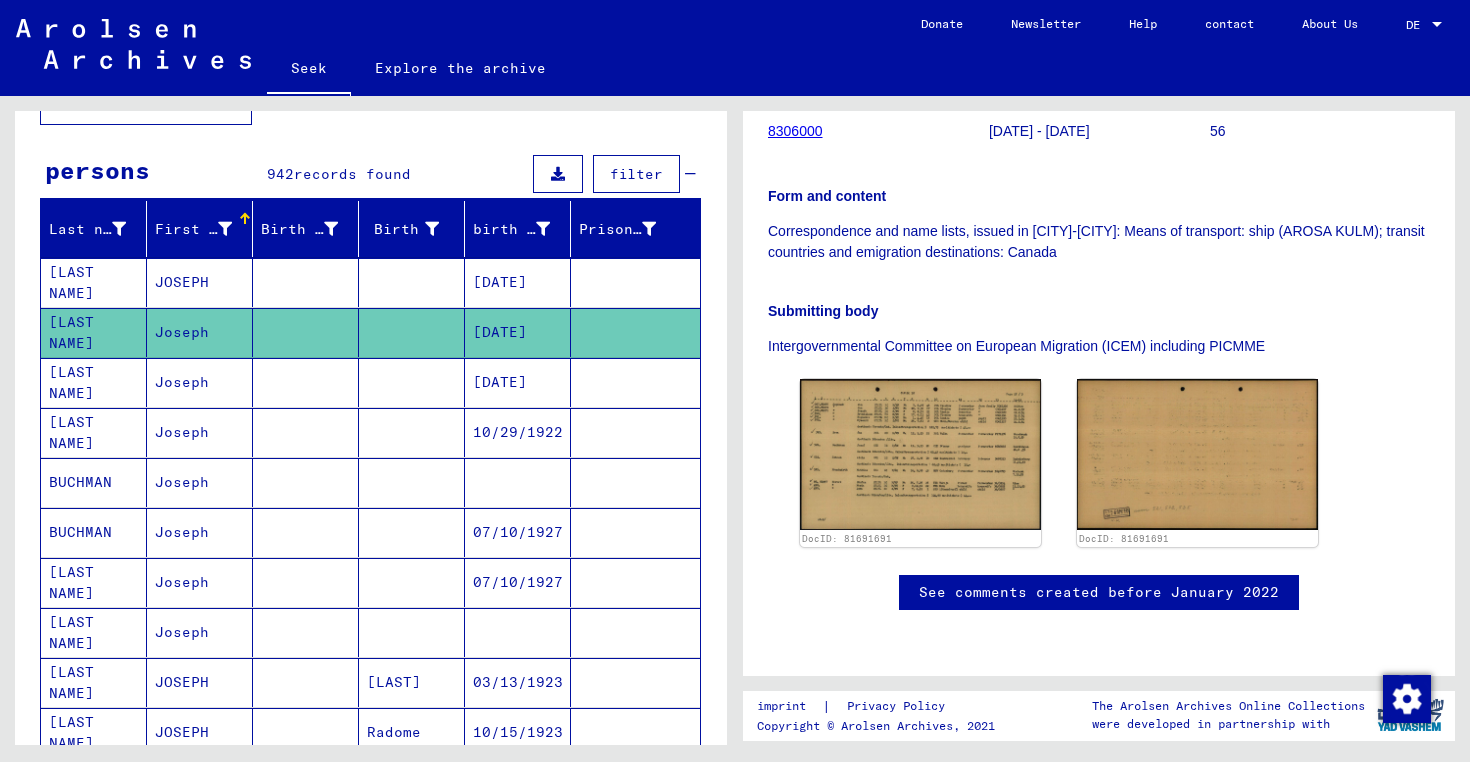 click on "[DATE]" at bounding box center (518, 432) 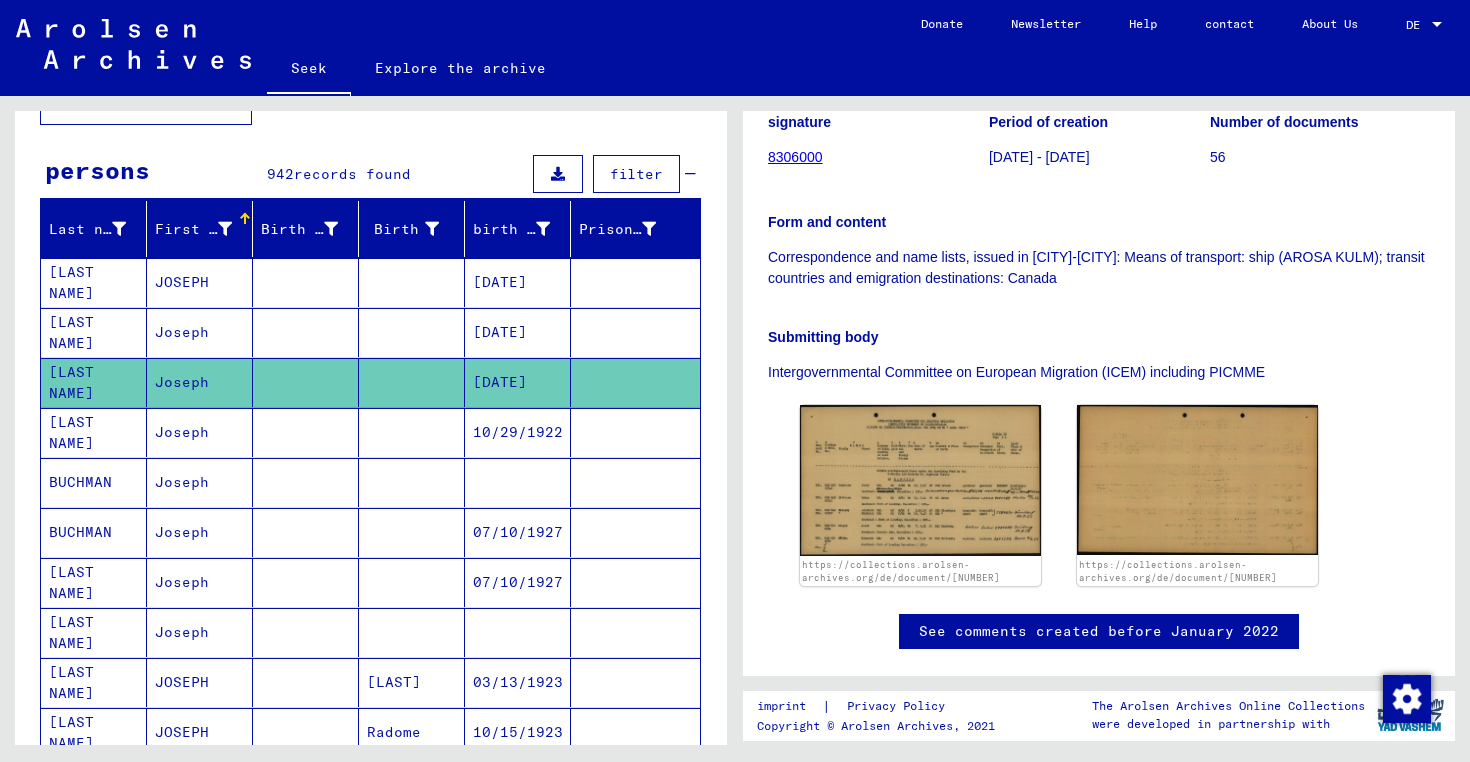 scroll, scrollTop: 389, scrollLeft: 0, axis: vertical 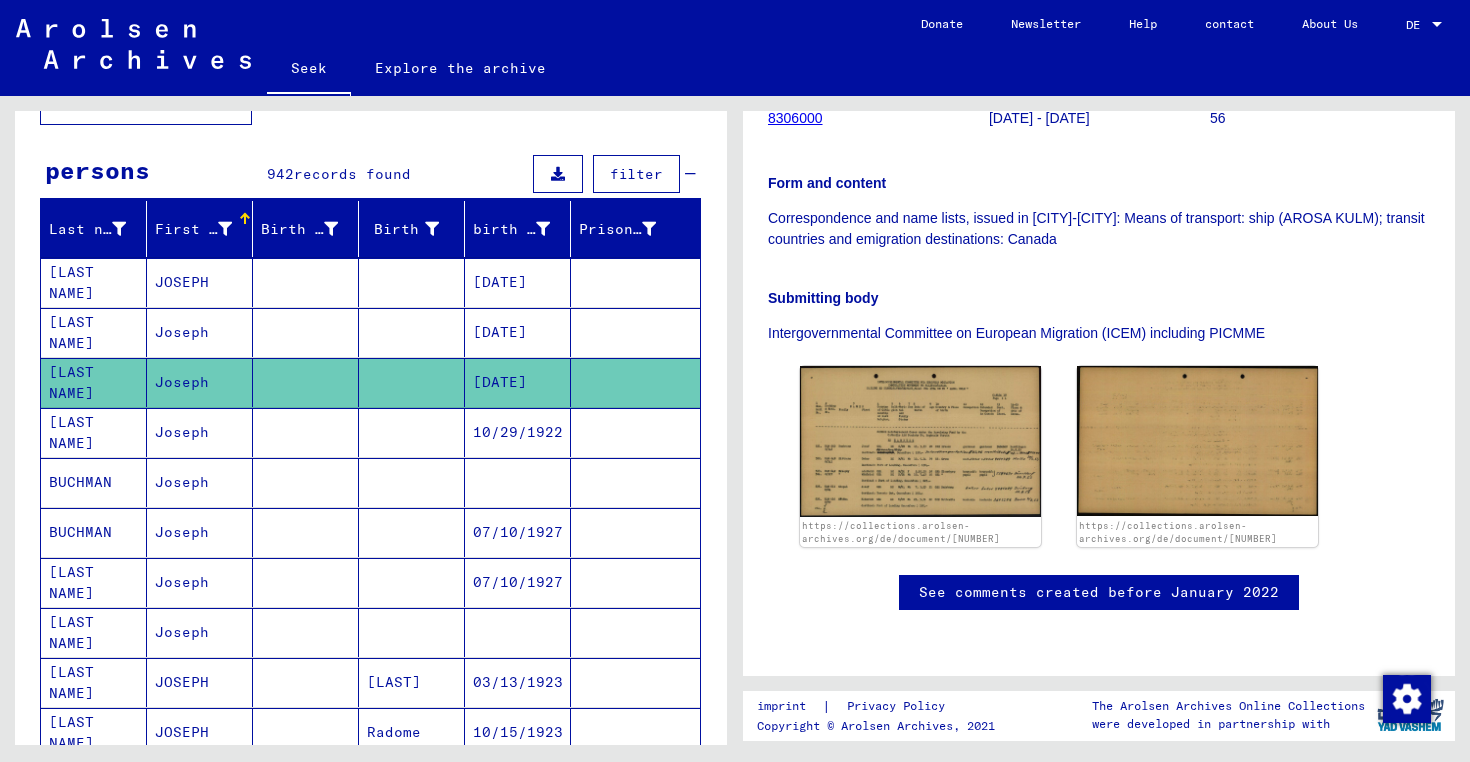 click 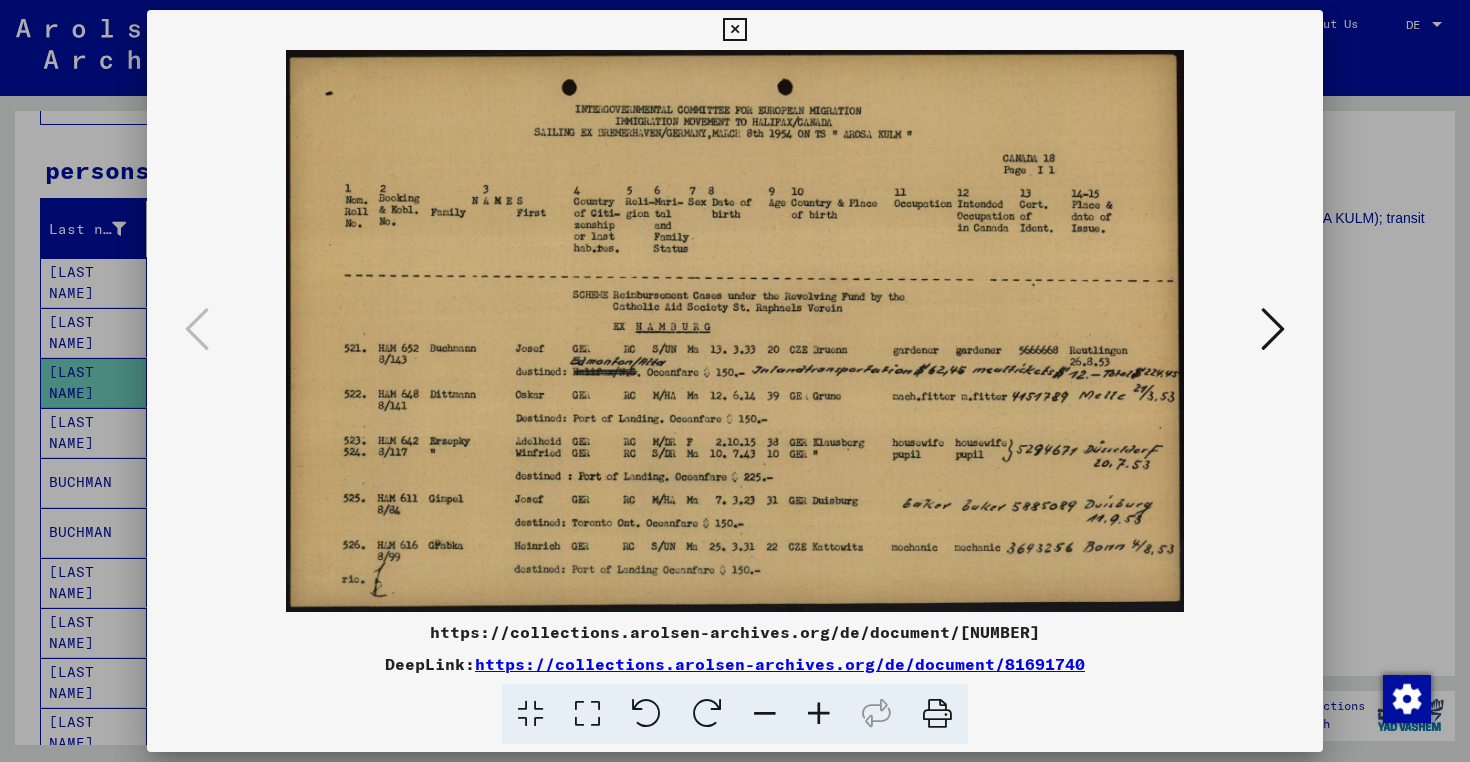 click at bounding box center (1273, 329) 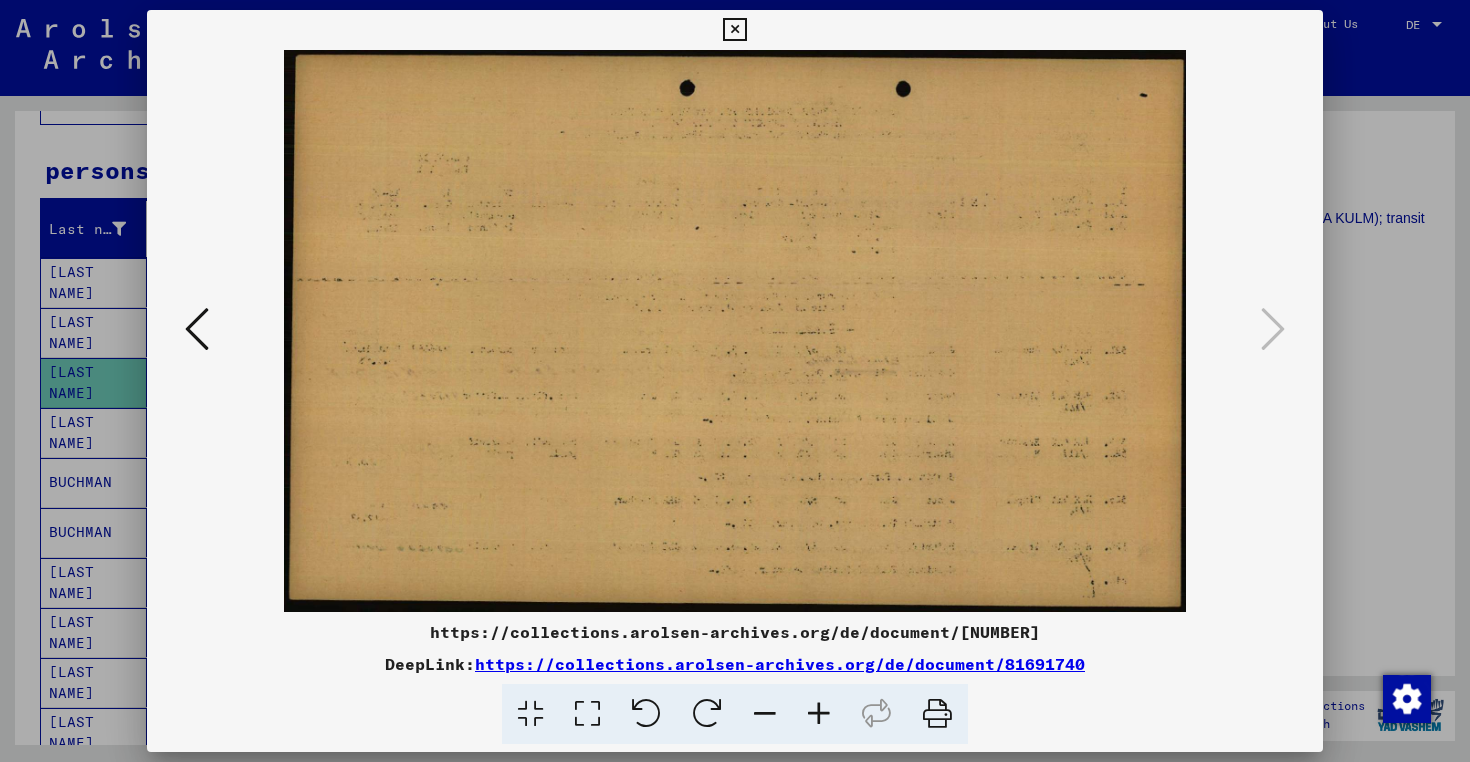 click at bounding box center (735, 381) 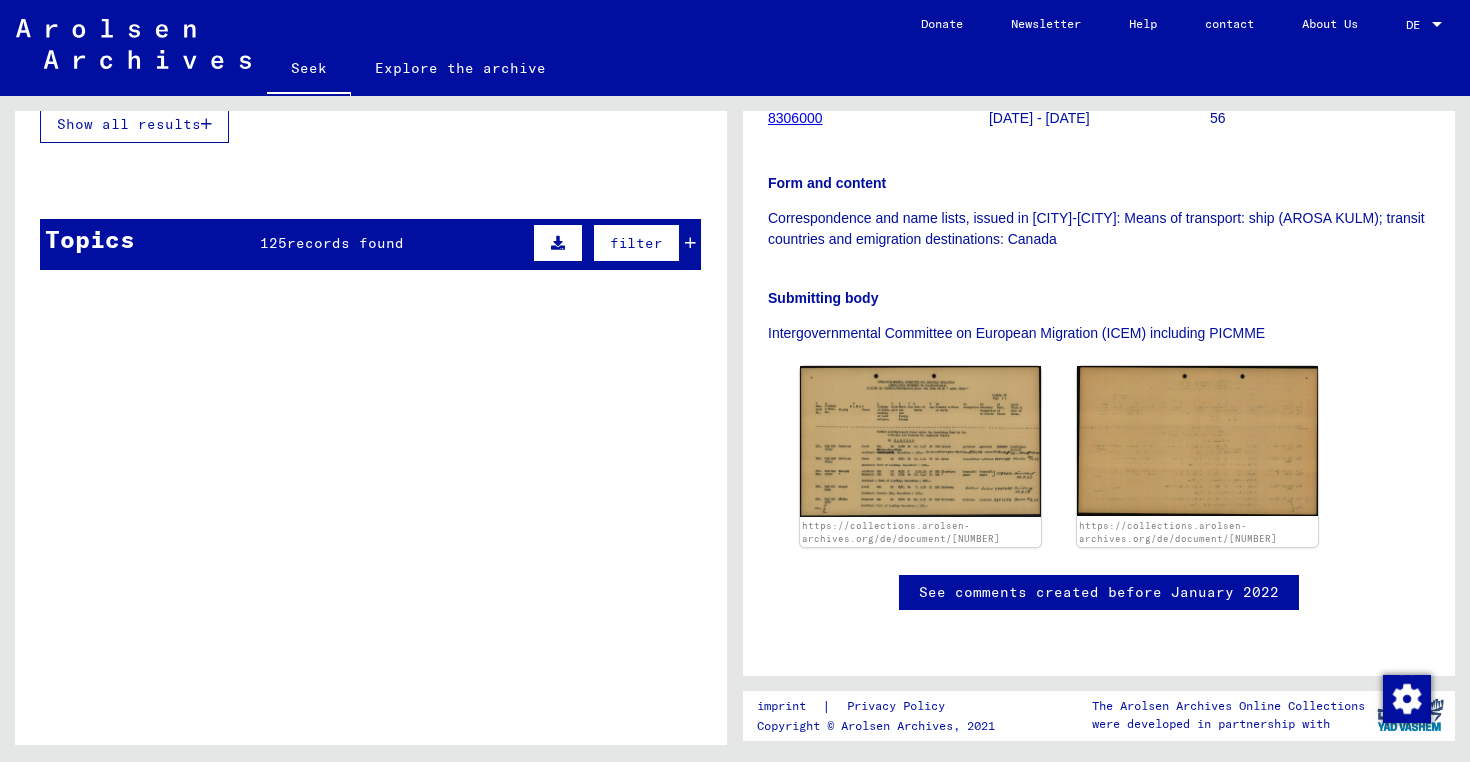 scroll, scrollTop: 1208, scrollLeft: 0, axis: vertical 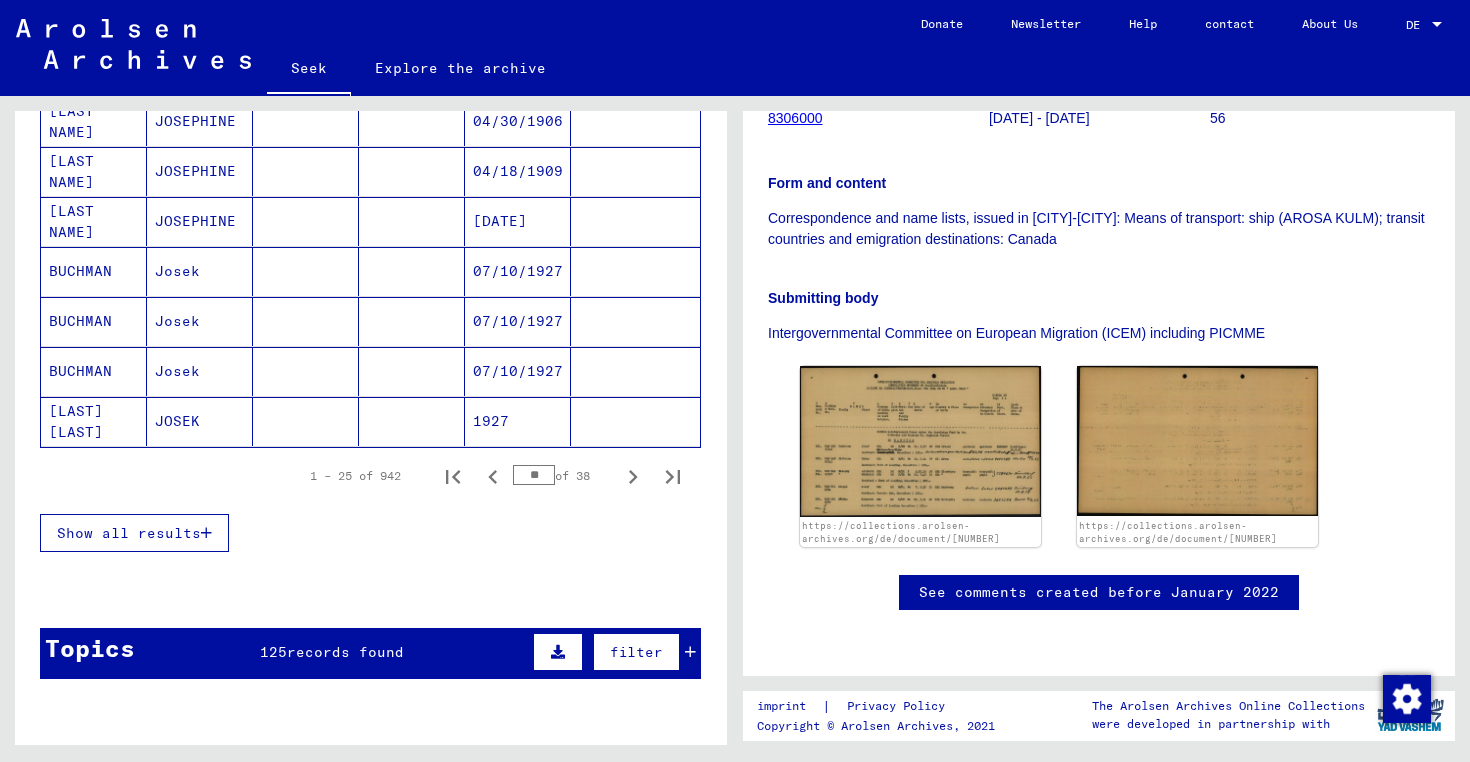 click 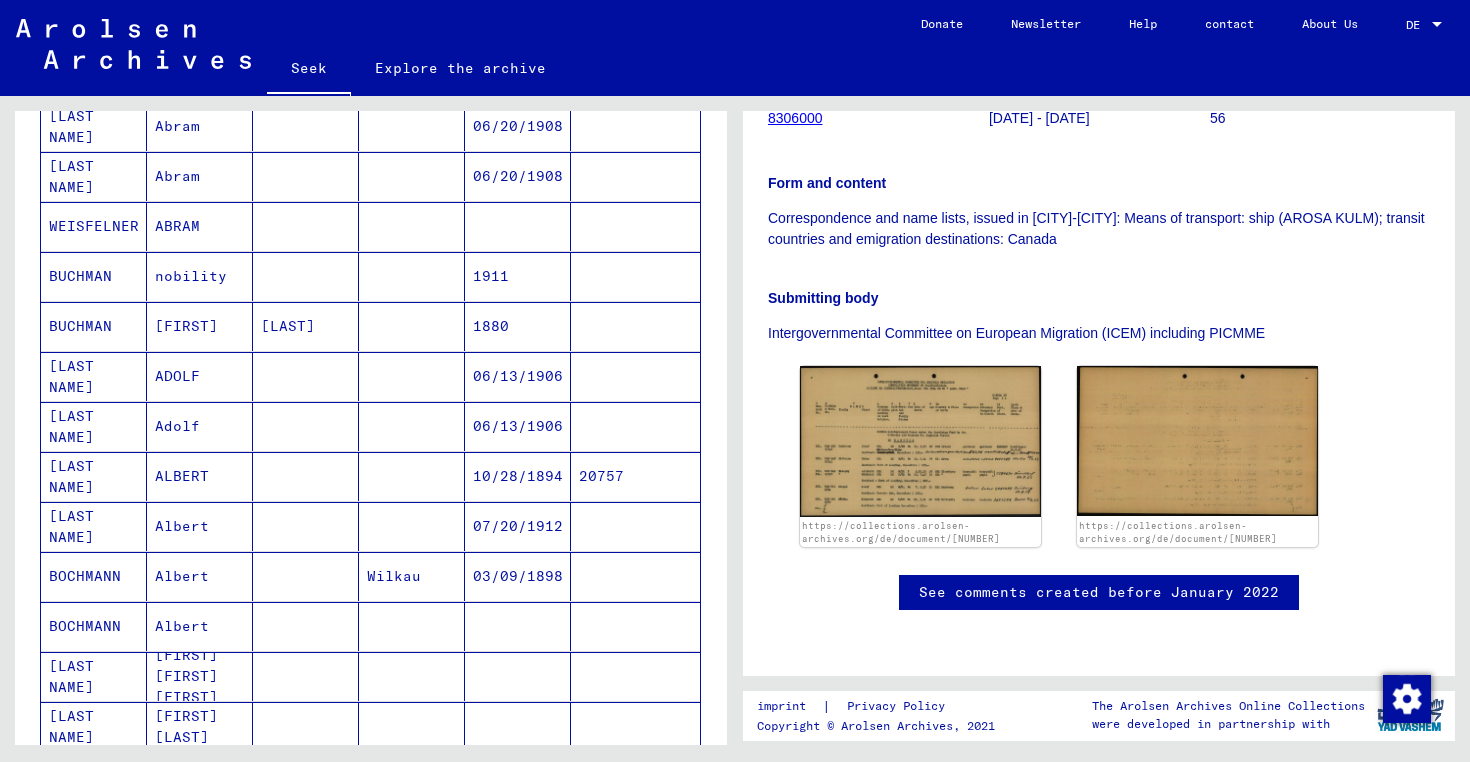 scroll, scrollTop: 854, scrollLeft: 0, axis: vertical 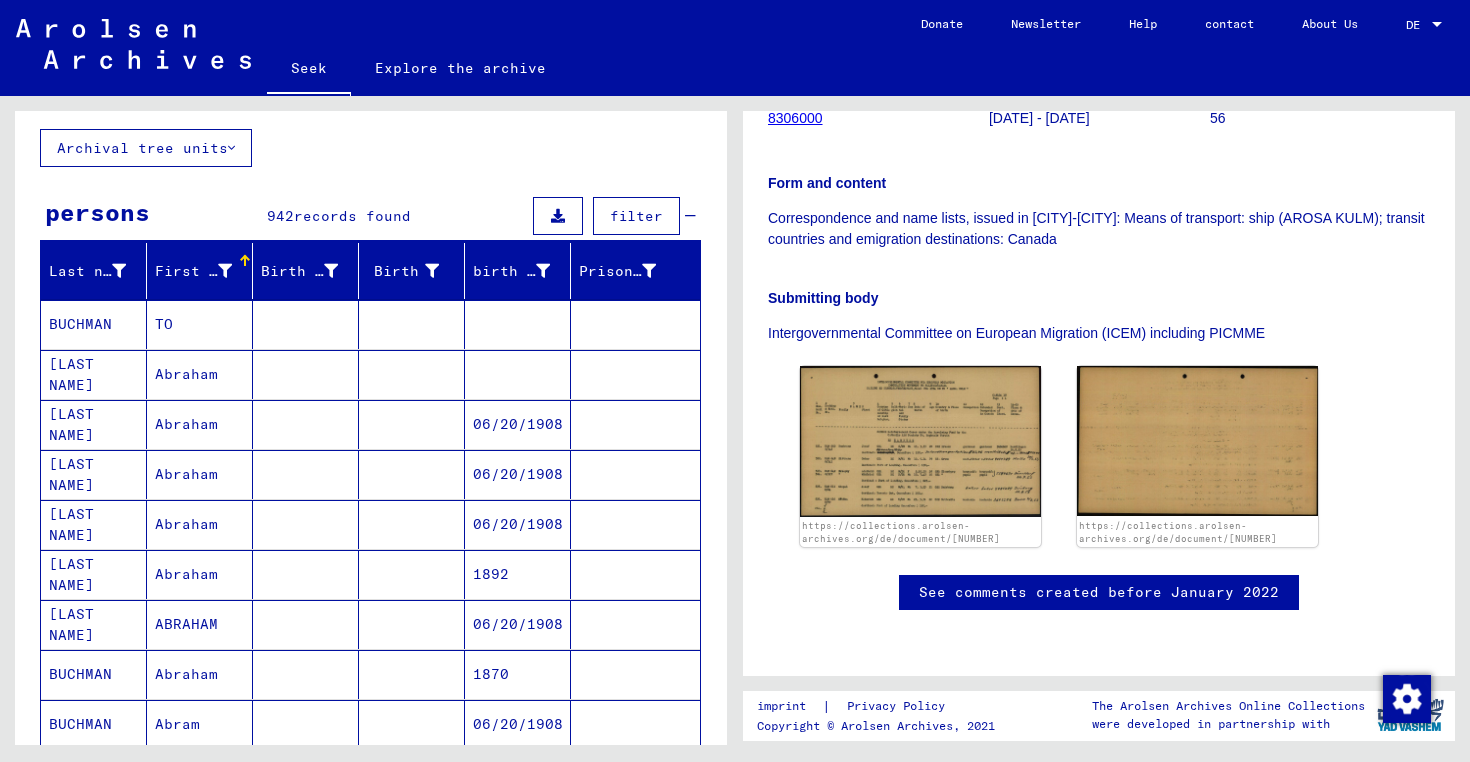 click on "Last name" at bounding box center (89, 271) 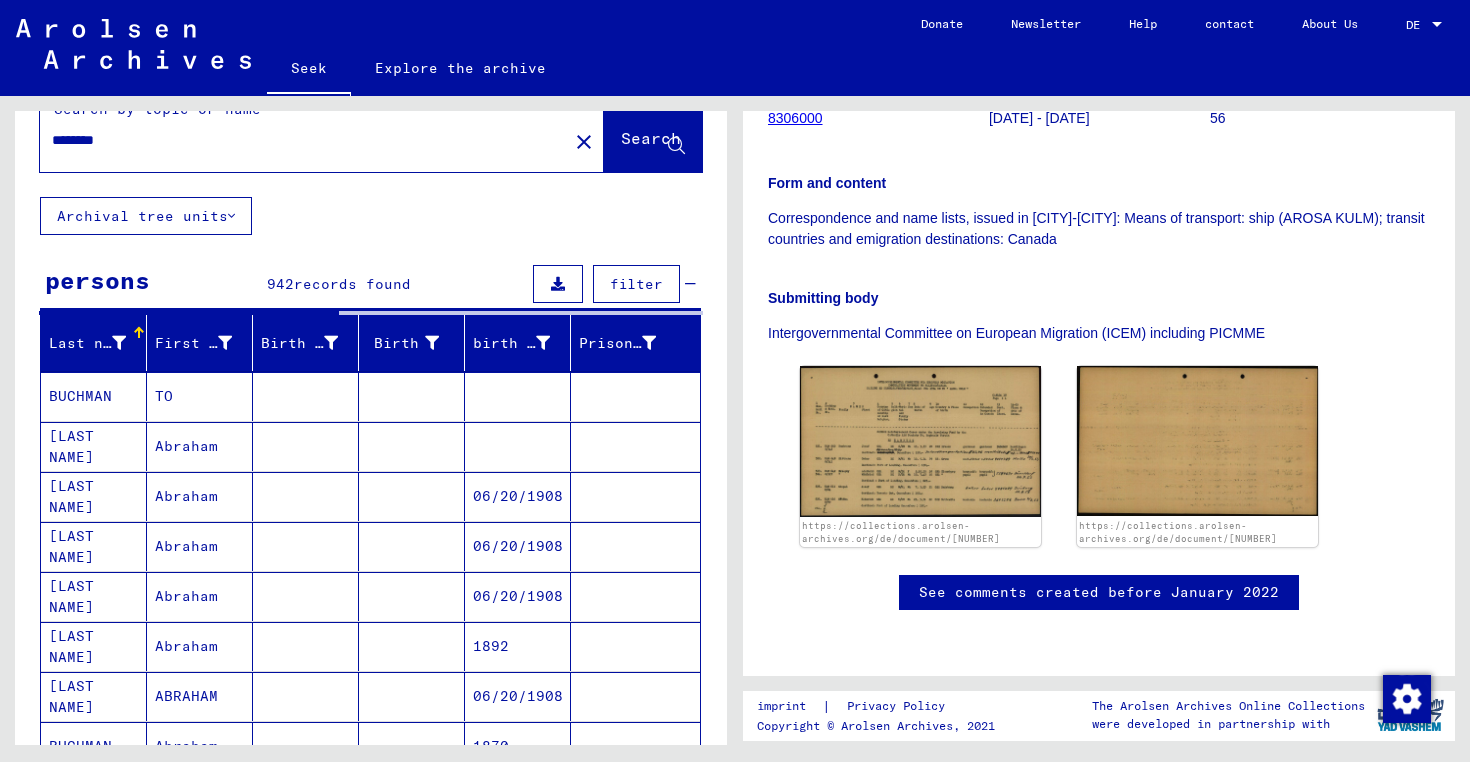 scroll, scrollTop: 0, scrollLeft: 0, axis: both 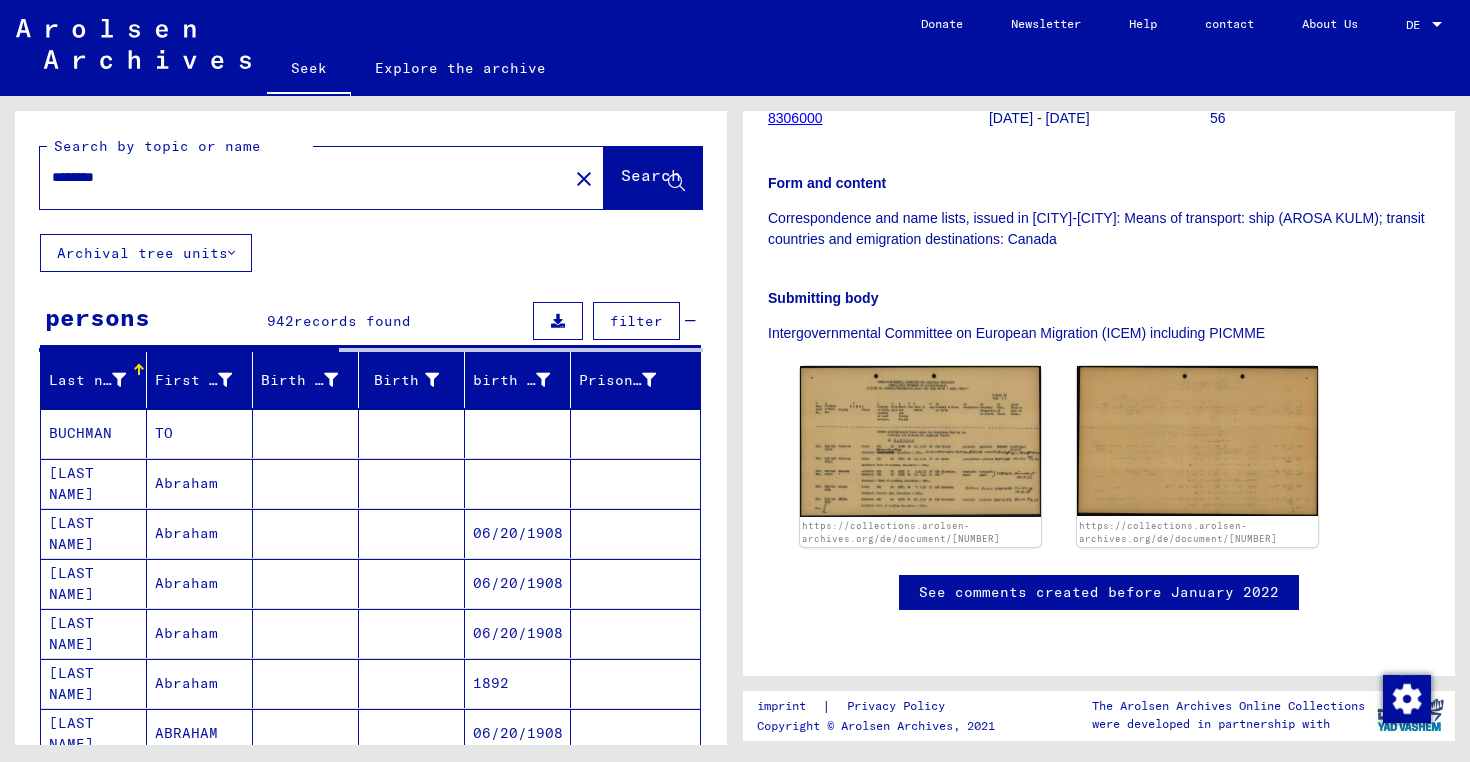 click on "********" at bounding box center (304, 177) 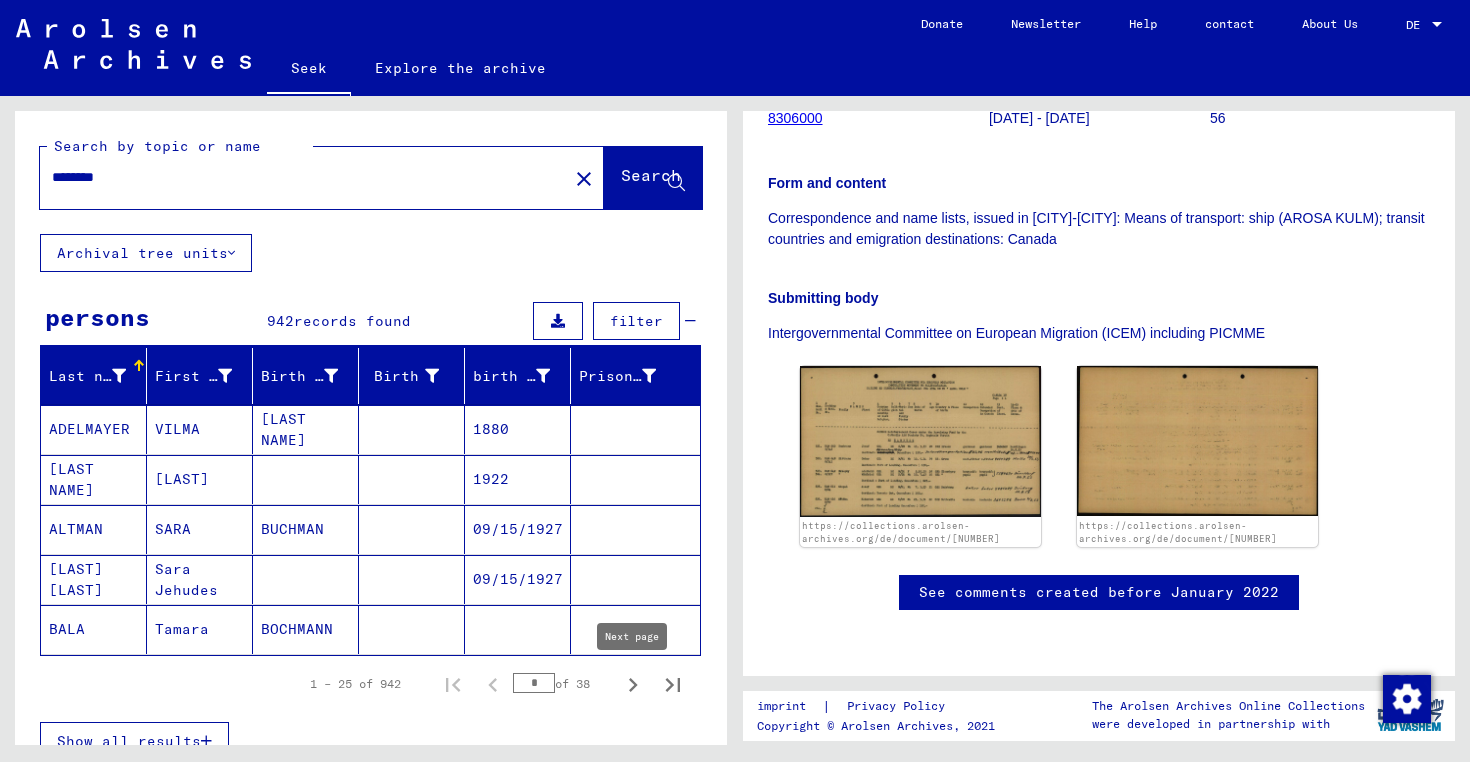 click 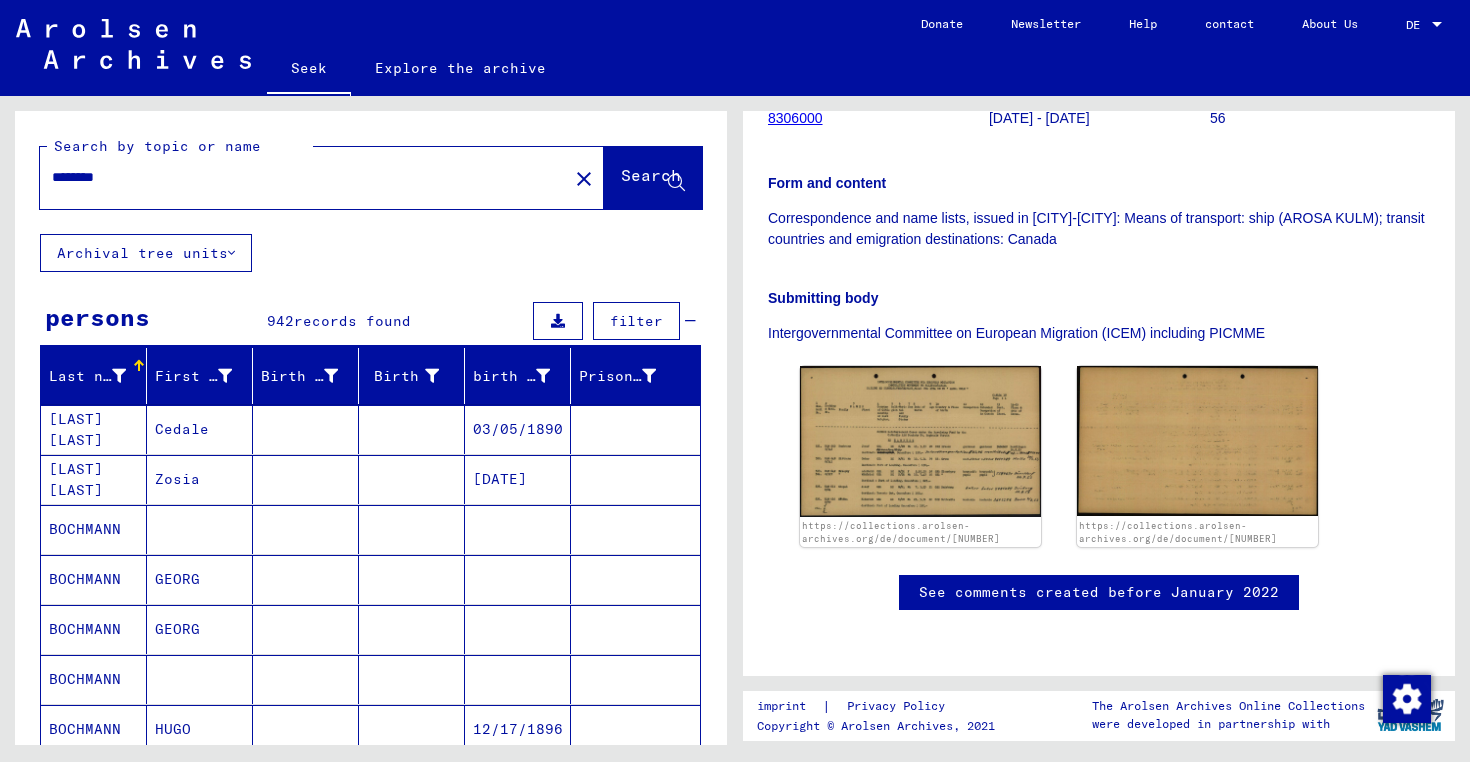 scroll, scrollTop: 39, scrollLeft: 0, axis: vertical 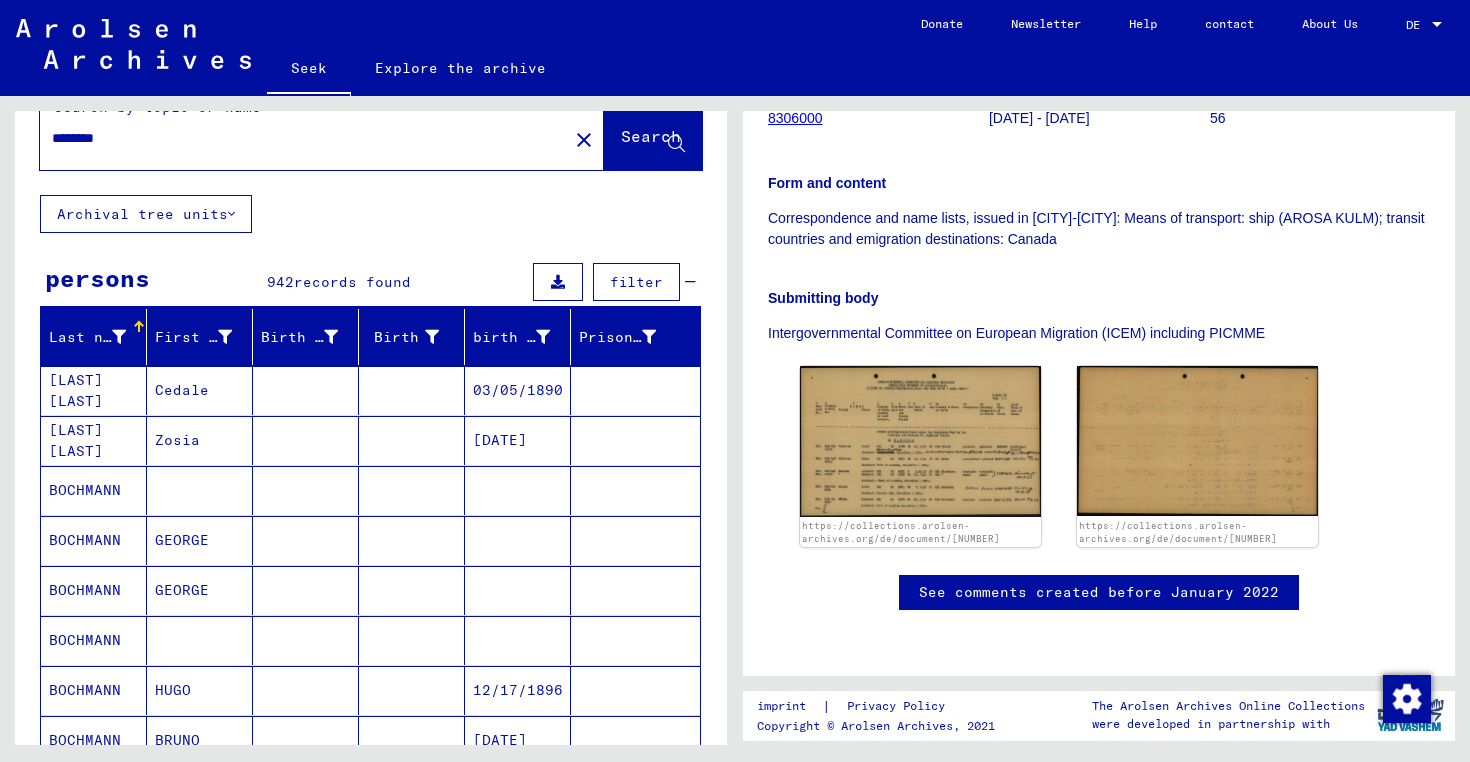 click at bounding box center [200, 540] 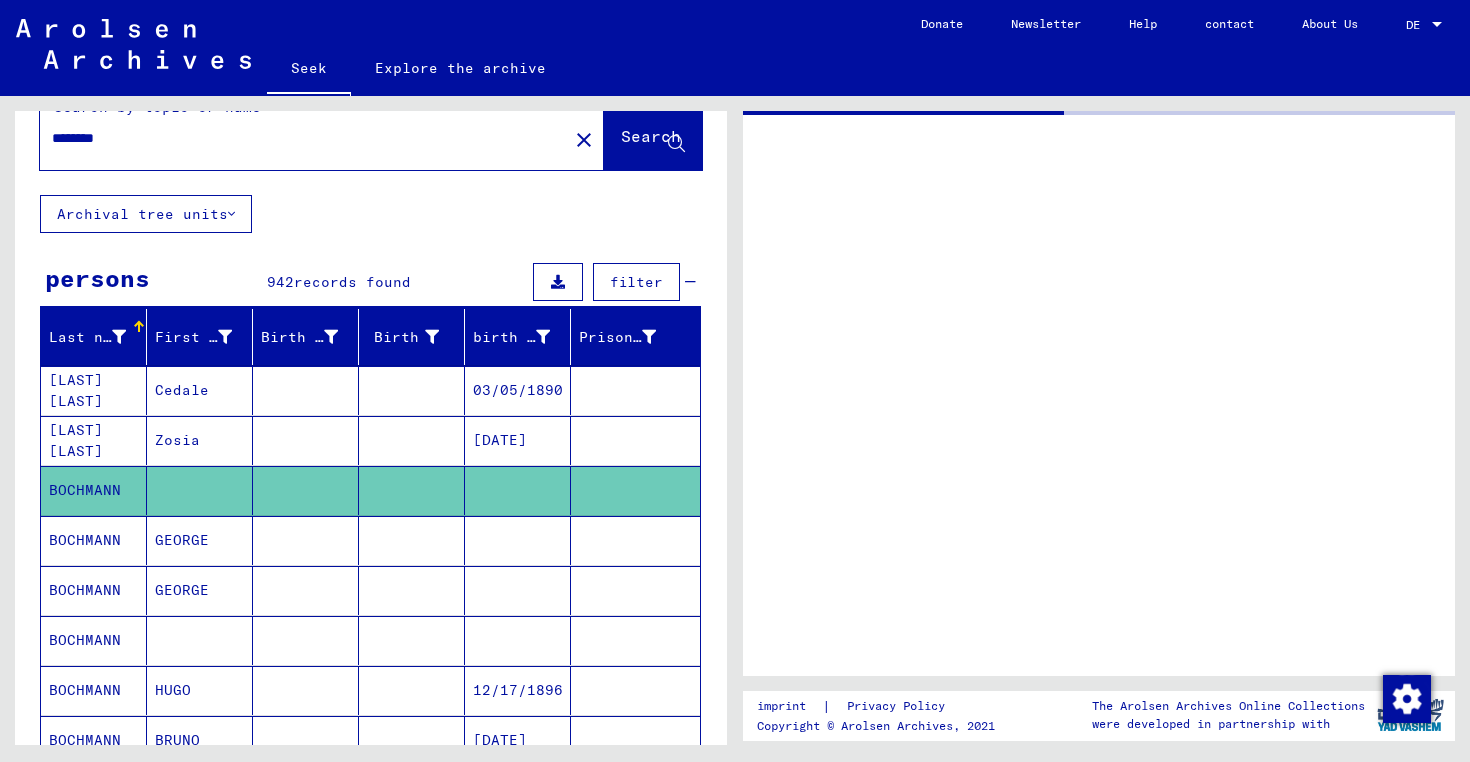scroll, scrollTop: 0, scrollLeft: 0, axis: both 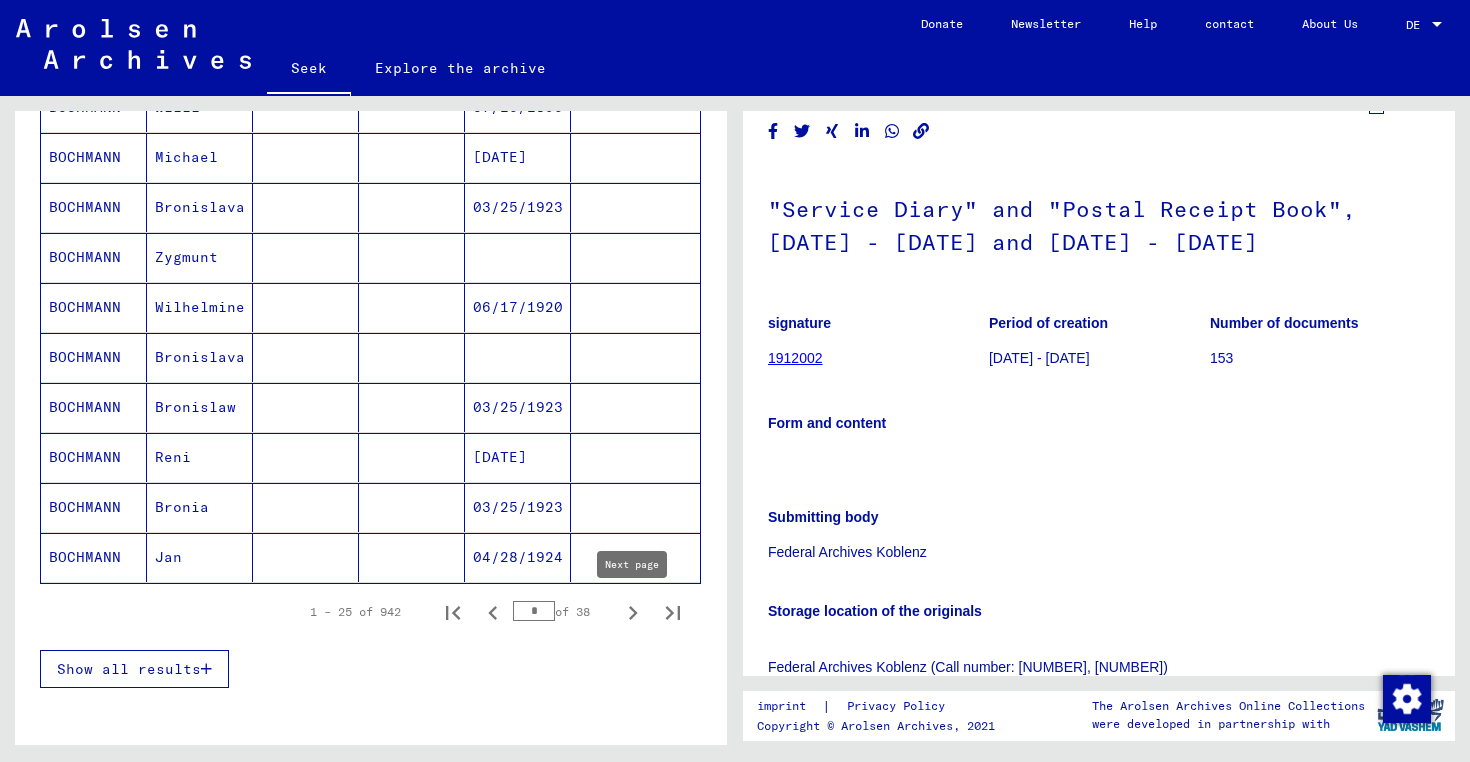 click 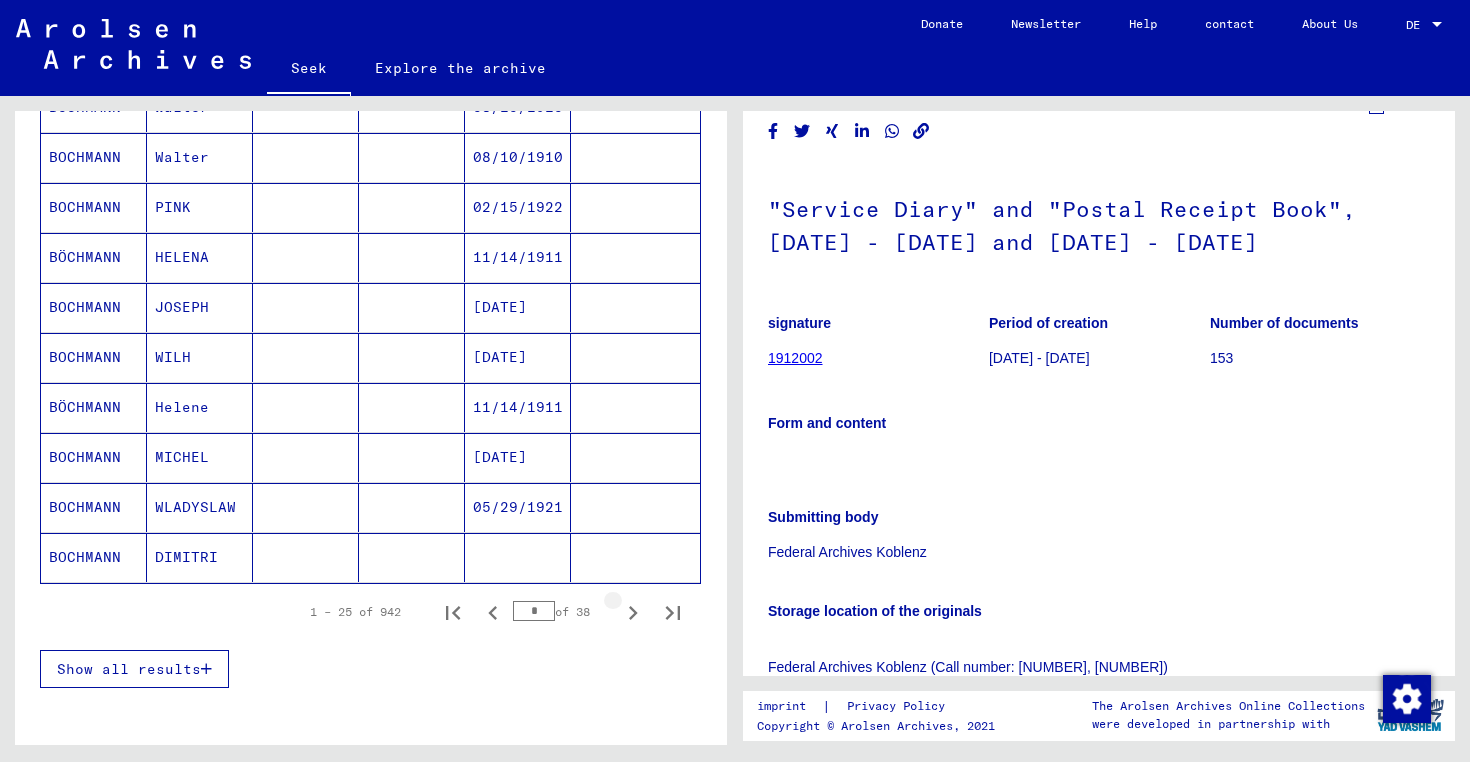 click 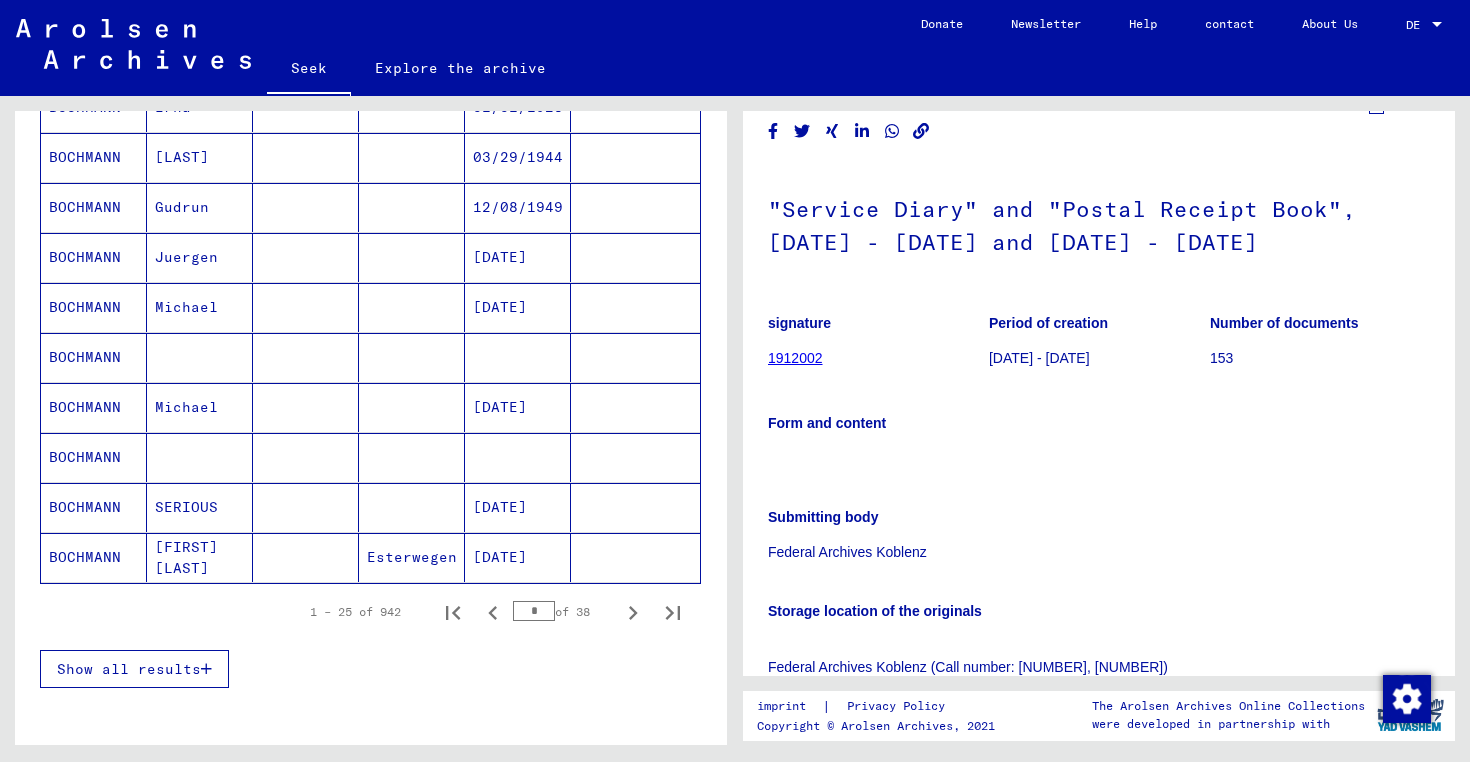 click 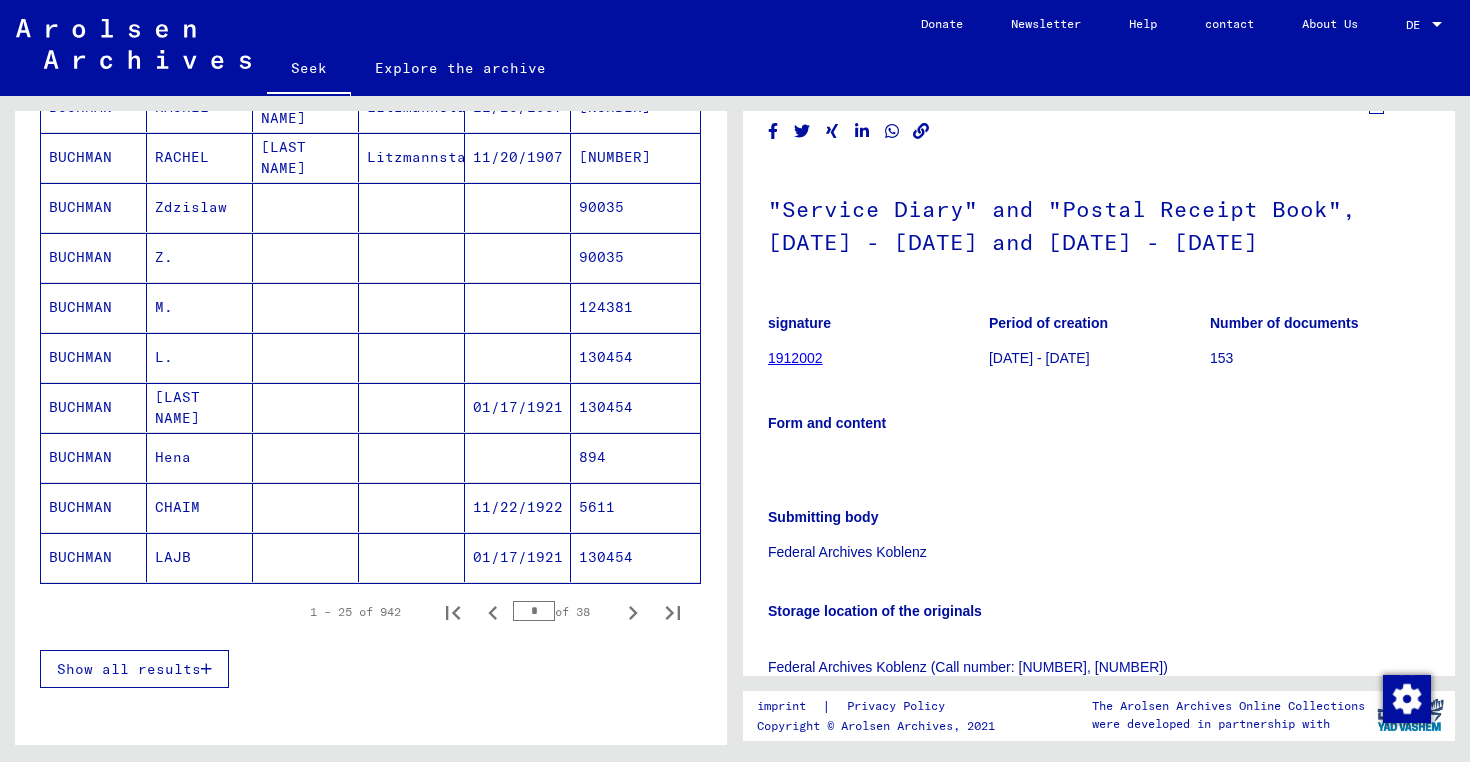 click on "LAJB" 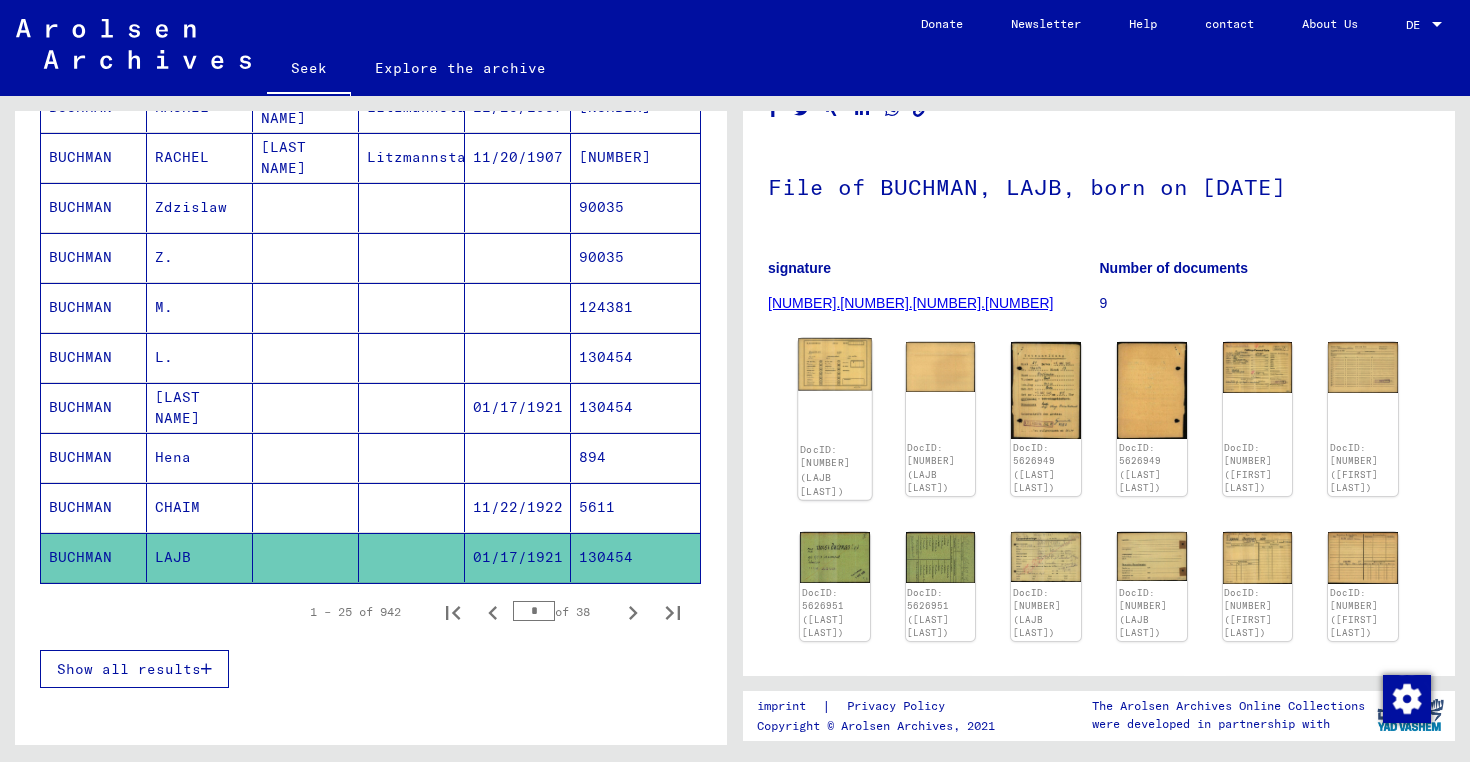 scroll, scrollTop: 19, scrollLeft: 0, axis: vertical 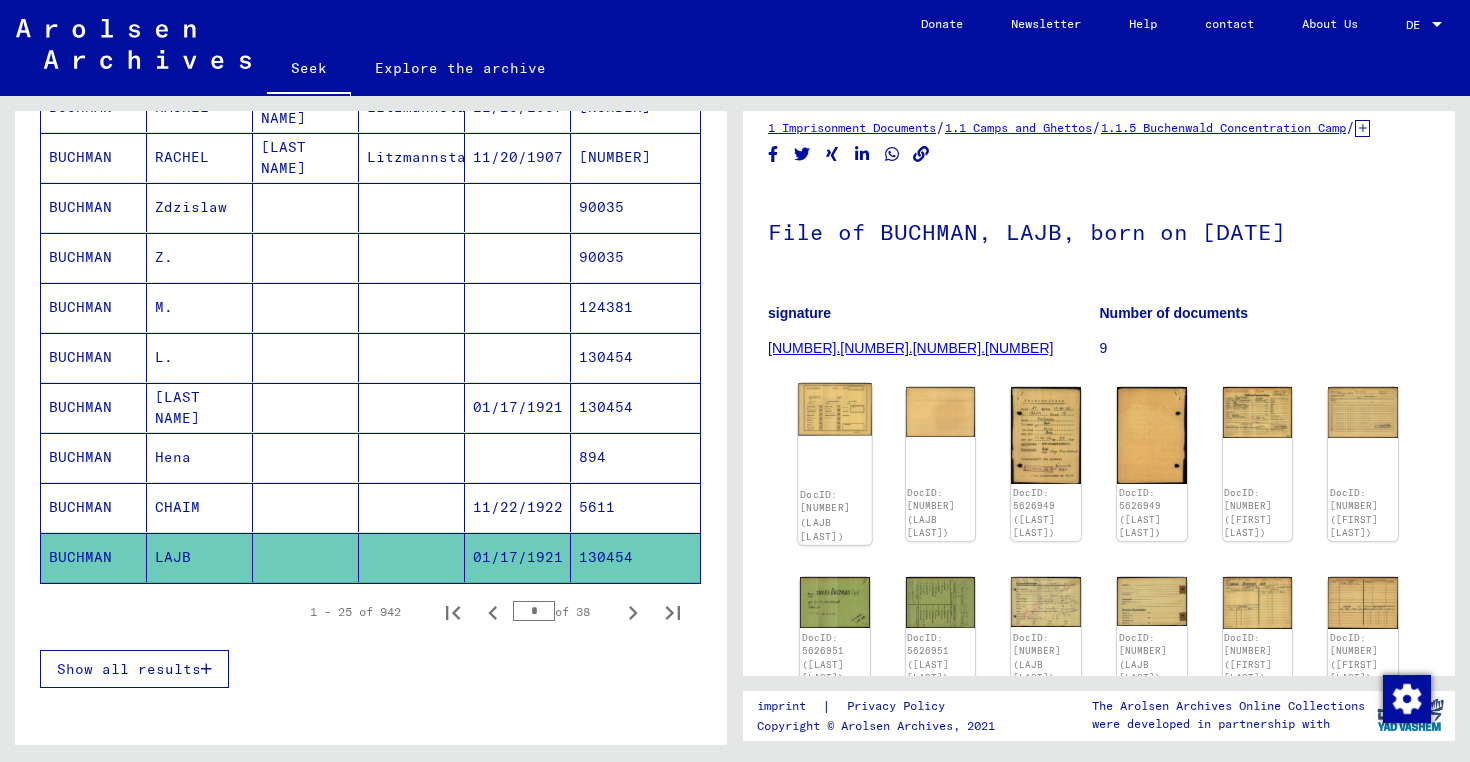 click 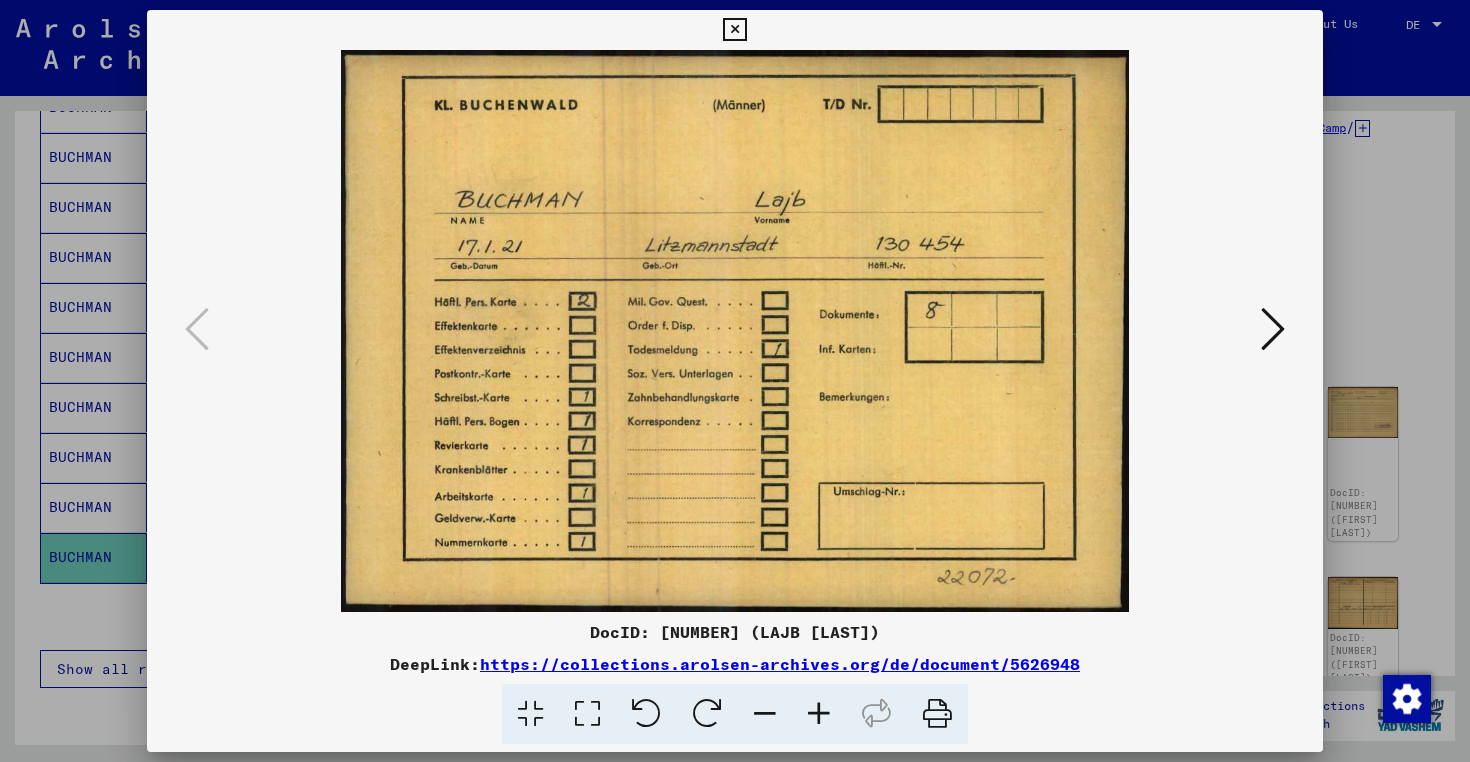click at bounding box center (1273, 330) 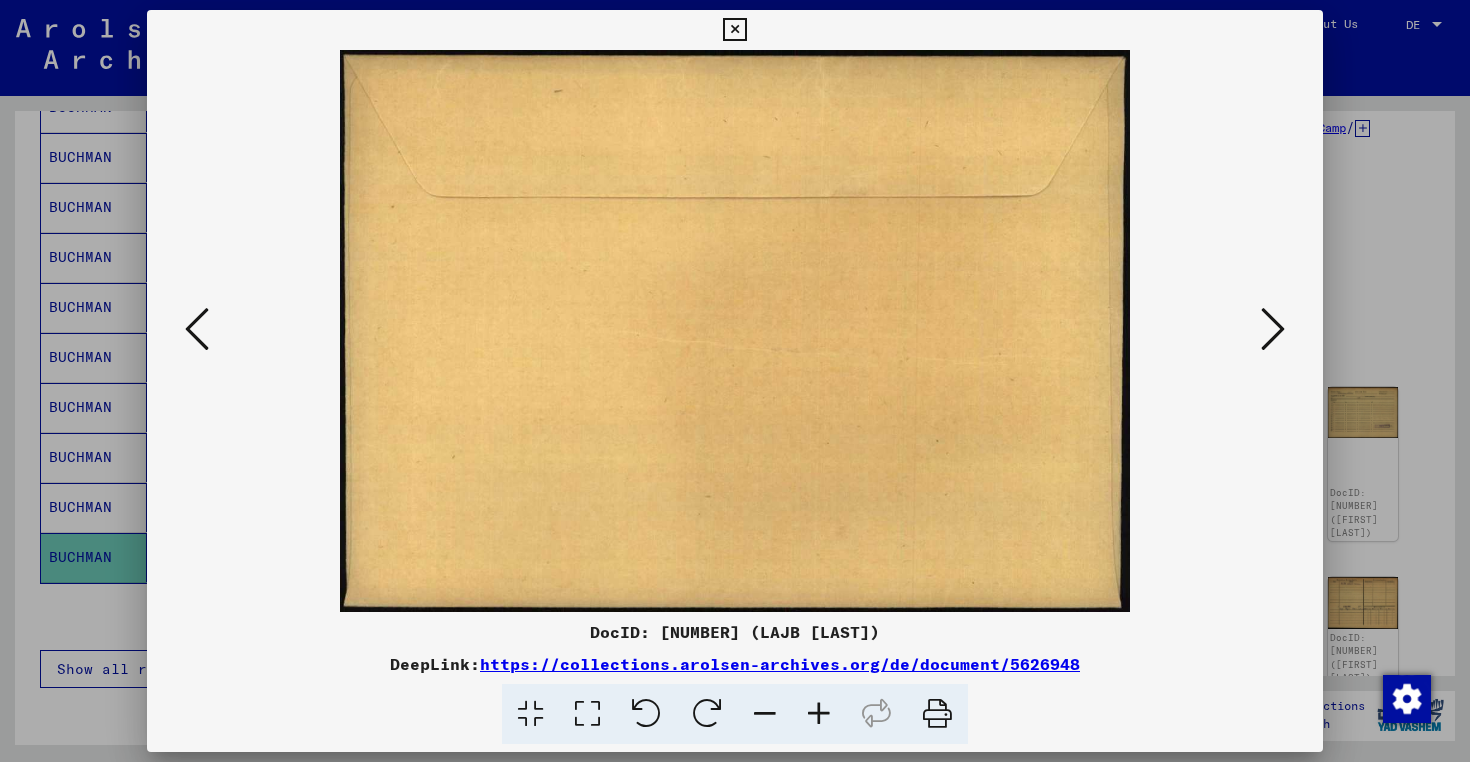 click at bounding box center (735, 381) 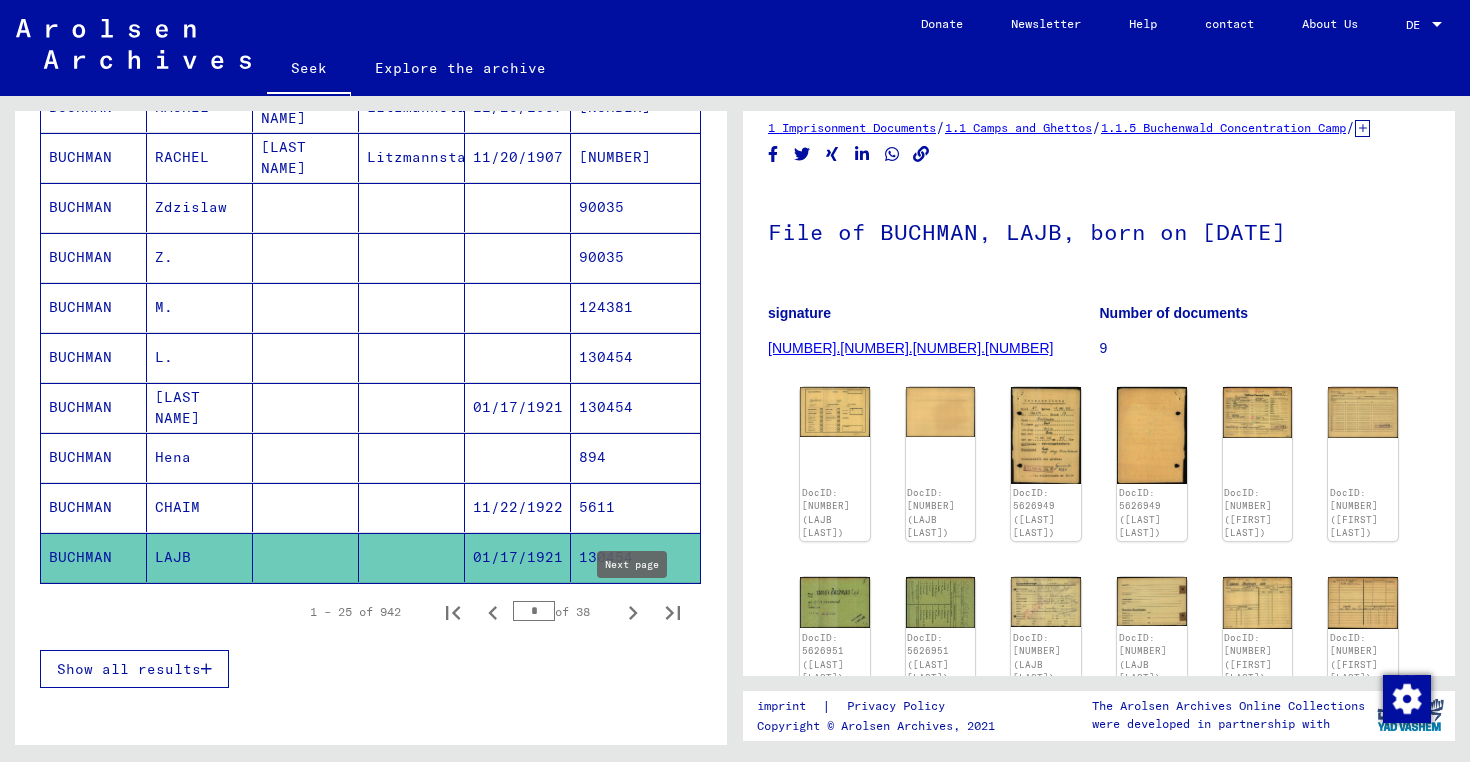 click 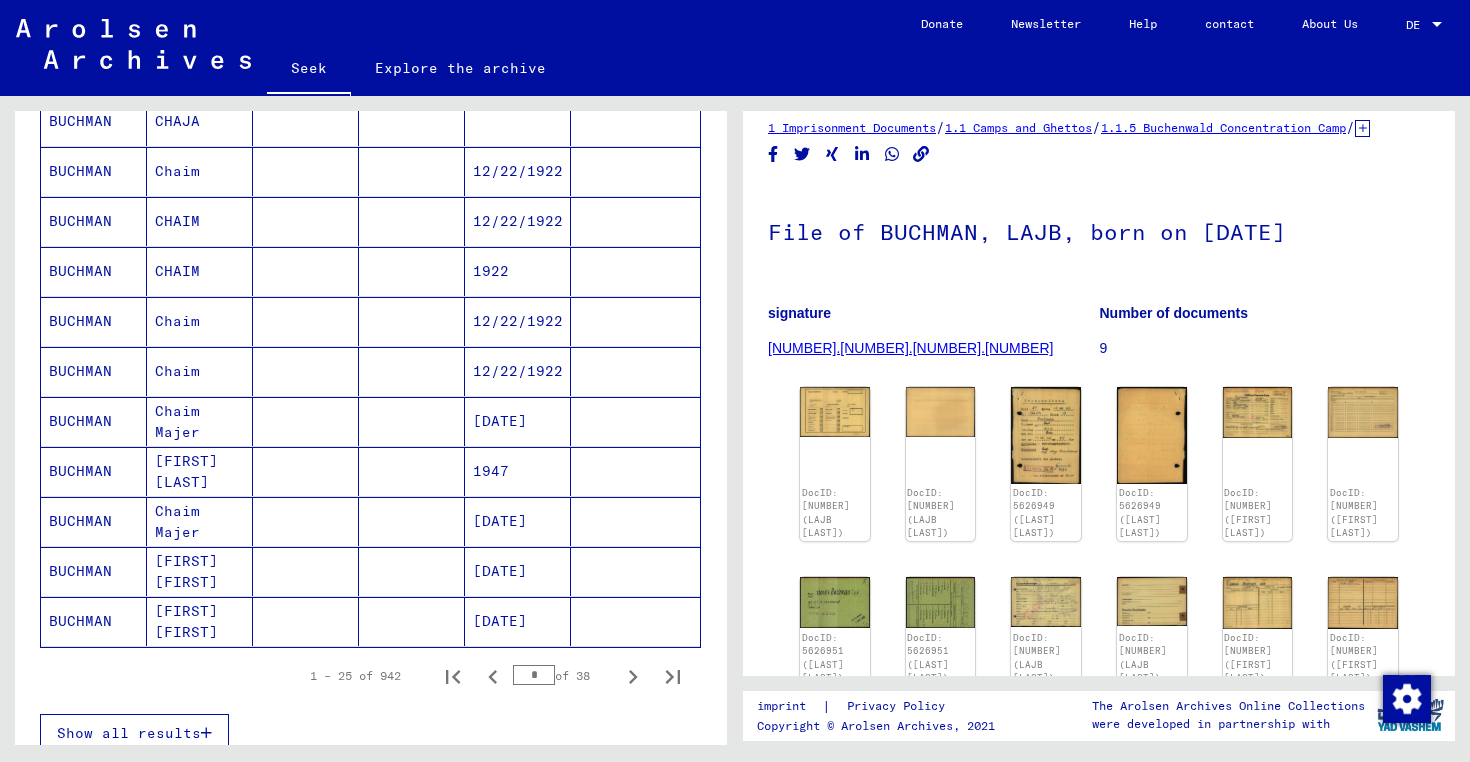scroll, scrollTop: 1052, scrollLeft: 0, axis: vertical 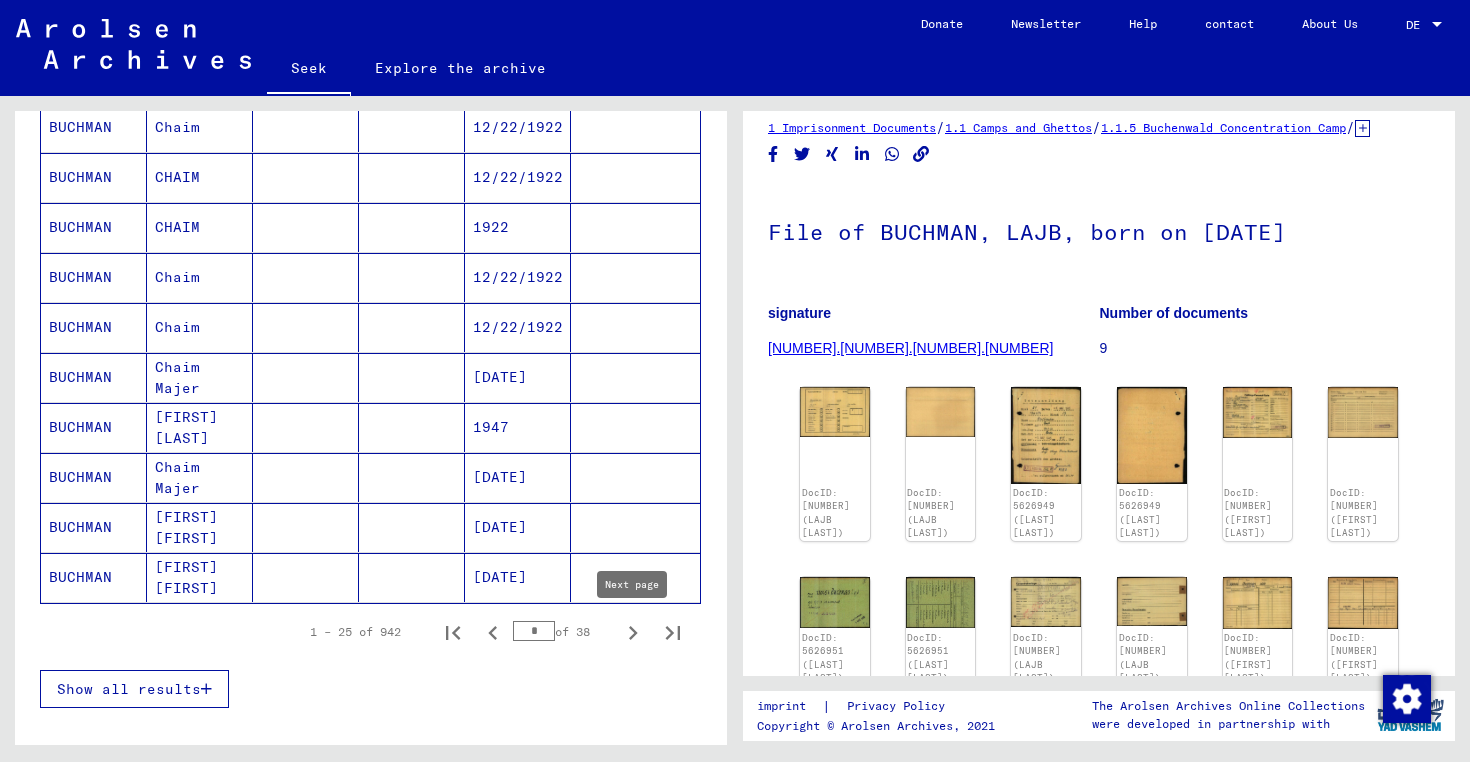 click 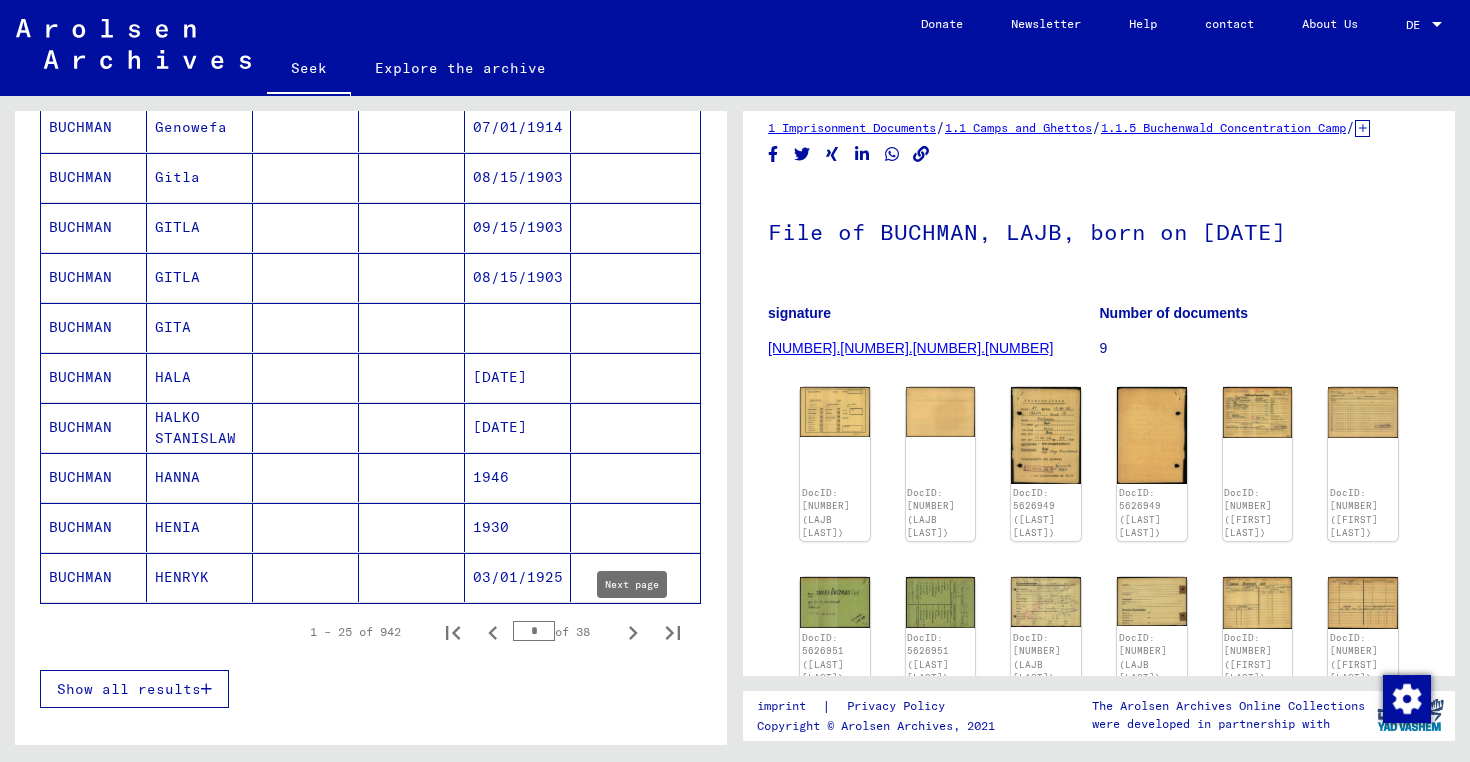 click 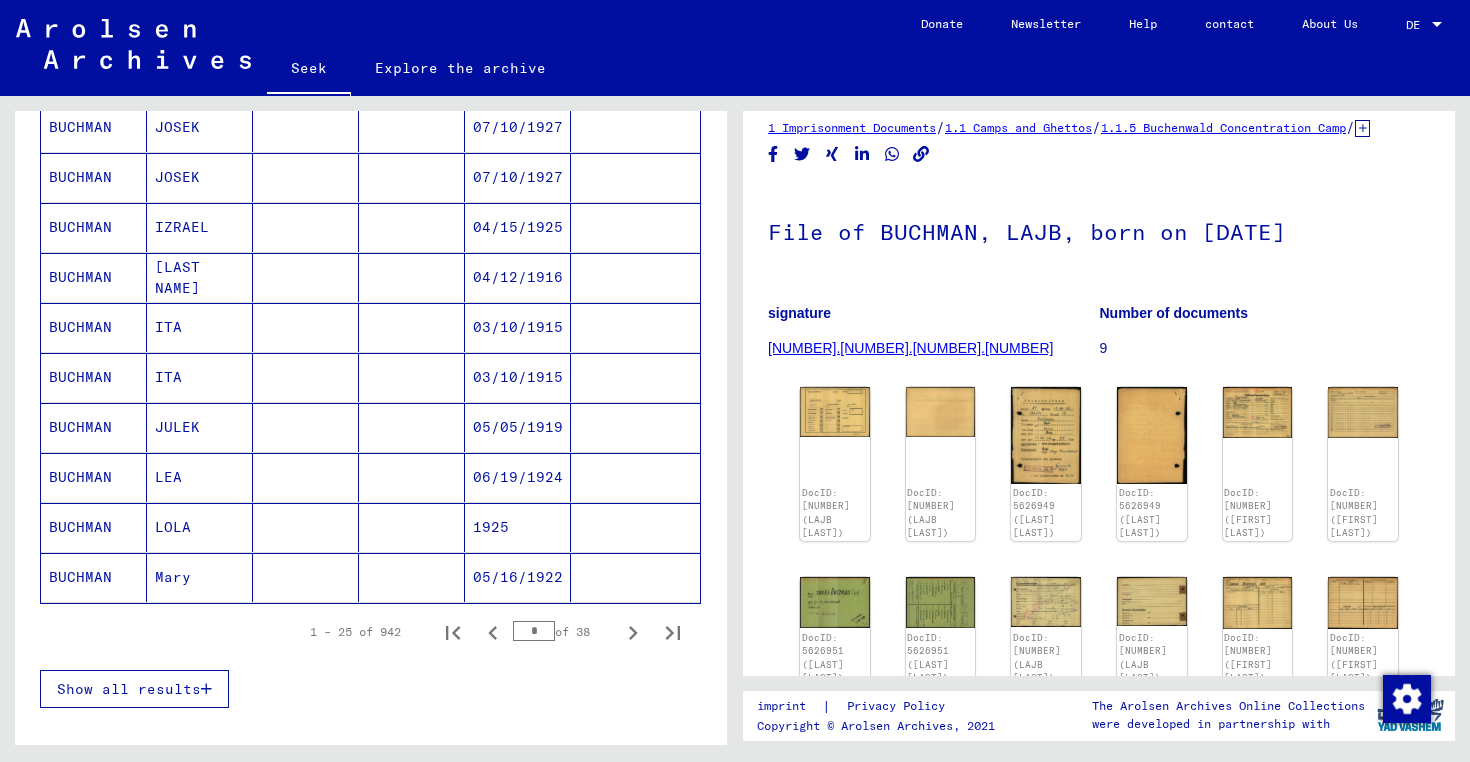 click 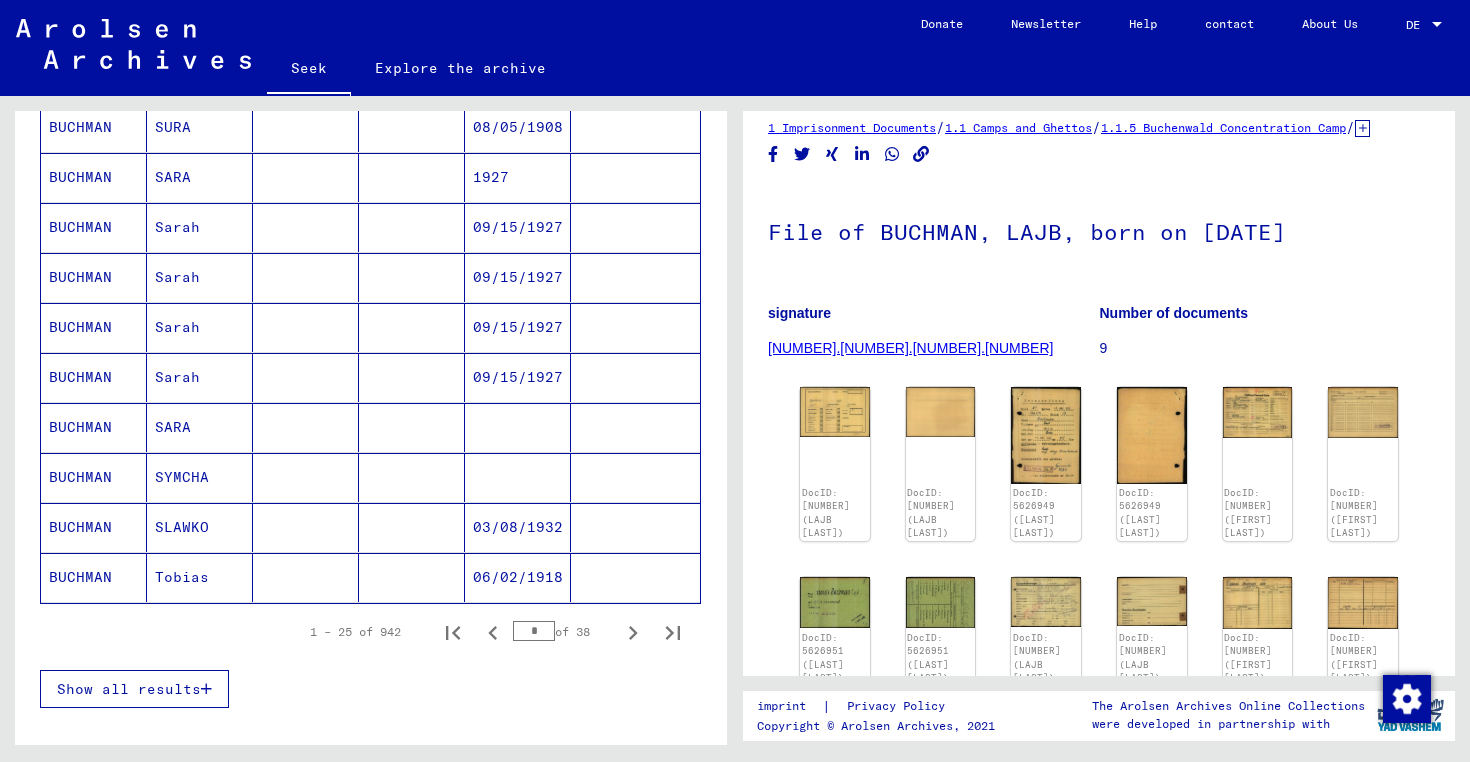 click 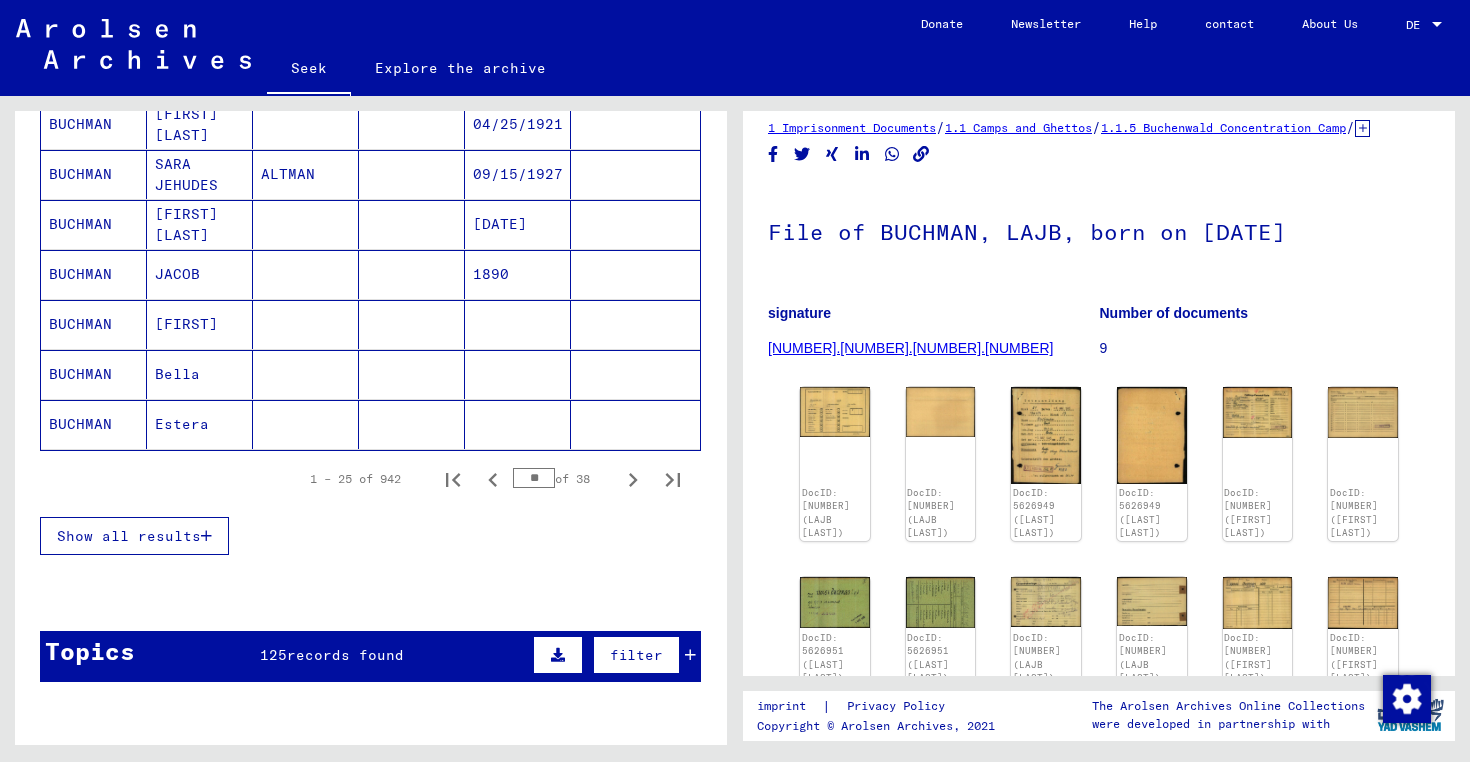 scroll, scrollTop: 1167, scrollLeft: 0, axis: vertical 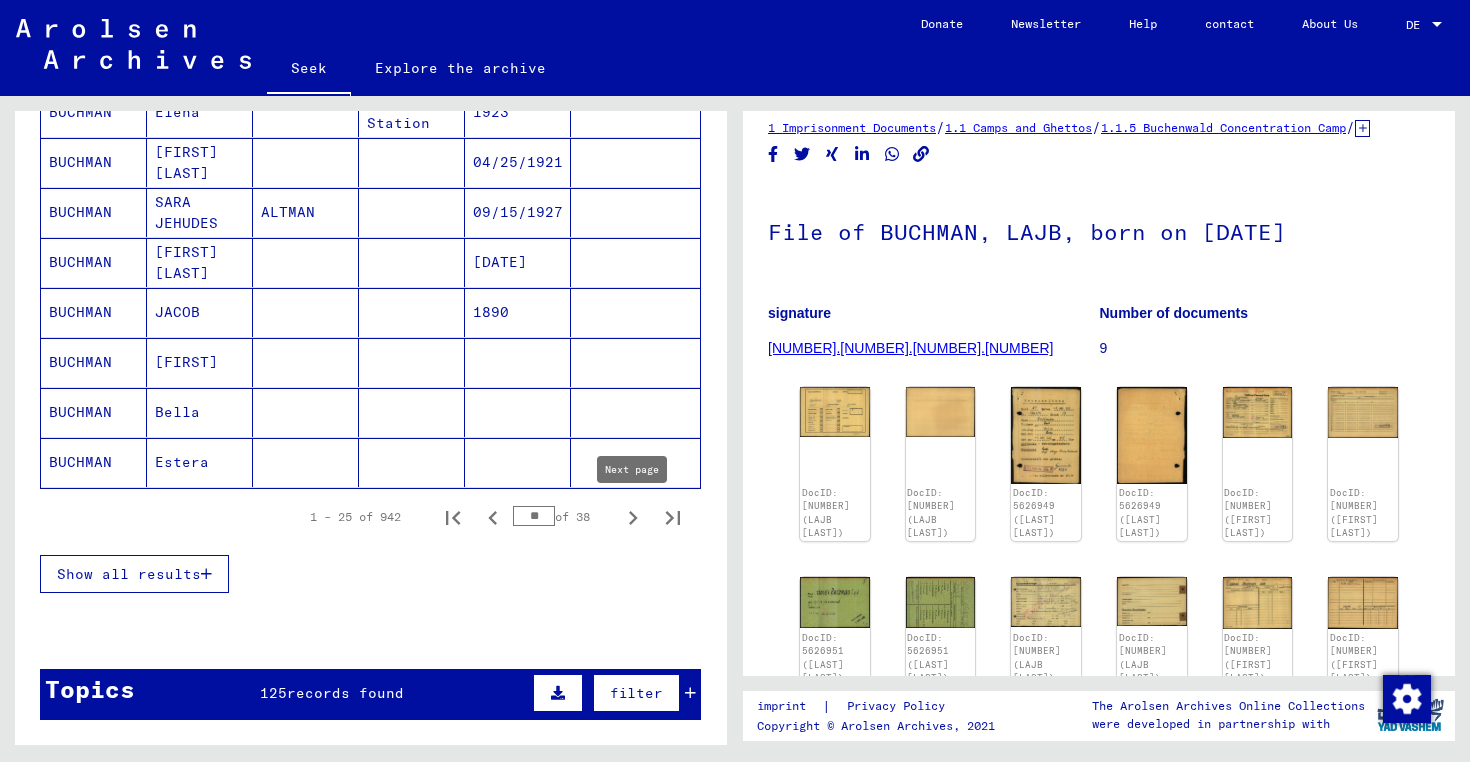 click 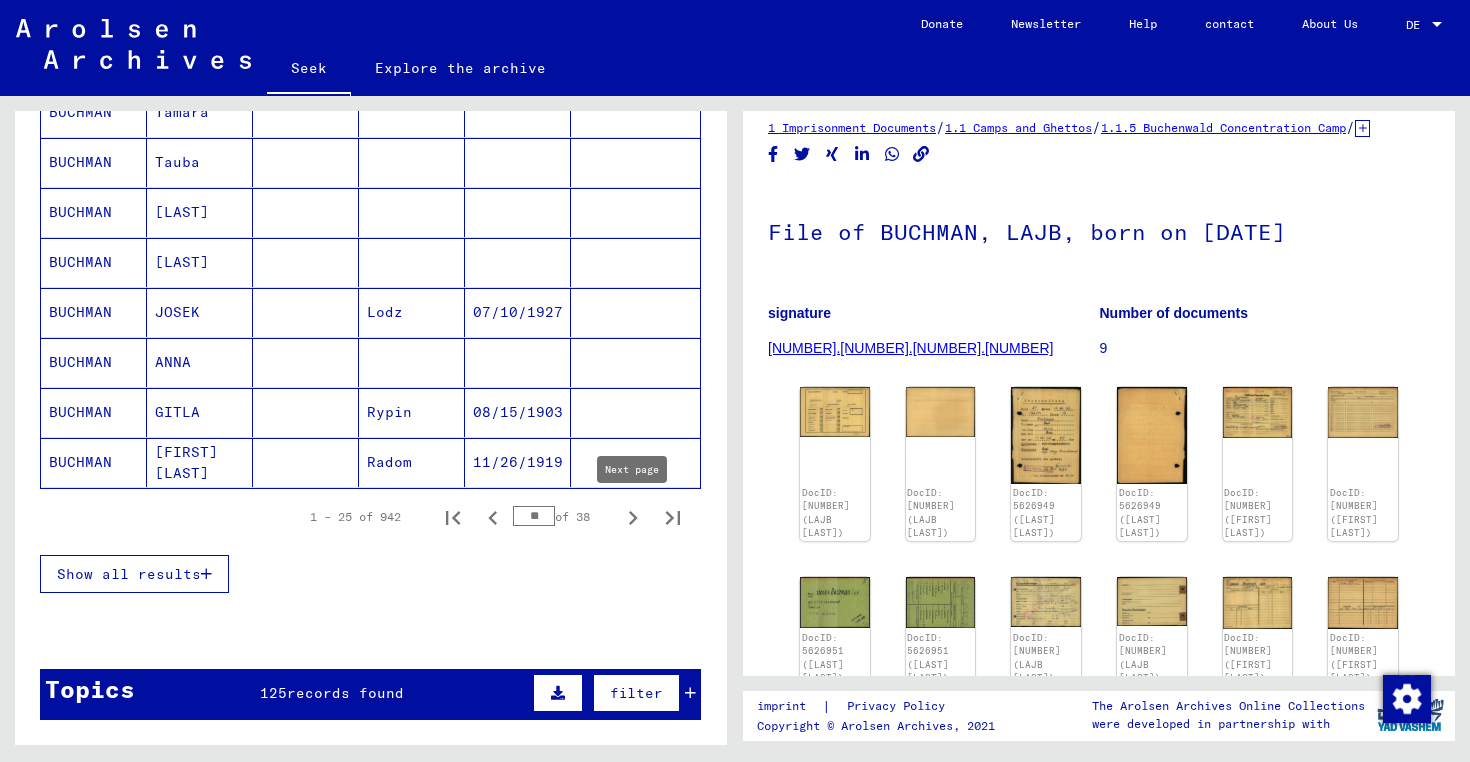 click 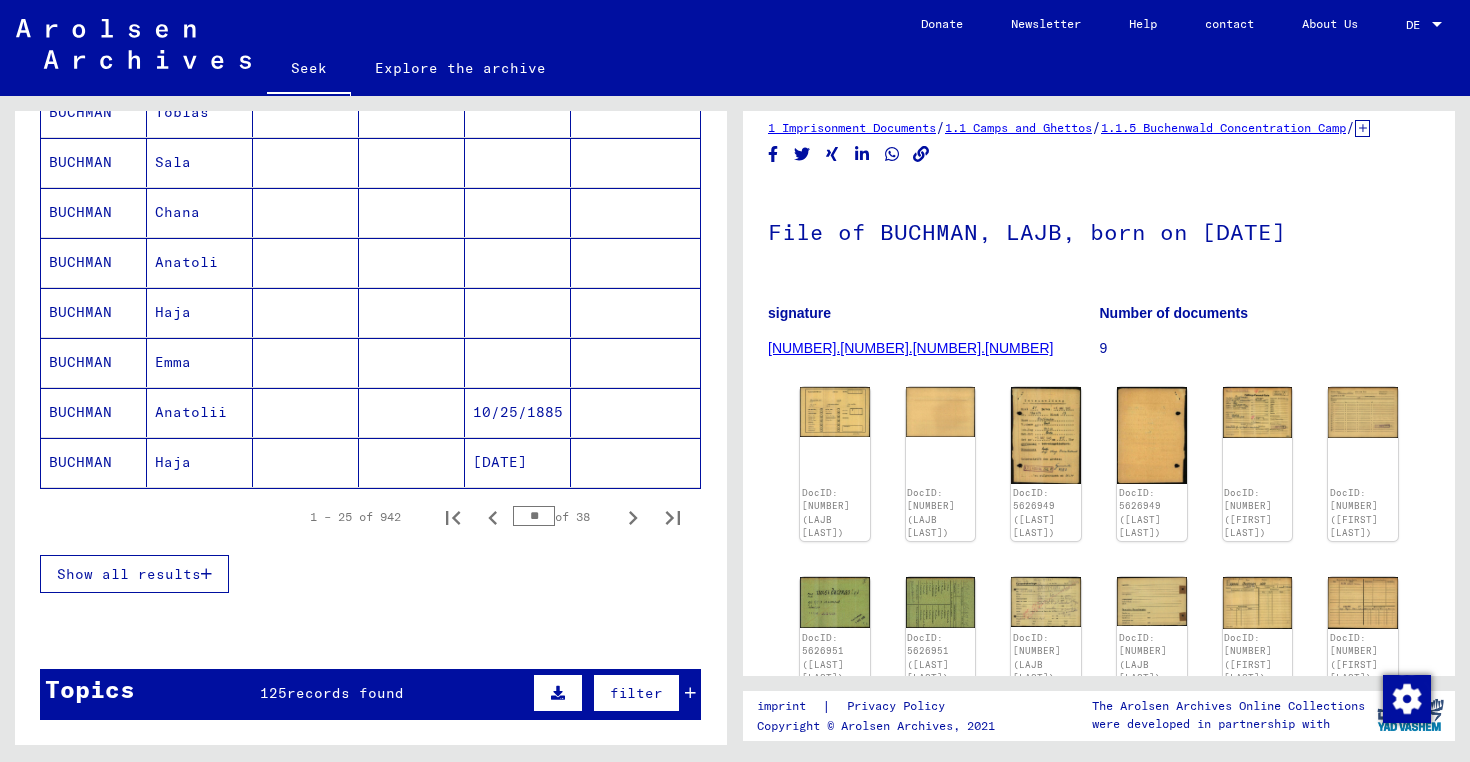 click 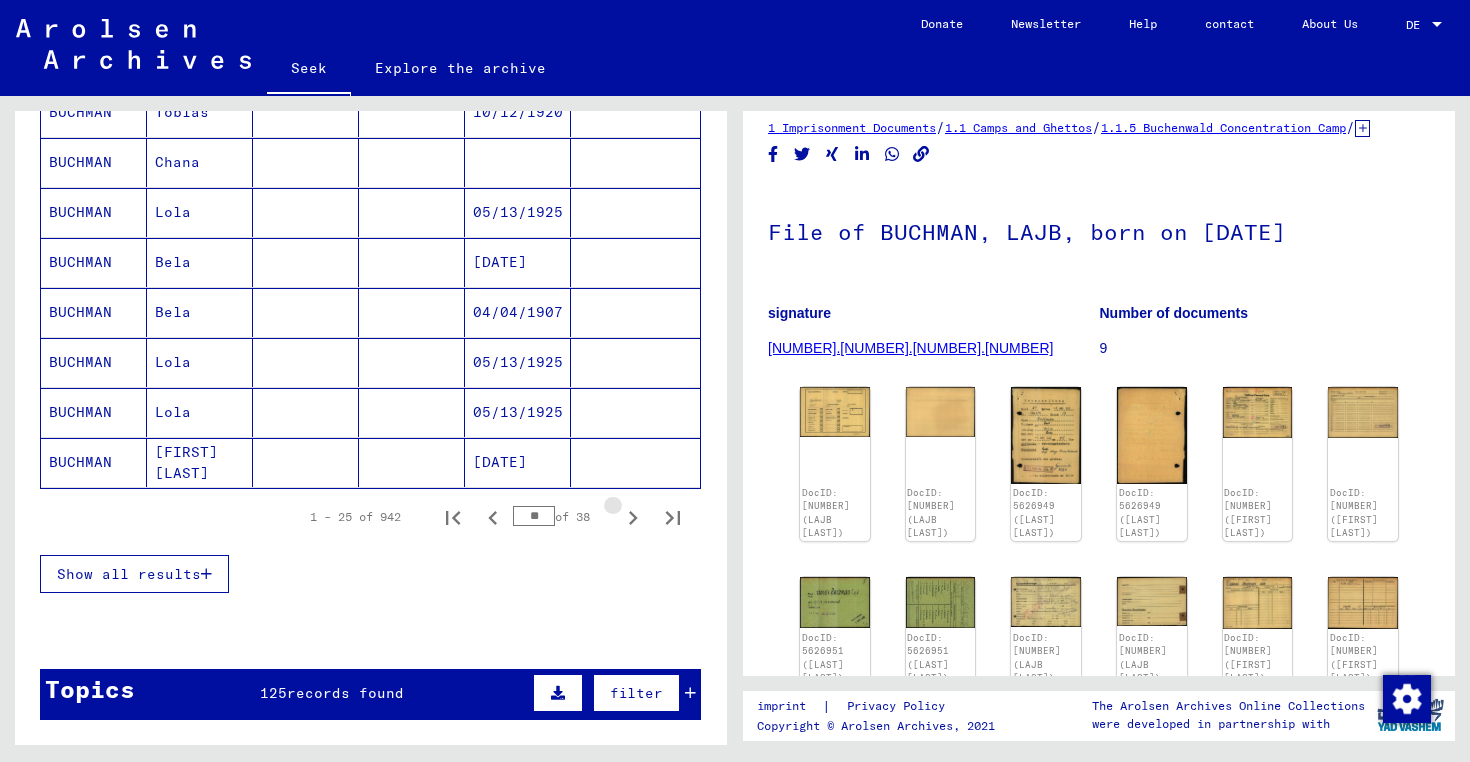 click 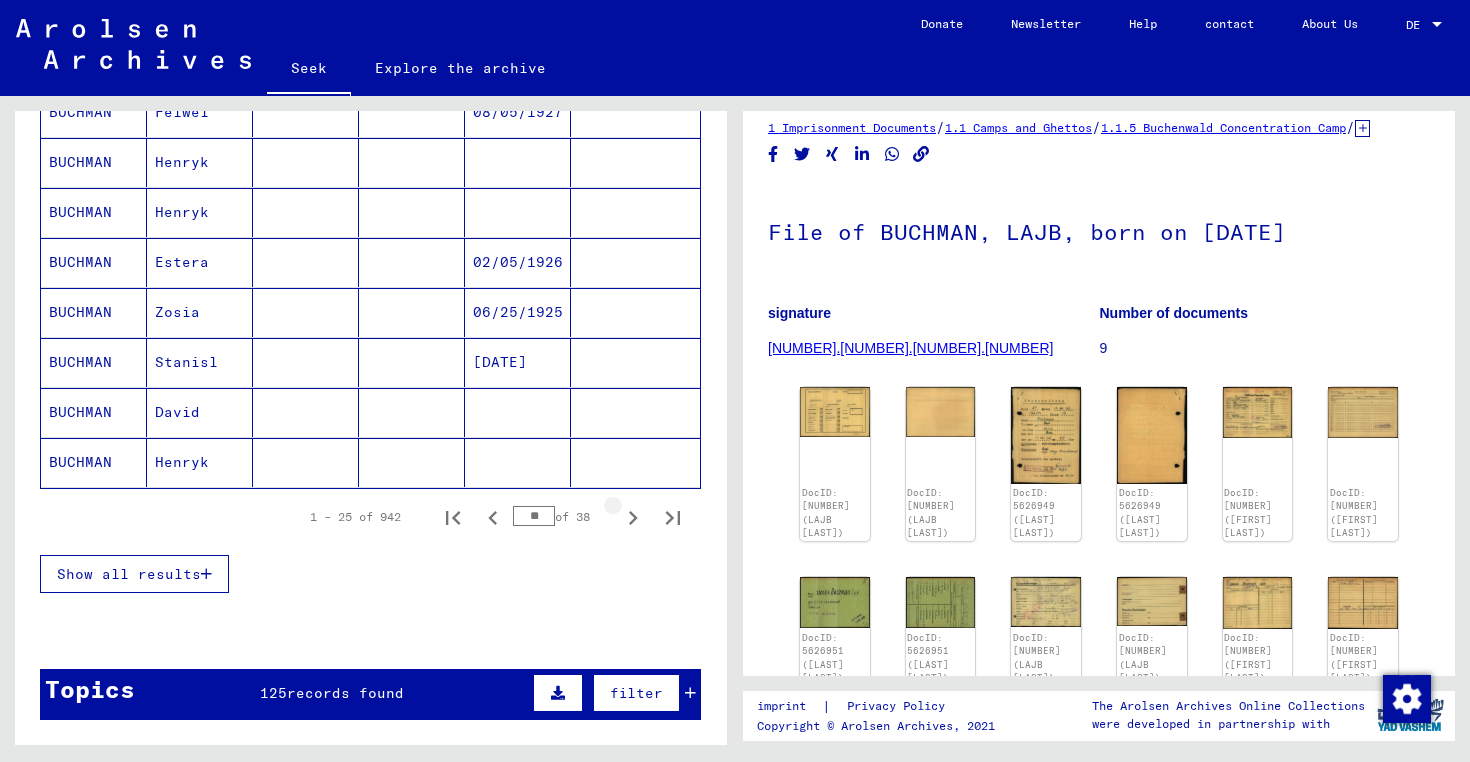 click 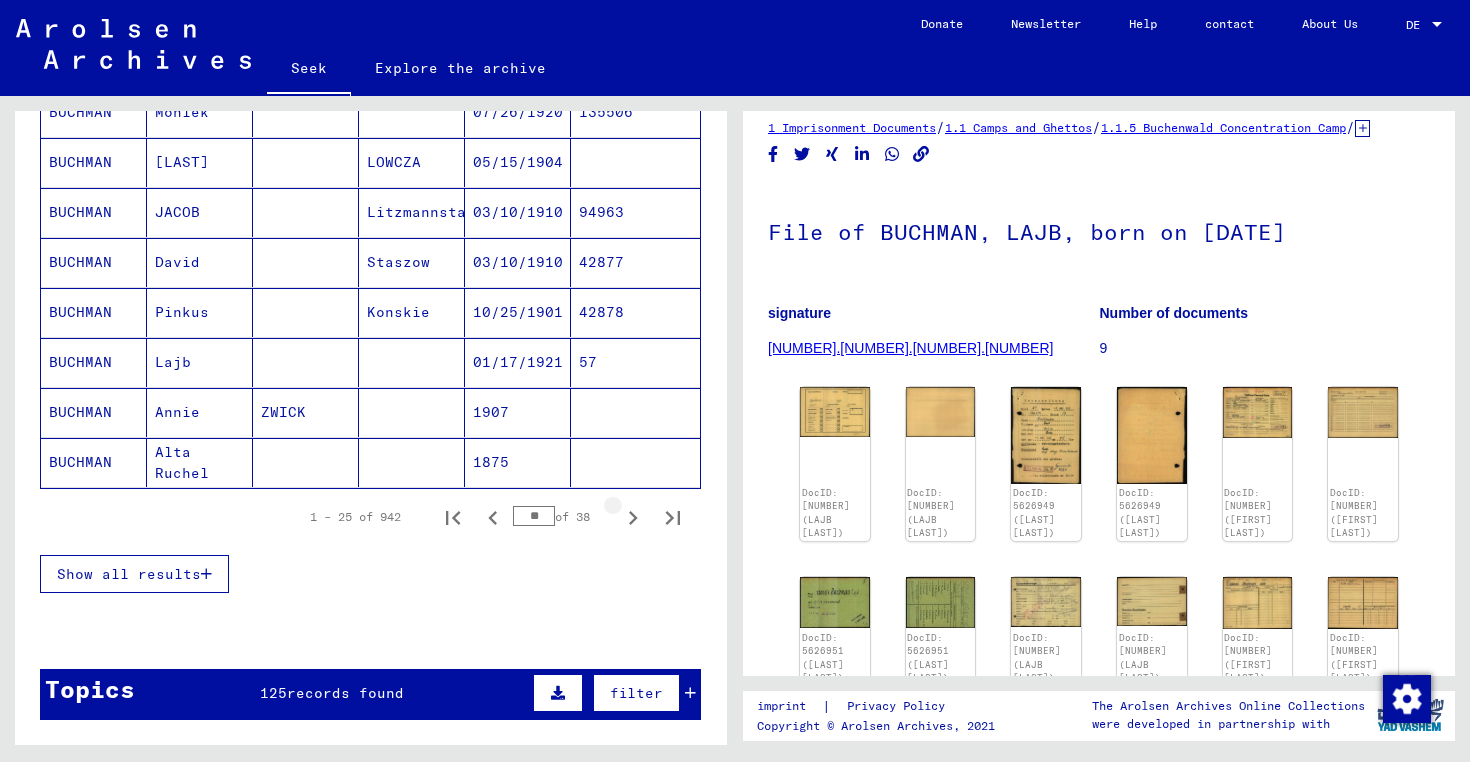 click 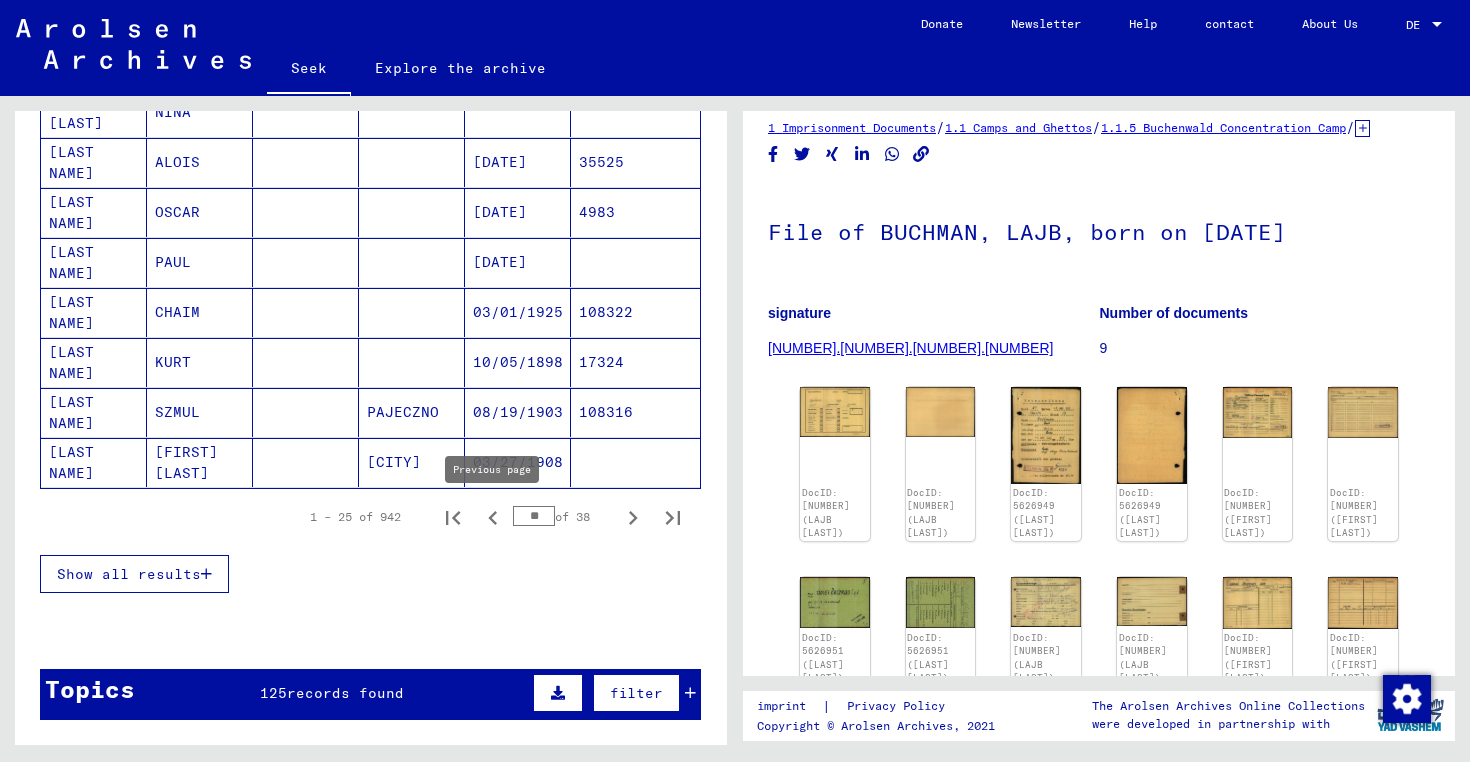 click 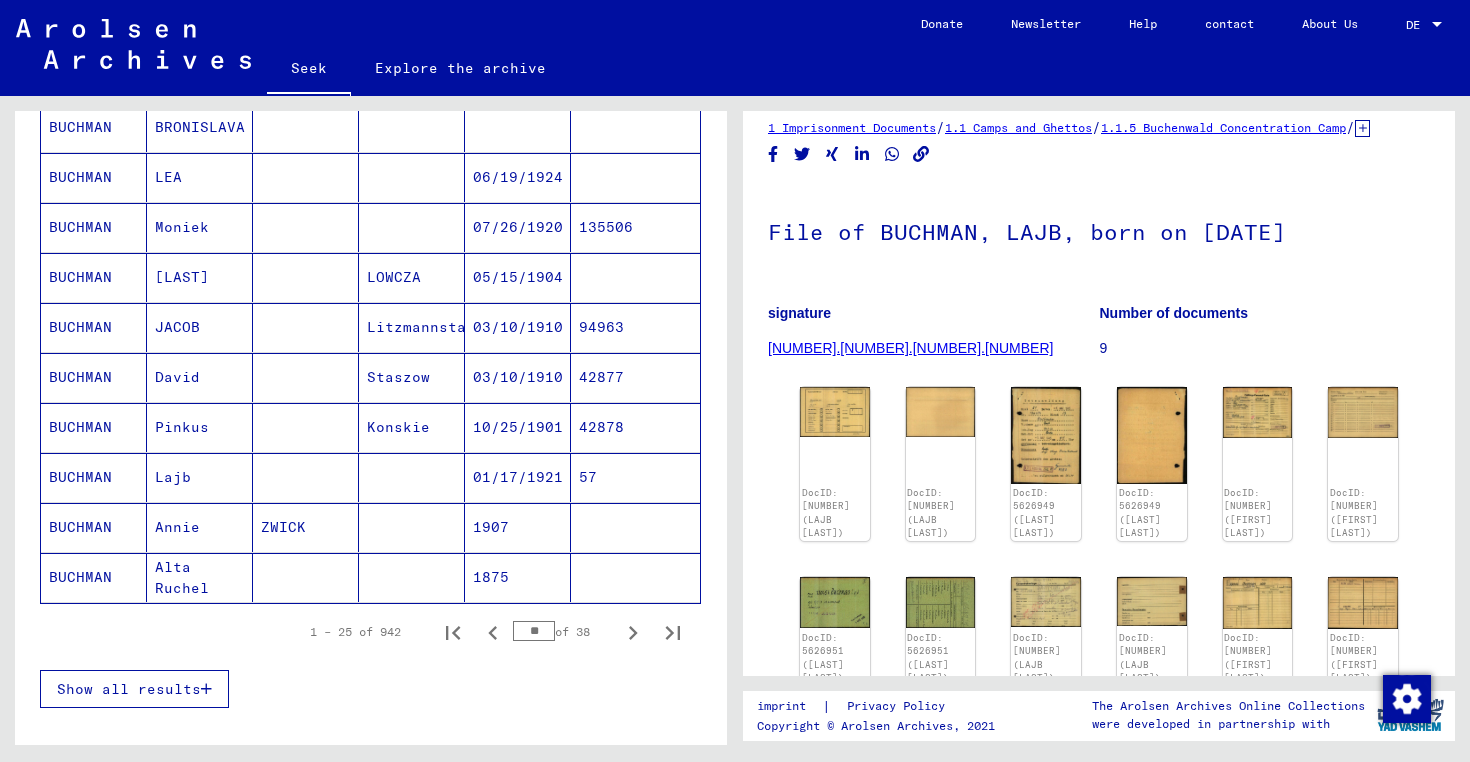 scroll, scrollTop: 1262, scrollLeft: 0, axis: vertical 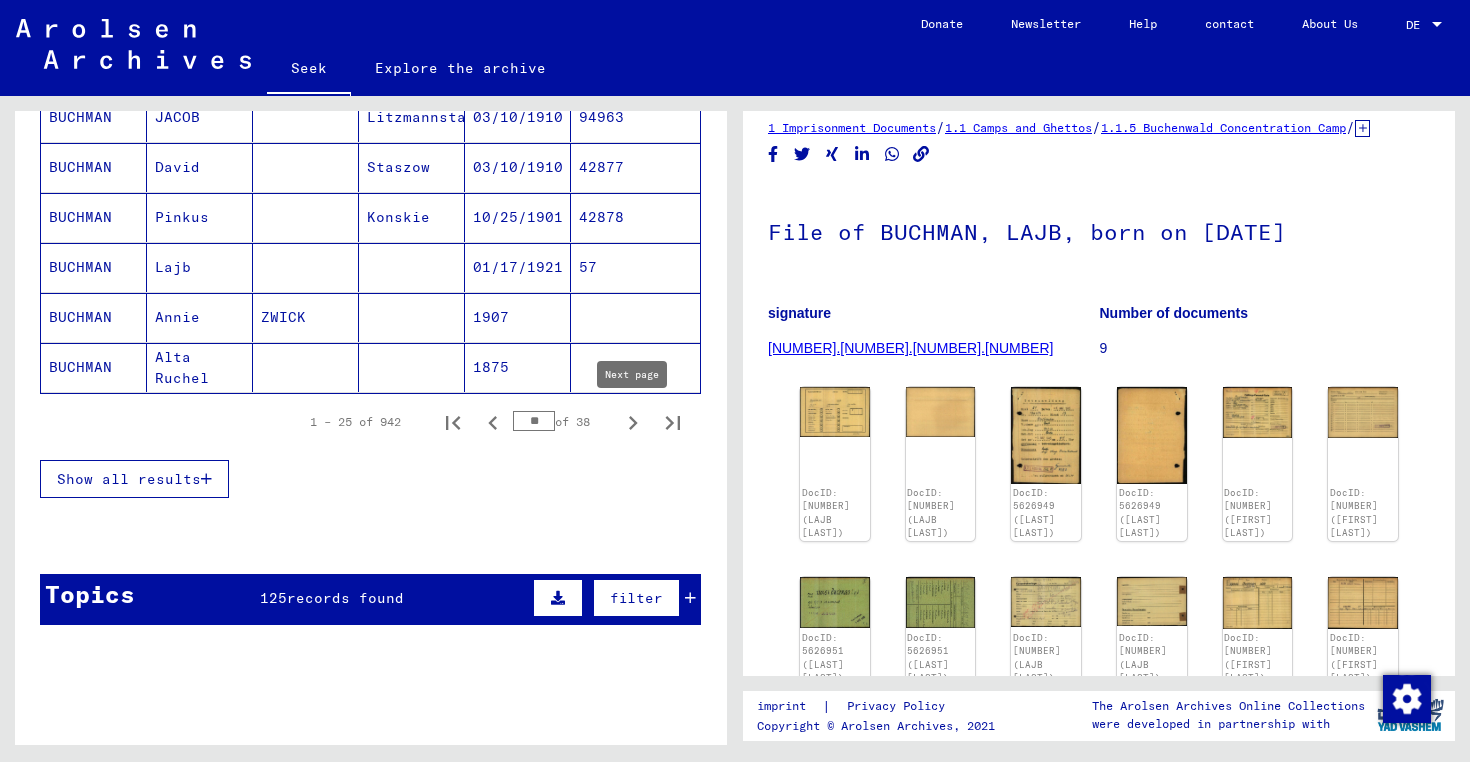 click 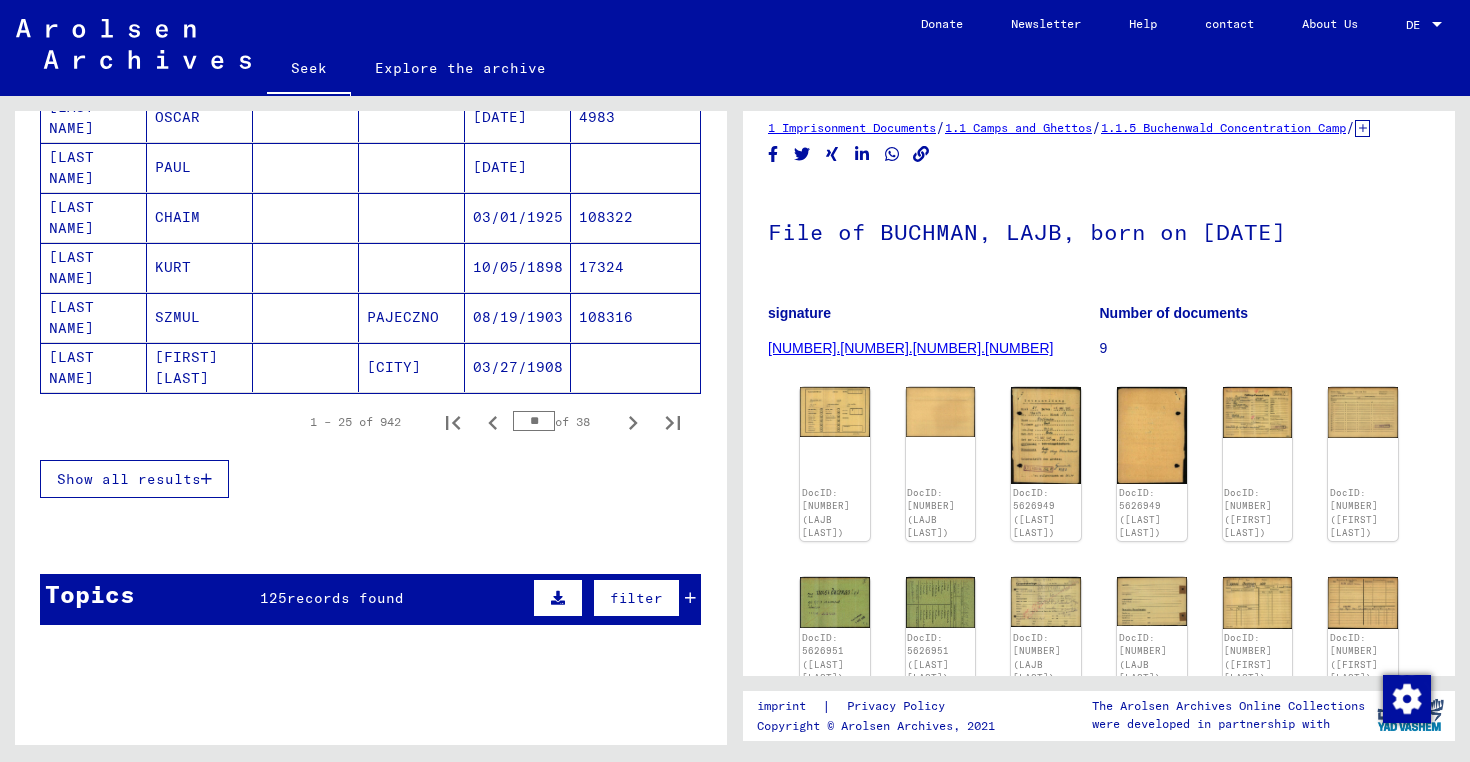 scroll, scrollTop: 1086, scrollLeft: 0, axis: vertical 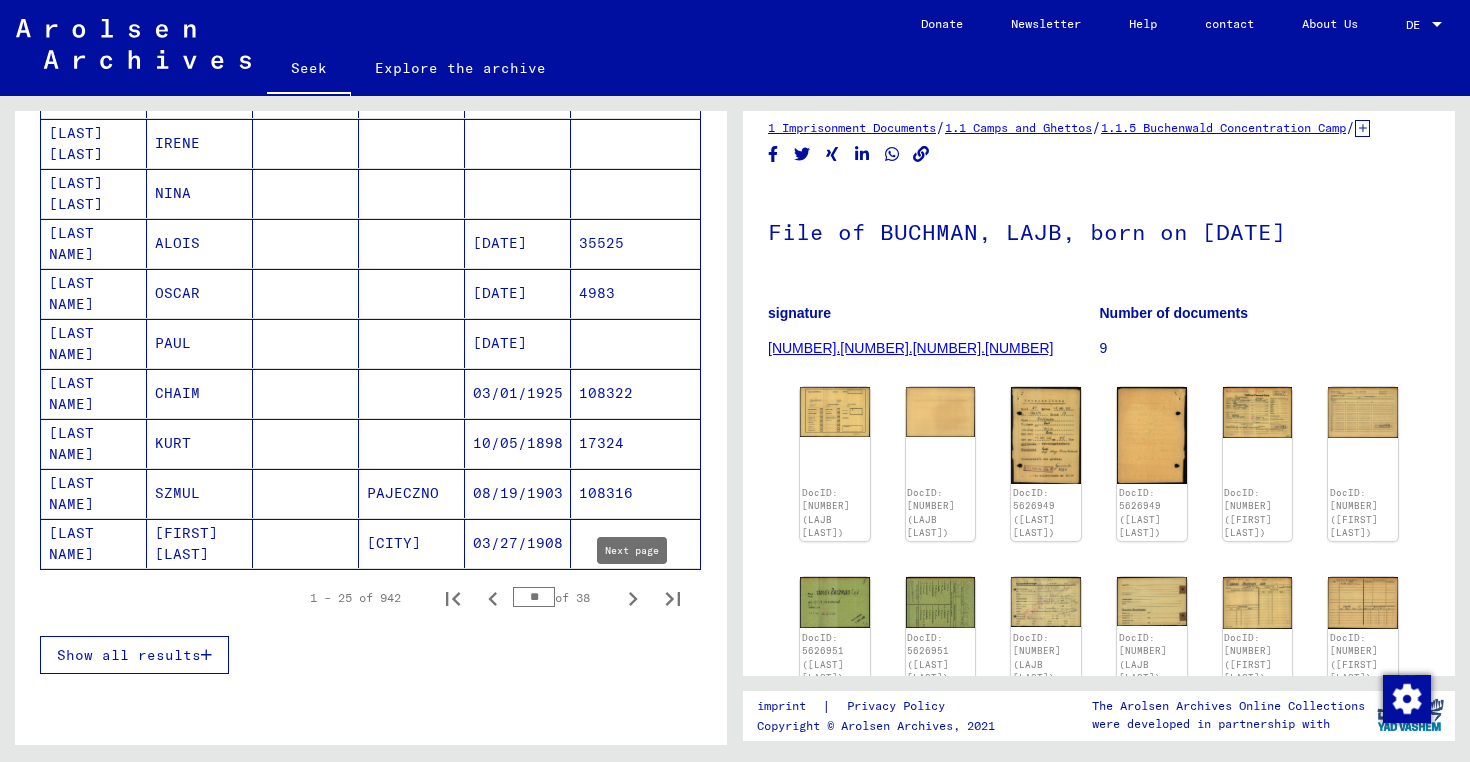 click 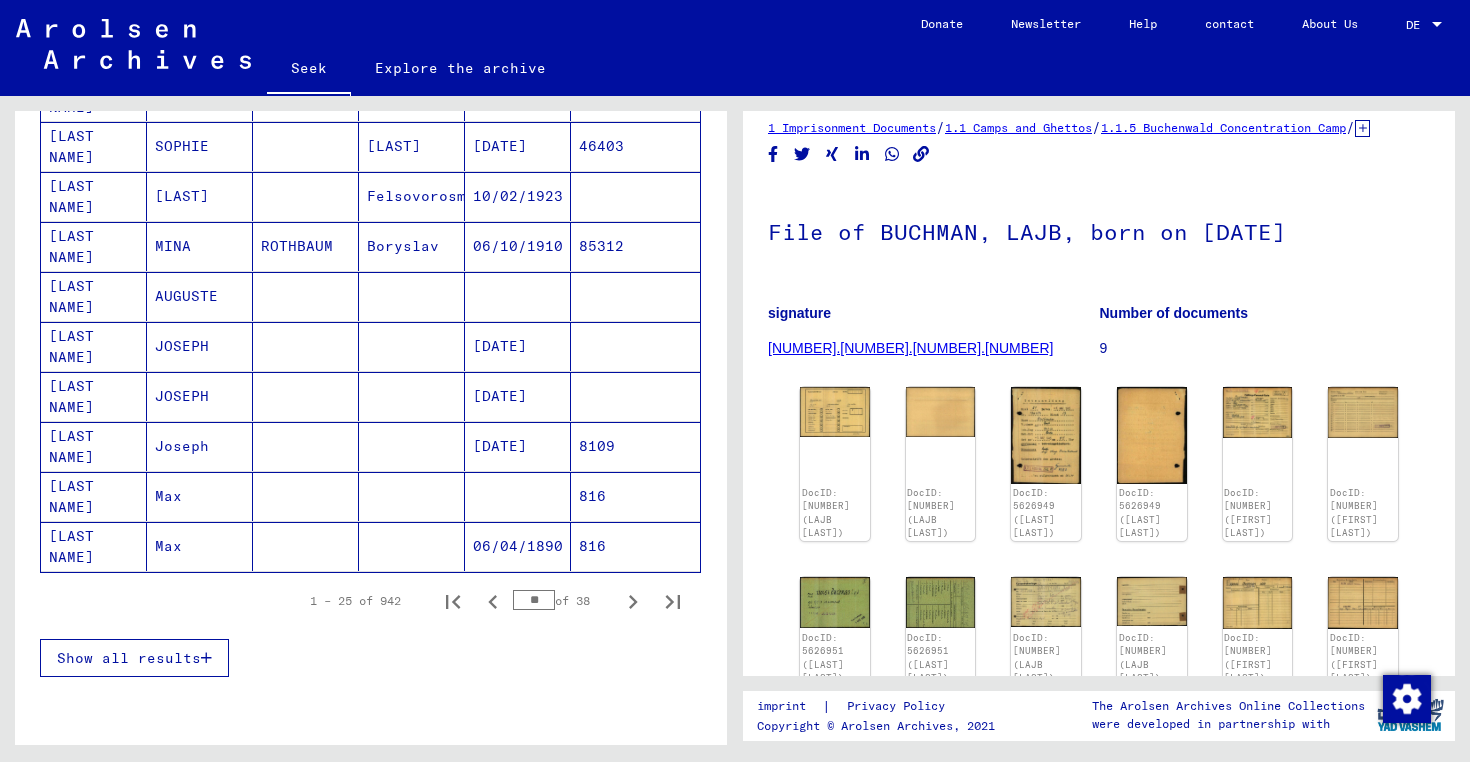scroll, scrollTop: 1085, scrollLeft: 0, axis: vertical 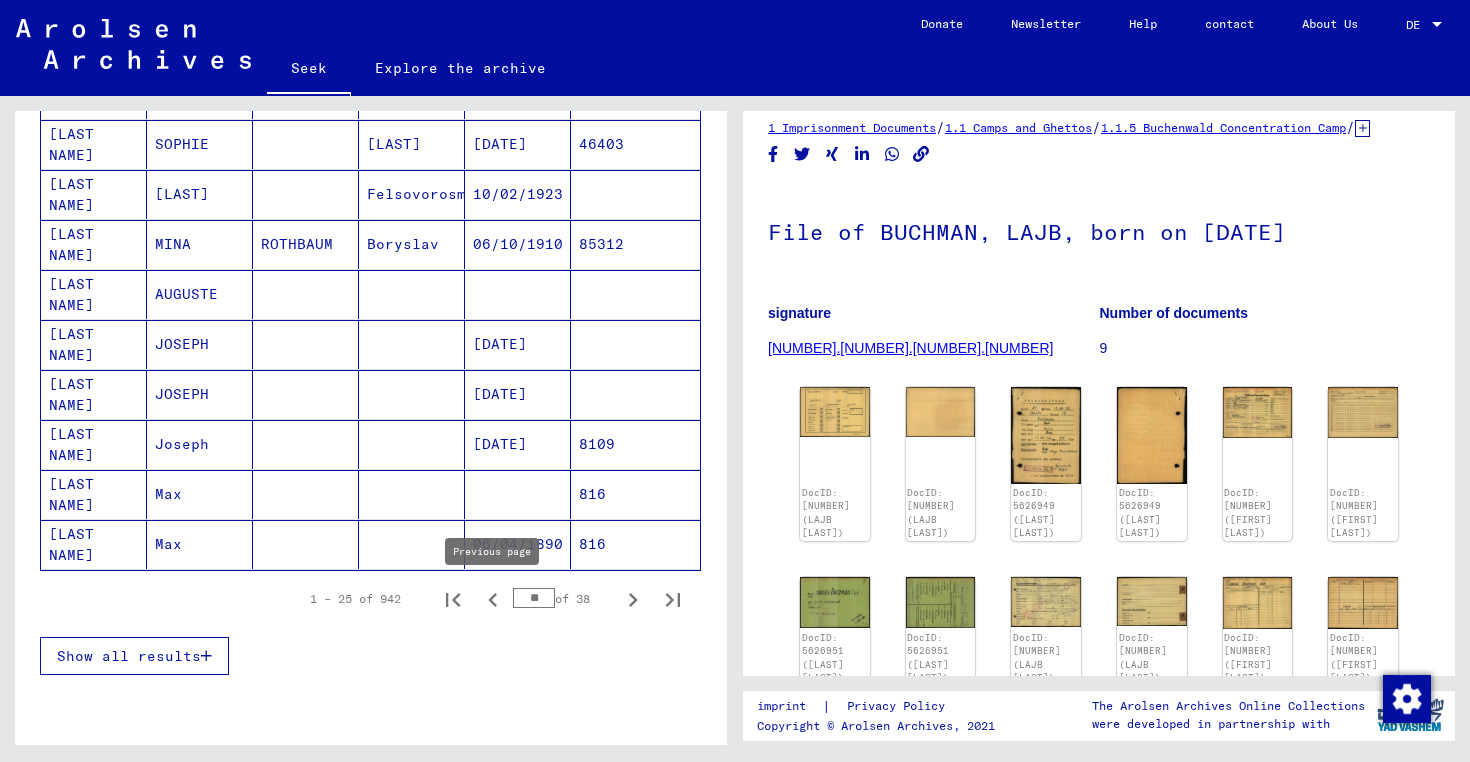 click 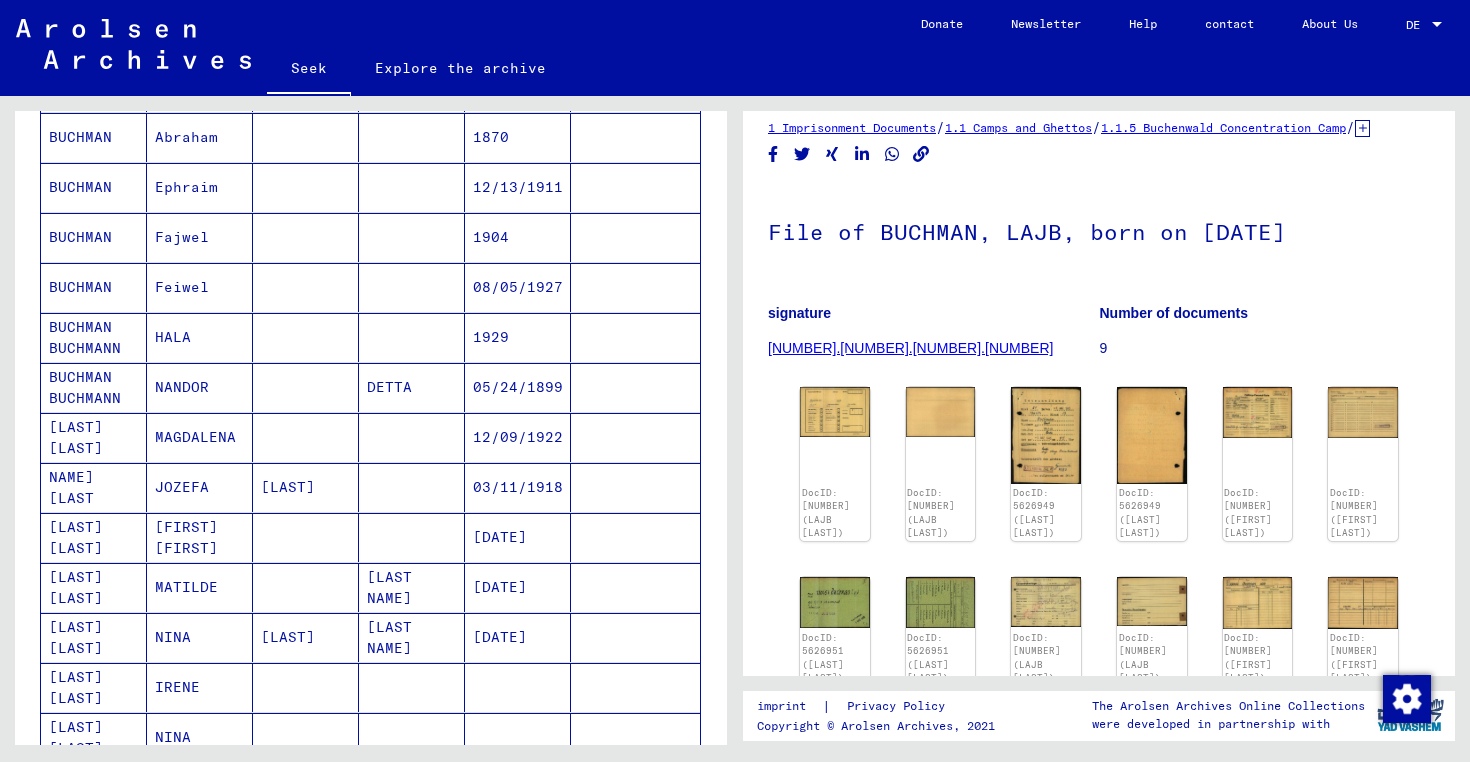 scroll, scrollTop: 548, scrollLeft: 0, axis: vertical 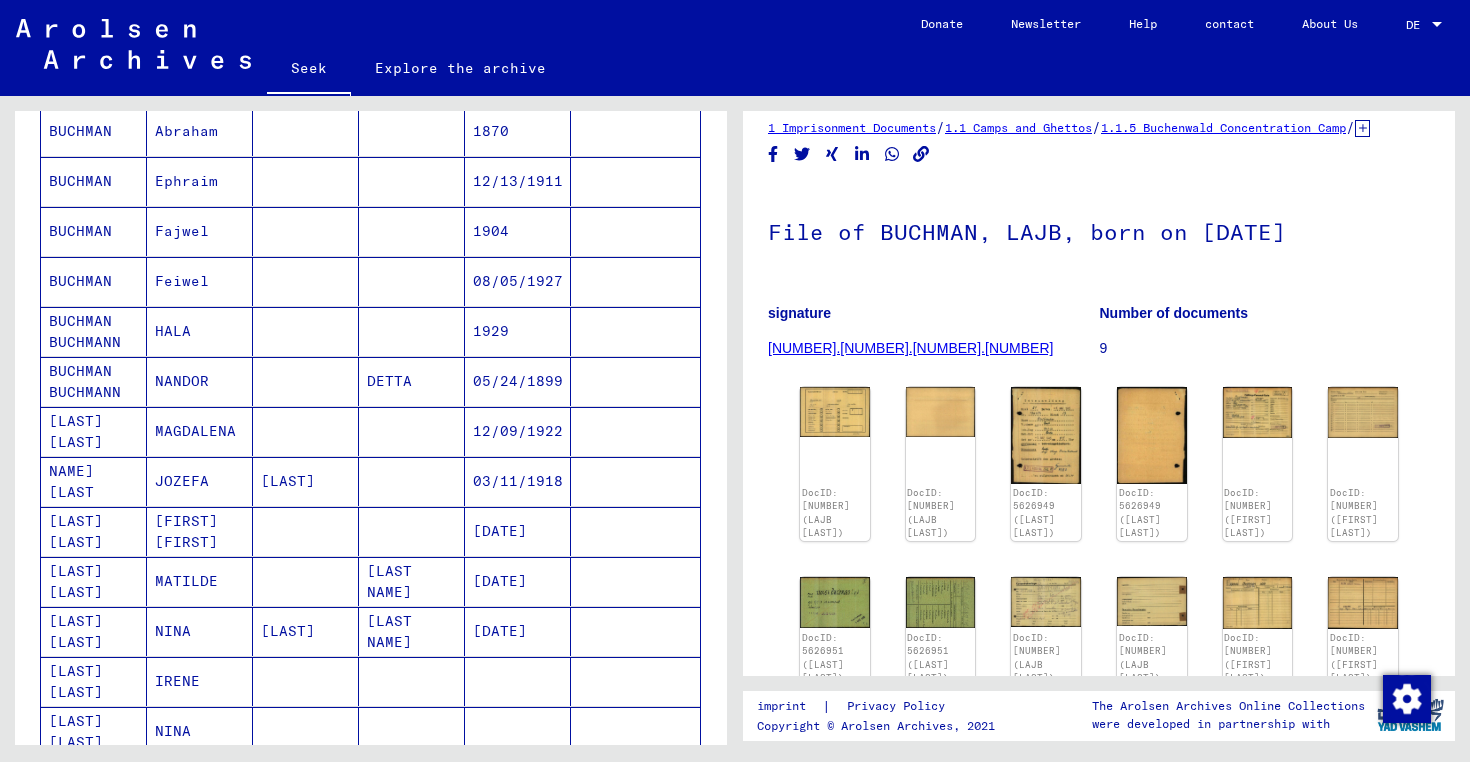 click at bounding box center (412, 531) 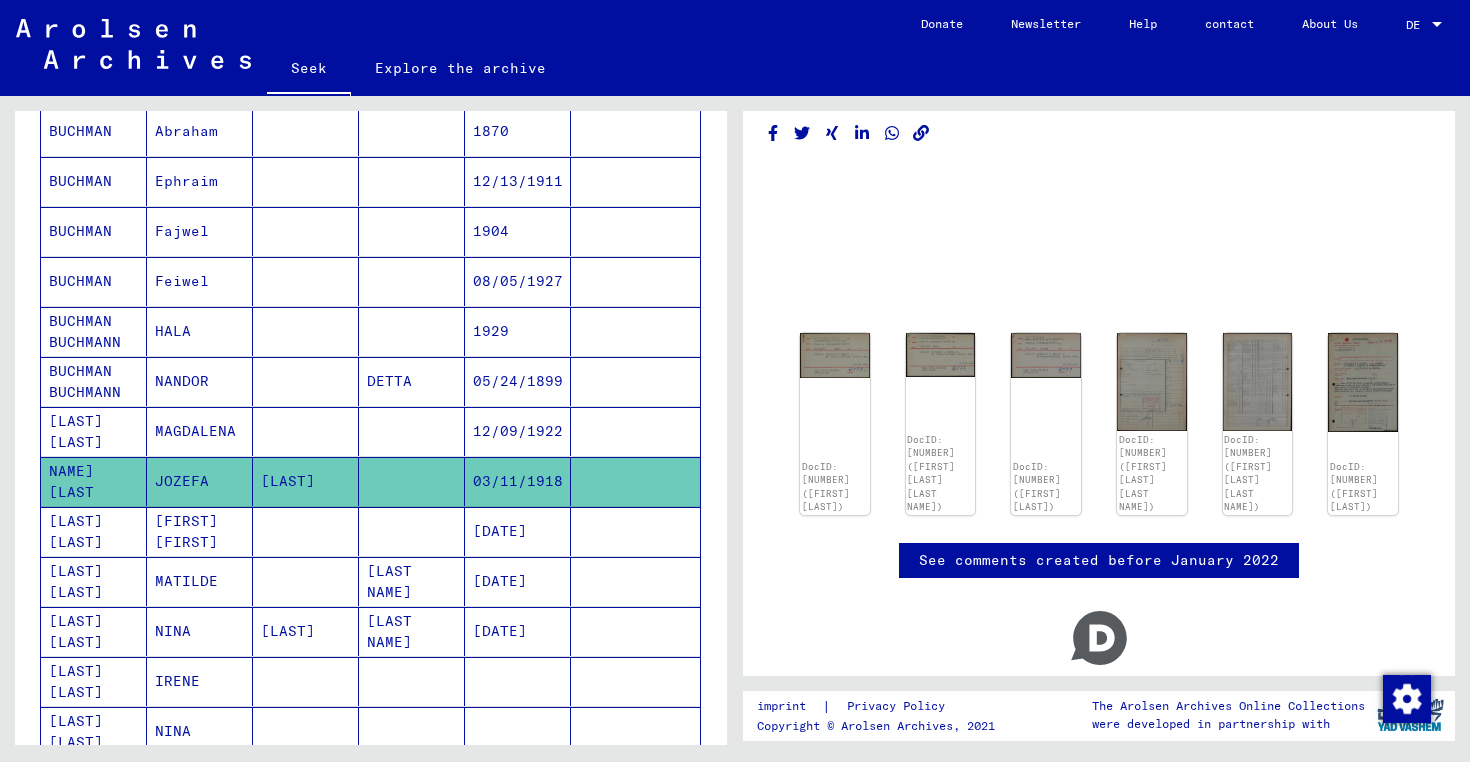 scroll, scrollTop: 0, scrollLeft: 0, axis: both 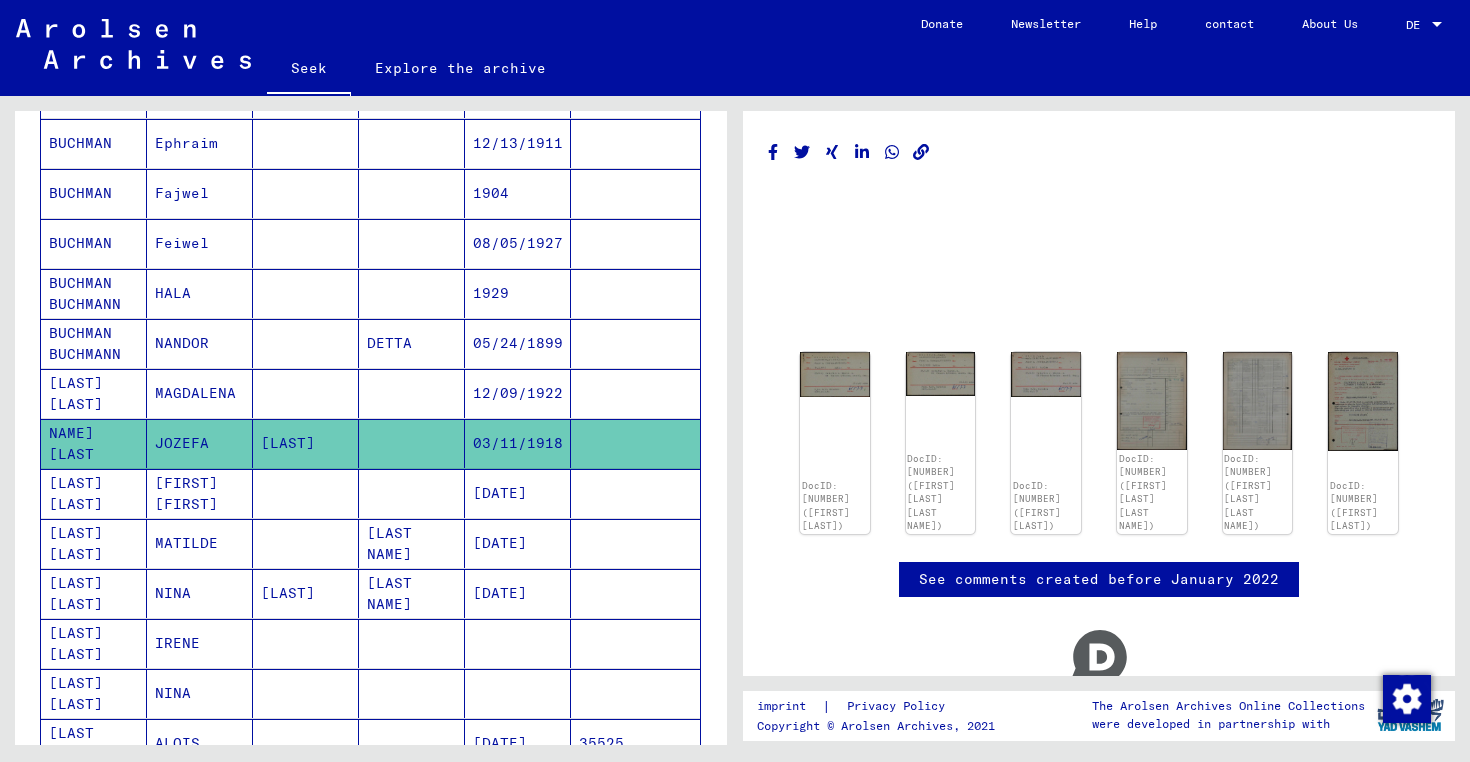click on "BUCHMAN BUCHMANN" at bounding box center (97, 394) 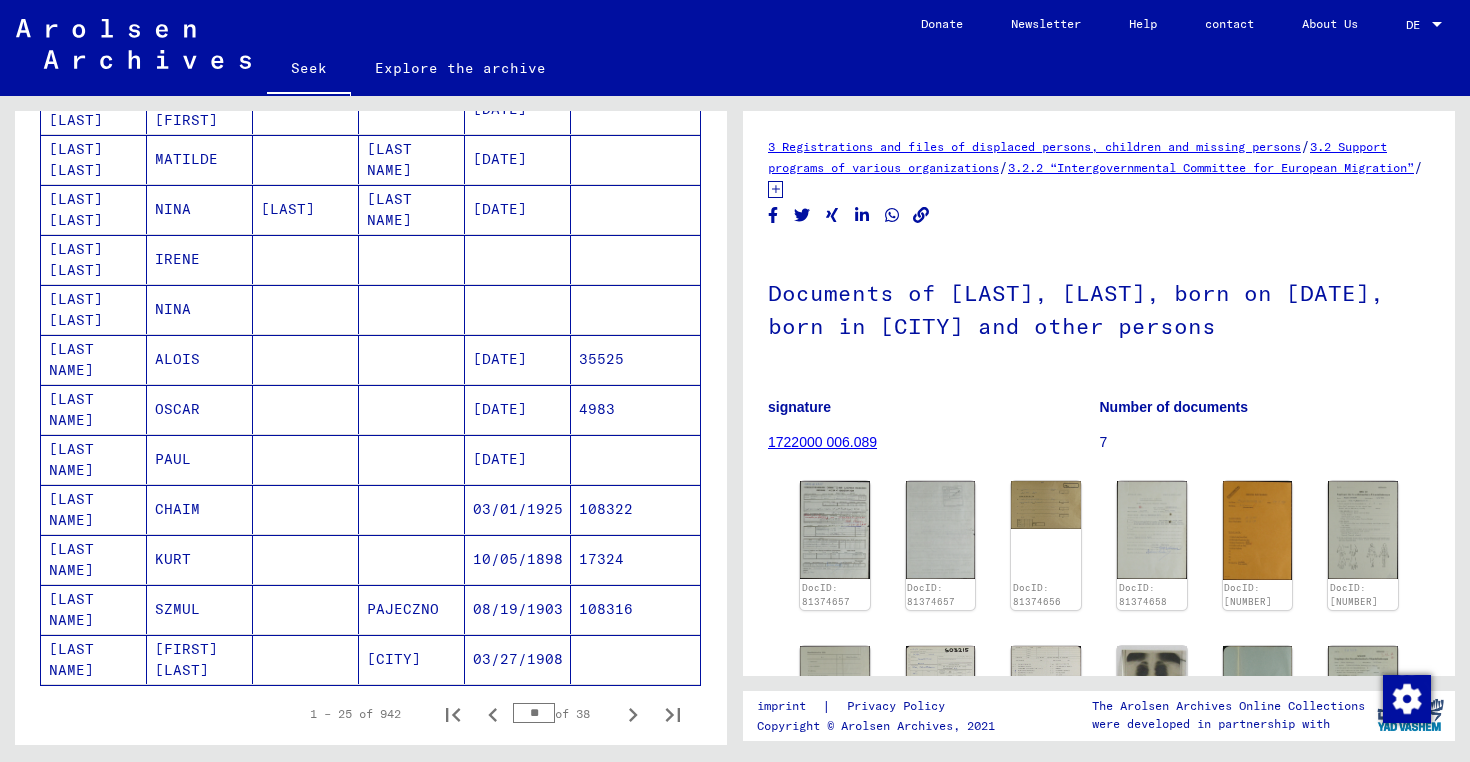 scroll, scrollTop: 981, scrollLeft: 0, axis: vertical 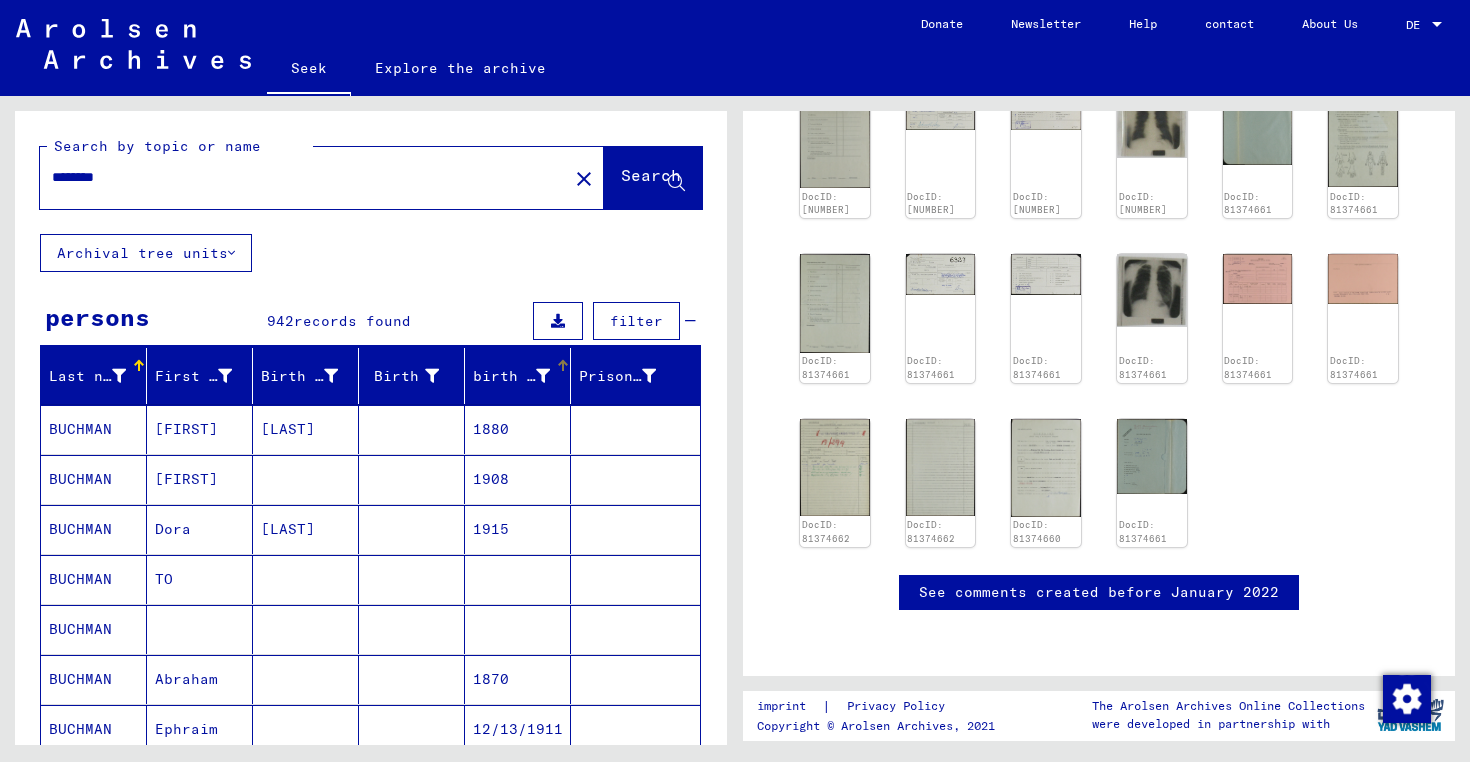 click on "********" 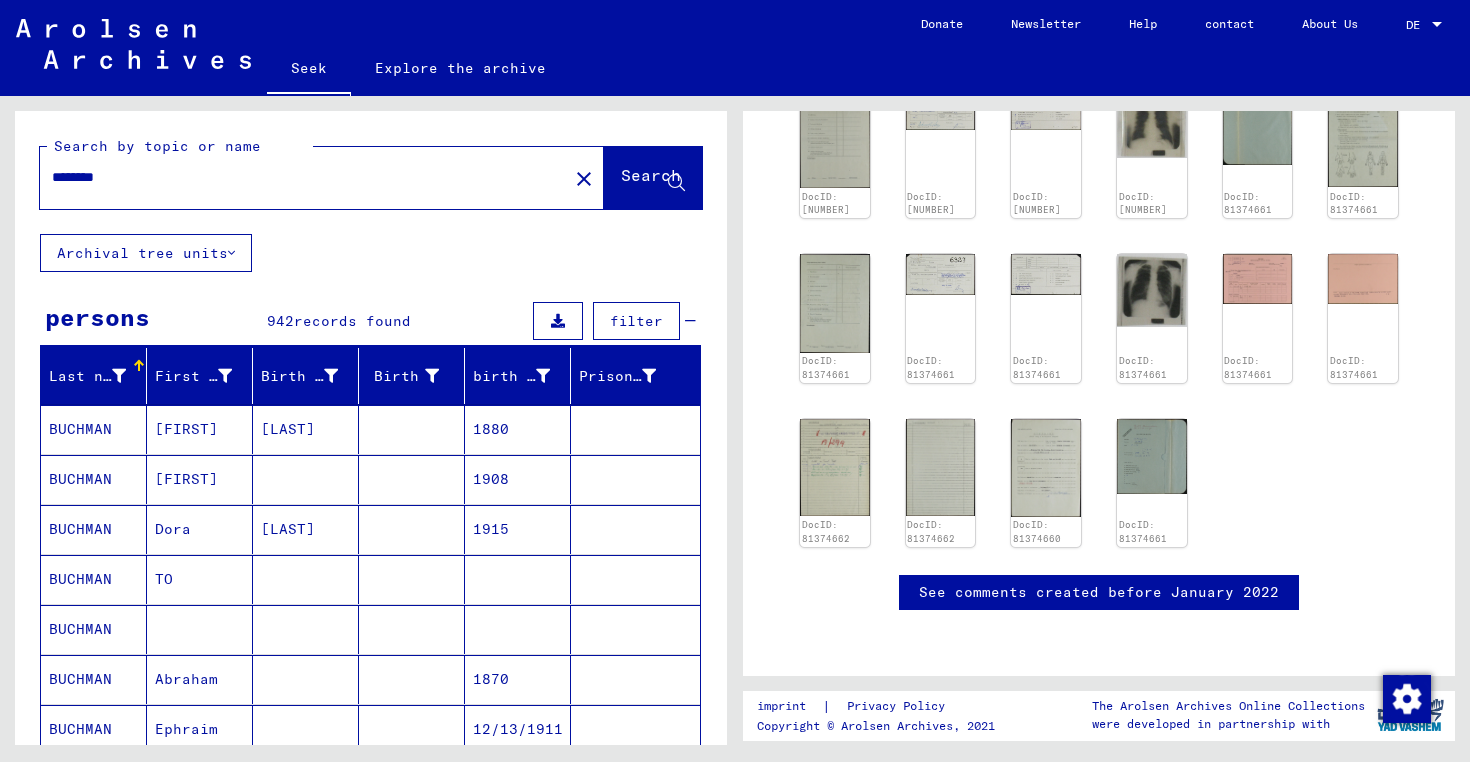 click on "********" at bounding box center (304, 177) 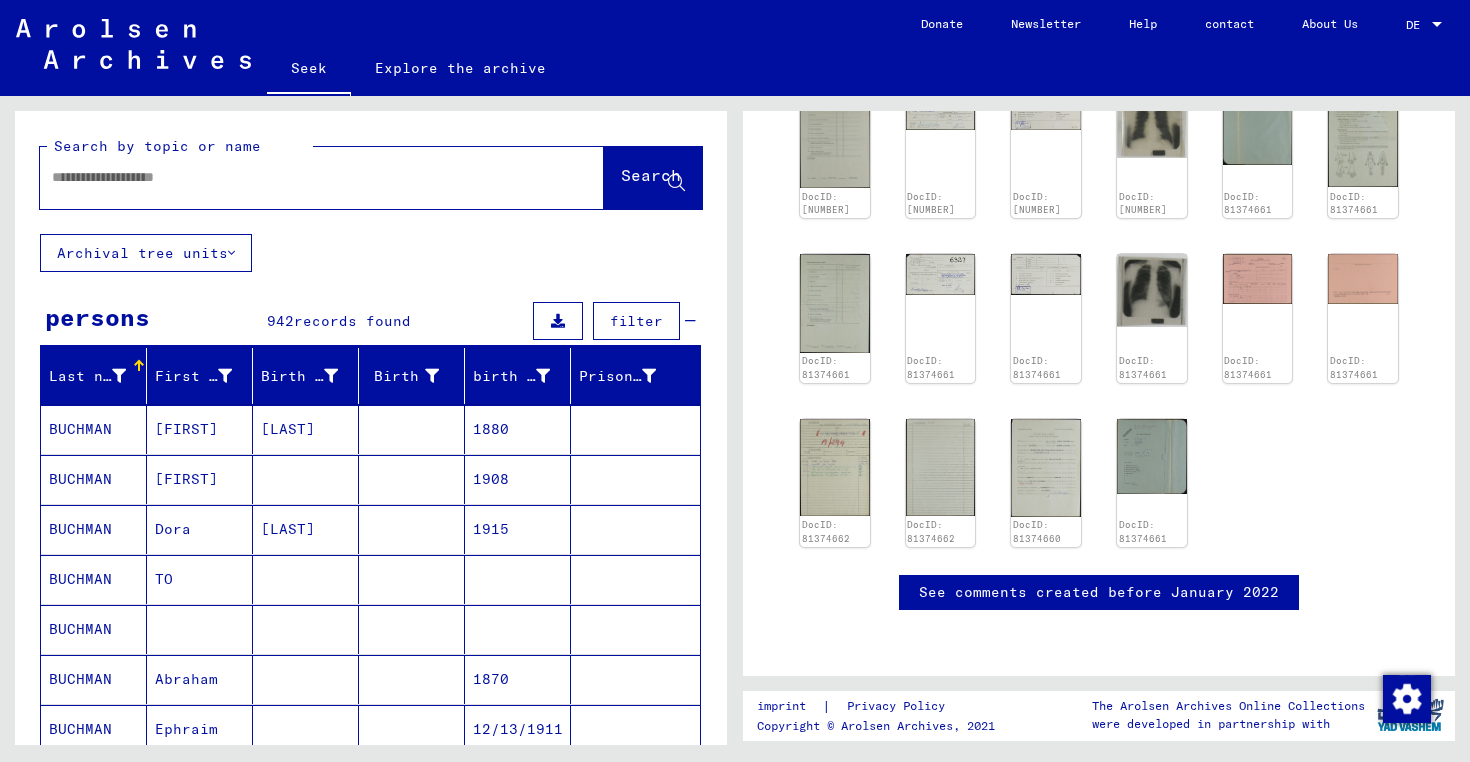 type 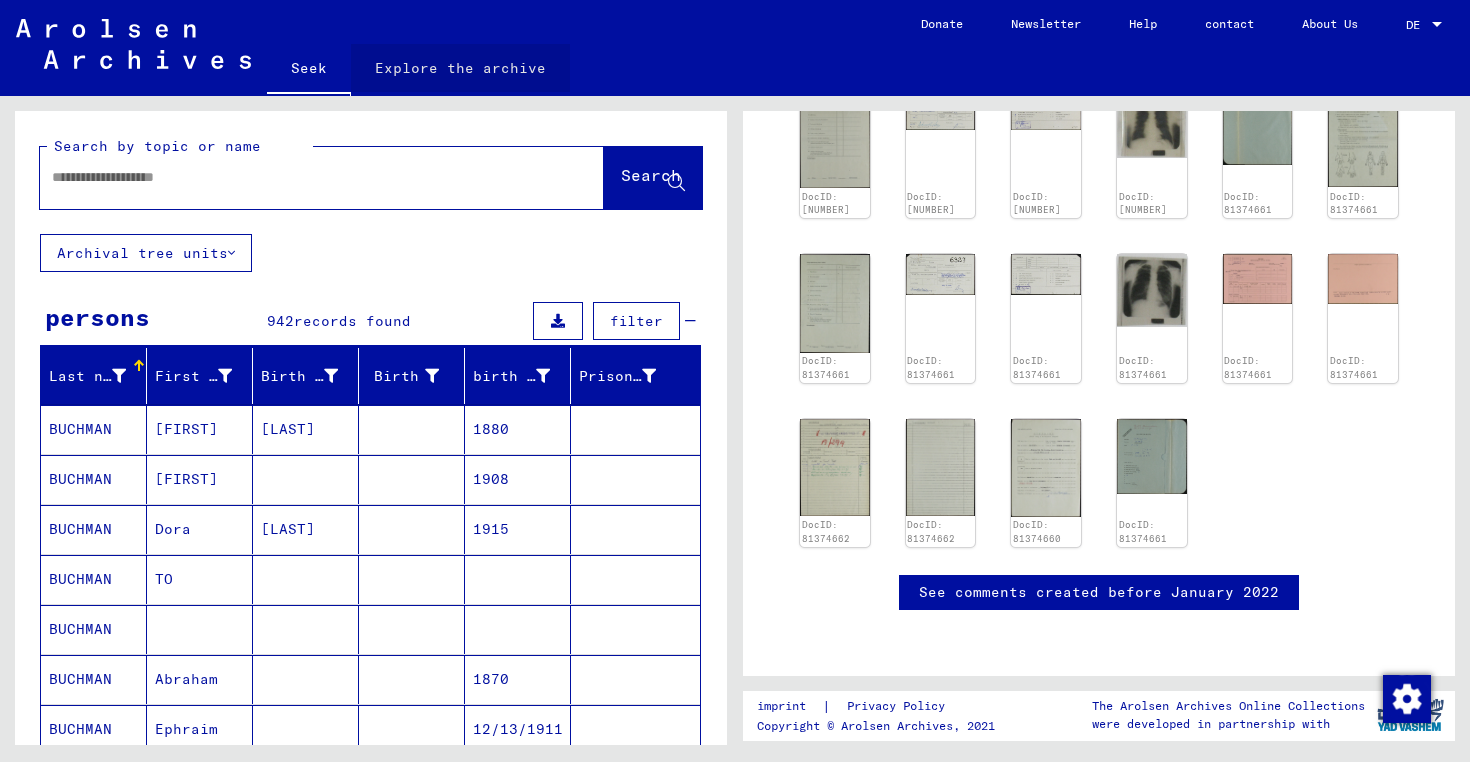 click on "Explore the archive" 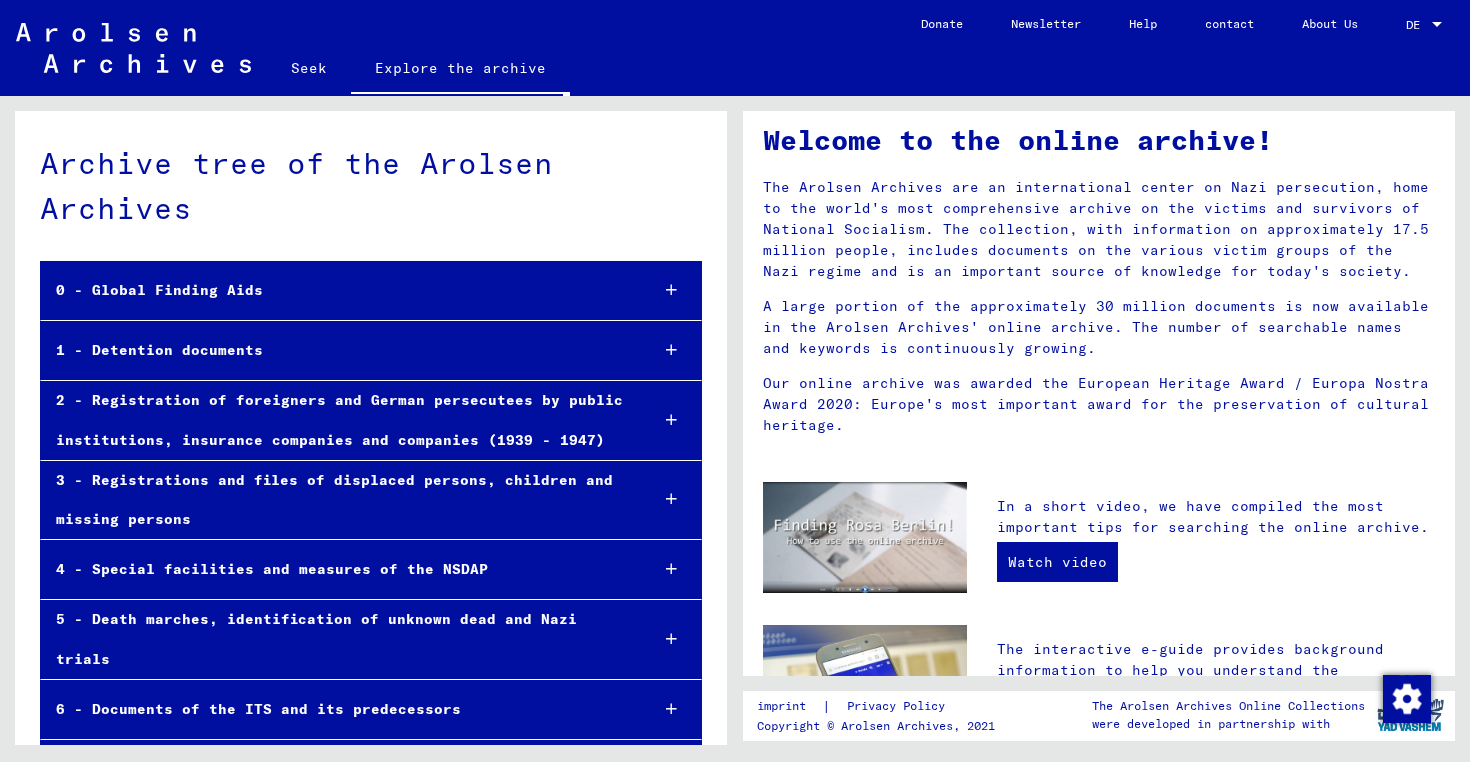 scroll, scrollTop: 49, scrollLeft: 0, axis: vertical 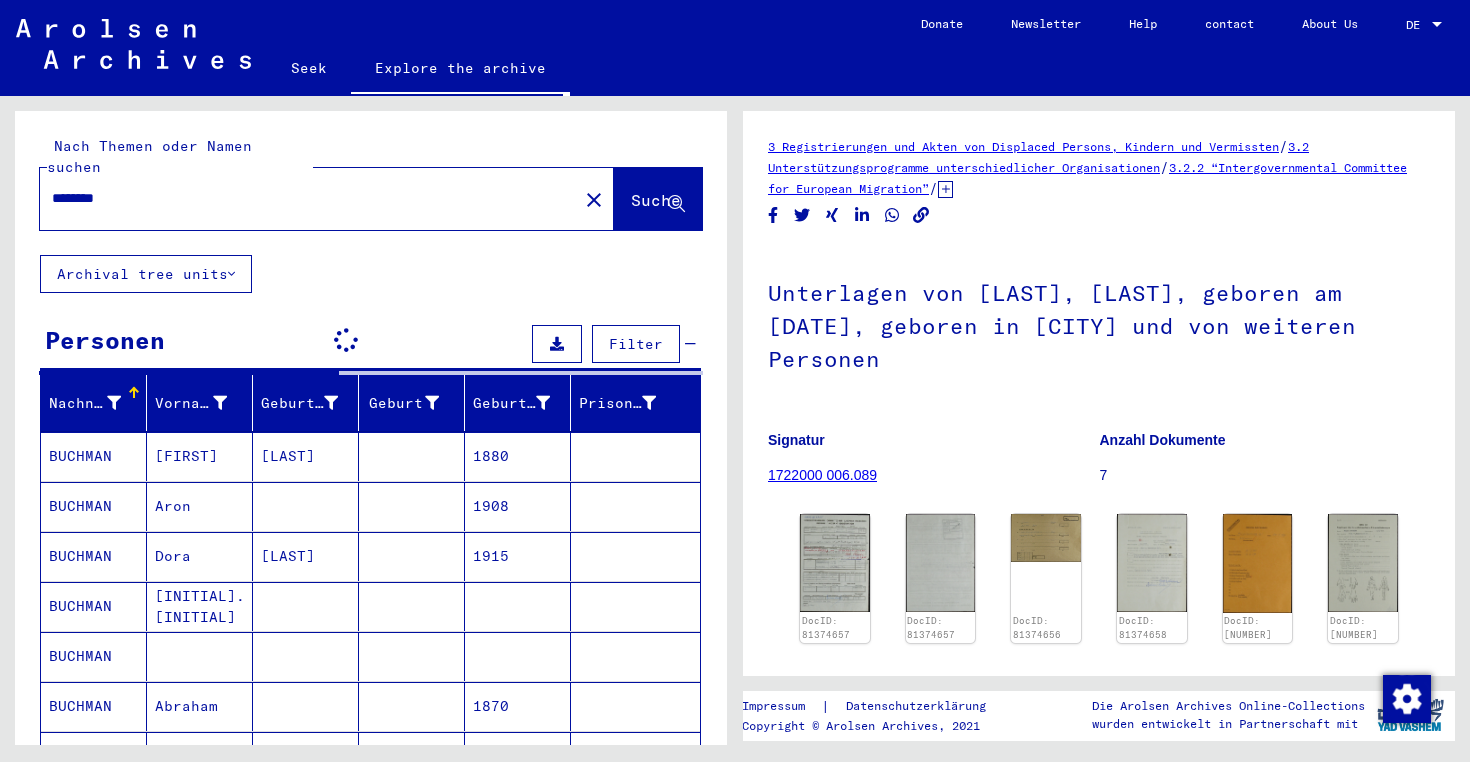 click on "********" at bounding box center (309, 198) 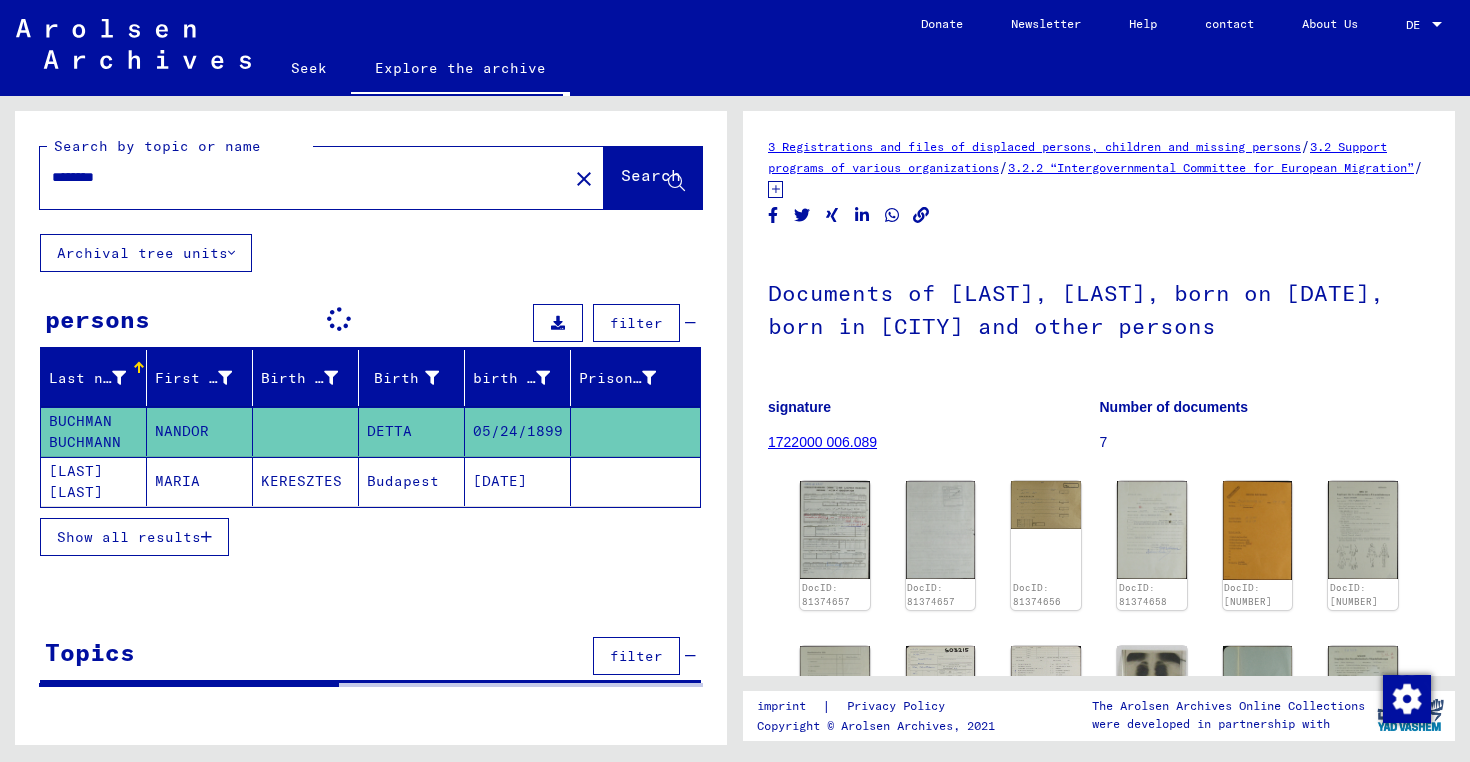 scroll, scrollTop: 0, scrollLeft: 0, axis: both 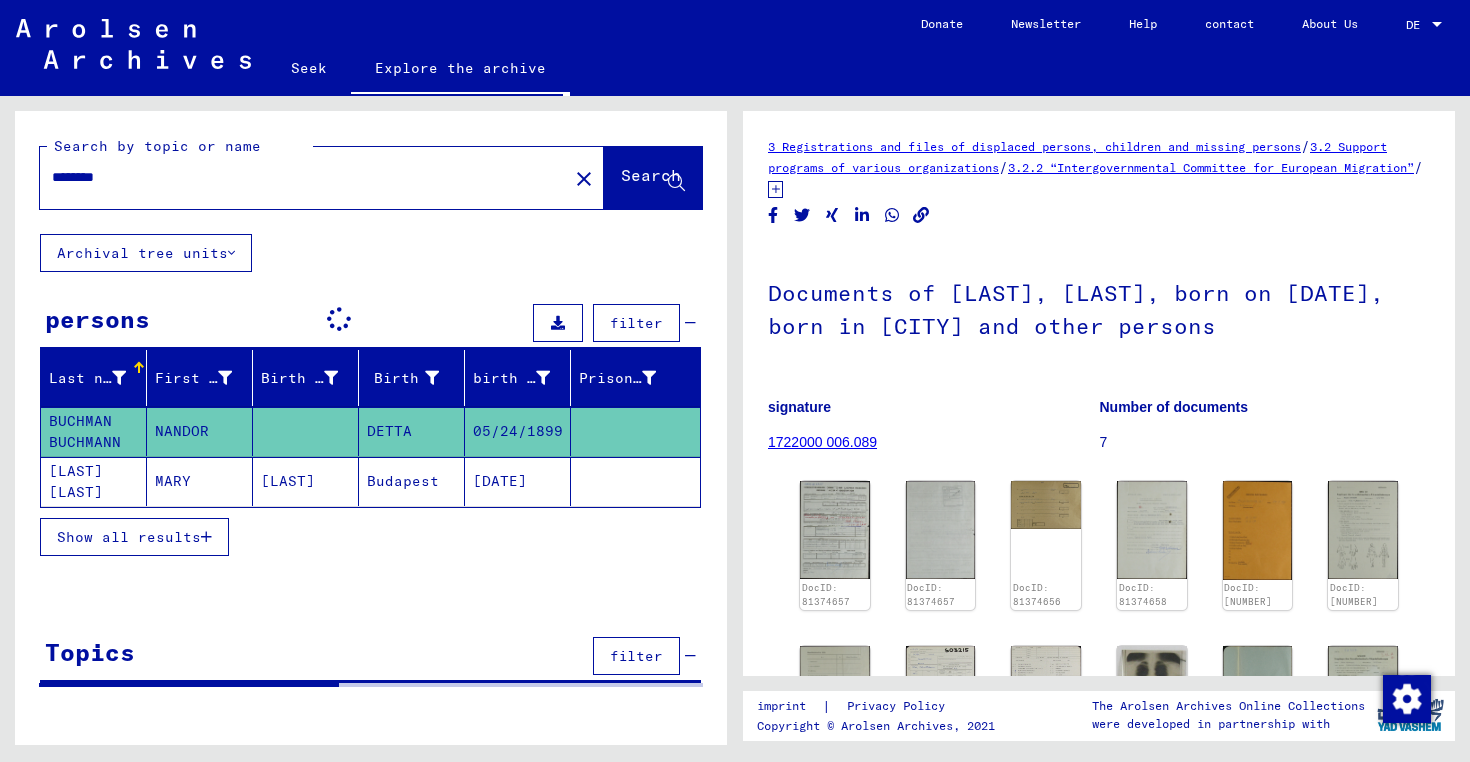 click on "********" at bounding box center [304, 177] 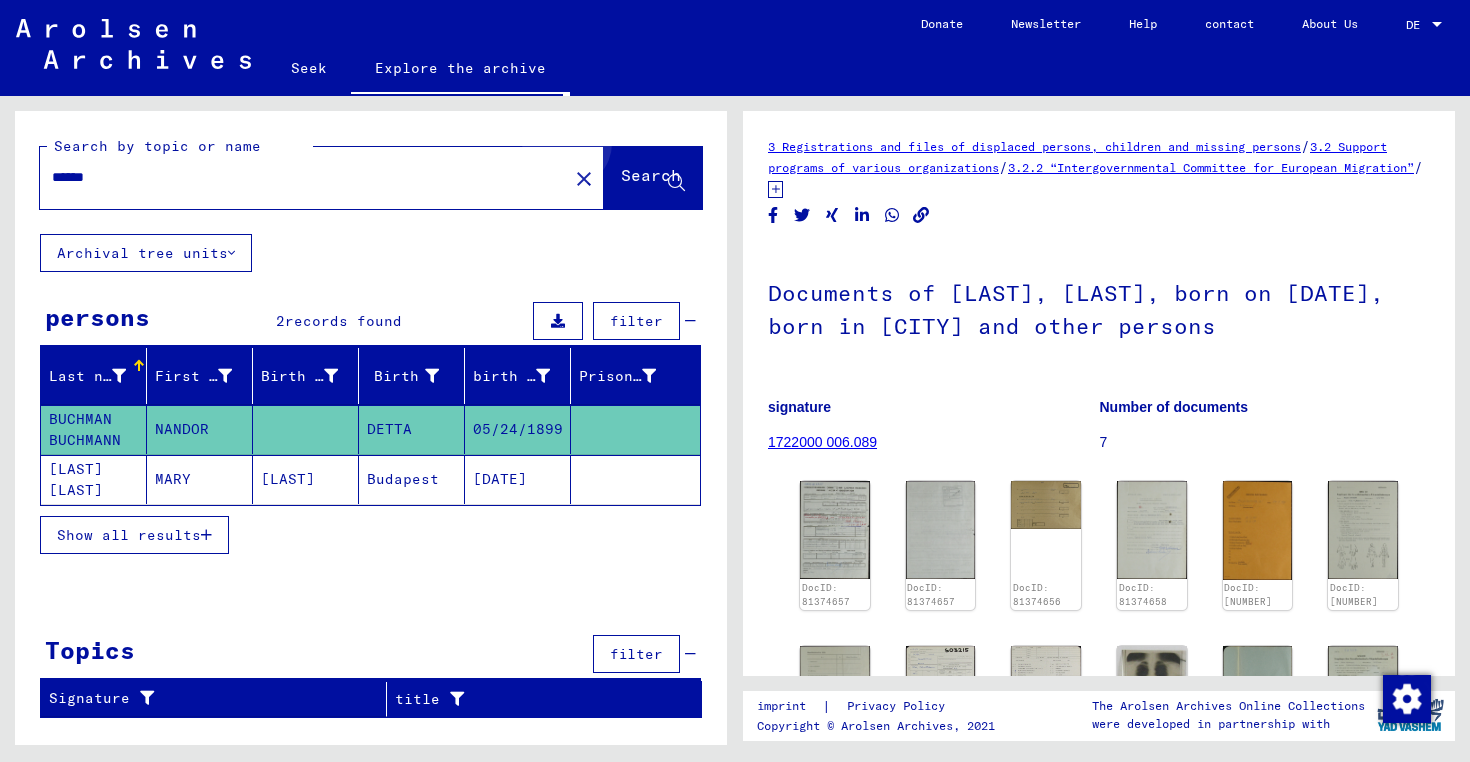 click on "Search" 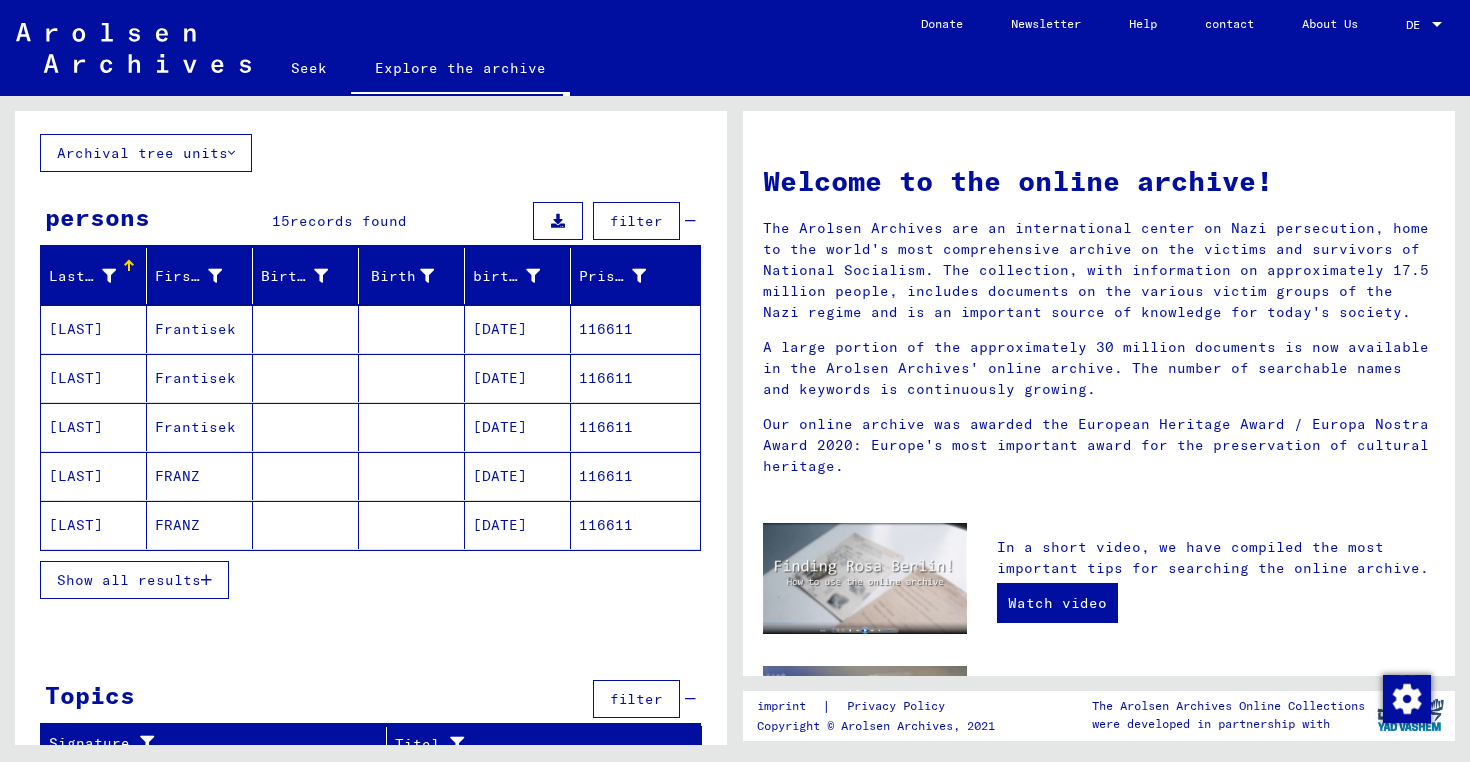 scroll, scrollTop: 118, scrollLeft: 0, axis: vertical 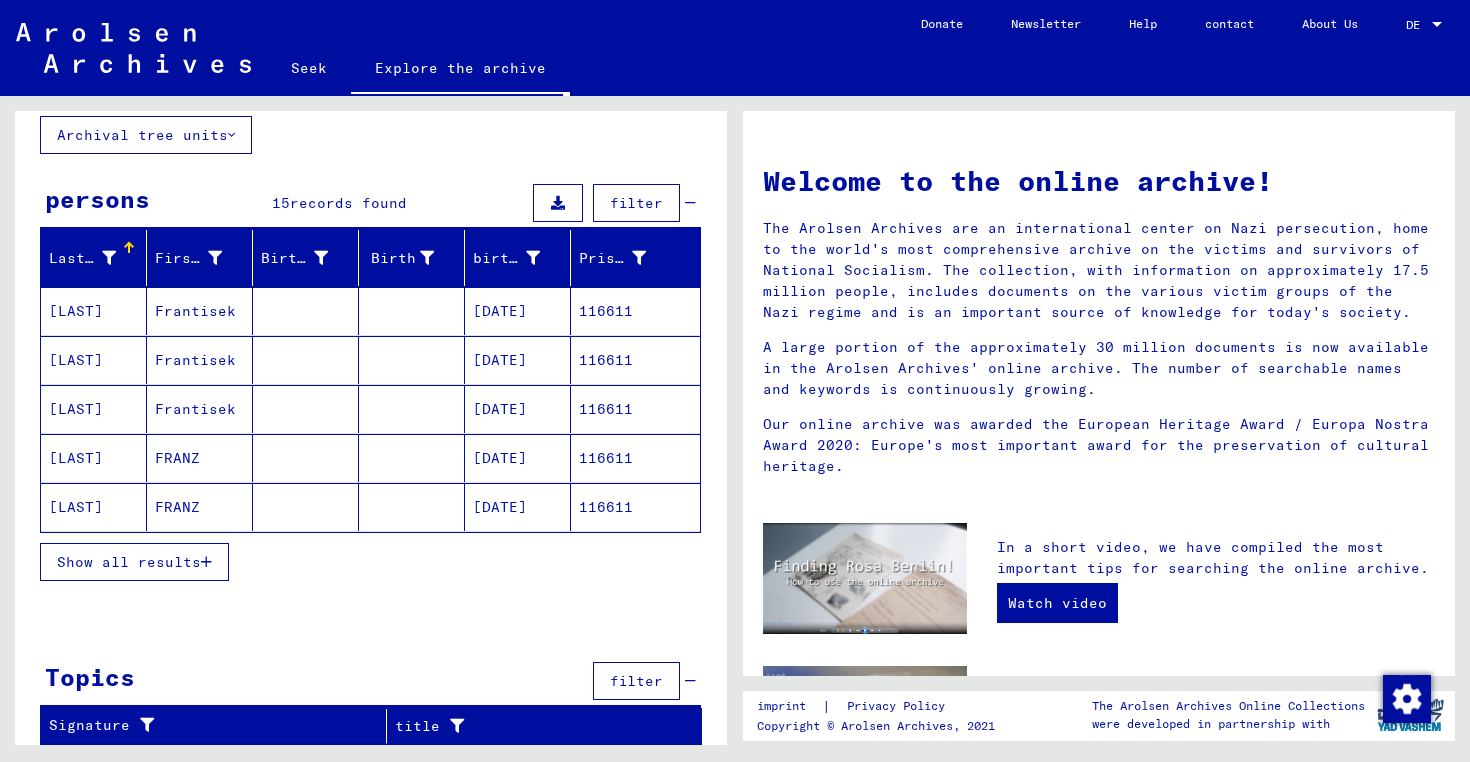 click on "Show all results" at bounding box center [134, 562] 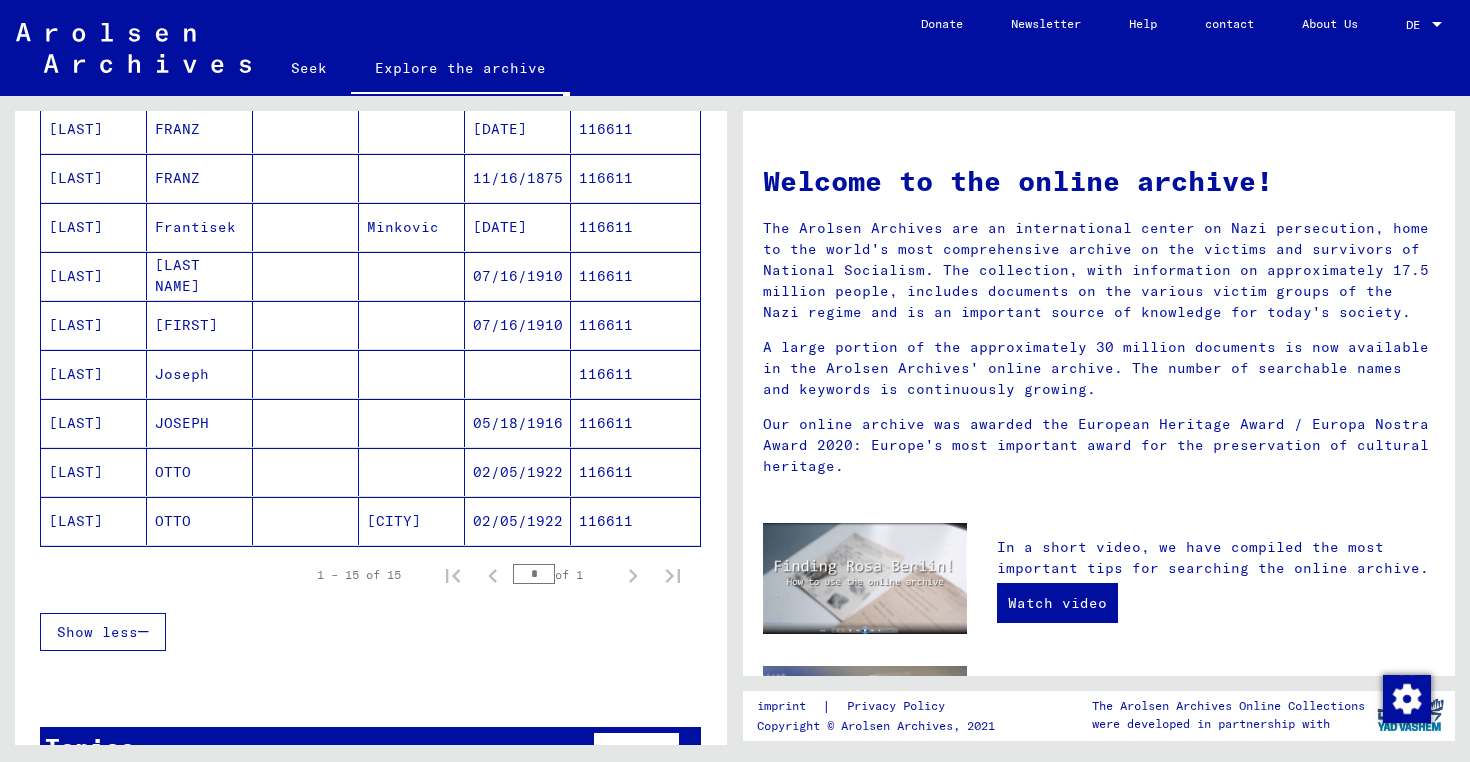 scroll, scrollTop: 626, scrollLeft: 0, axis: vertical 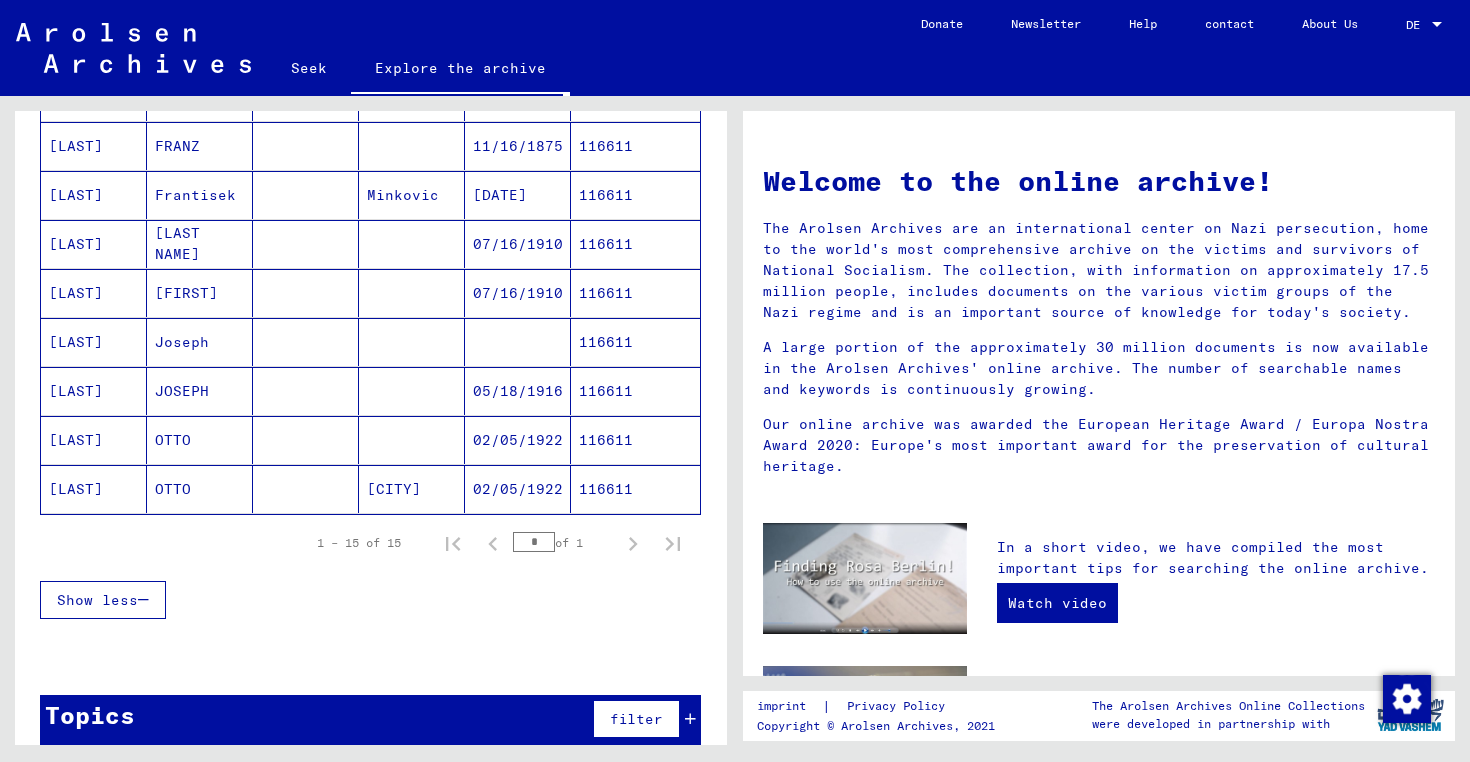 click on "Joseph" at bounding box center [200, 391] 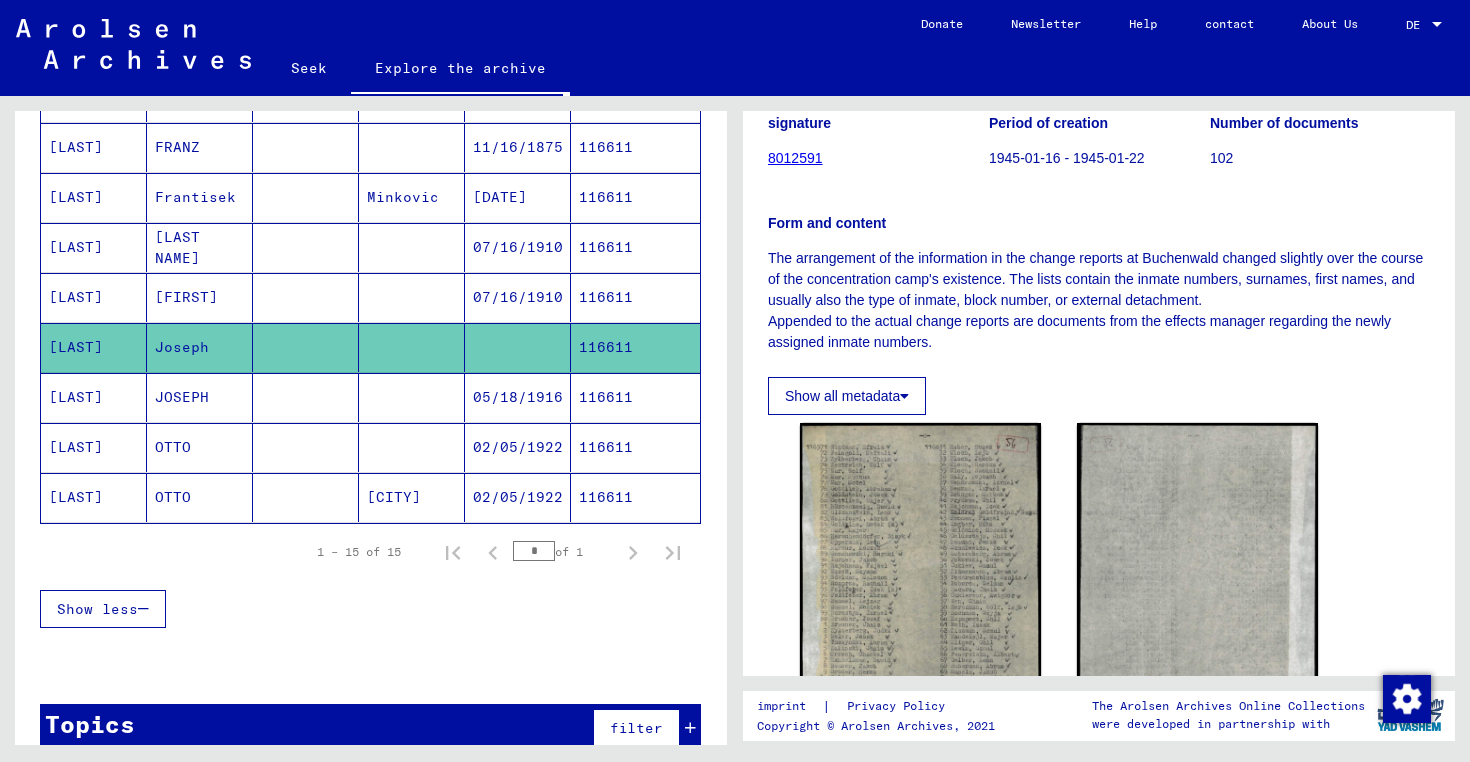 scroll, scrollTop: 320, scrollLeft: 0, axis: vertical 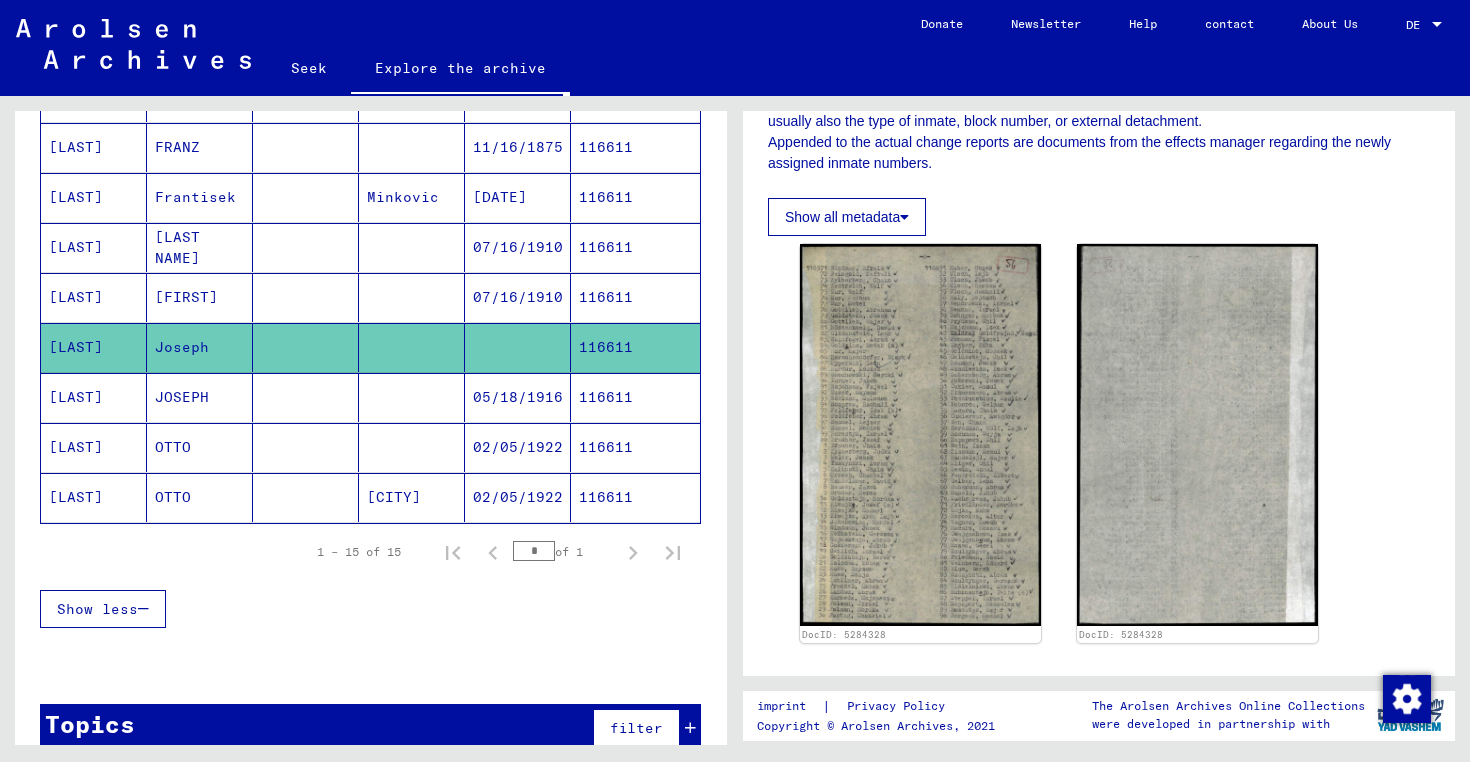 click at bounding box center [306, 447] 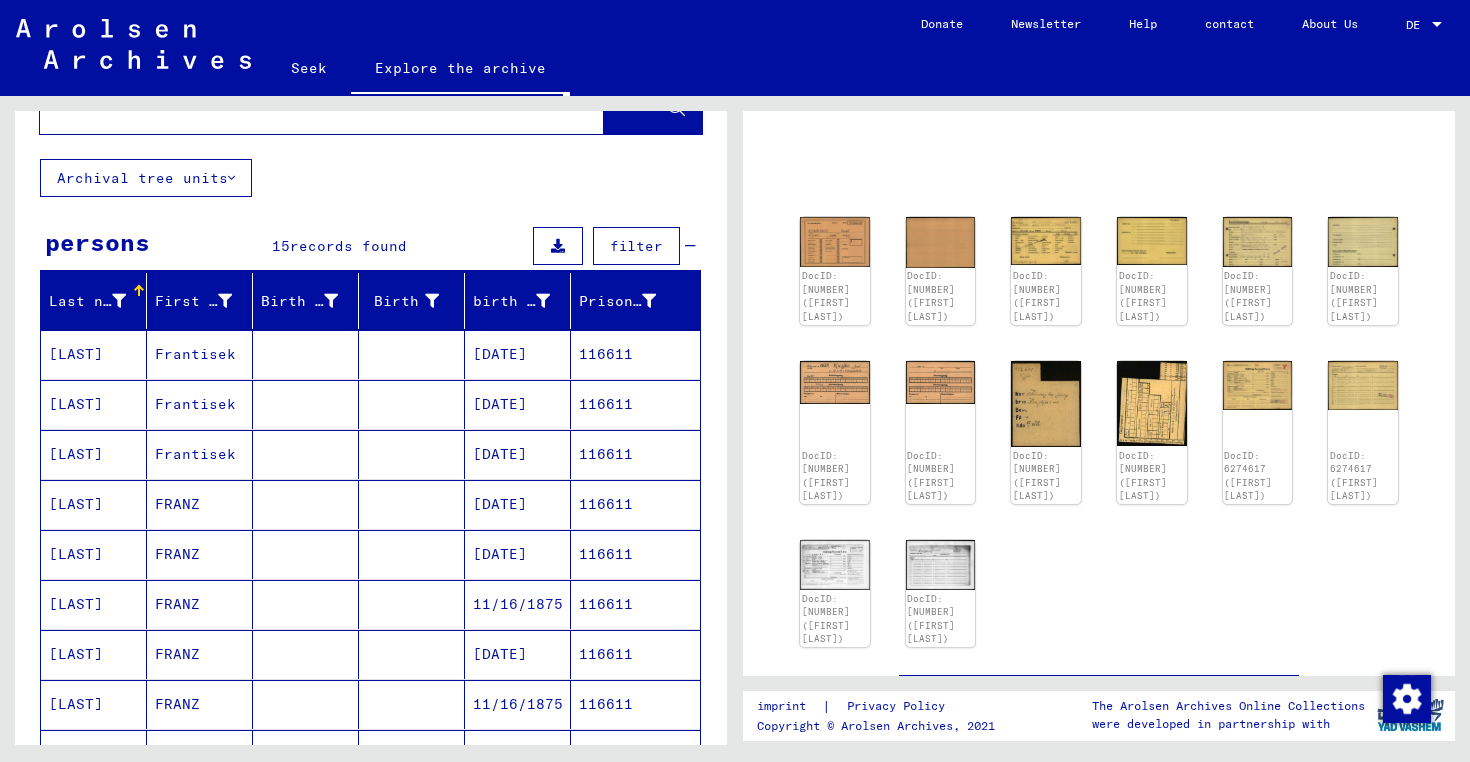 scroll, scrollTop: 0, scrollLeft: 0, axis: both 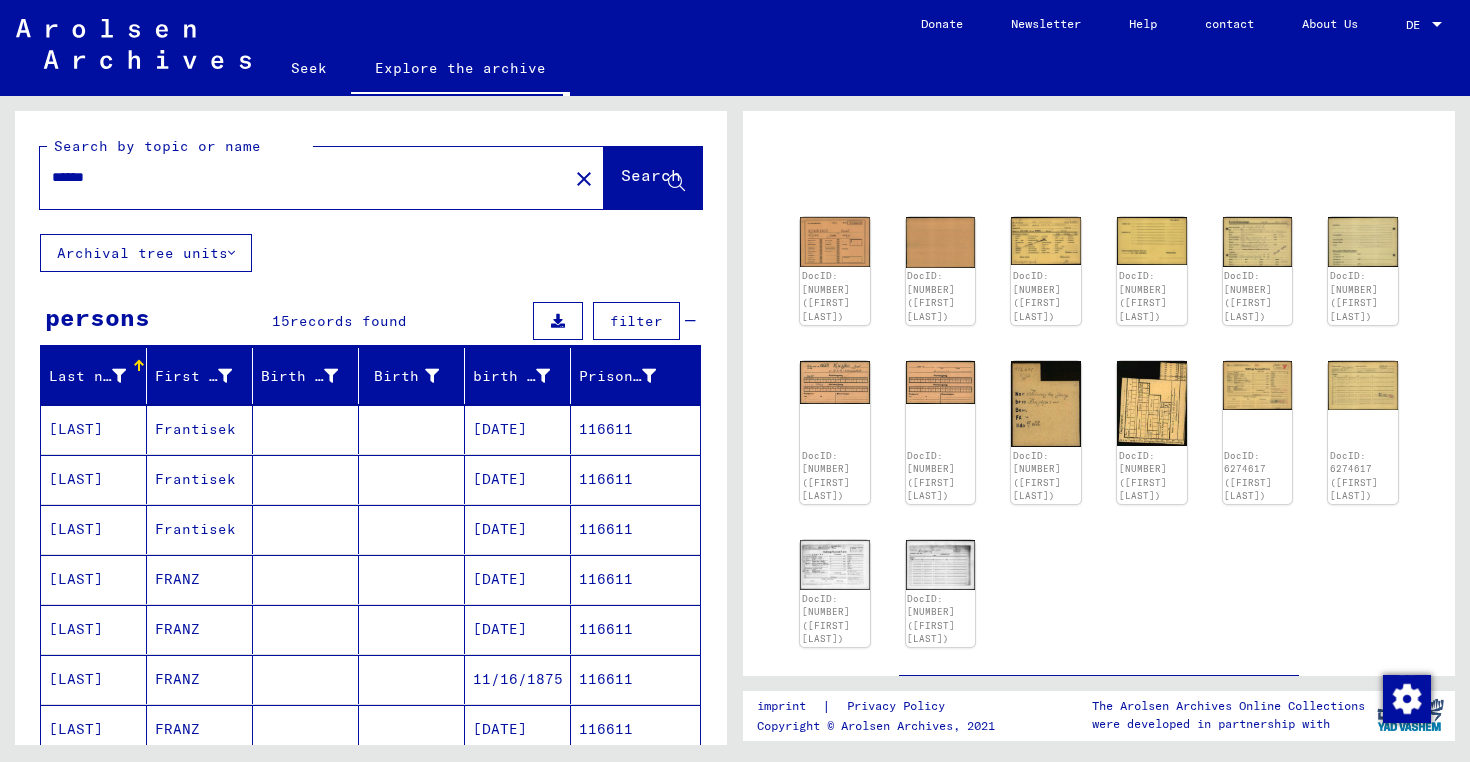 click on "******" at bounding box center [304, 177] 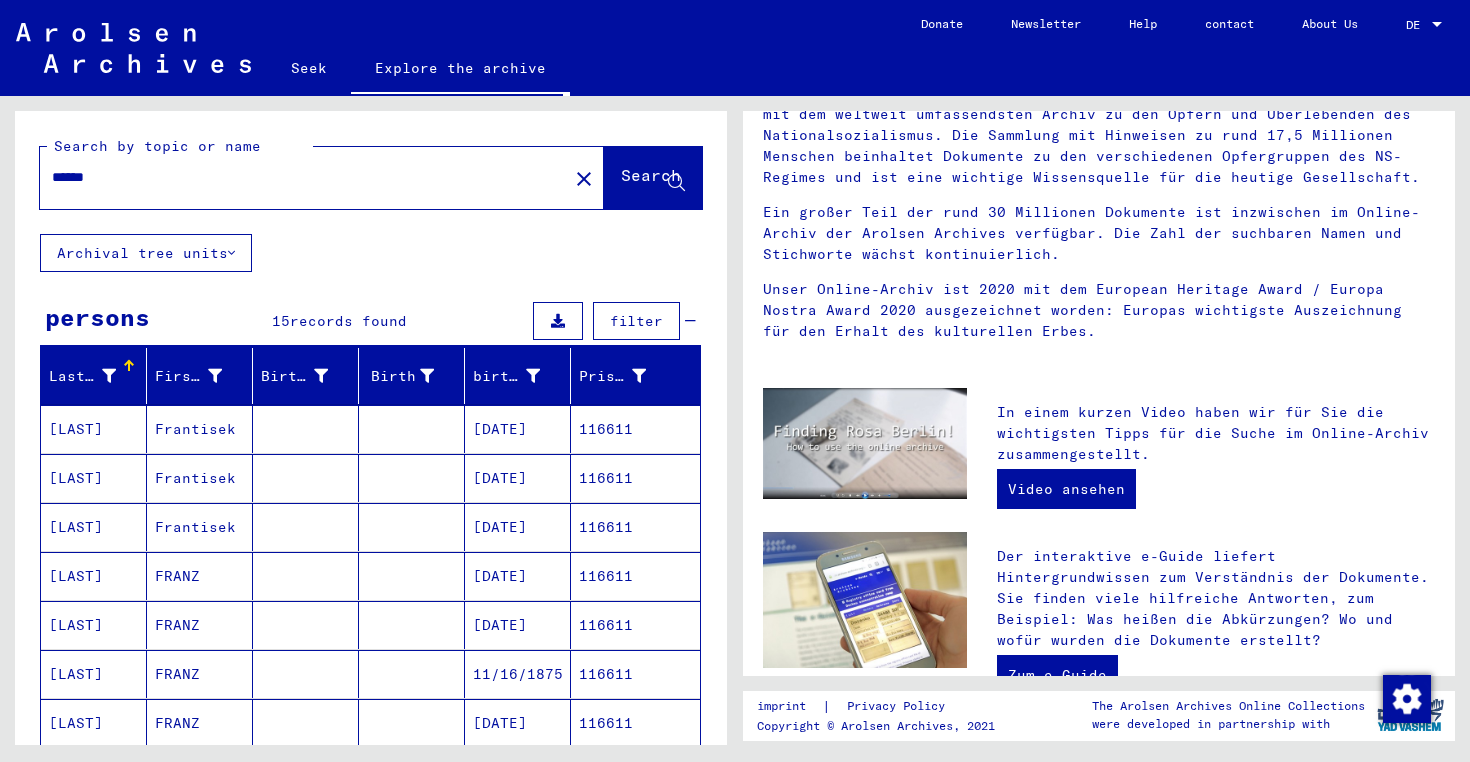scroll, scrollTop: 0, scrollLeft: 0, axis: both 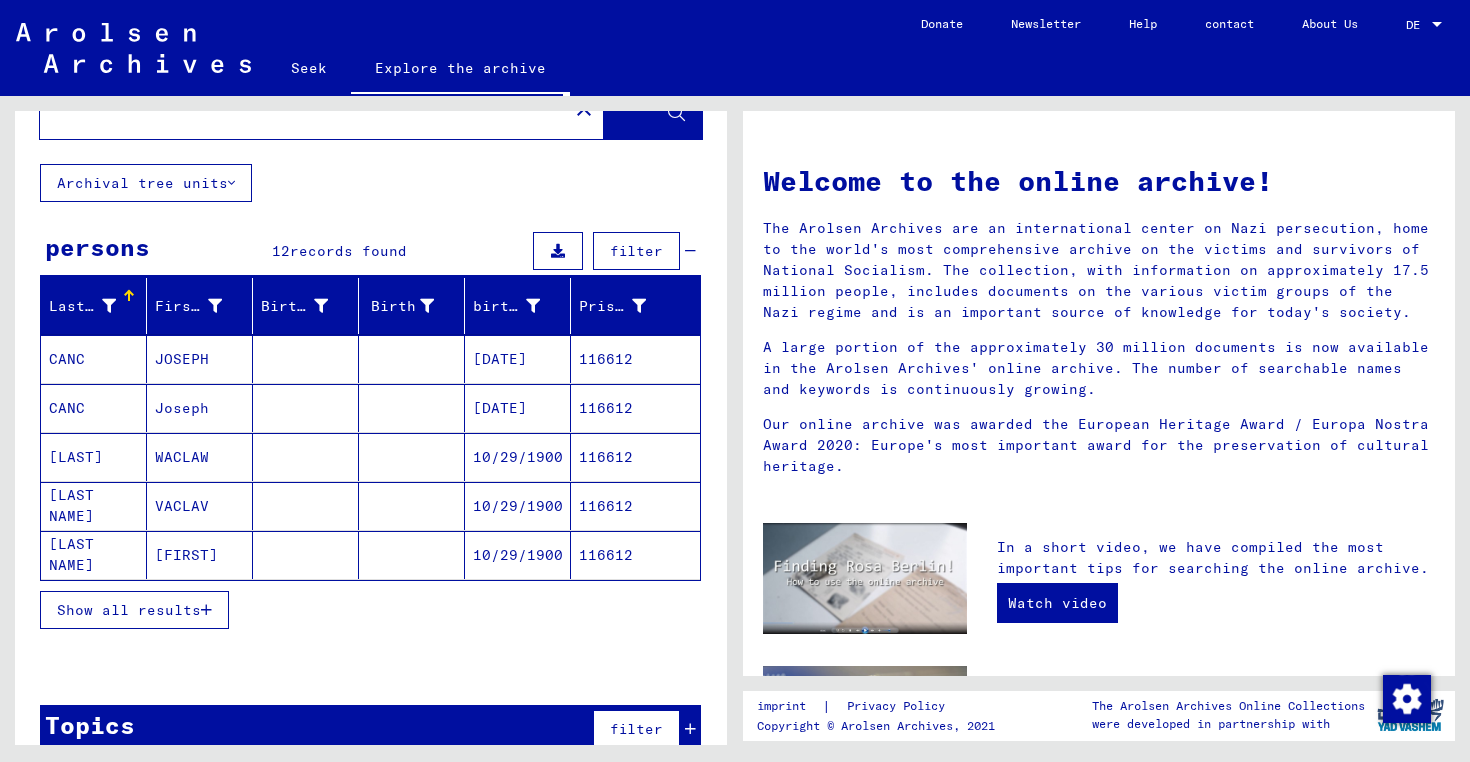 click on "Show all results" at bounding box center (129, 610) 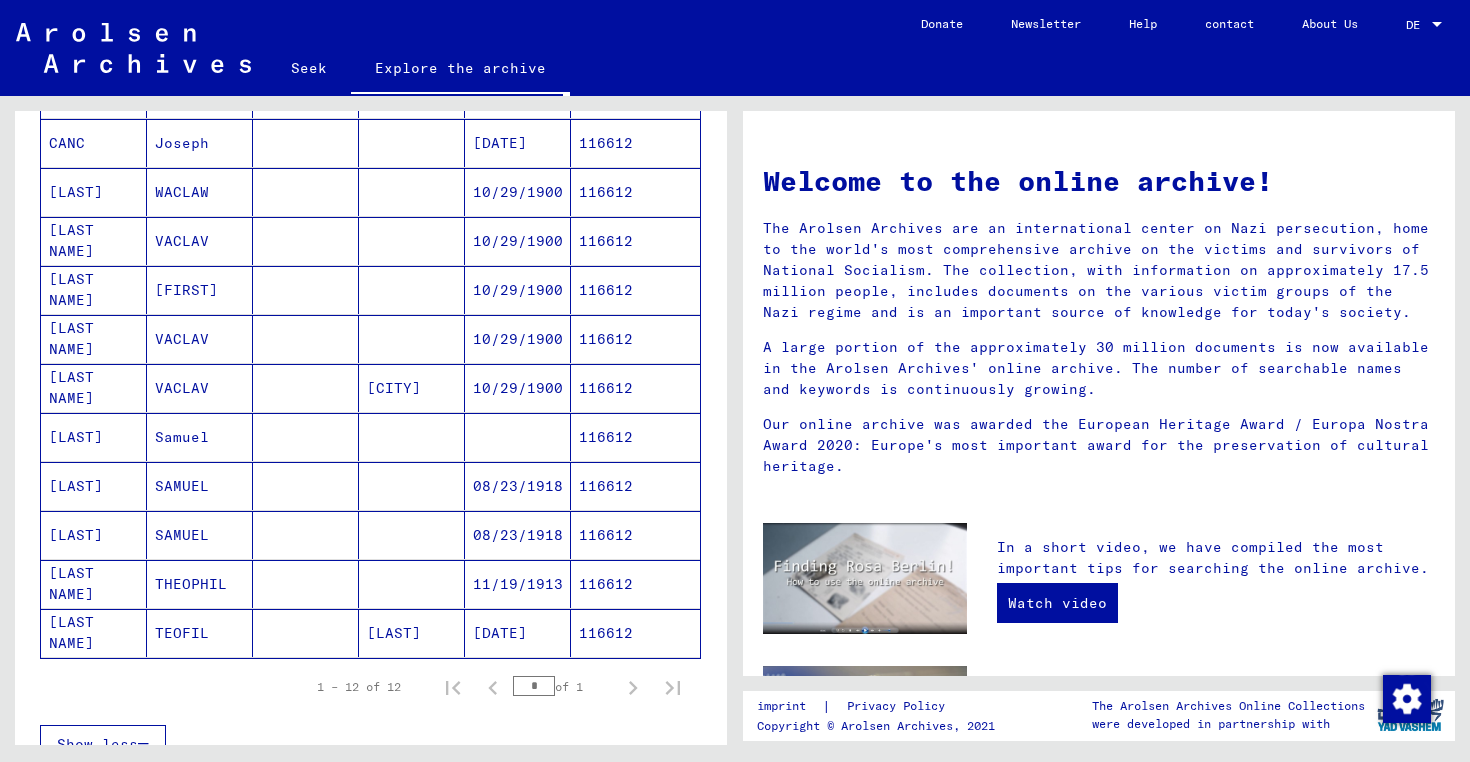 scroll, scrollTop: 336, scrollLeft: 0, axis: vertical 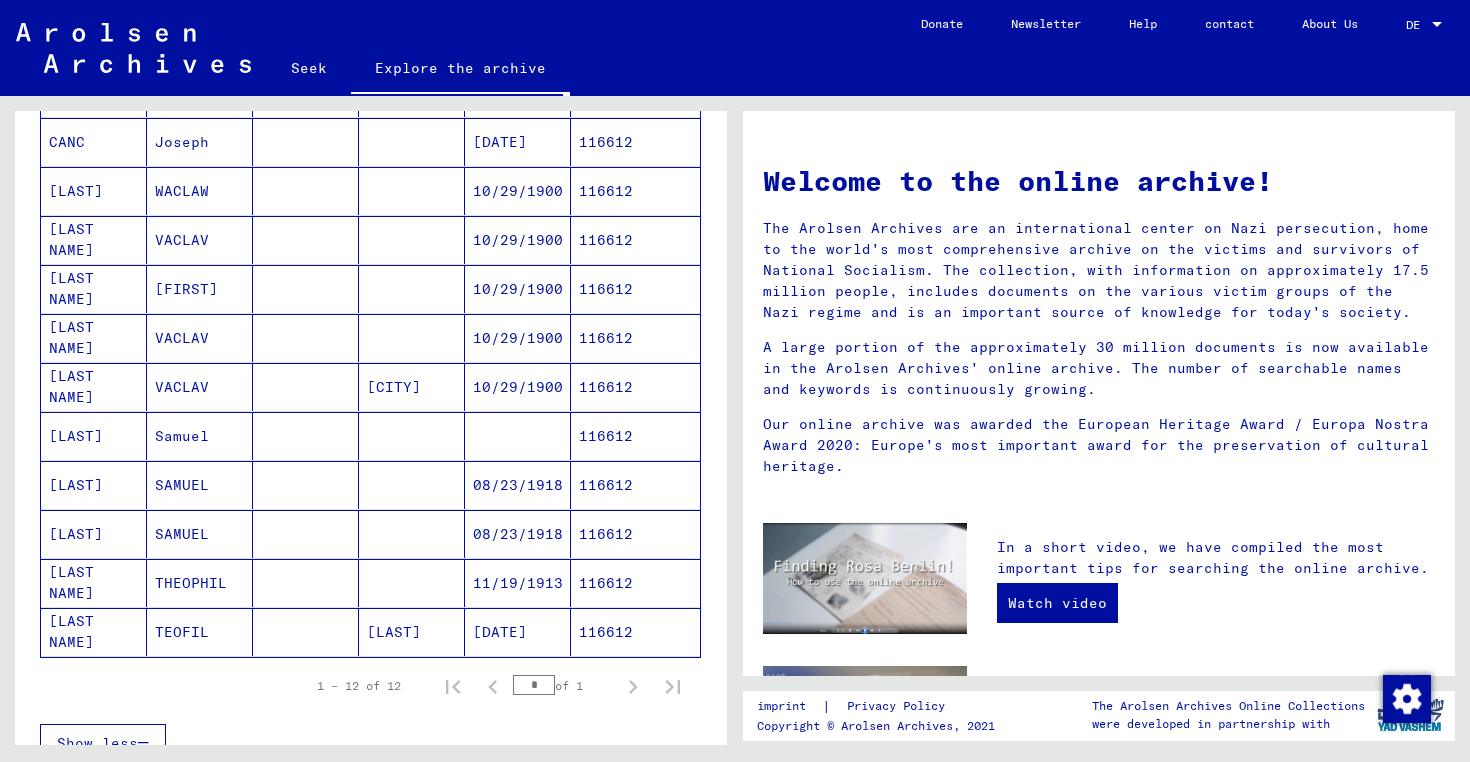 click on "Samuel" at bounding box center (200, 485) 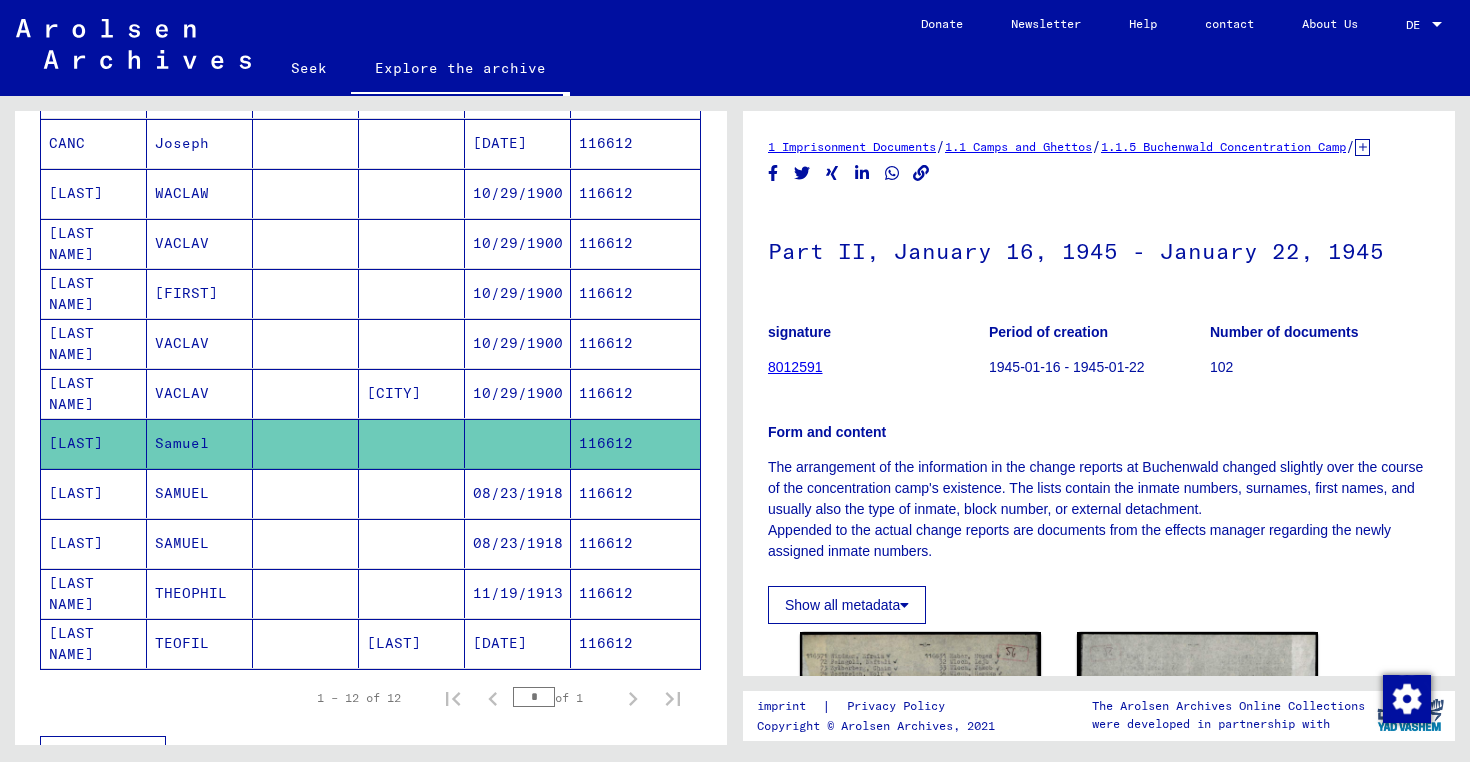 scroll, scrollTop: 0, scrollLeft: 0, axis: both 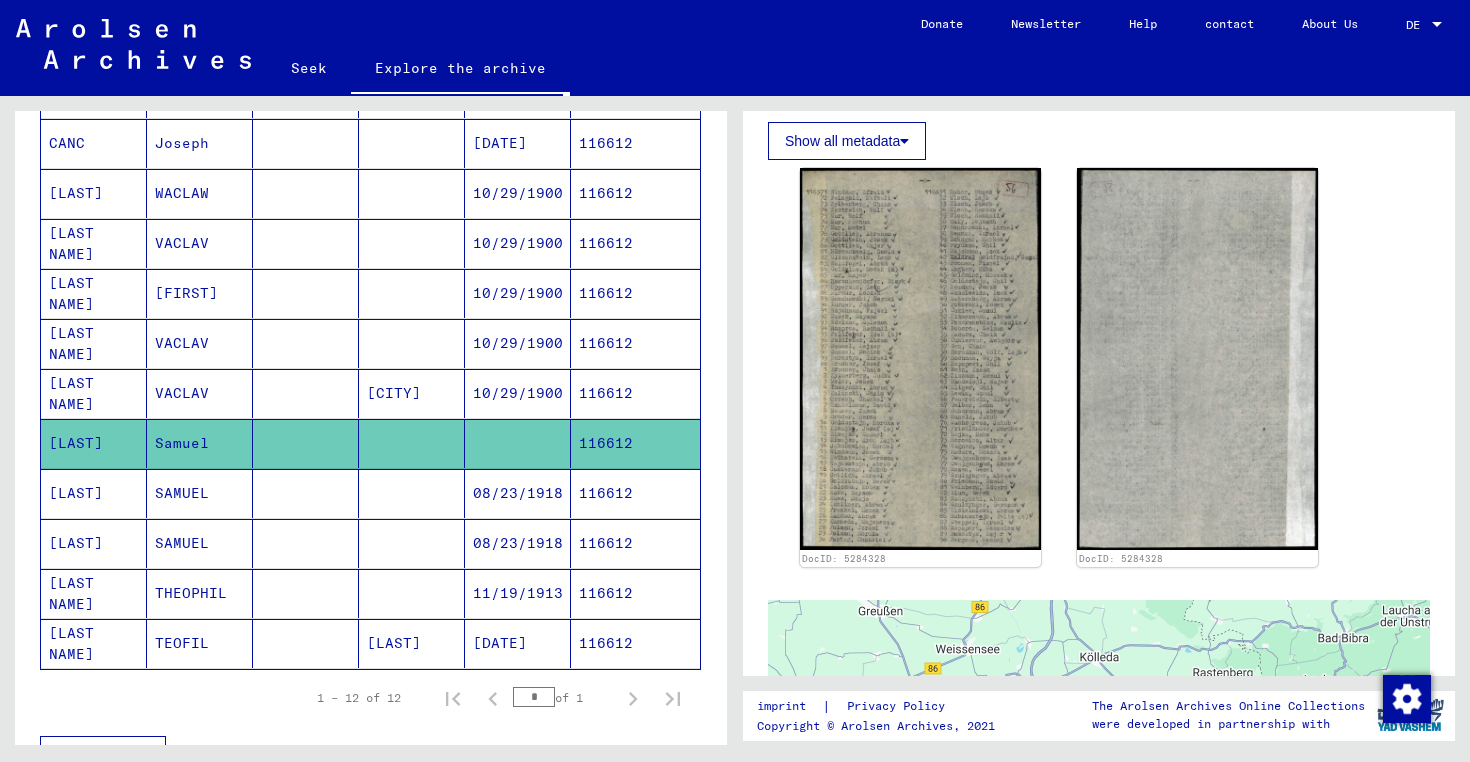 click on "08/23/1918" at bounding box center (518, 543) 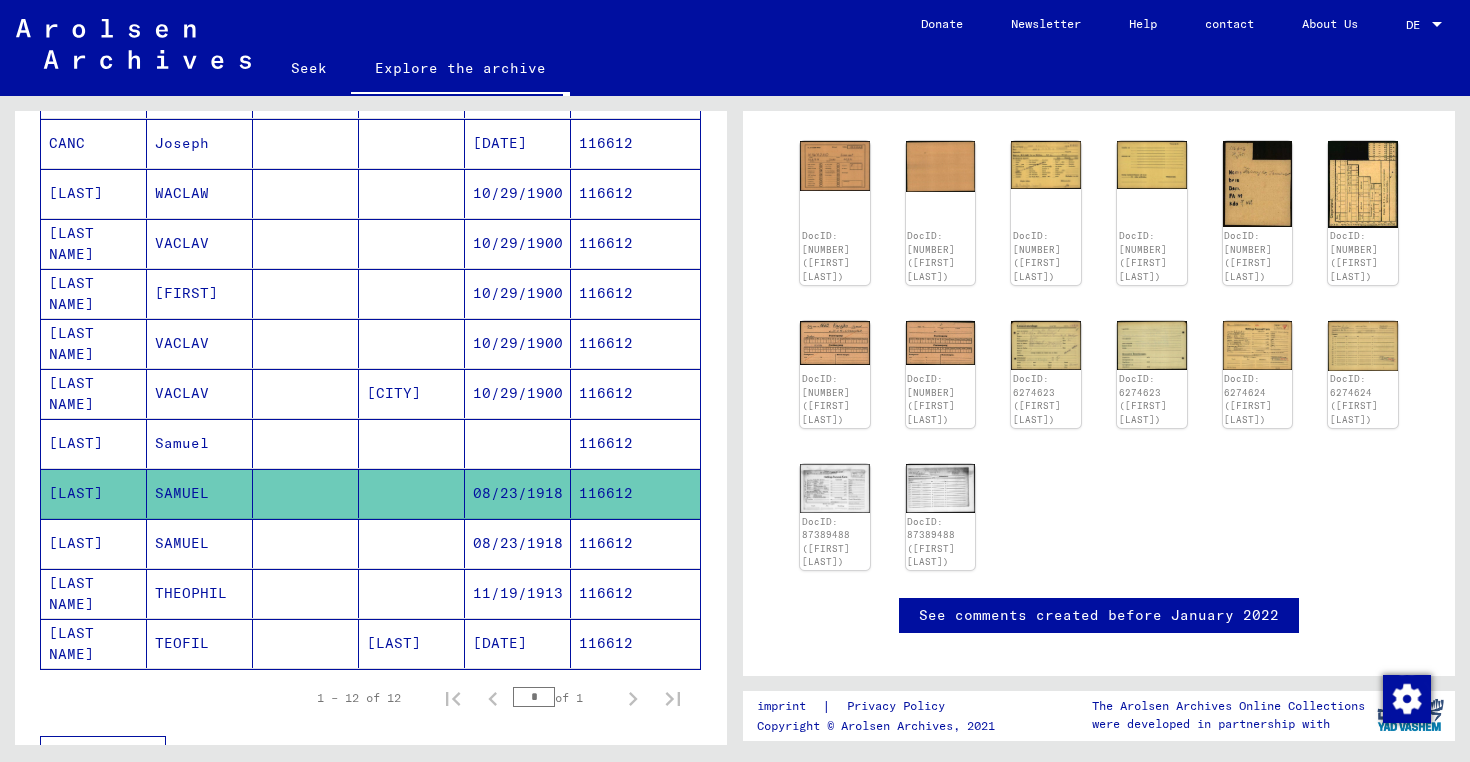 scroll, scrollTop: 210, scrollLeft: 0, axis: vertical 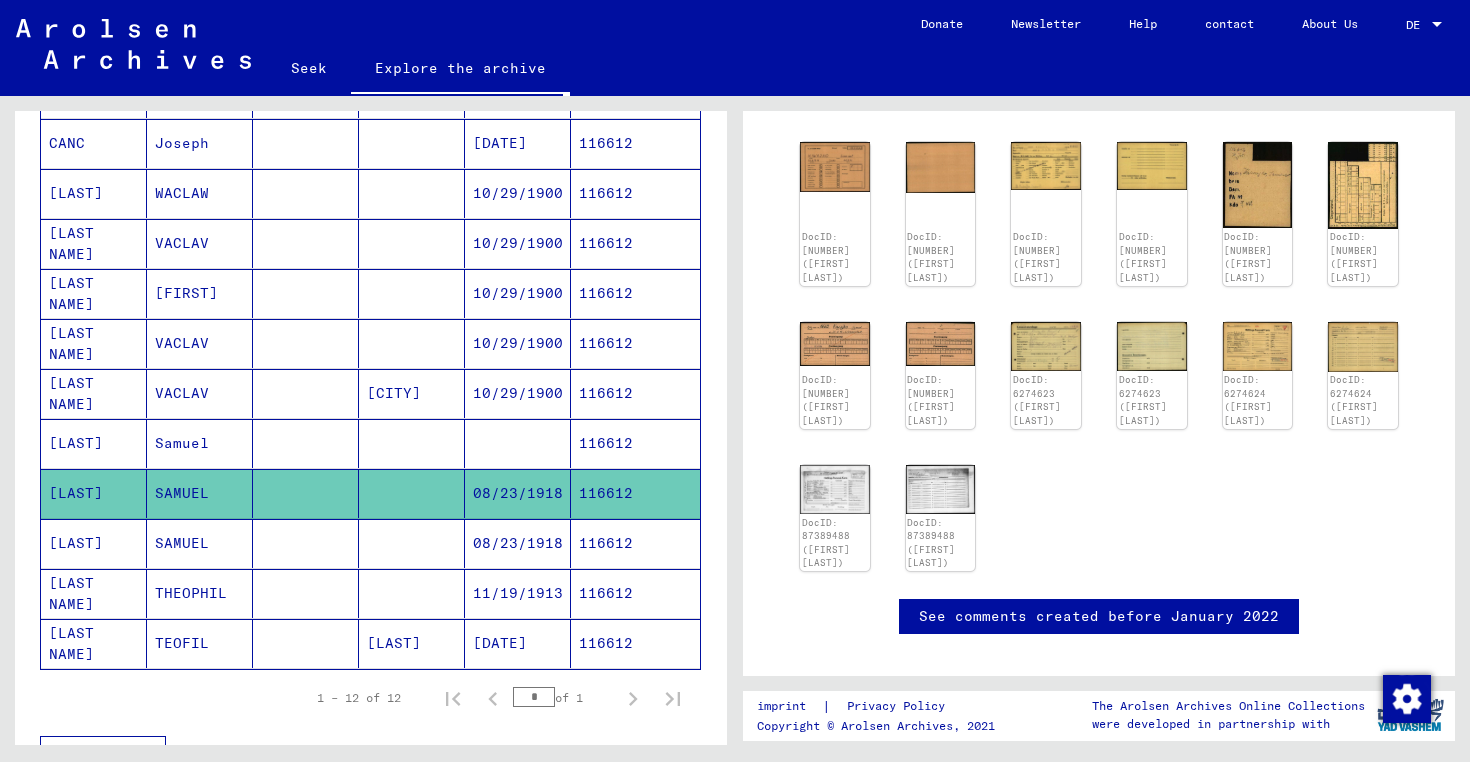 click on "08/23/1918" at bounding box center [518, 593] 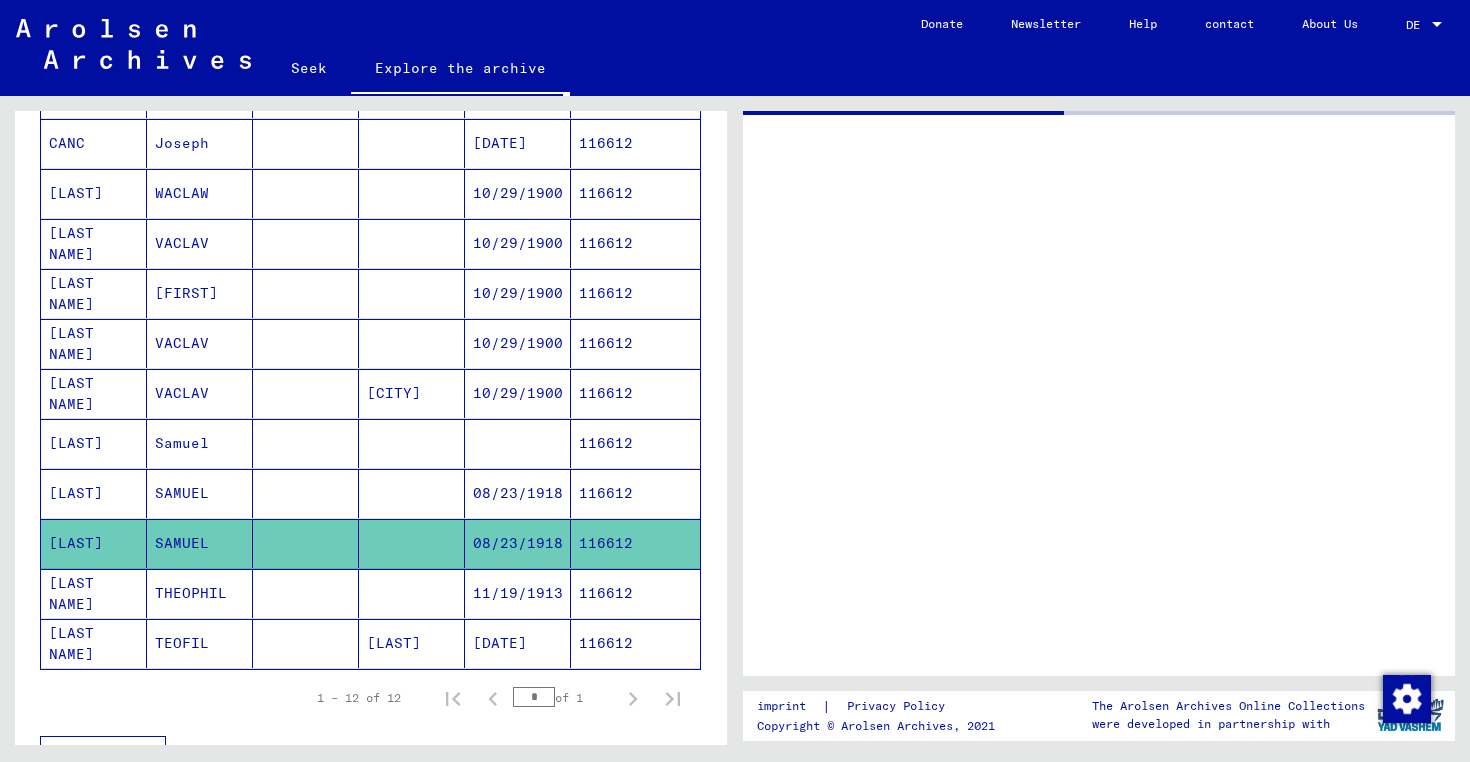 scroll, scrollTop: 0, scrollLeft: 0, axis: both 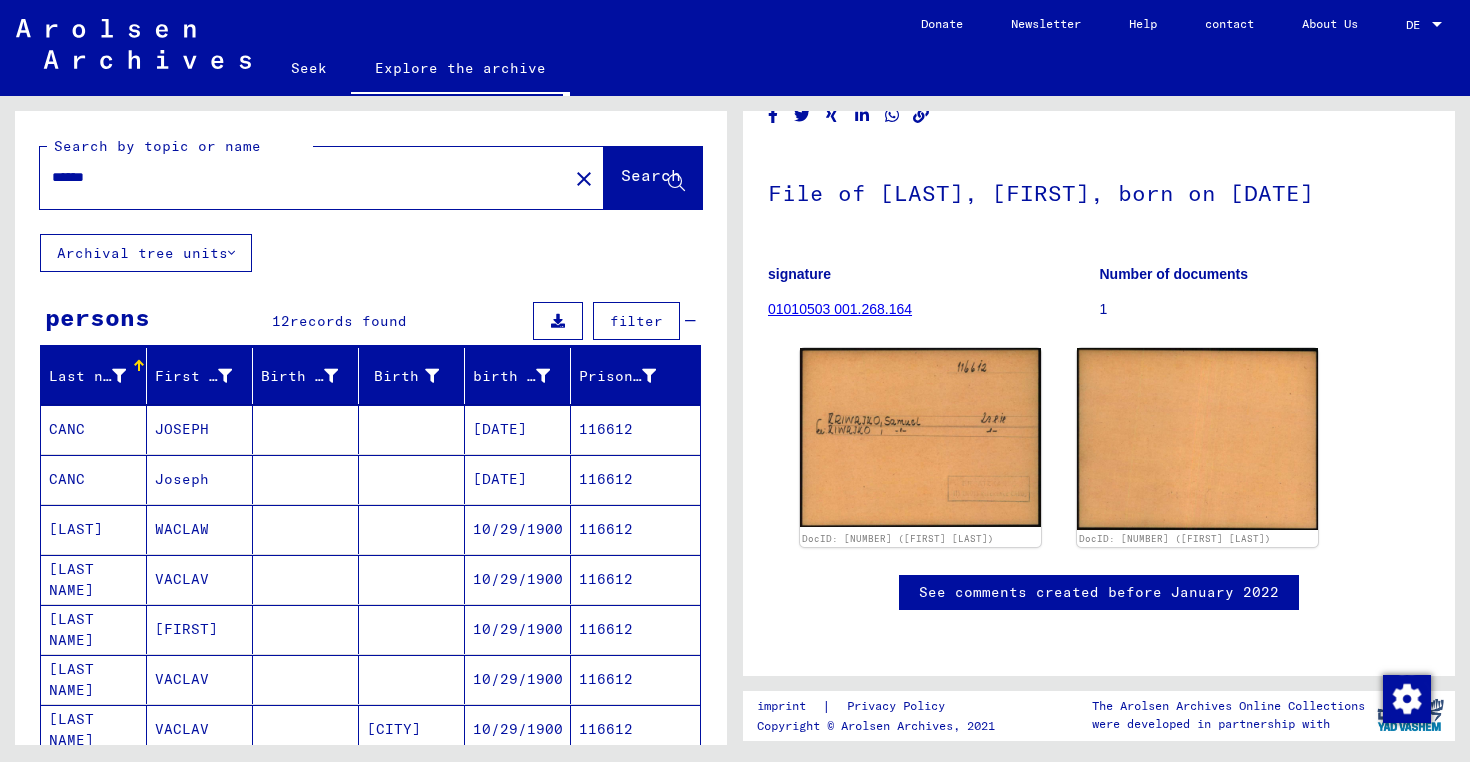 click on "******" at bounding box center [304, 177] 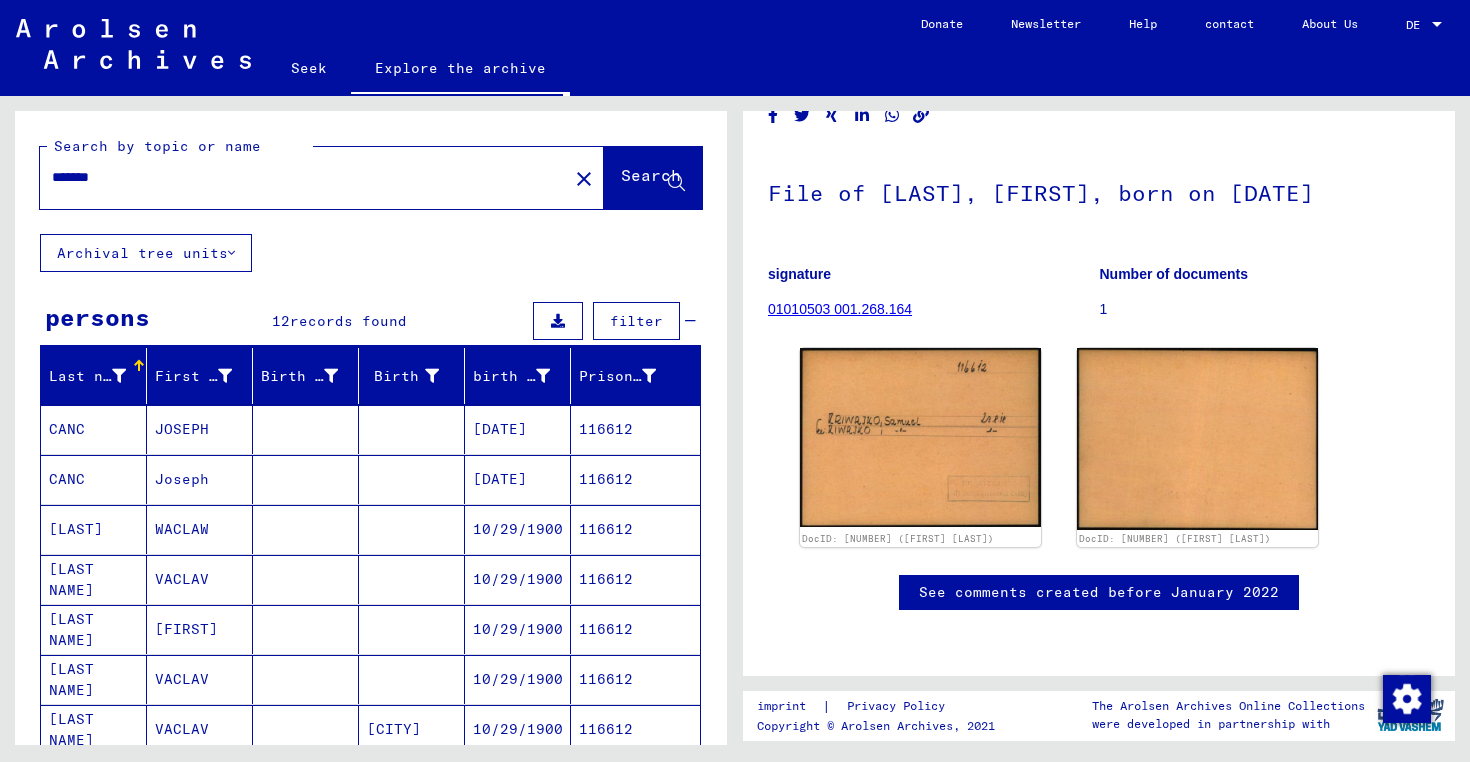 type on "*******" 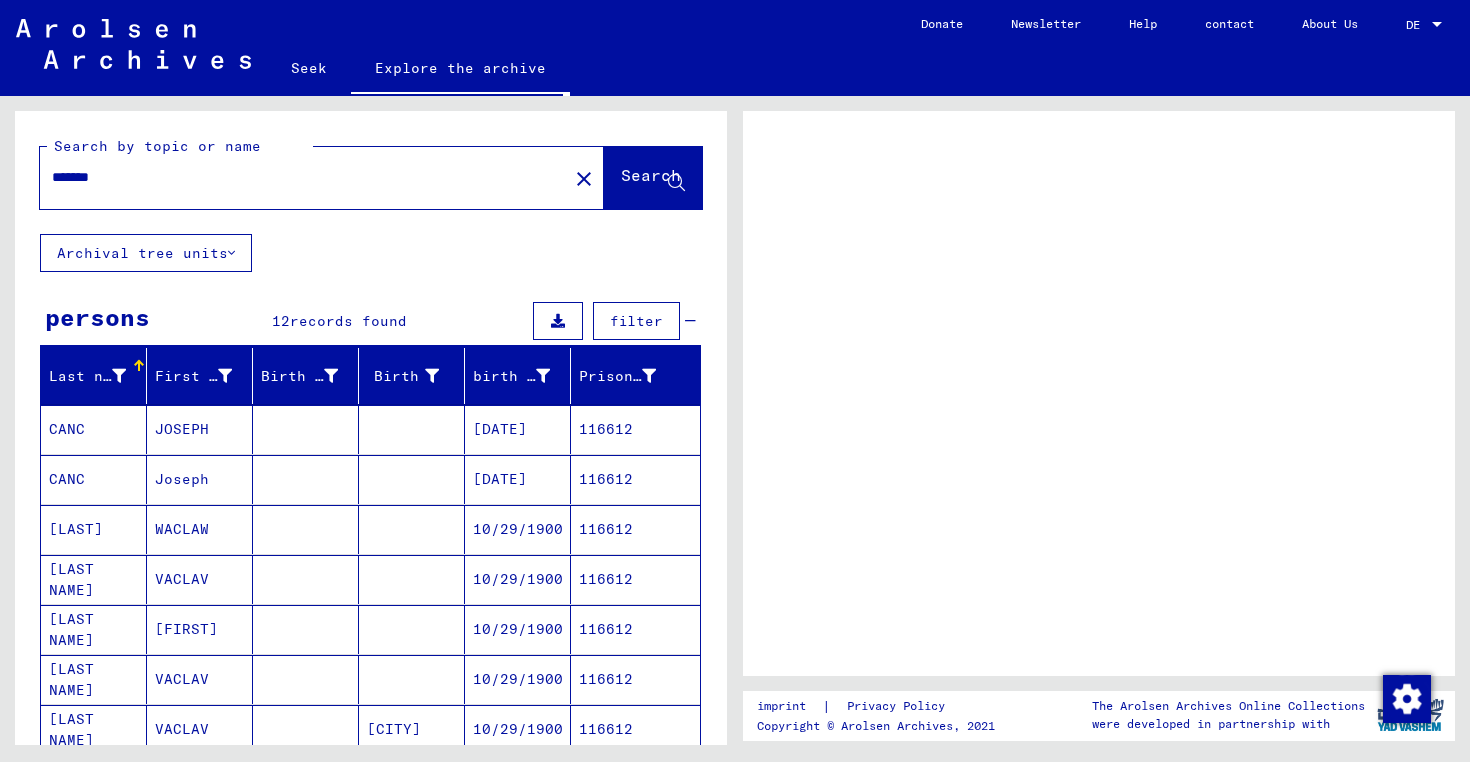 scroll, scrollTop: 0, scrollLeft: 0, axis: both 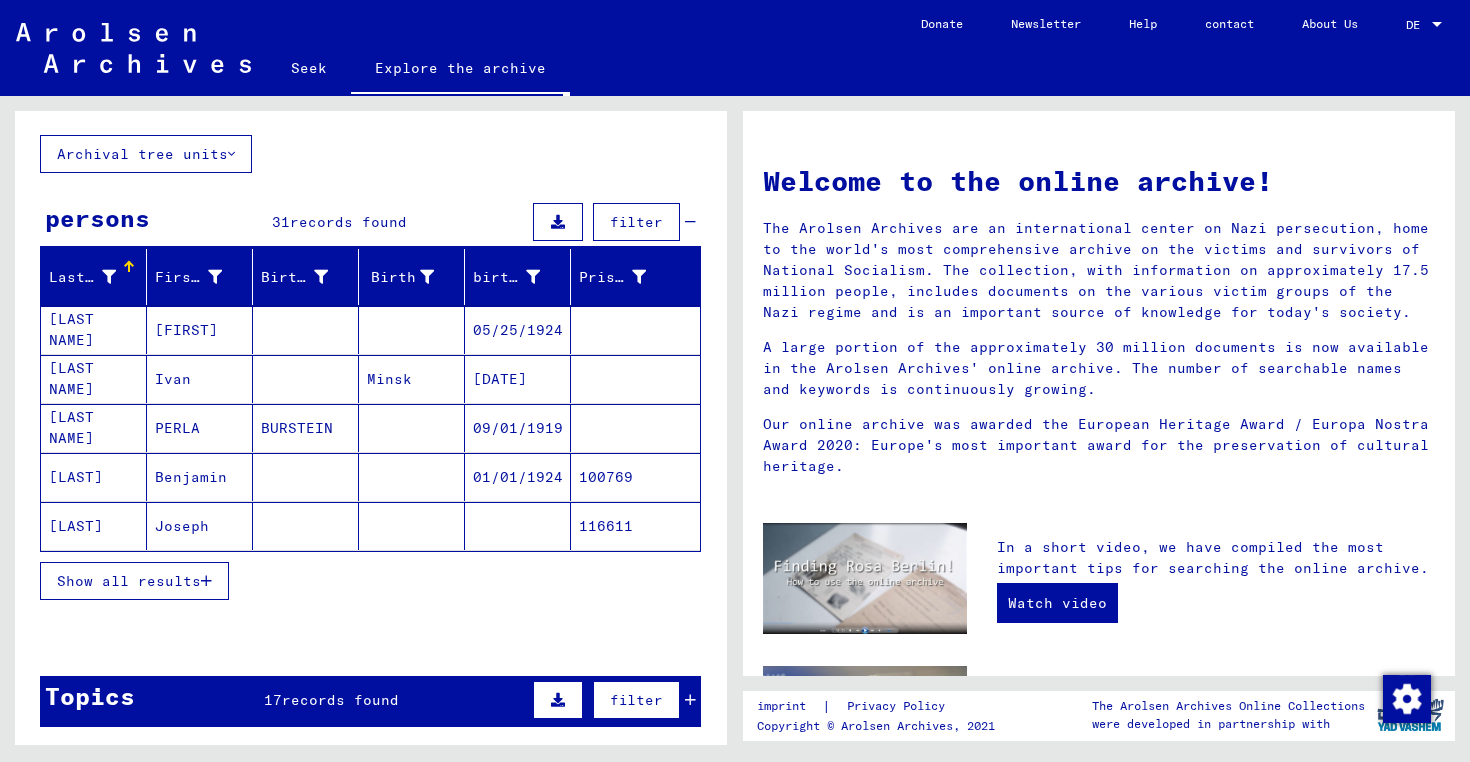 click on "Show all results" at bounding box center (129, 581) 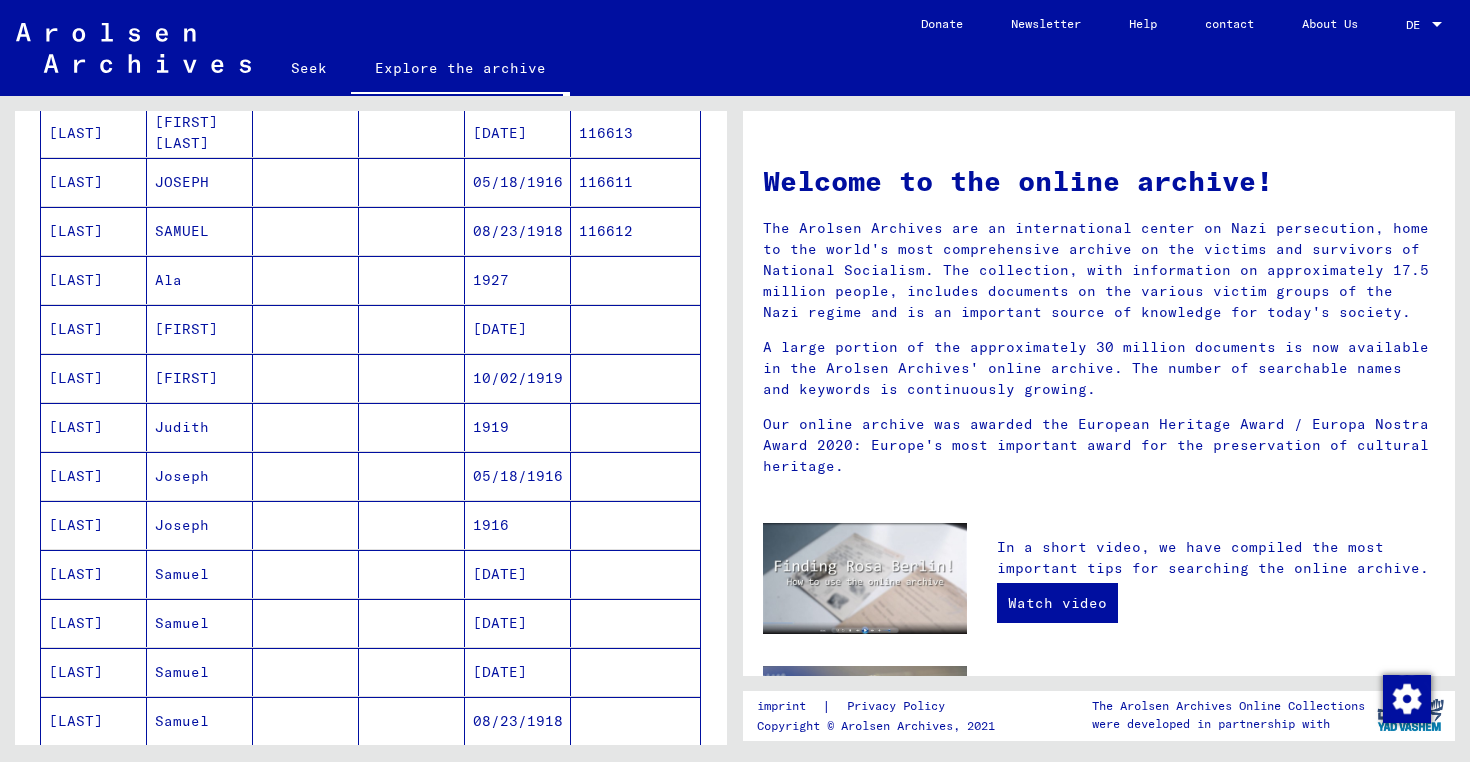 scroll, scrollTop: 659, scrollLeft: 0, axis: vertical 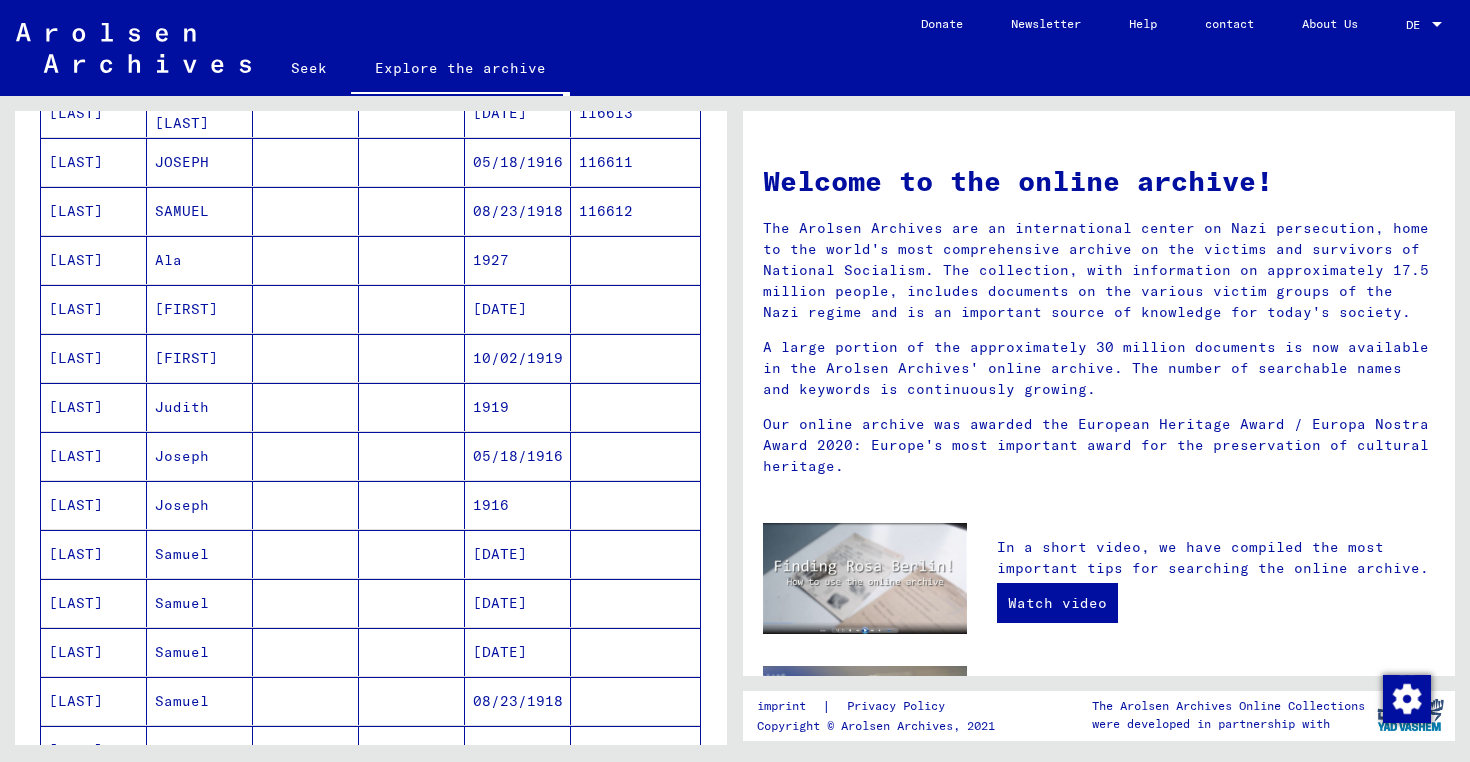 click at bounding box center [306, 603] 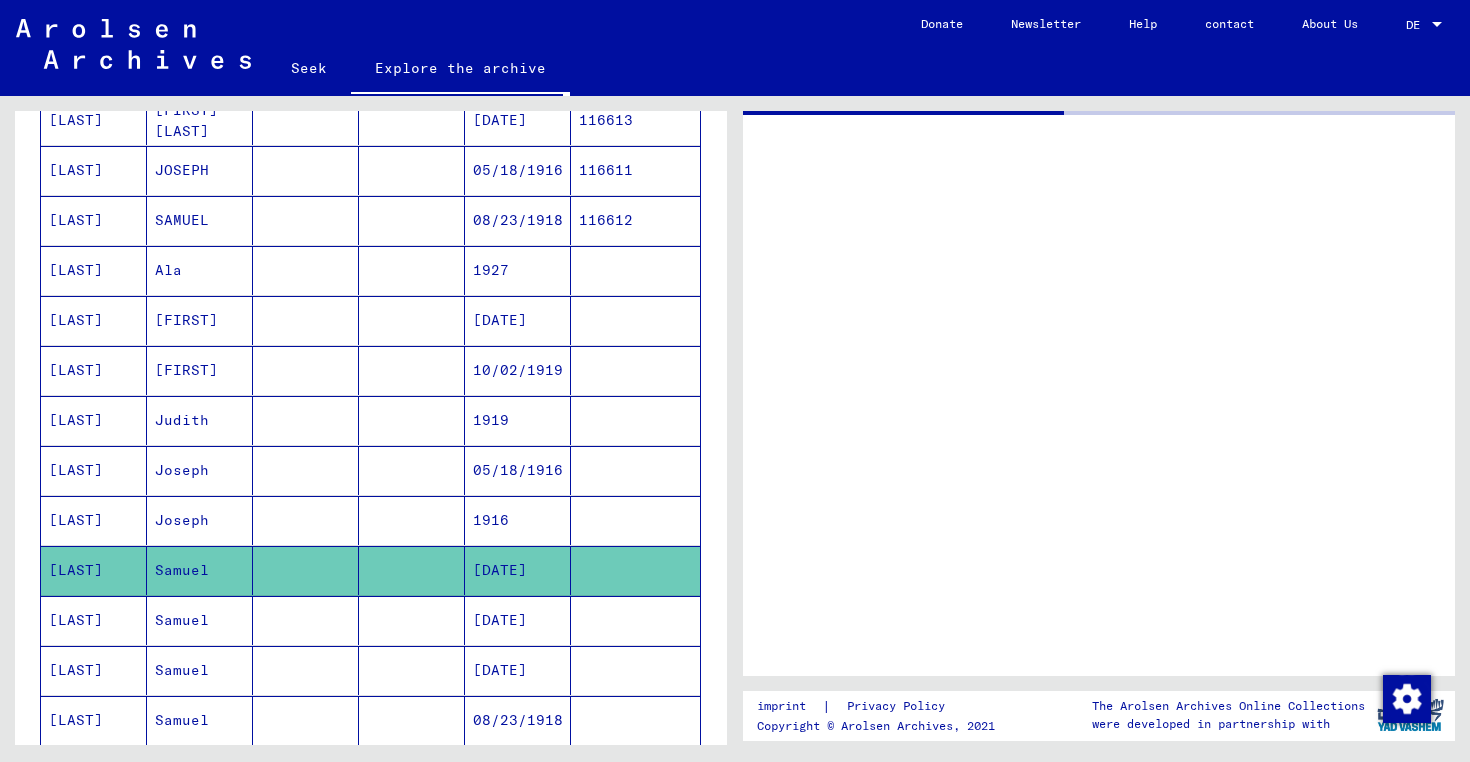 scroll 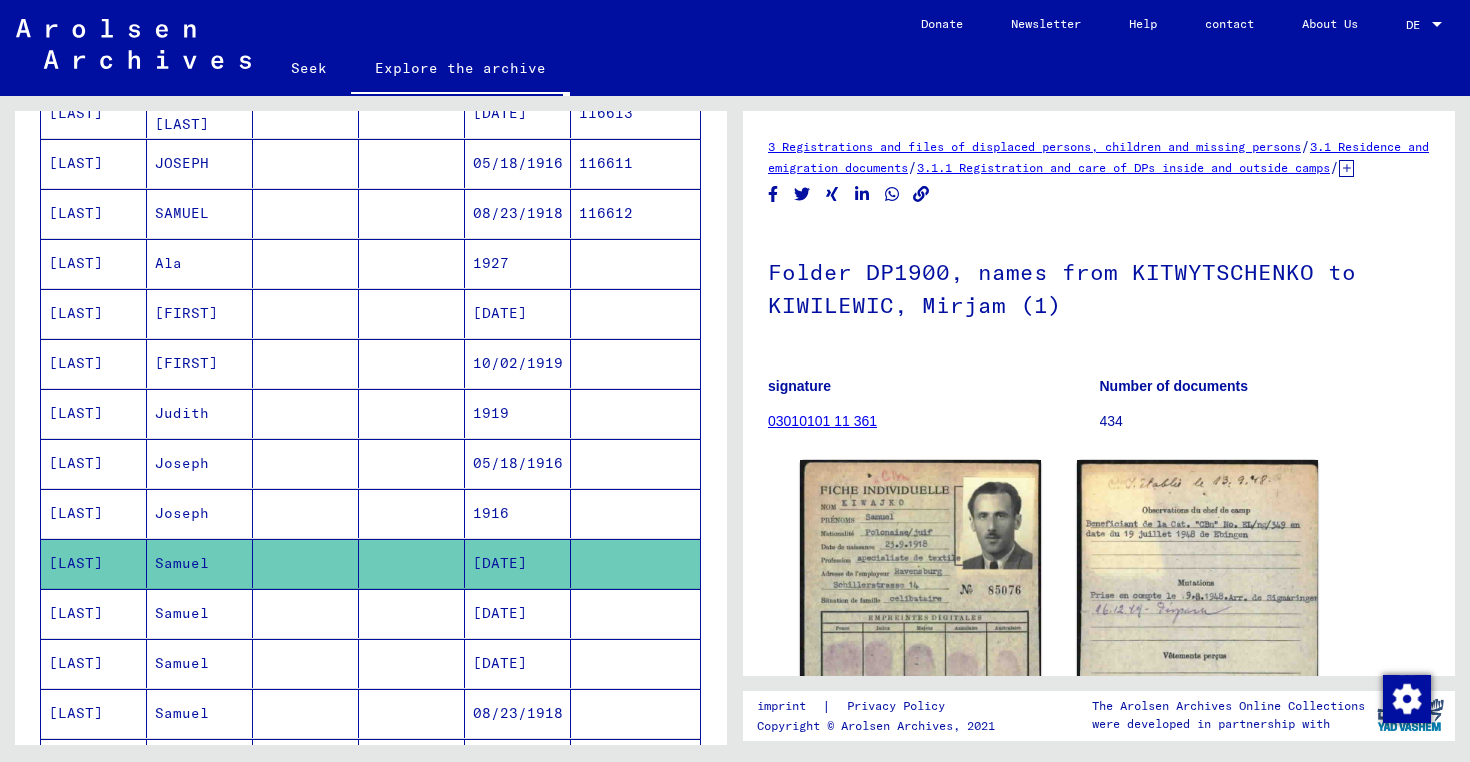click at bounding box center [306, 663] 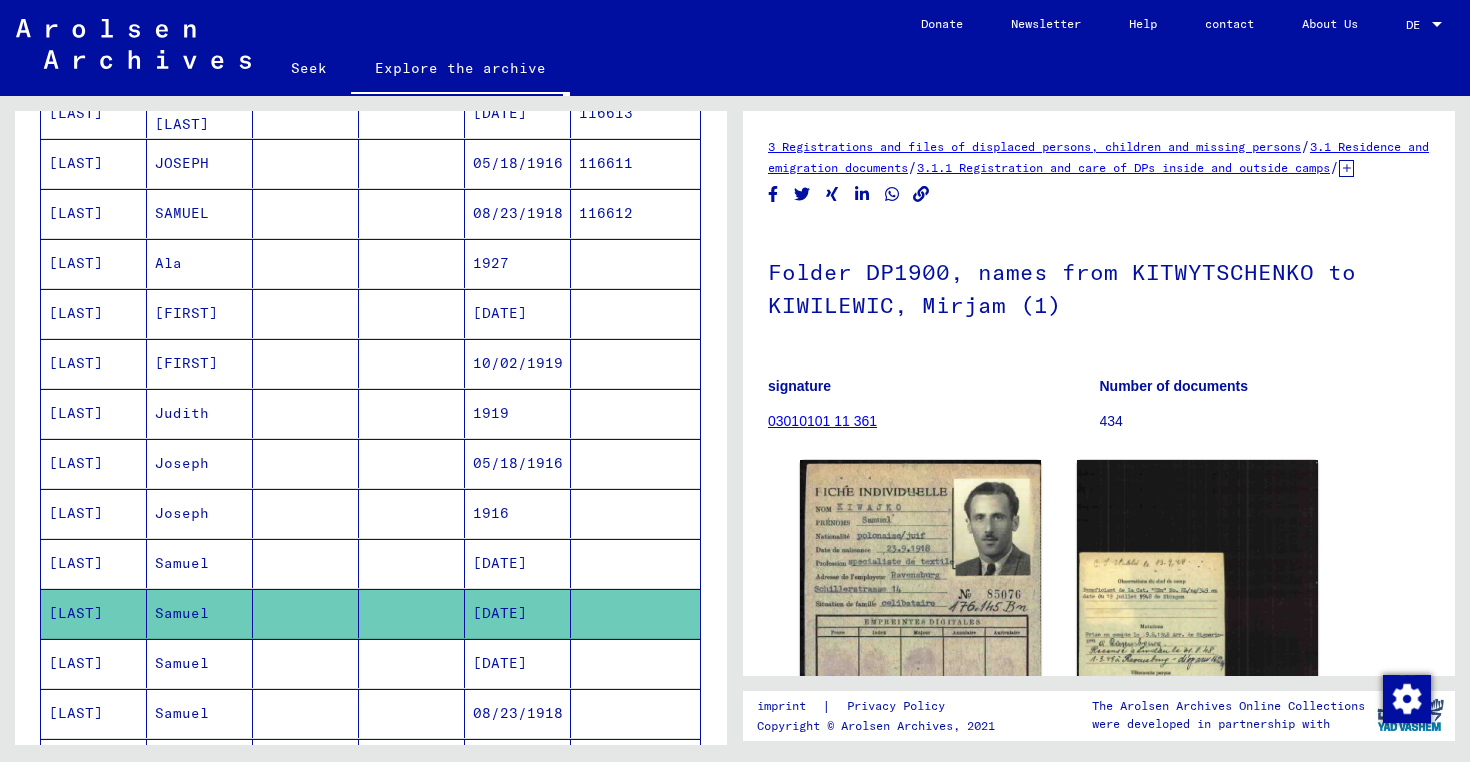 click at bounding box center (306, 713) 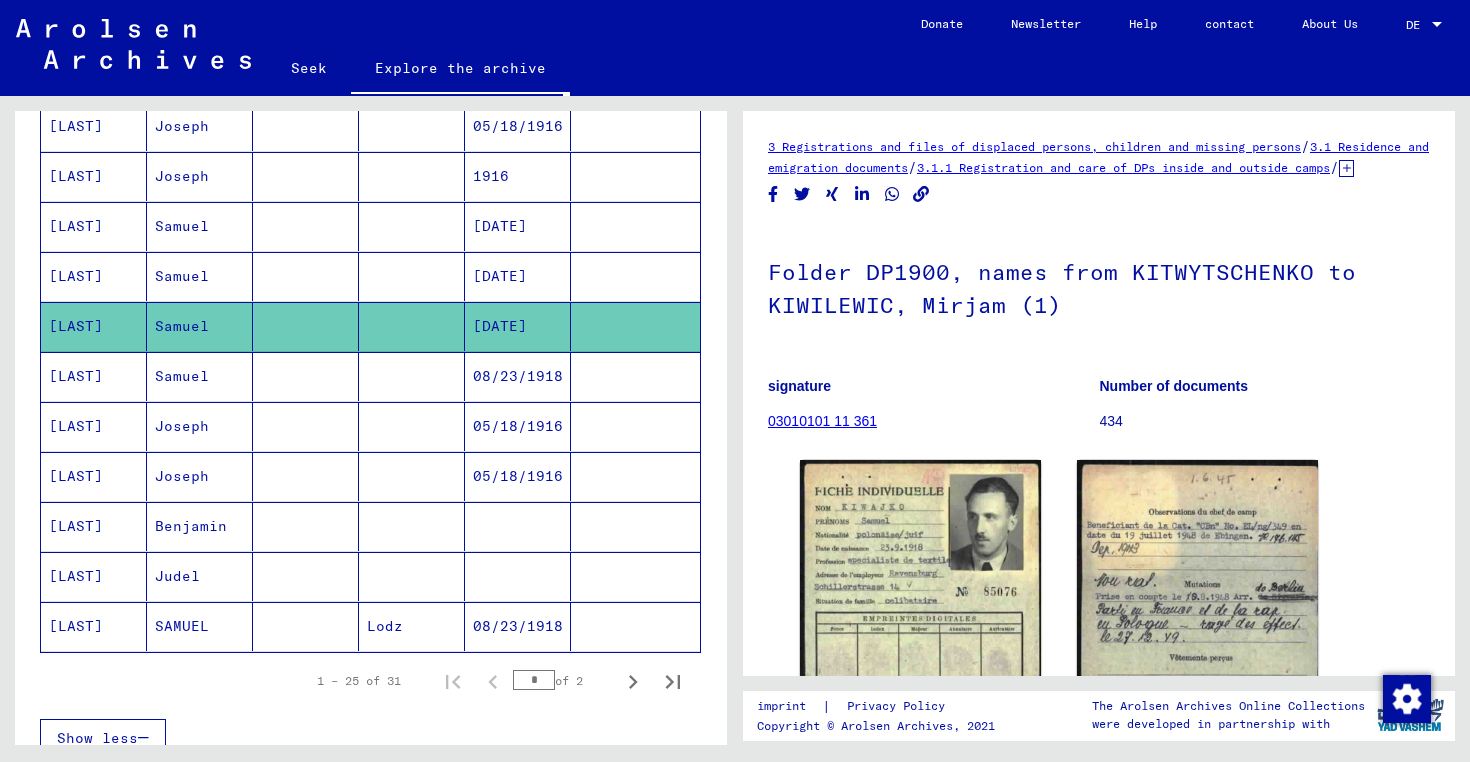 click at bounding box center [306, 426] 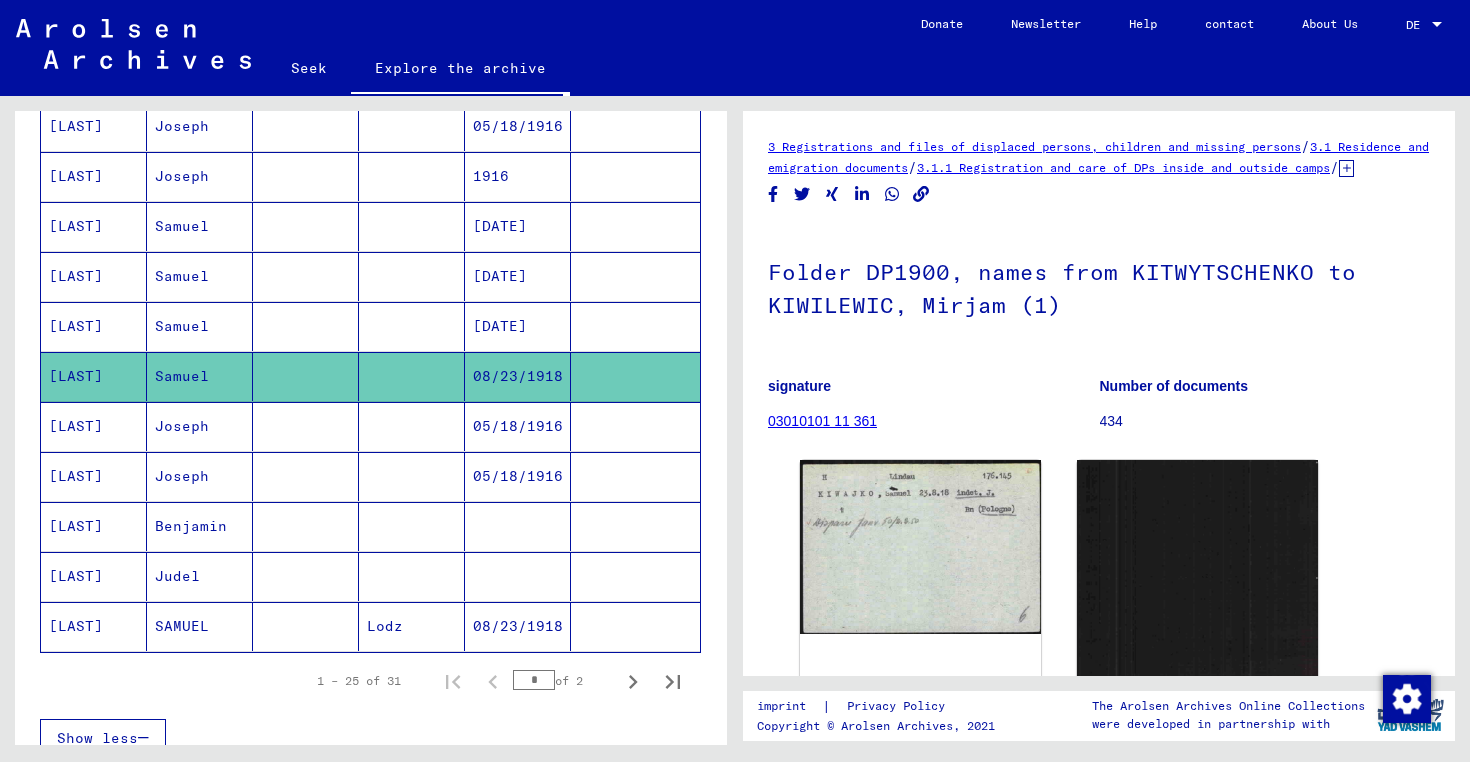 click at bounding box center [306, 476] 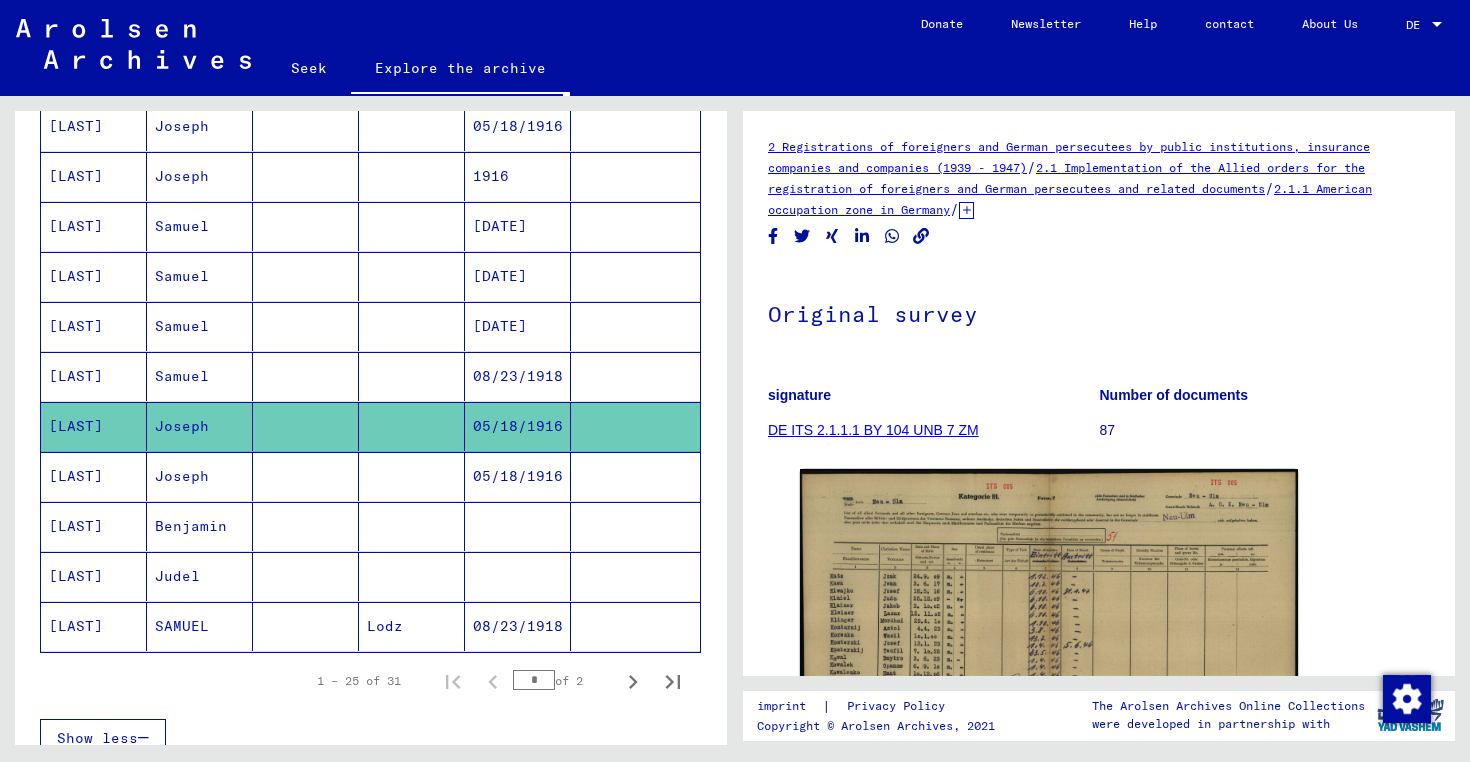 click at bounding box center (306, 526) 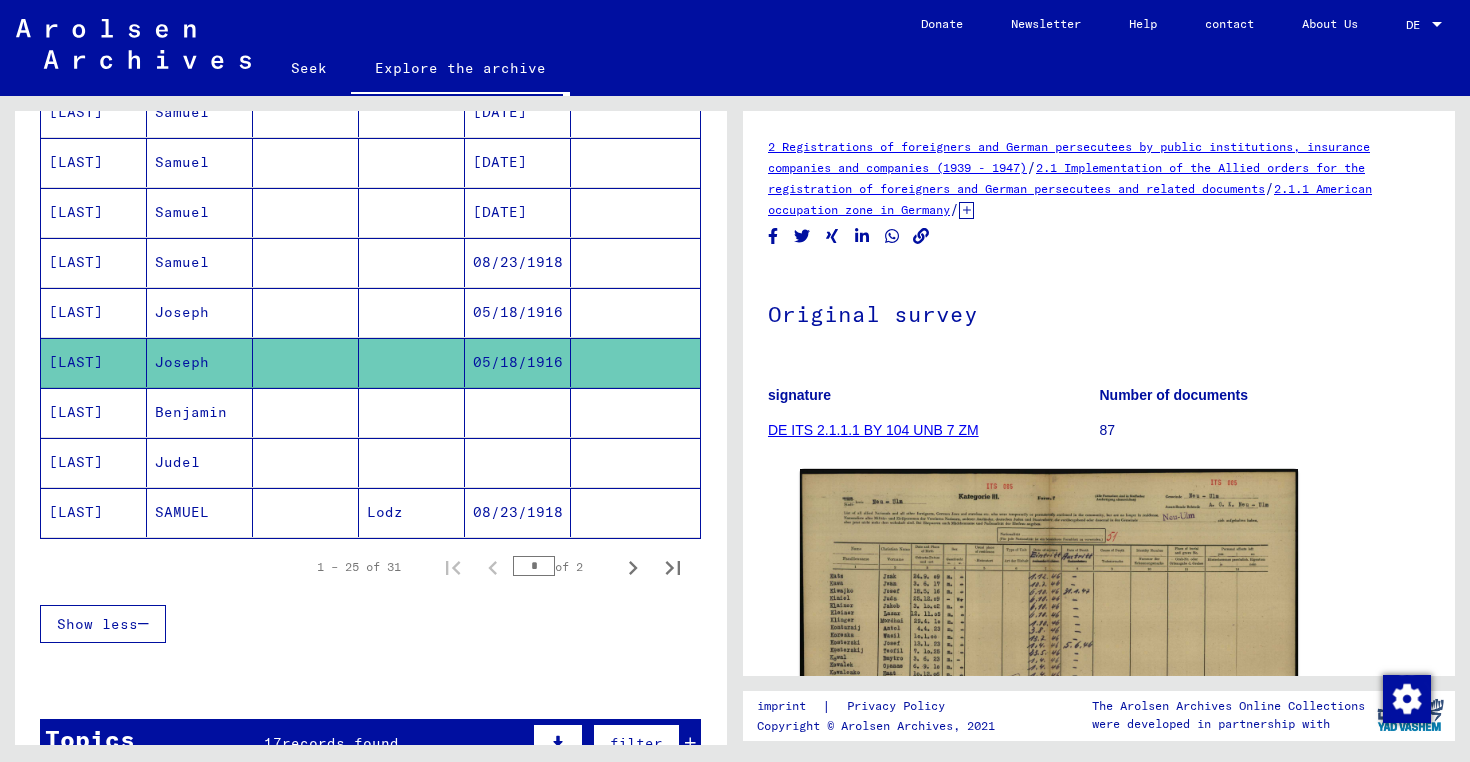 click 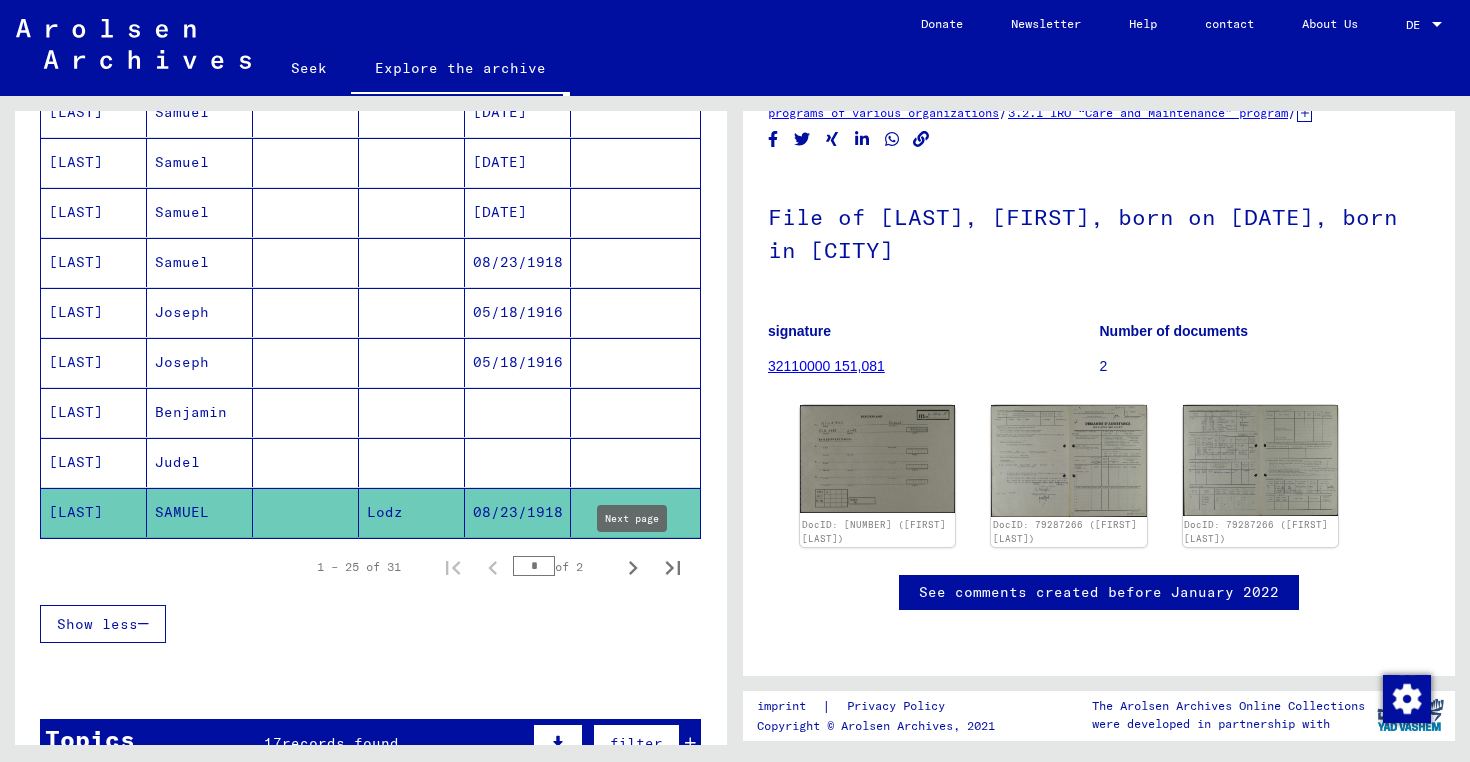 click 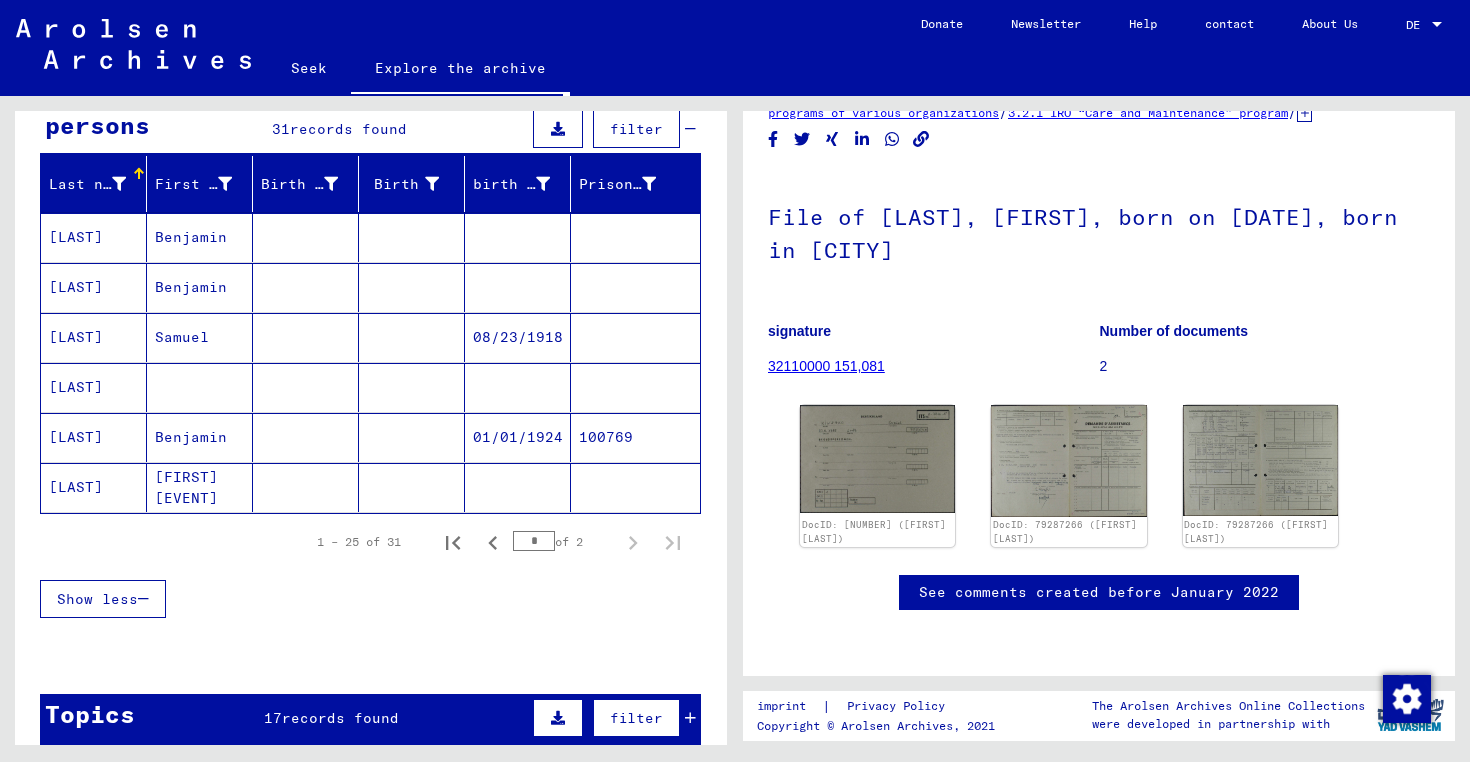 click on "Samuel" at bounding box center (200, 387) 